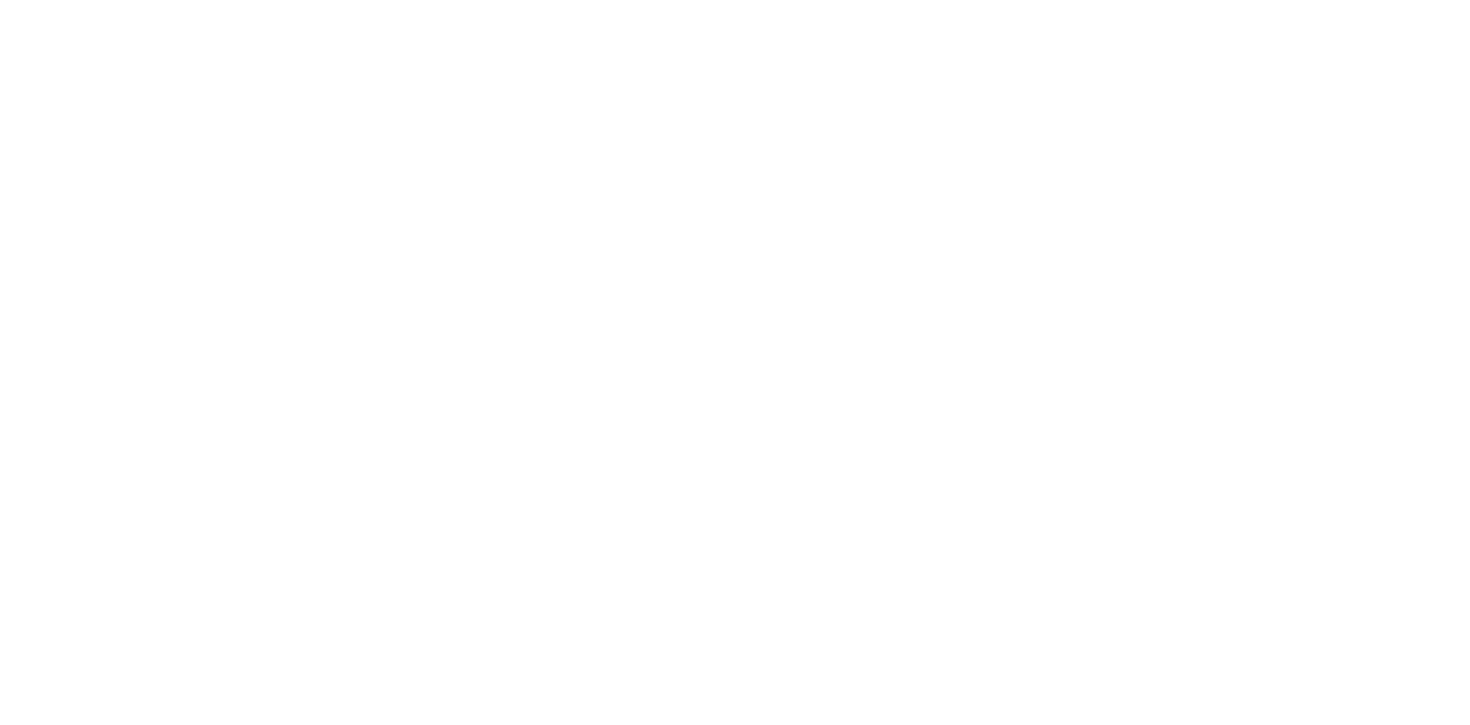 scroll, scrollTop: 0, scrollLeft: 0, axis: both 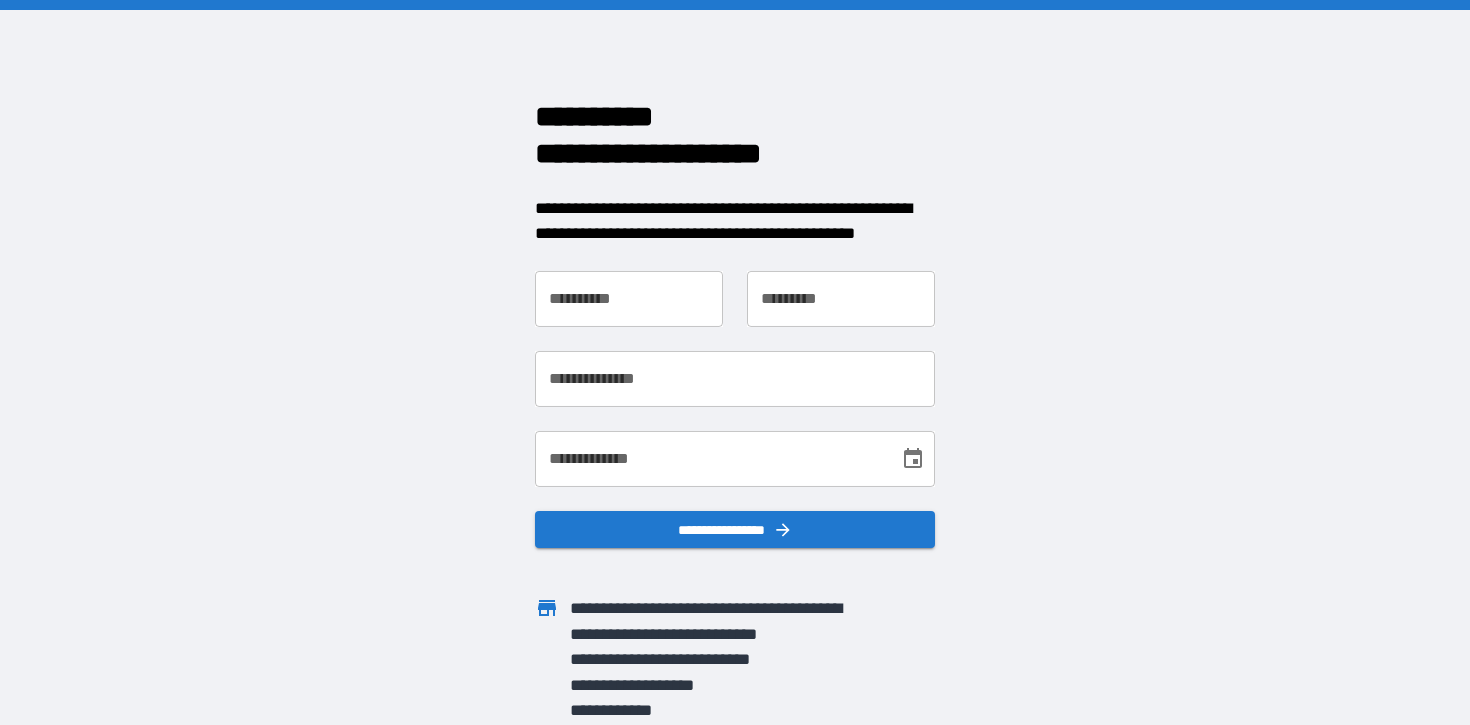 click on "**********" at bounding box center [629, 299] 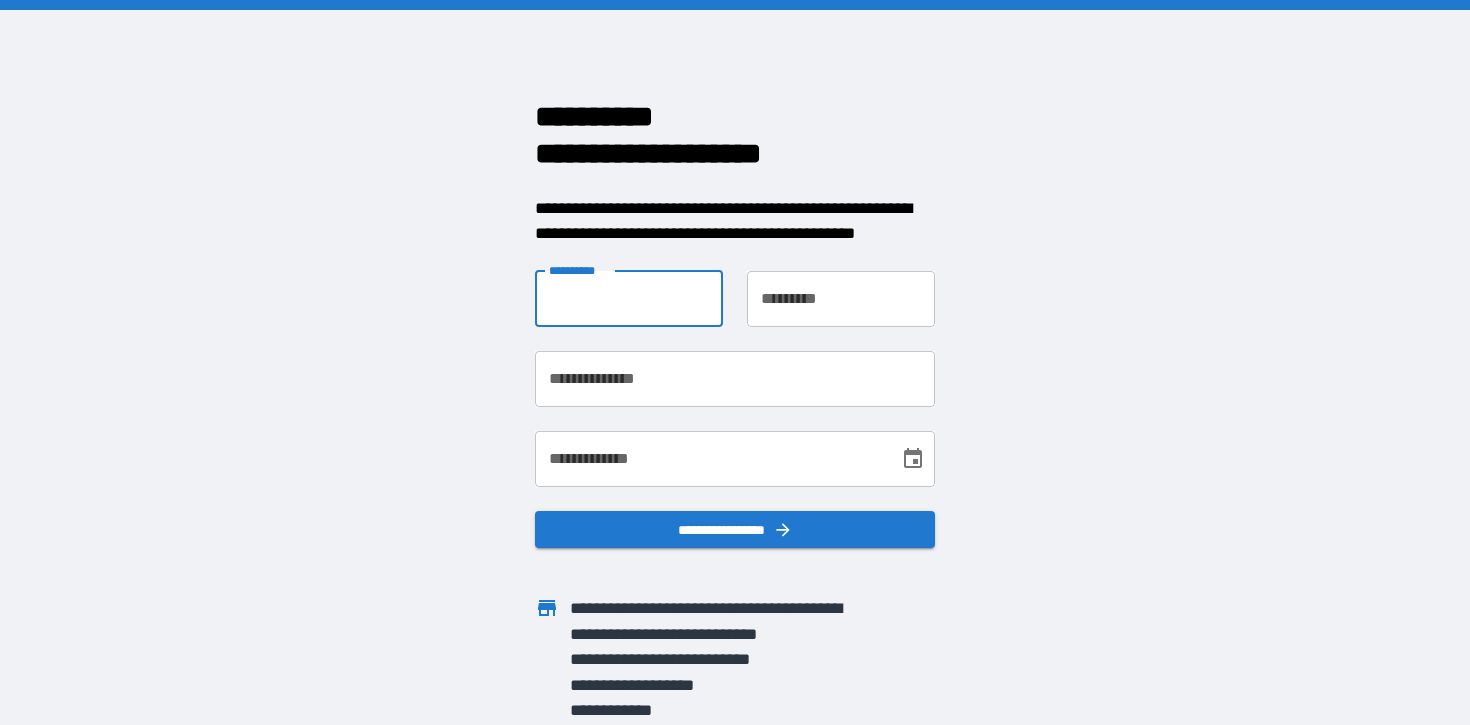 type on "*****" 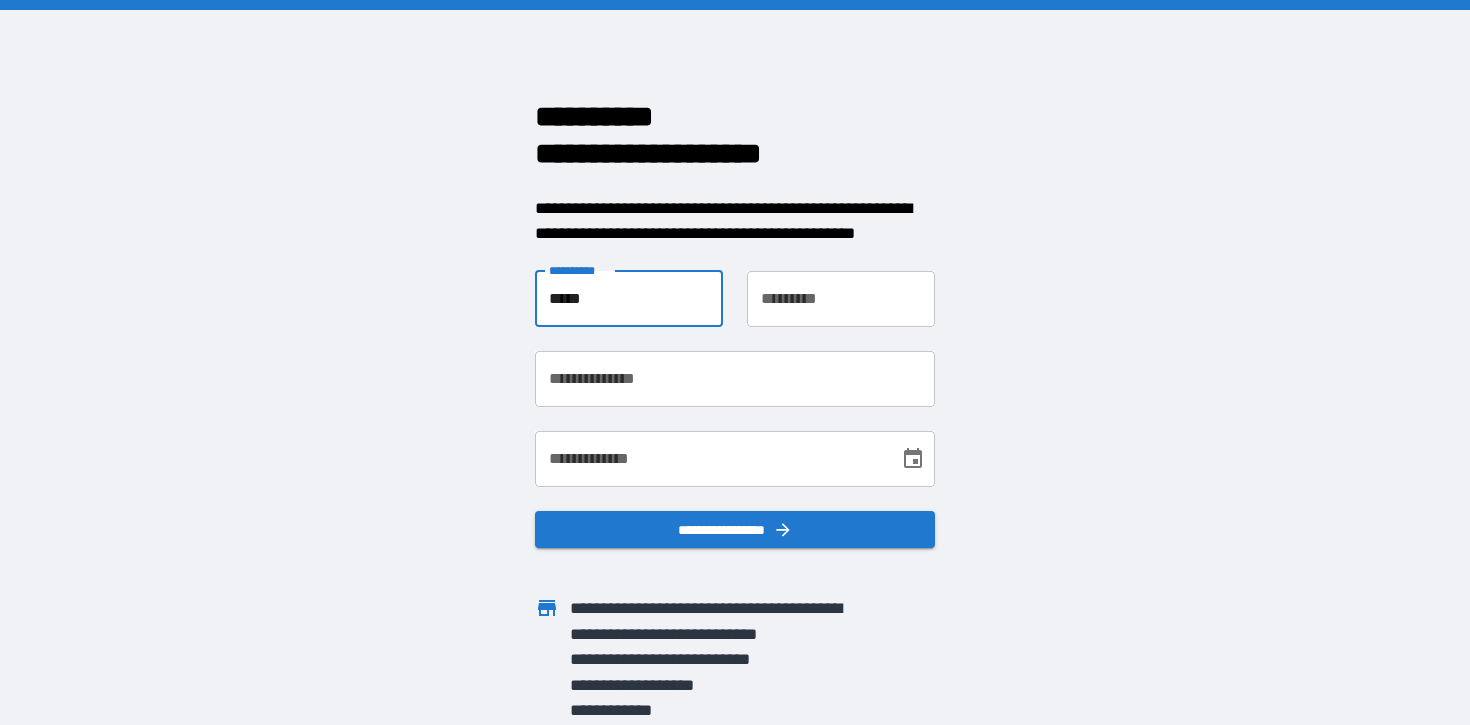 type on "***" 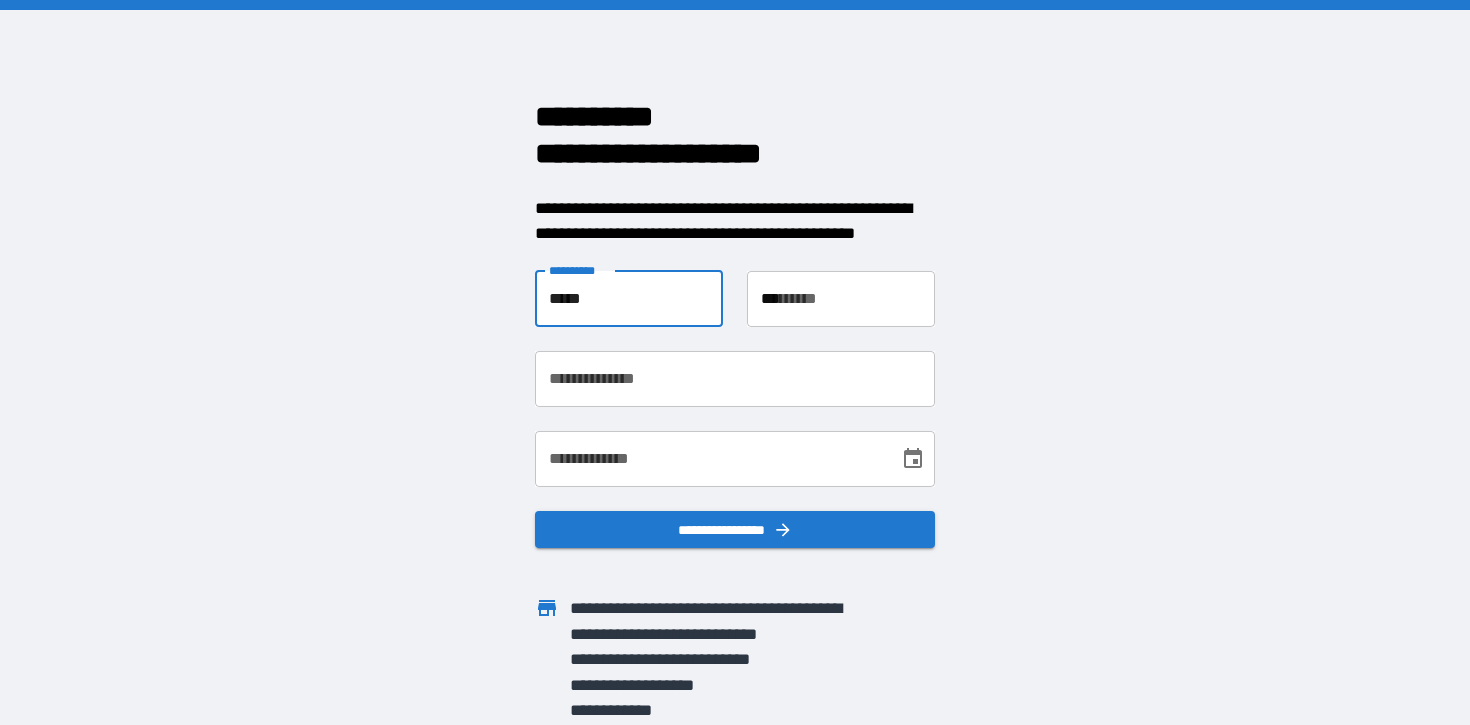 type on "**********" 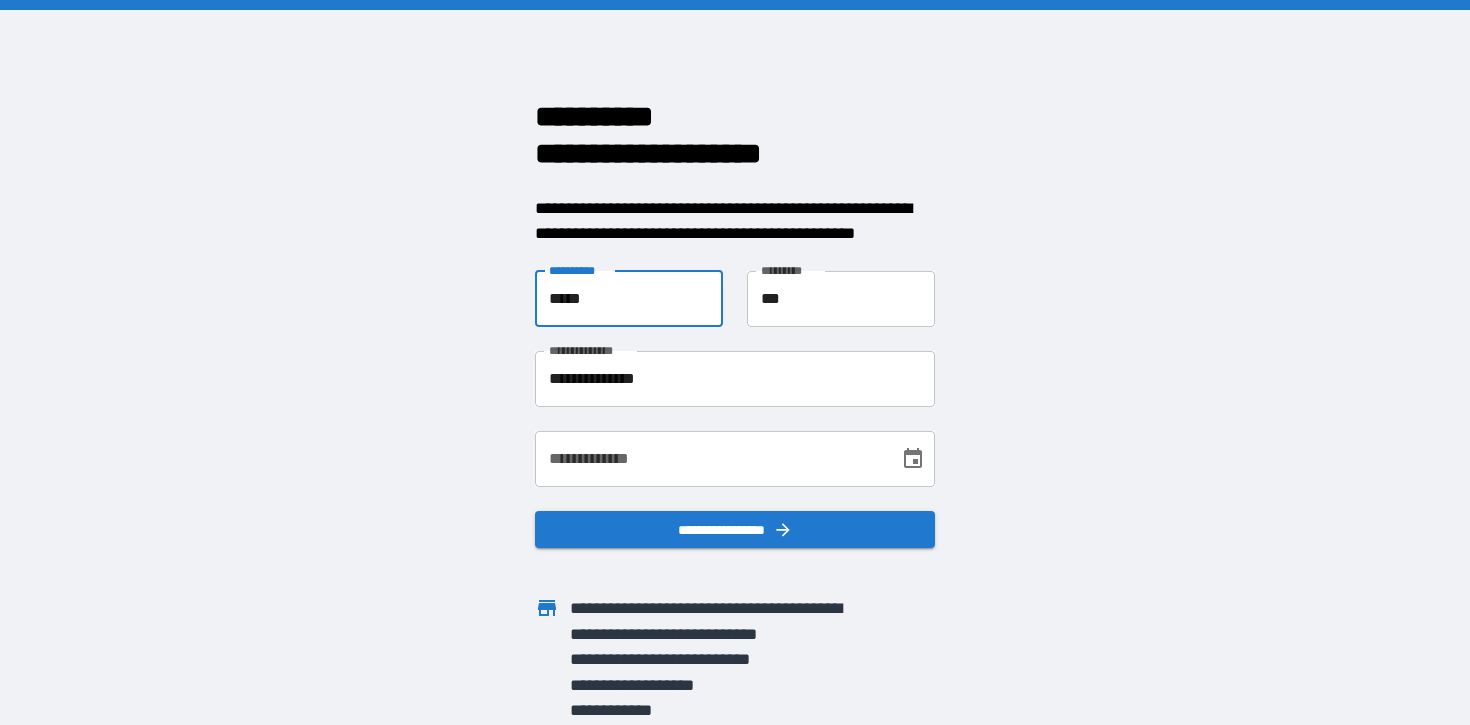 click on "**********" at bounding box center [710, 459] 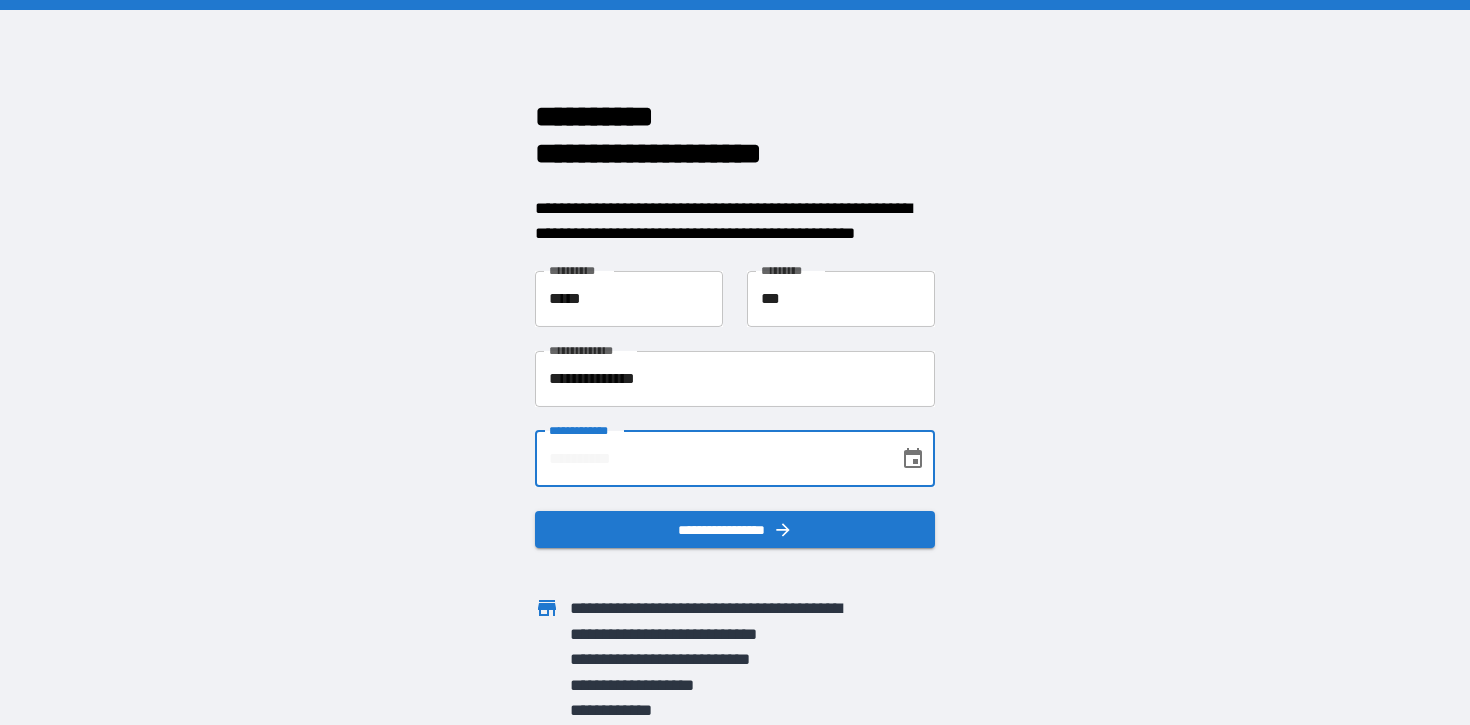 type on "**********" 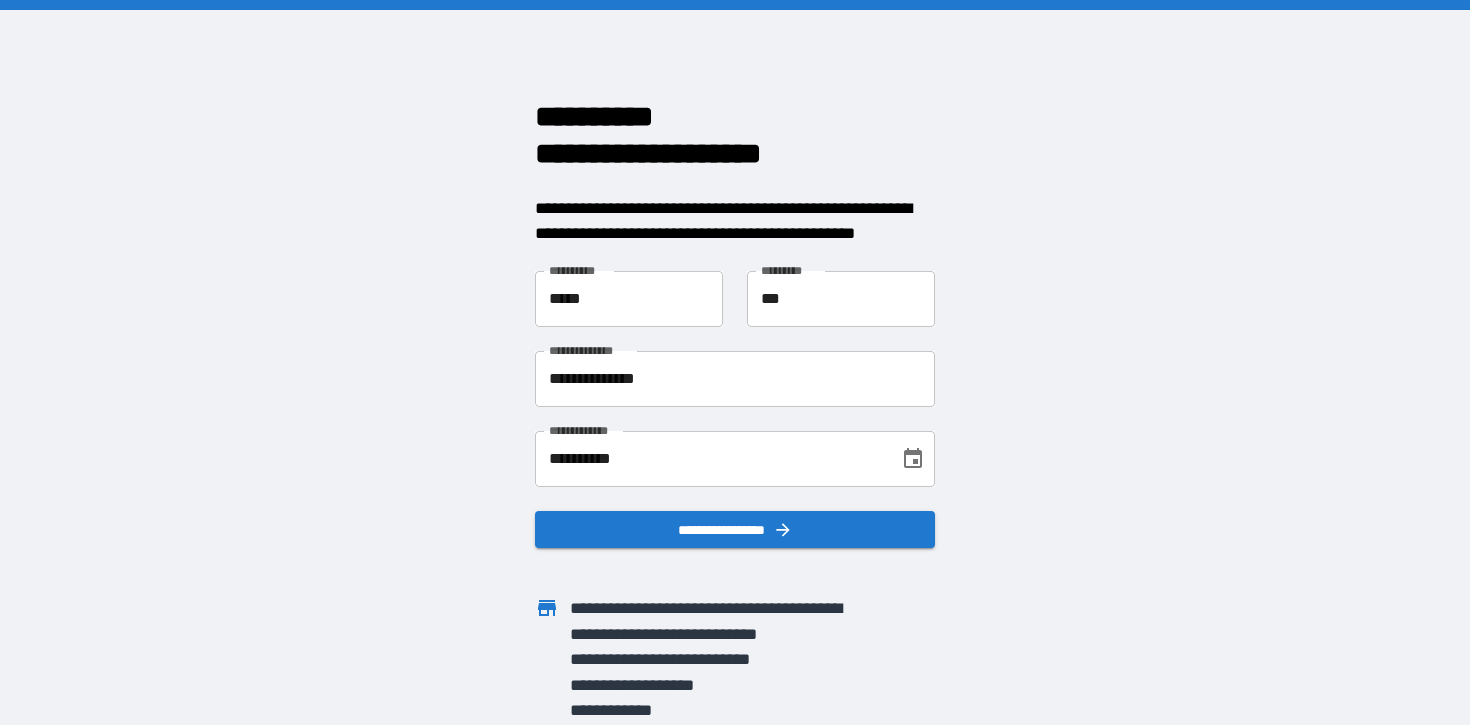 click on "[FIRST] [LAST] [ADDRESS] [CITY] [STATE] [ZIP] [COUNTRY] [PHONE] [EMAIL] [SSN] [DLN] [PASSPORT] [CC] [DOB] [AGE]" at bounding box center [735, 362] 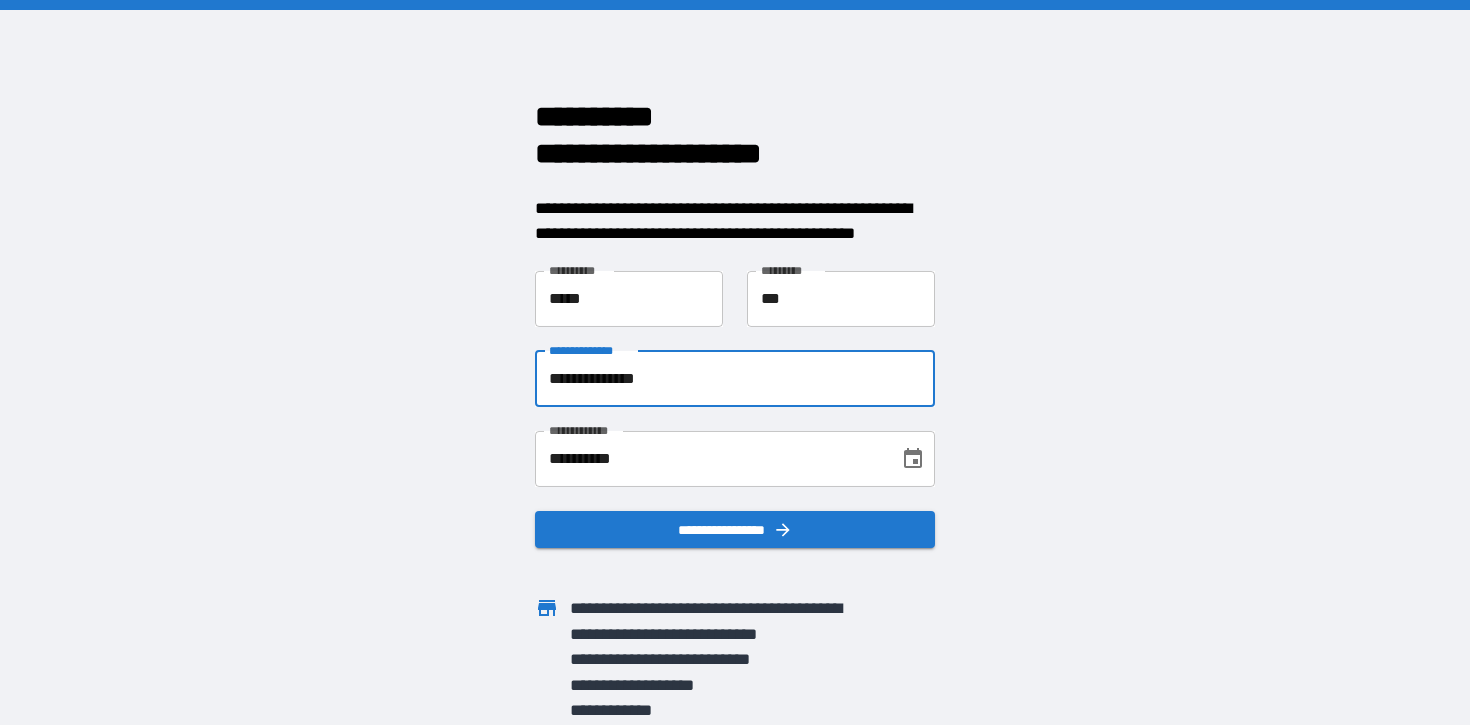 click on "**********" at bounding box center [735, 379] 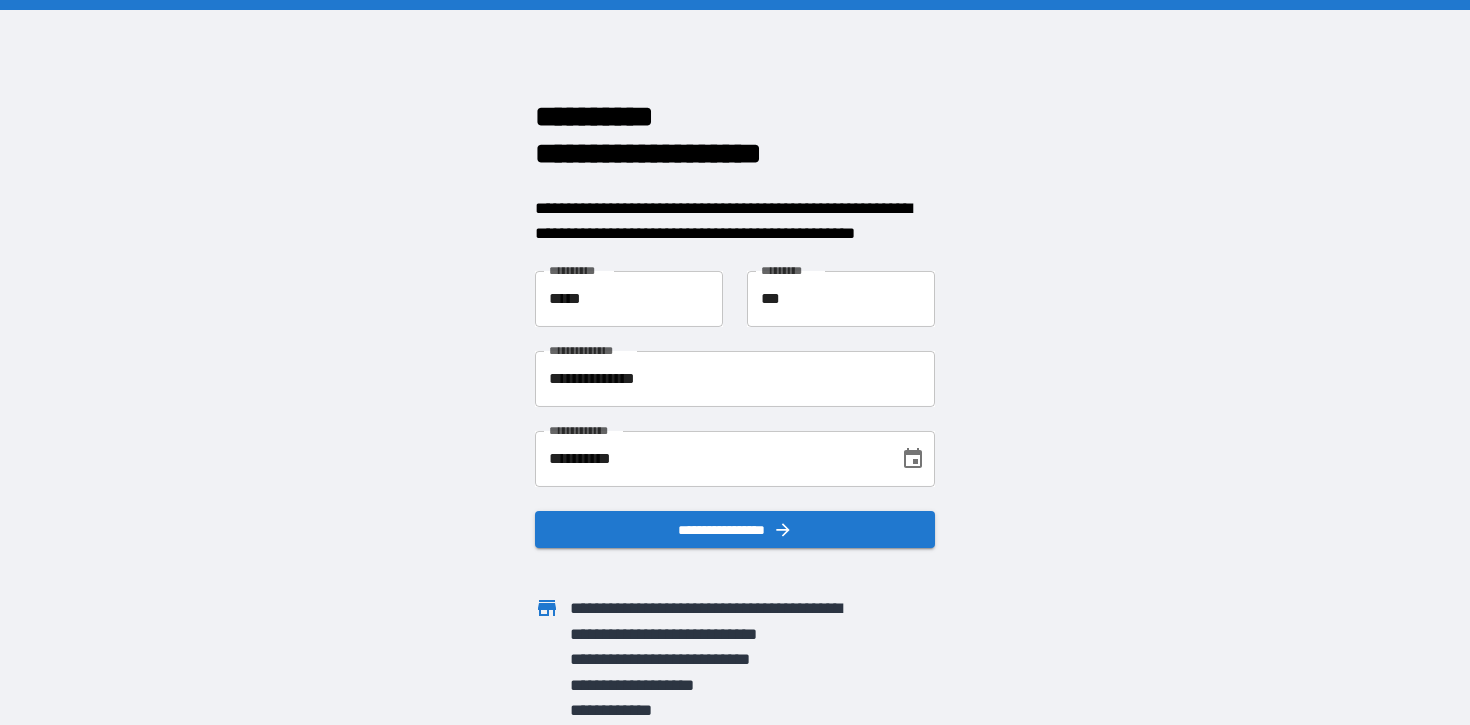 click on "[FIRST] [LAST] [ADDRESS] [CITY] [STATE] [ZIP] [COUNTRY] [PHONE] [EMAIL] [SSN] [DLN] [PASSPORT] [CC] [DOB] [AGE]" at bounding box center [735, 362] 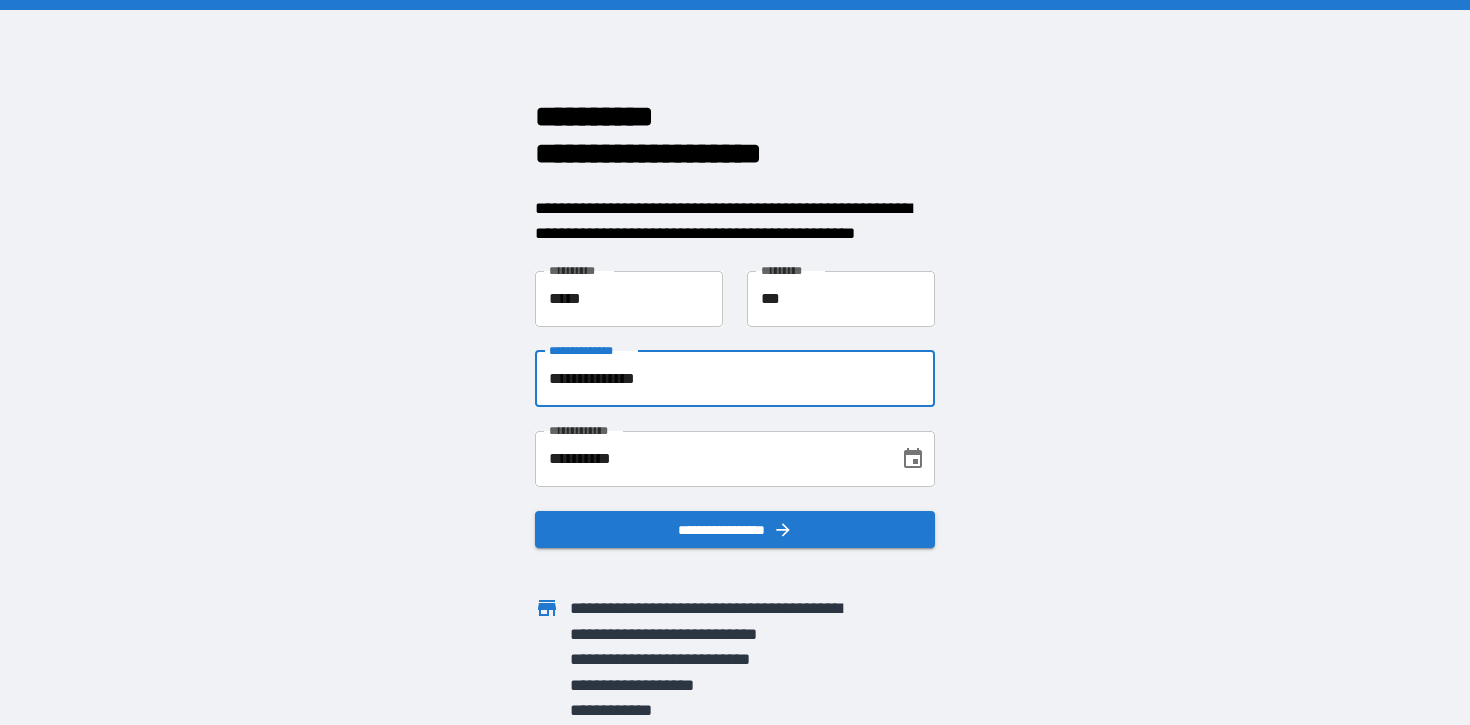 drag, startPoint x: 693, startPoint y: 384, endPoint x: 511, endPoint y: 375, distance: 182.2224 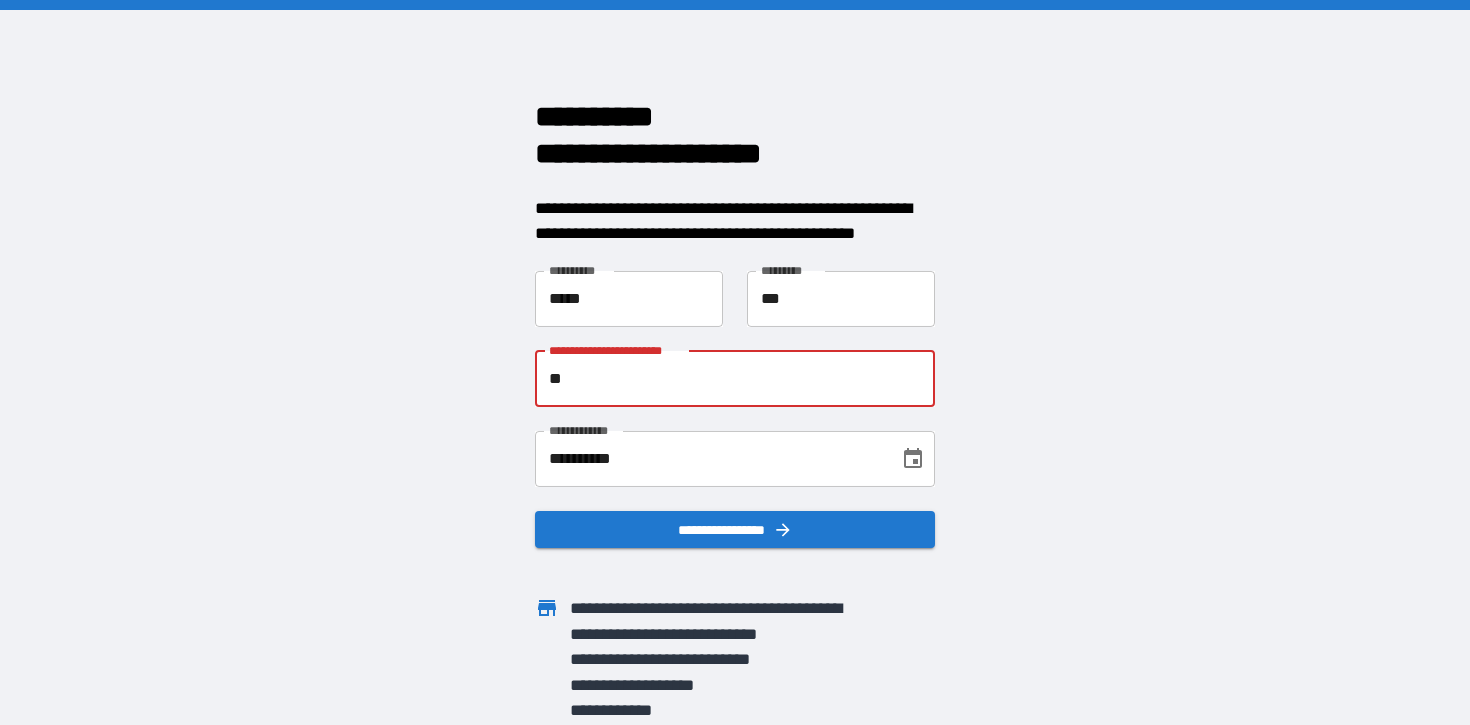 type on "*" 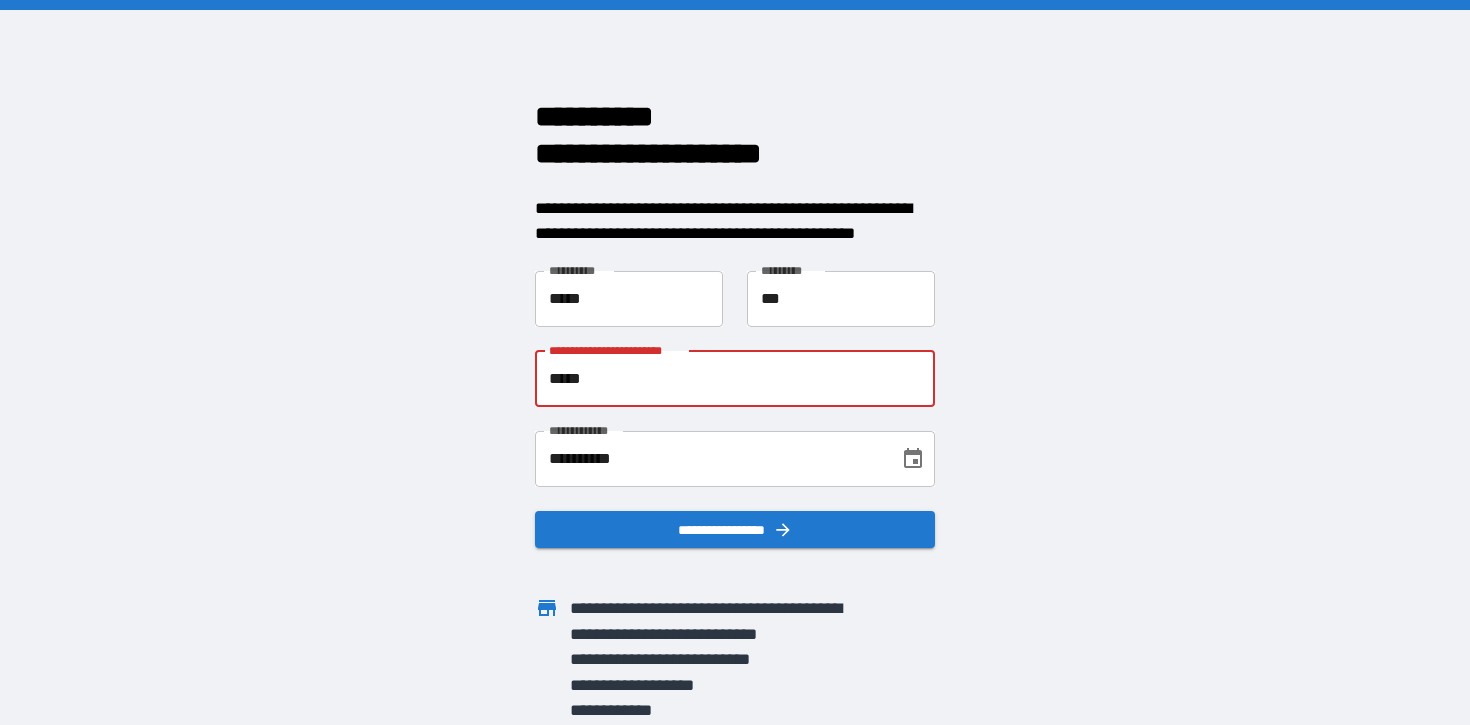 type on "**********" 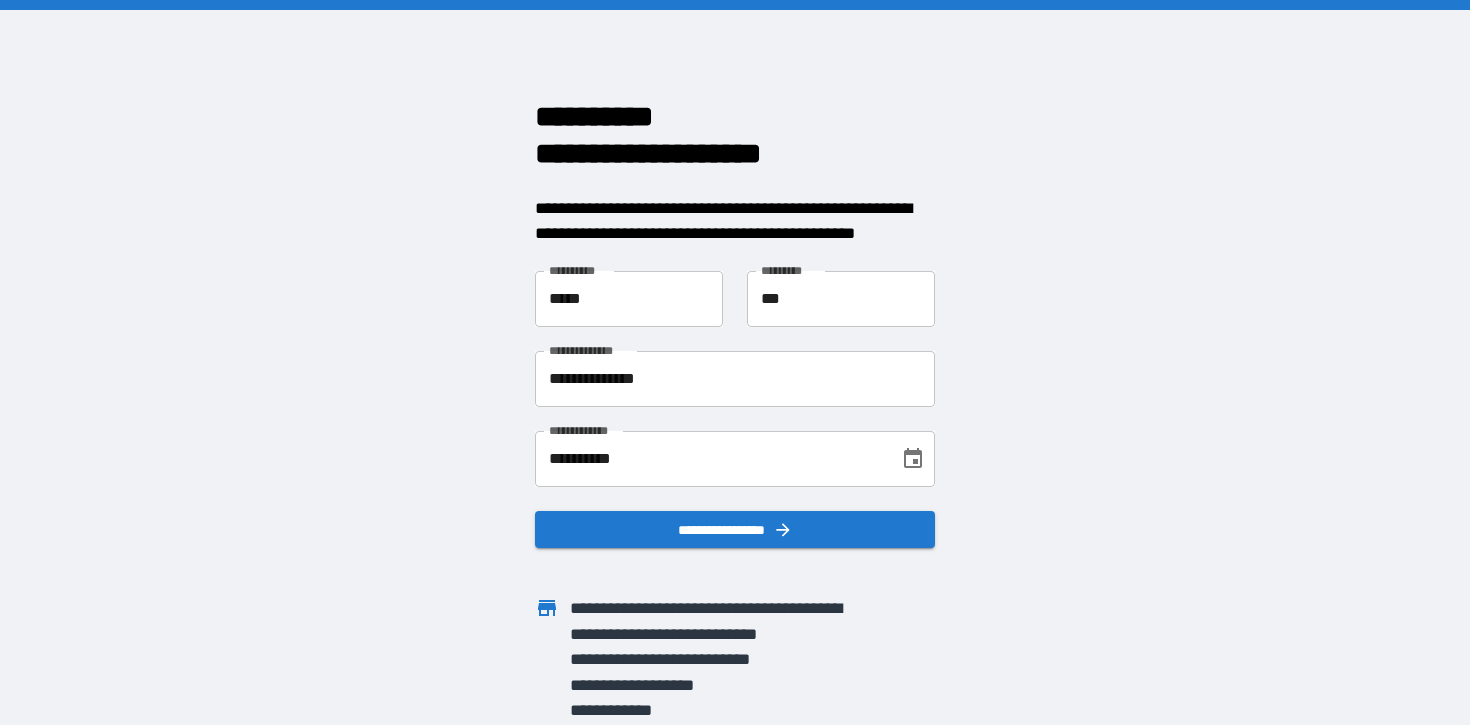 click on "[FIRST] [LAST] [ADDRESS] [CITY] [STATE] [ZIP] [COUNTRY] [PHONE] [EMAIL] [SSN] [DLN] [PASSPORT] [CC] [DOB] [AGE]" at bounding box center (735, 362) 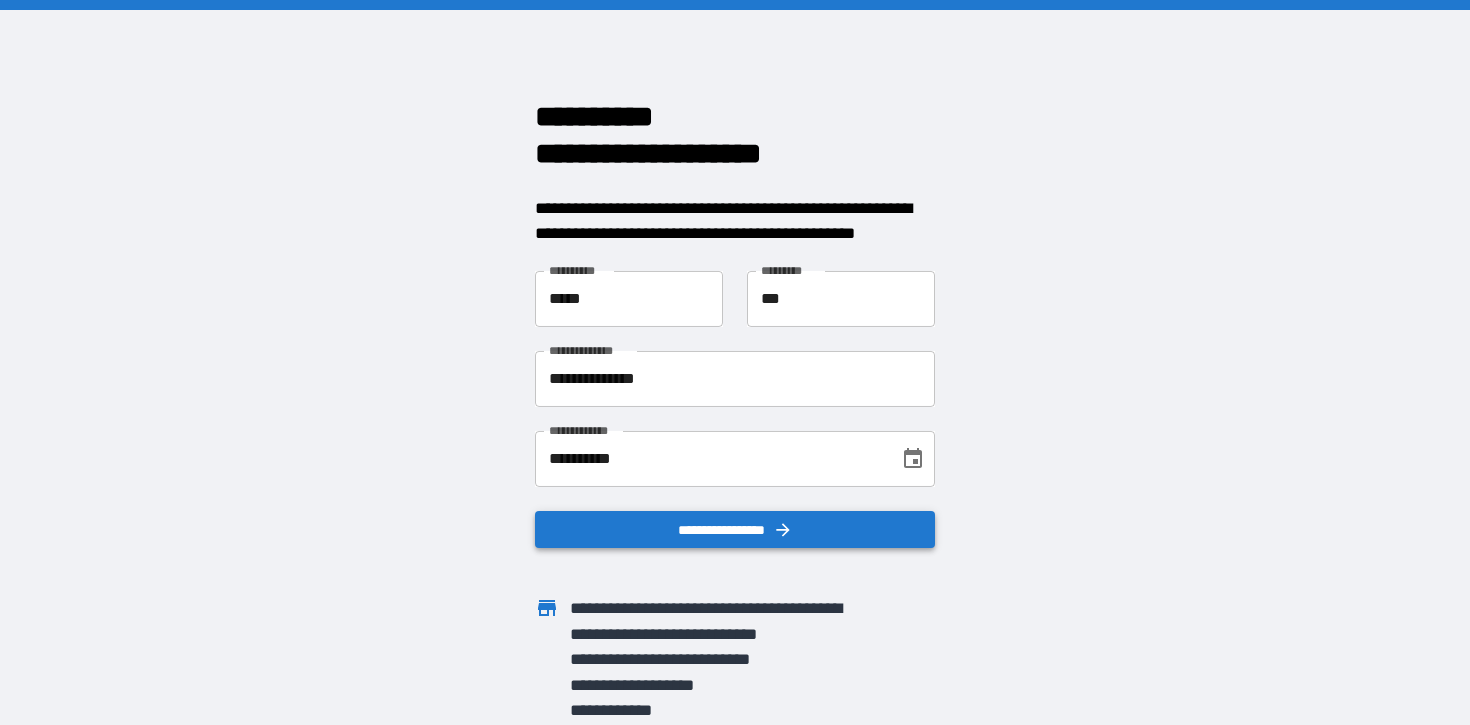click on "**********" at bounding box center (735, 530) 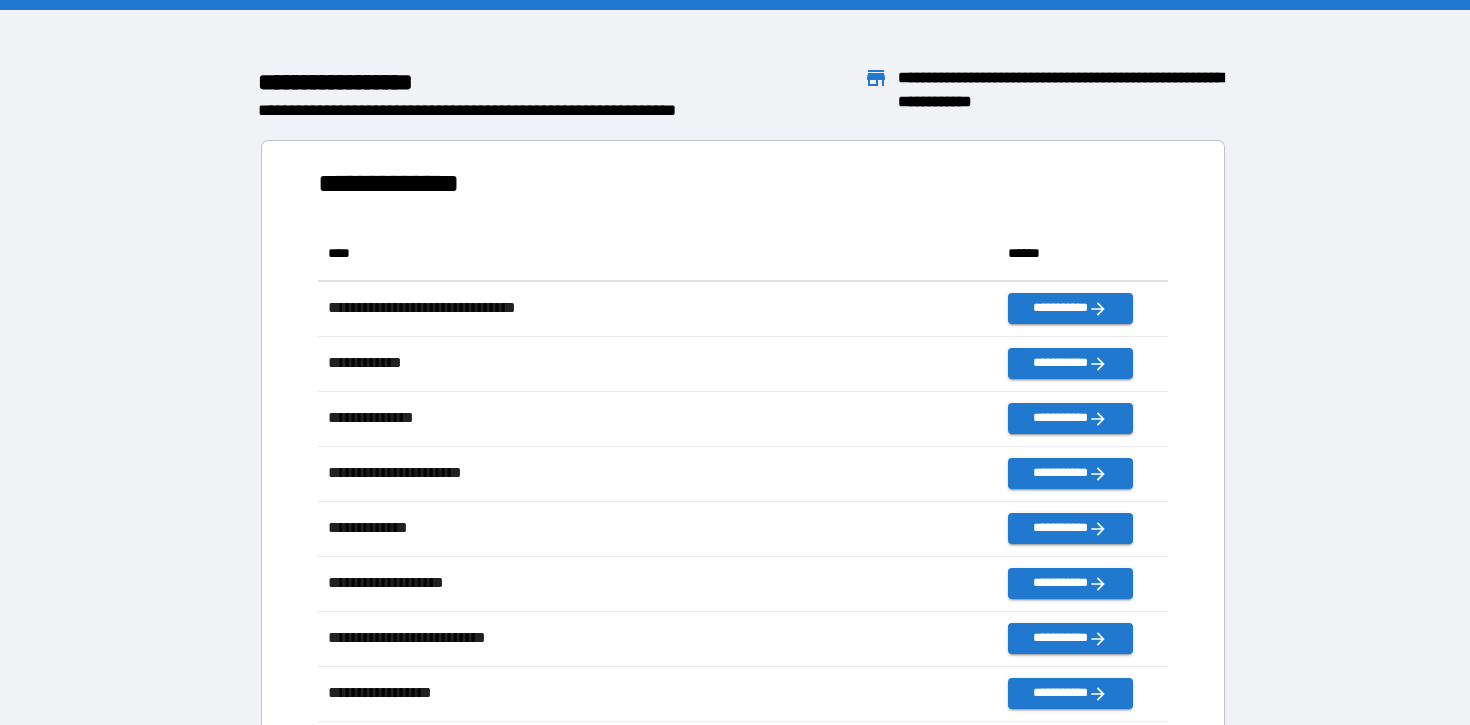 scroll, scrollTop: 1, scrollLeft: 1, axis: both 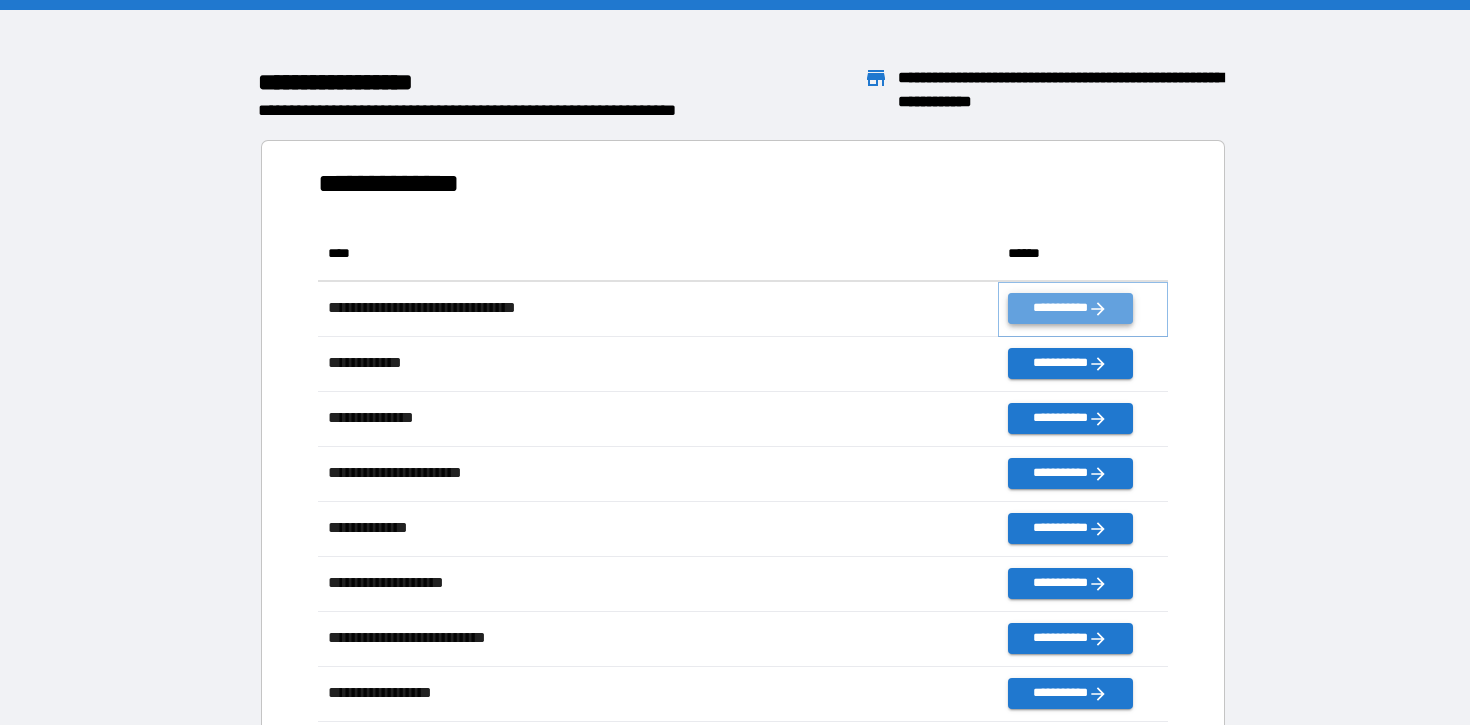 click on "**********" at bounding box center [1070, 308] 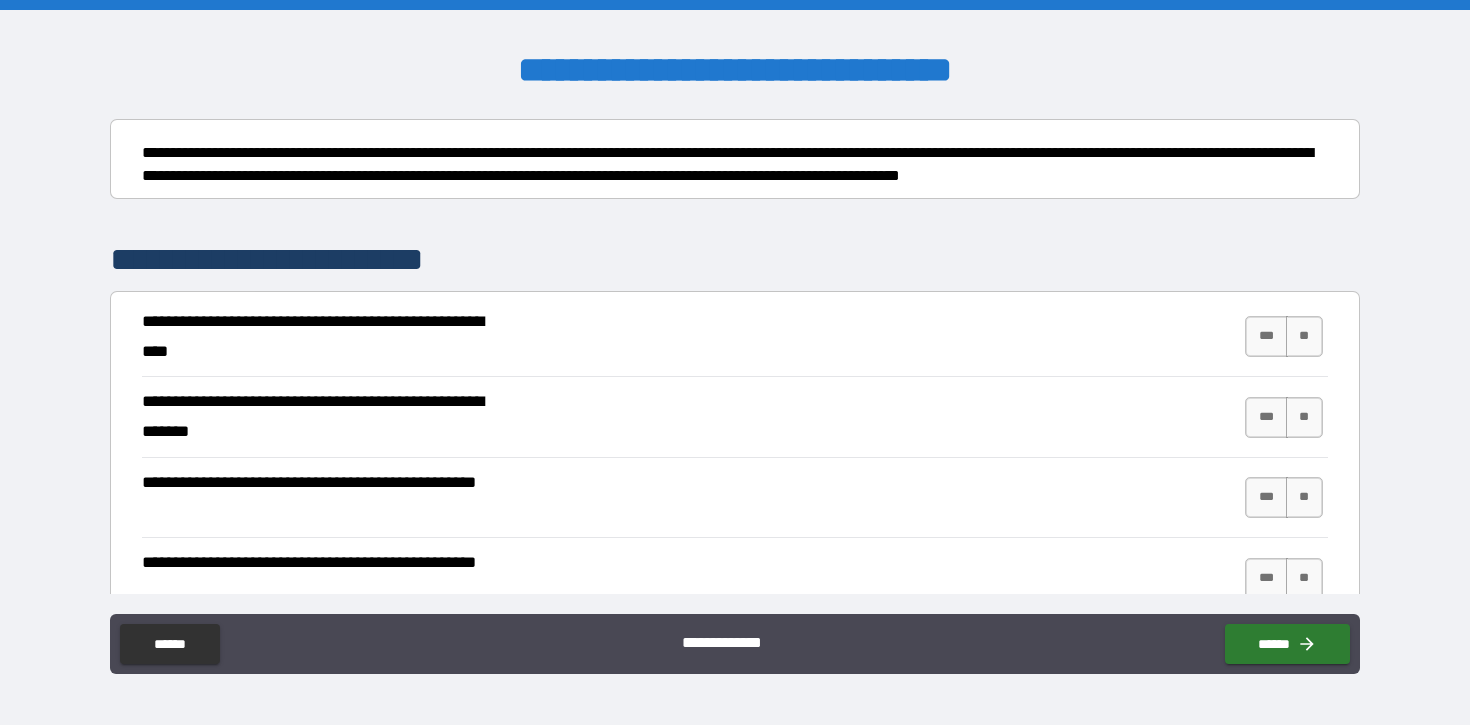 scroll, scrollTop: 224, scrollLeft: 0, axis: vertical 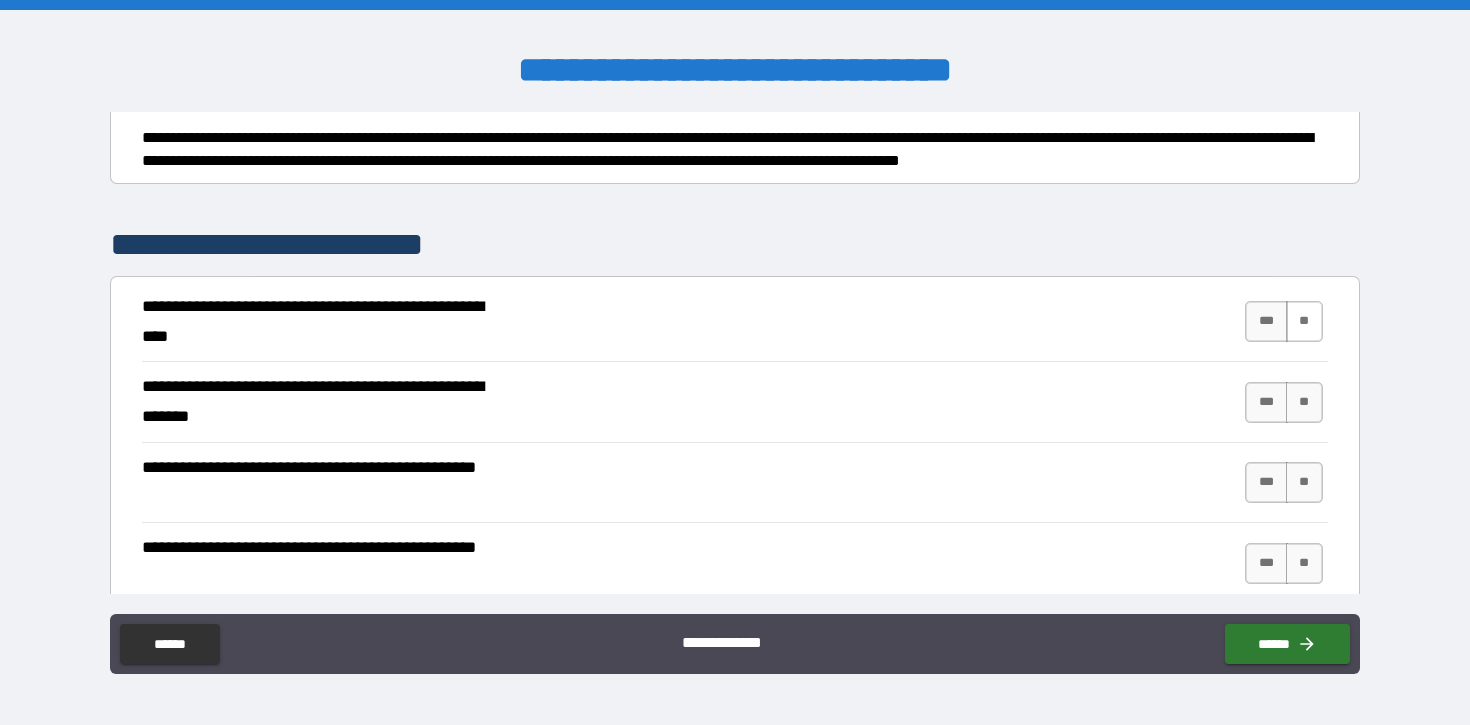 click on "**" at bounding box center [1304, 321] 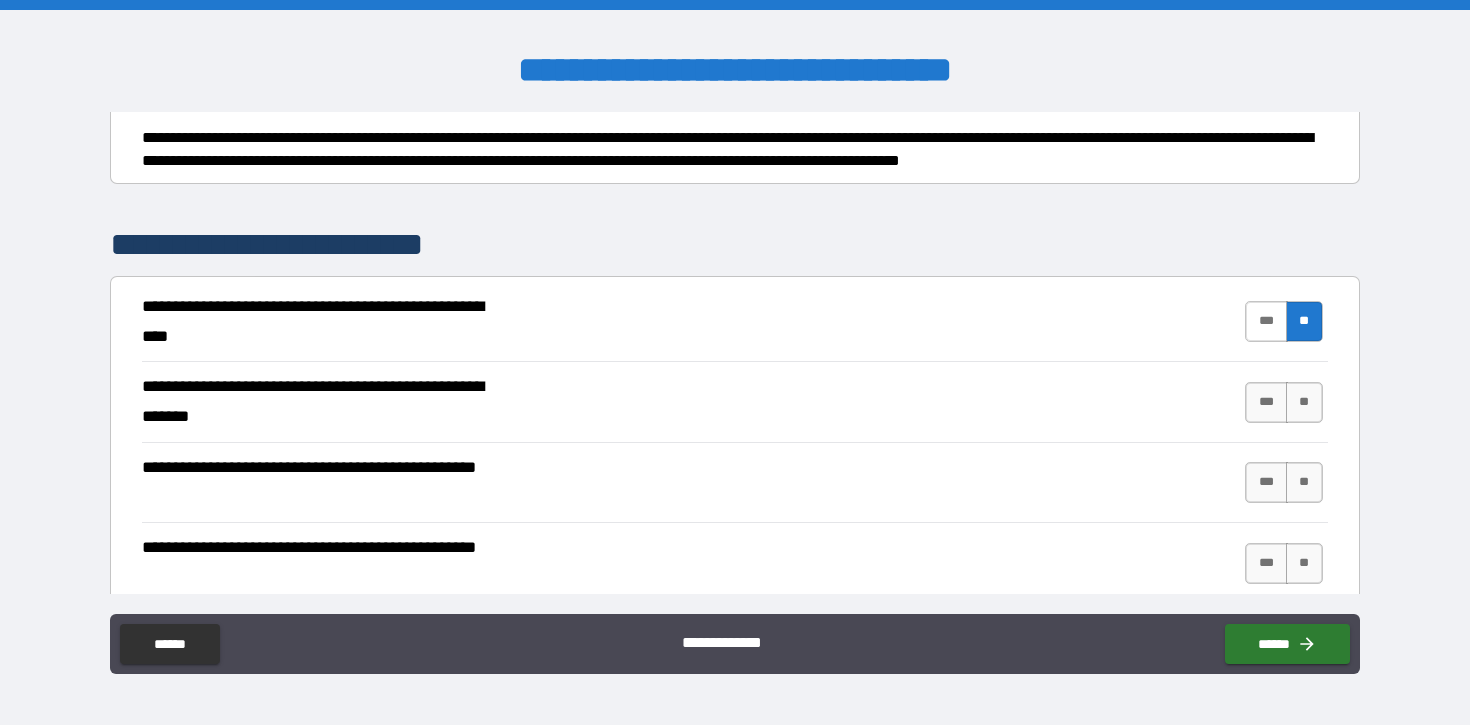 click on "***" at bounding box center (1266, 321) 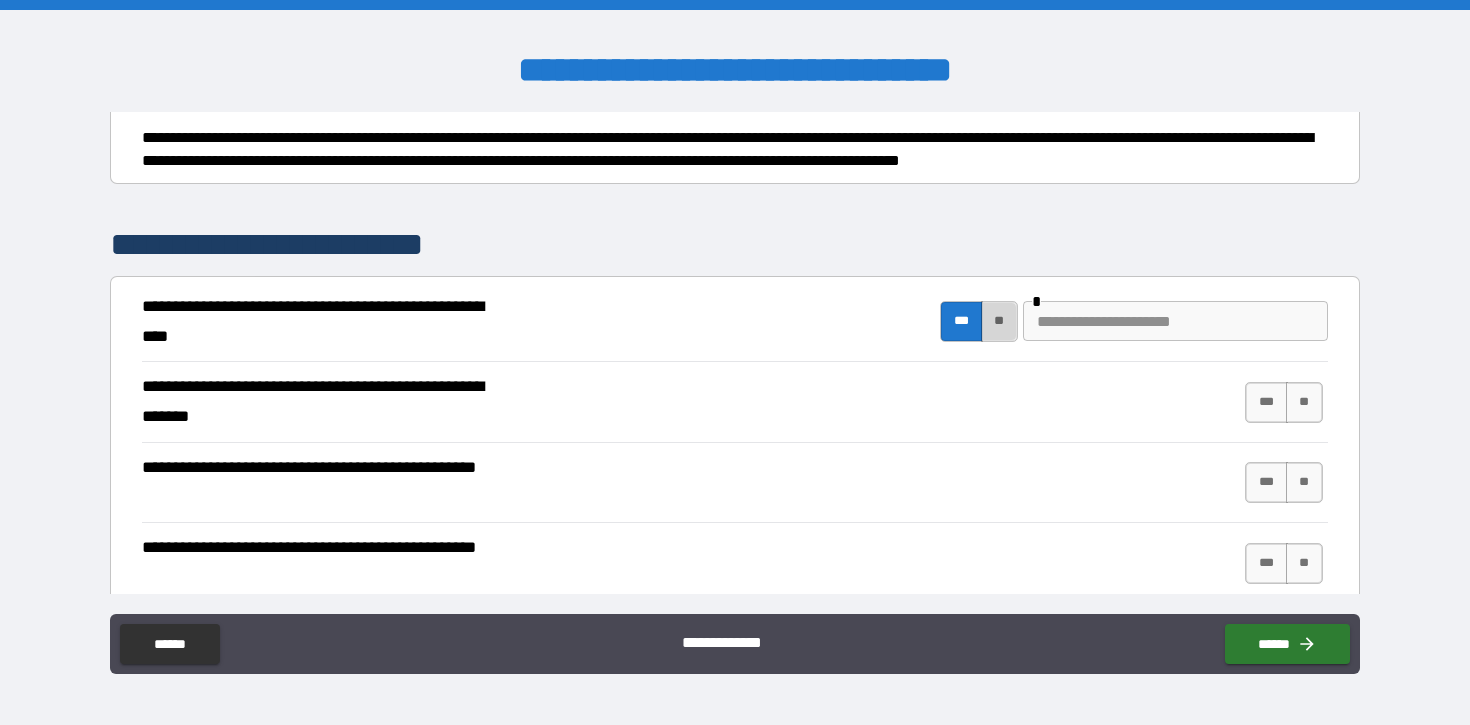 click on "**" at bounding box center [999, 321] 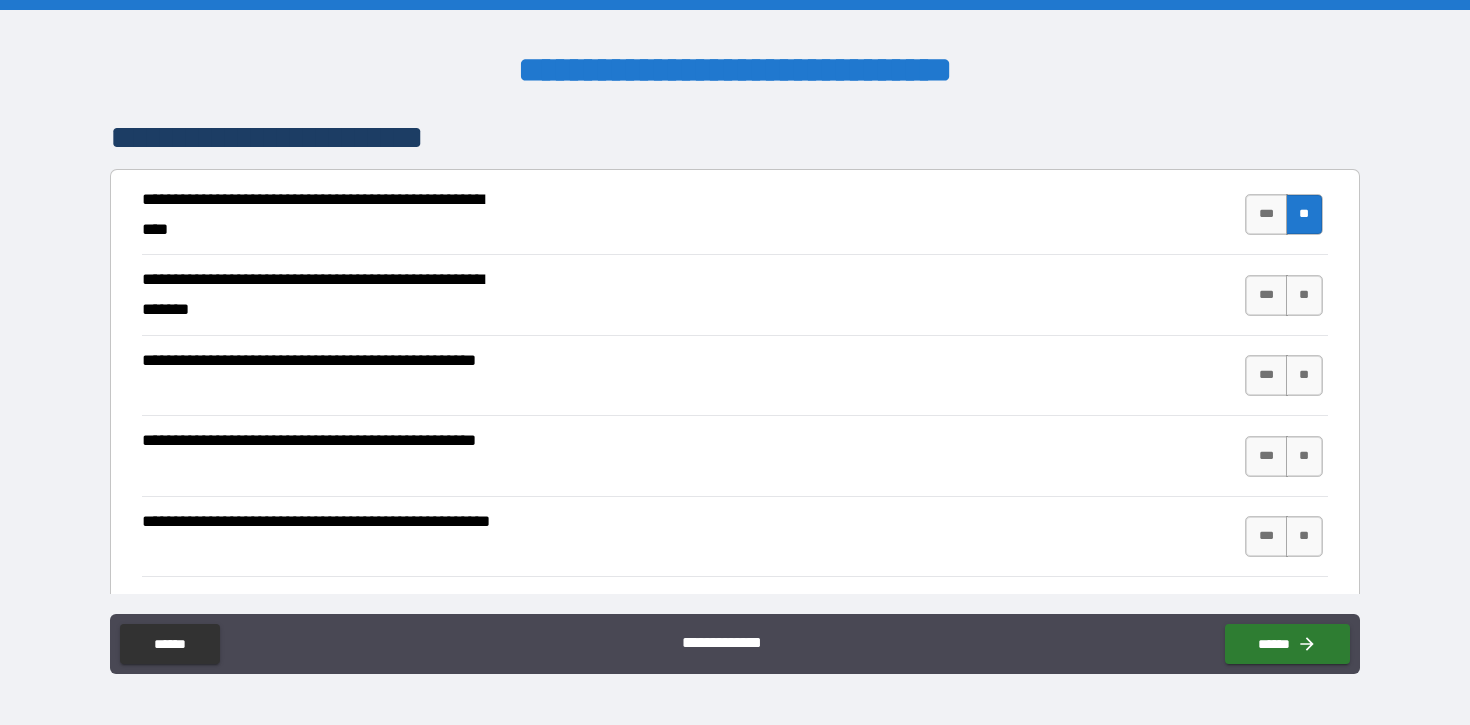 scroll, scrollTop: 332, scrollLeft: 0, axis: vertical 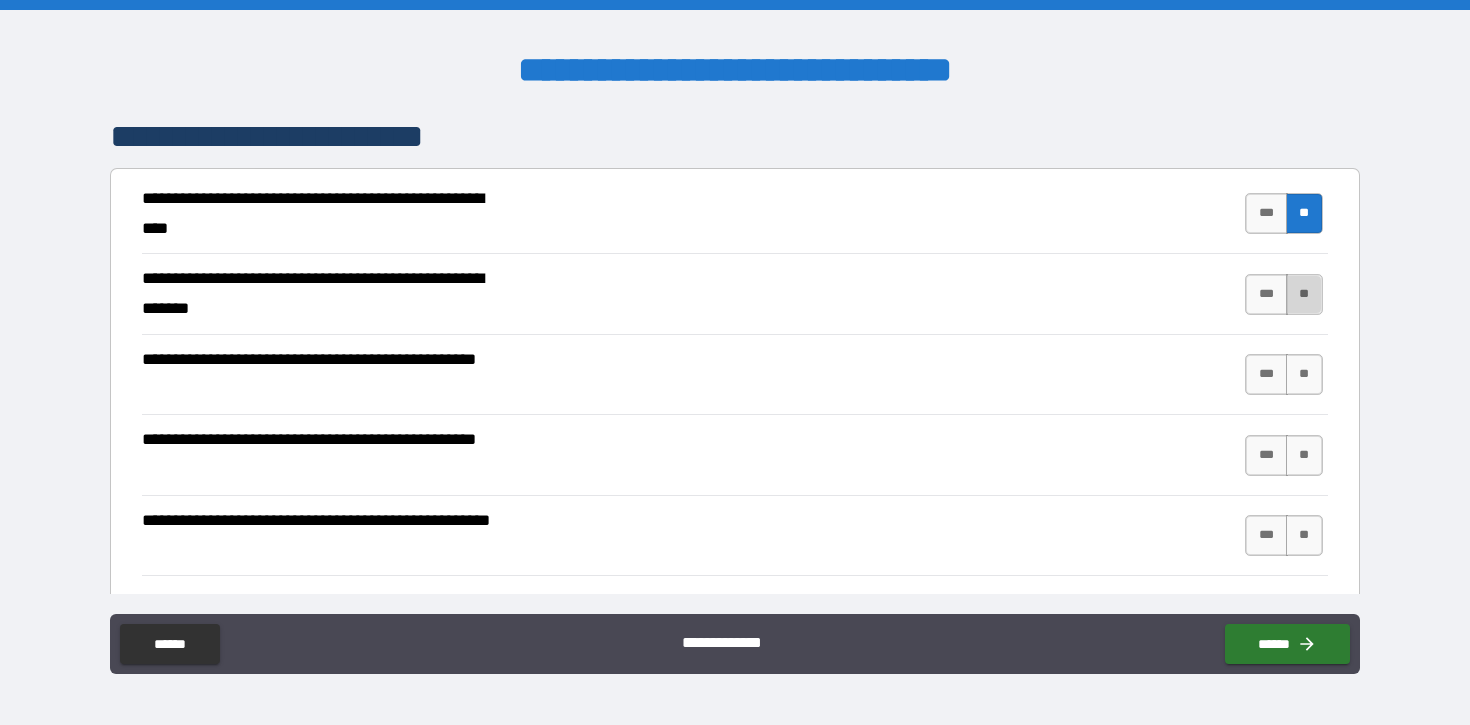 click on "**" at bounding box center (1304, 294) 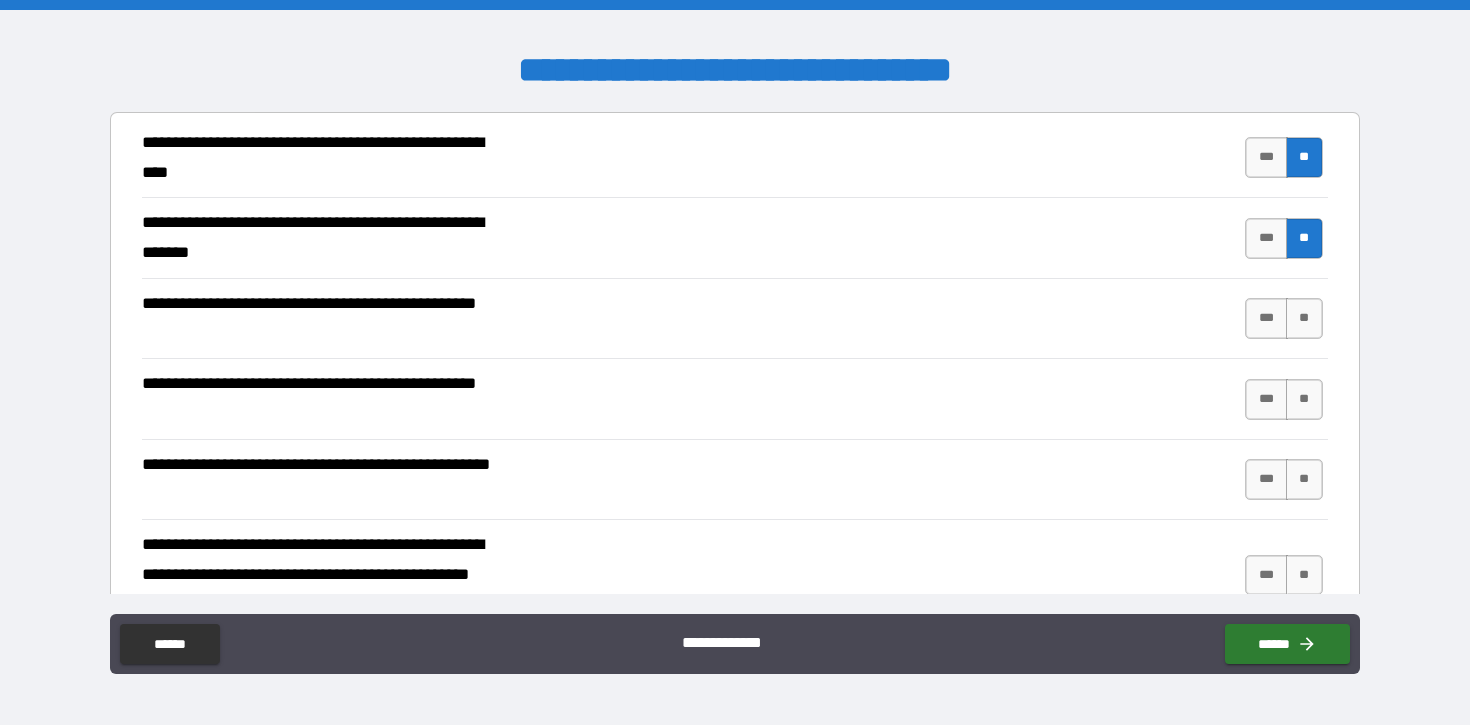 scroll, scrollTop: 404, scrollLeft: 0, axis: vertical 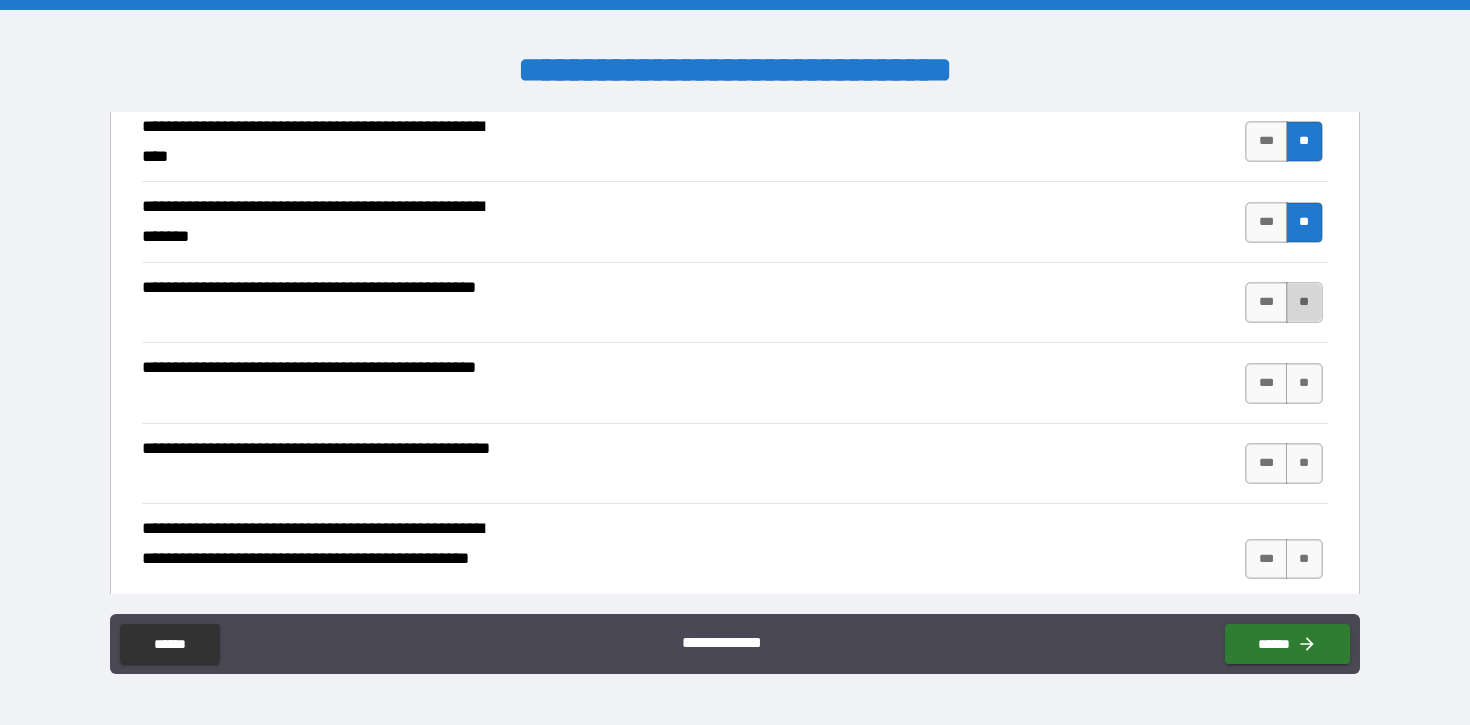click on "**" at bounding box center (1304, 302) 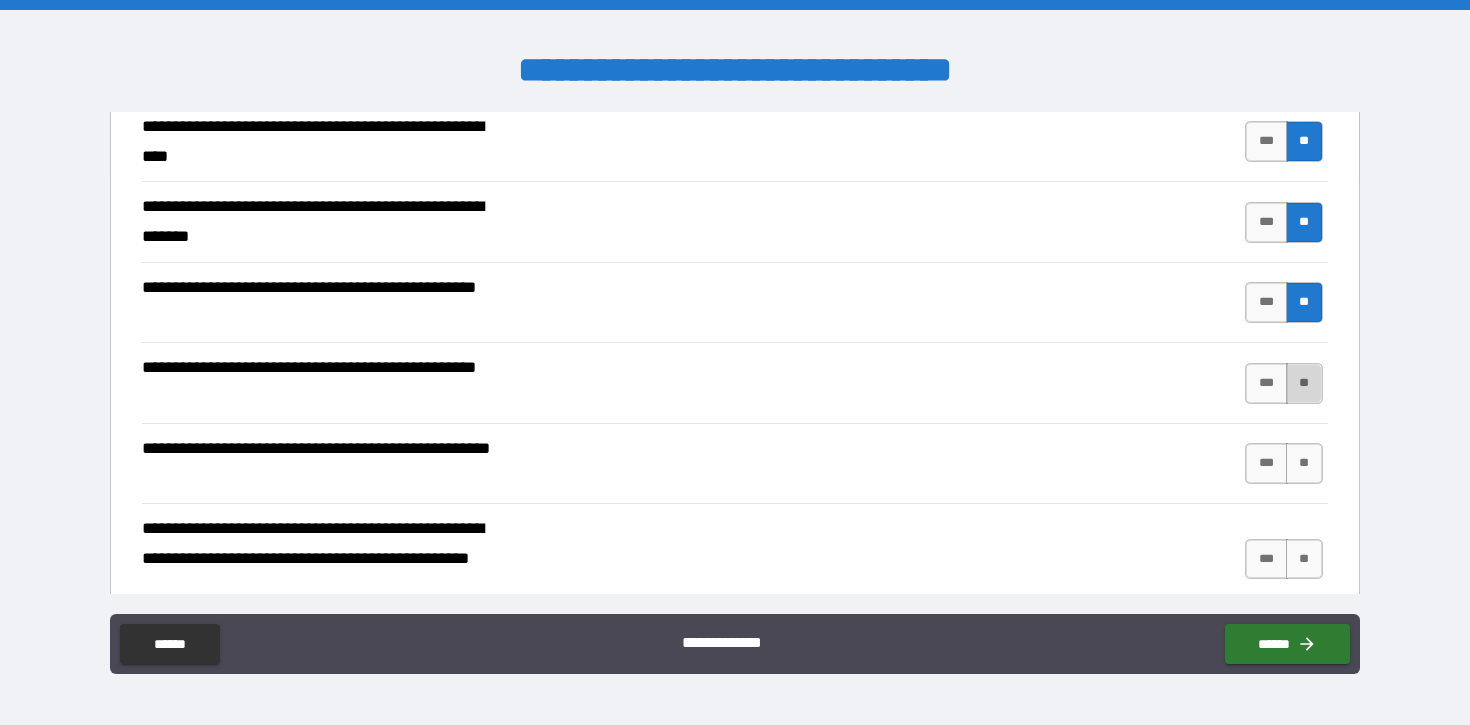 click on "**" at bounding box center [1304, 383] 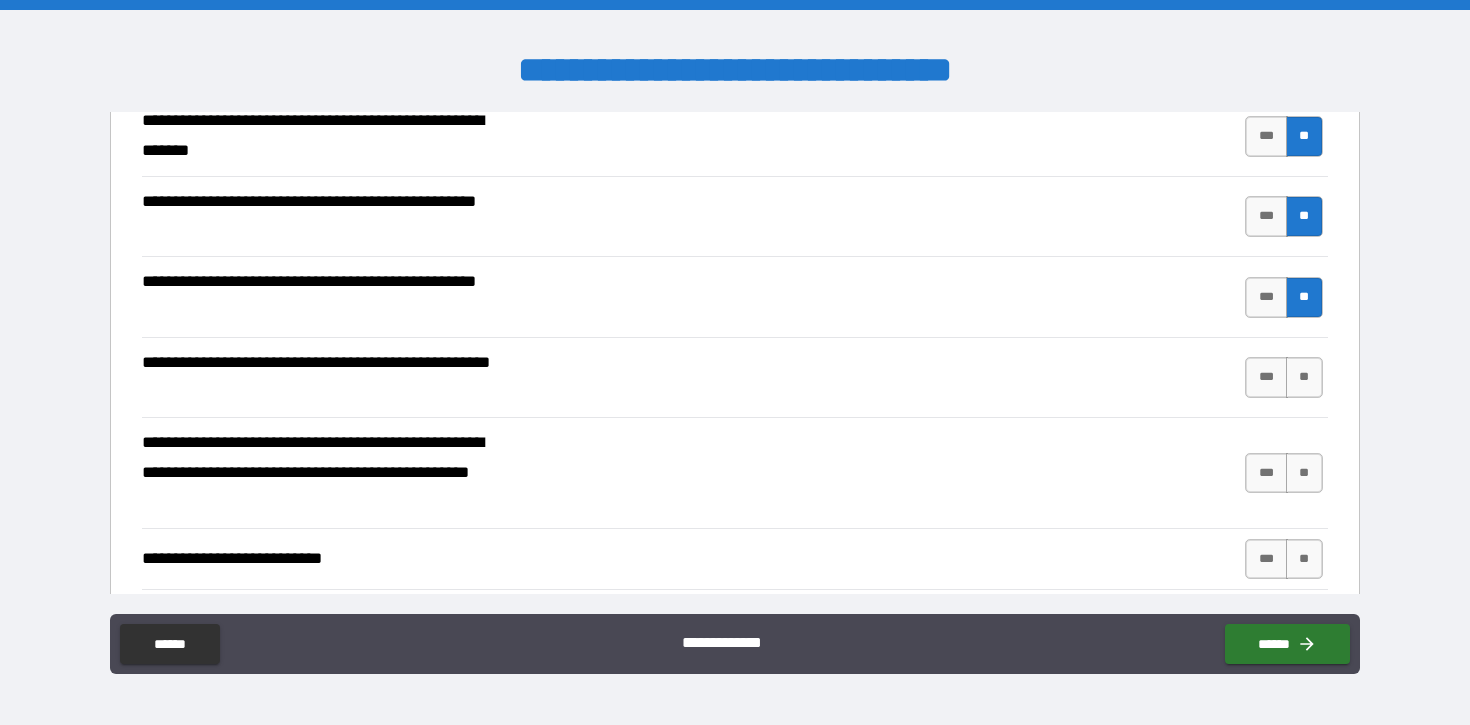 scroll, scrollTop: 504, scrollLeft: 0, axis: vertical 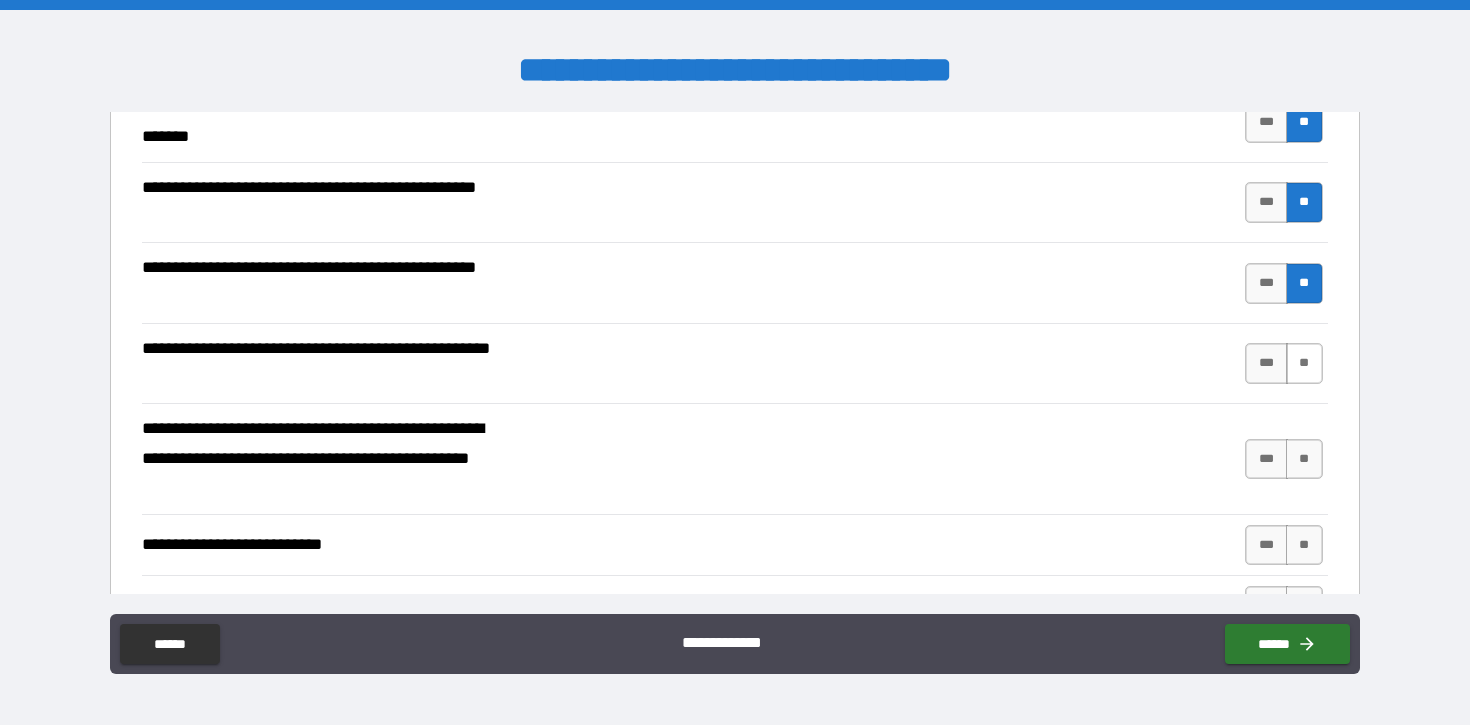 click on "**" at bounding box center (1304, 363) 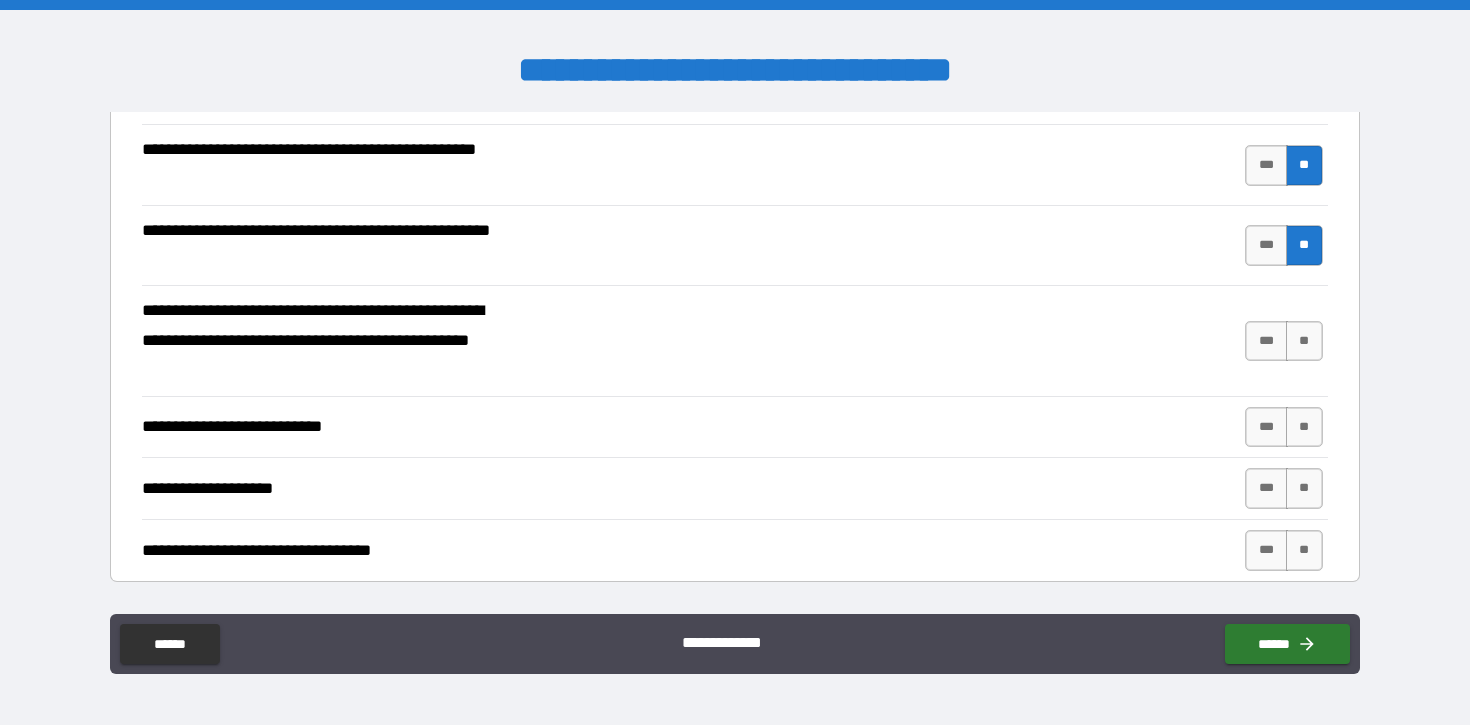 scroll, scrollTop: 623, scrollLeft: 0, axis: vertical 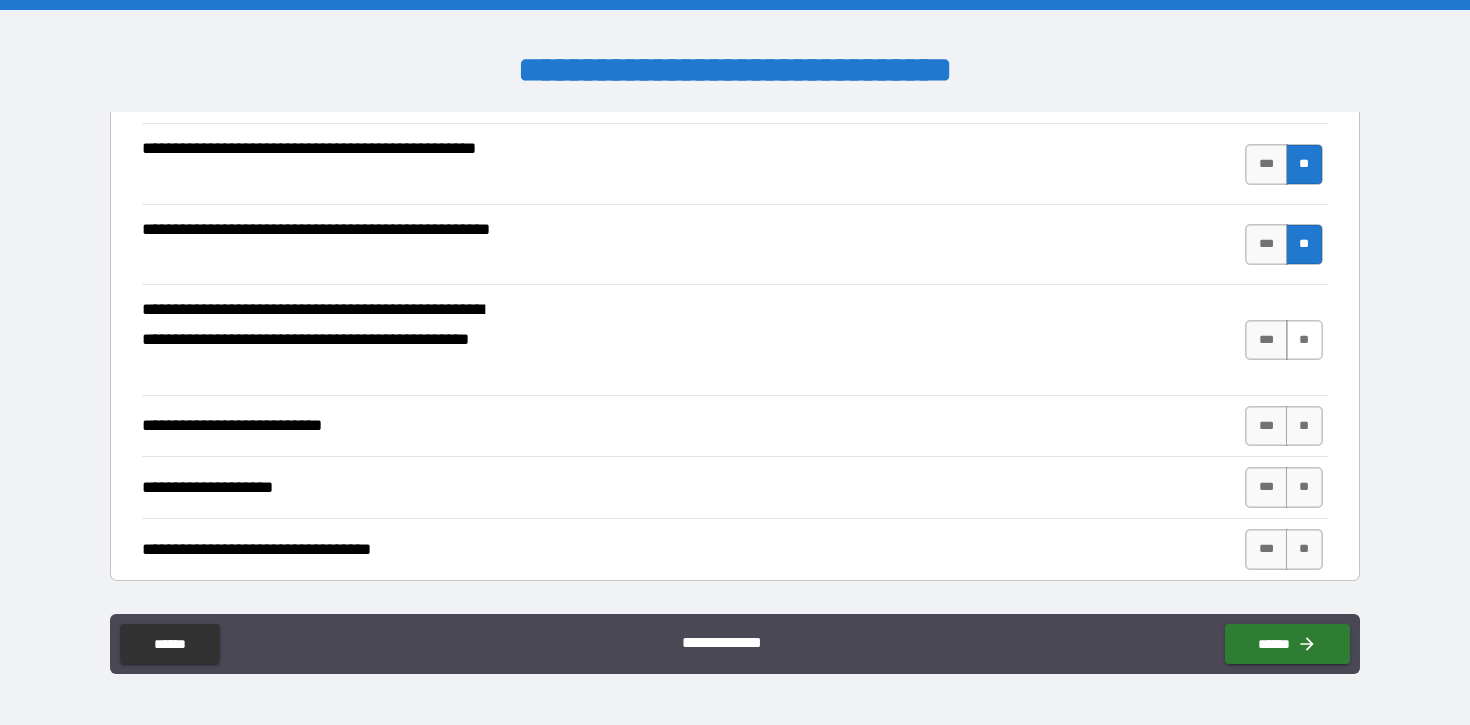 click on "**" at bounding box center [1304, 340] 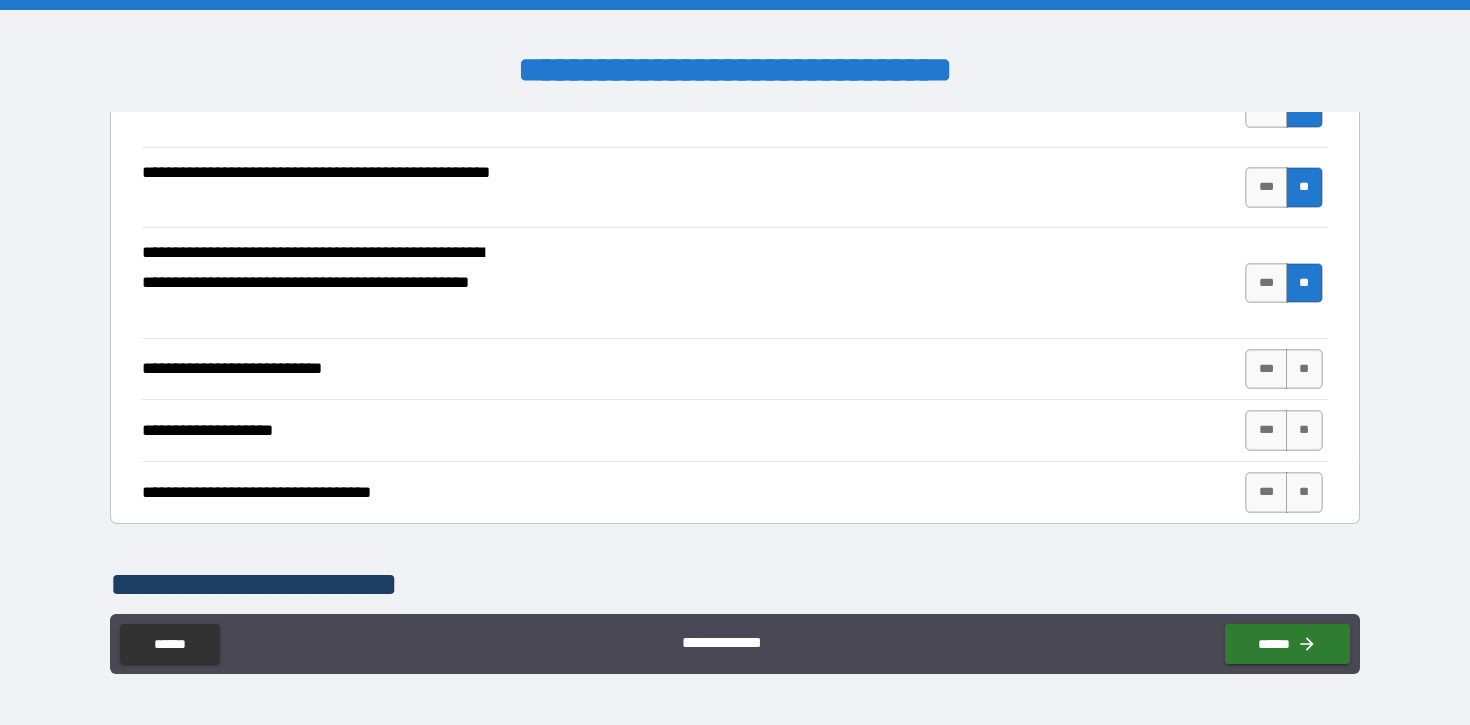scroll, scrollTop: 696, scrollLeft: 0, axis: vertical 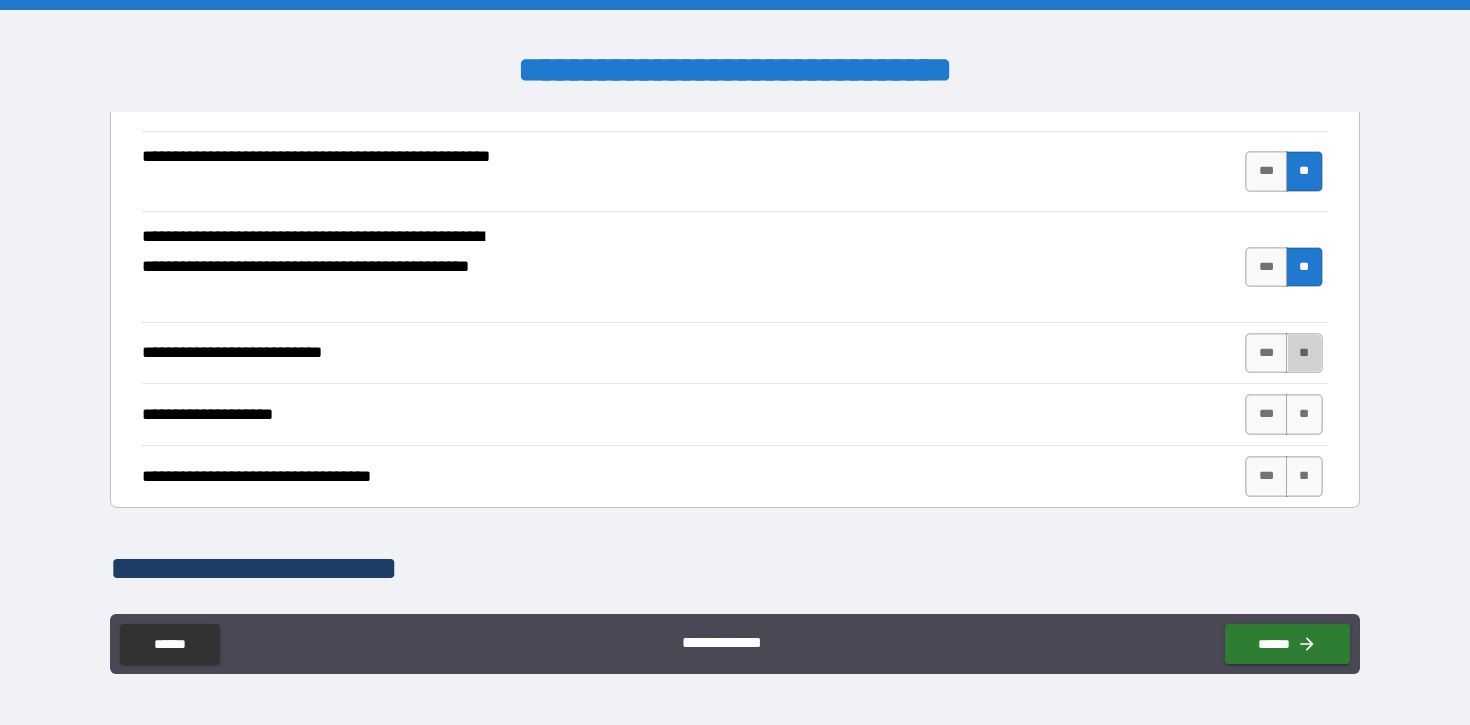 click on "**" at bounding box center [1304, 353] 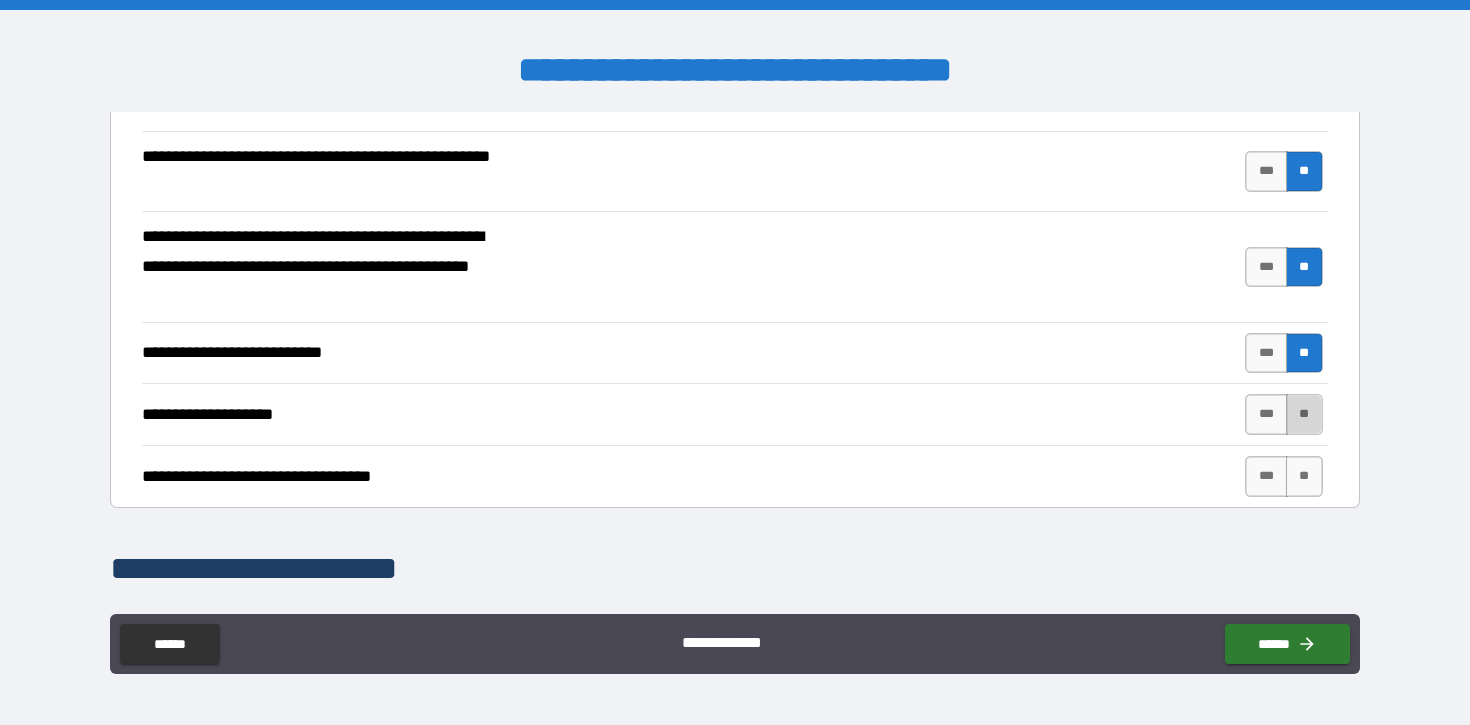 click on "**" at bounding box center [1304, 414] 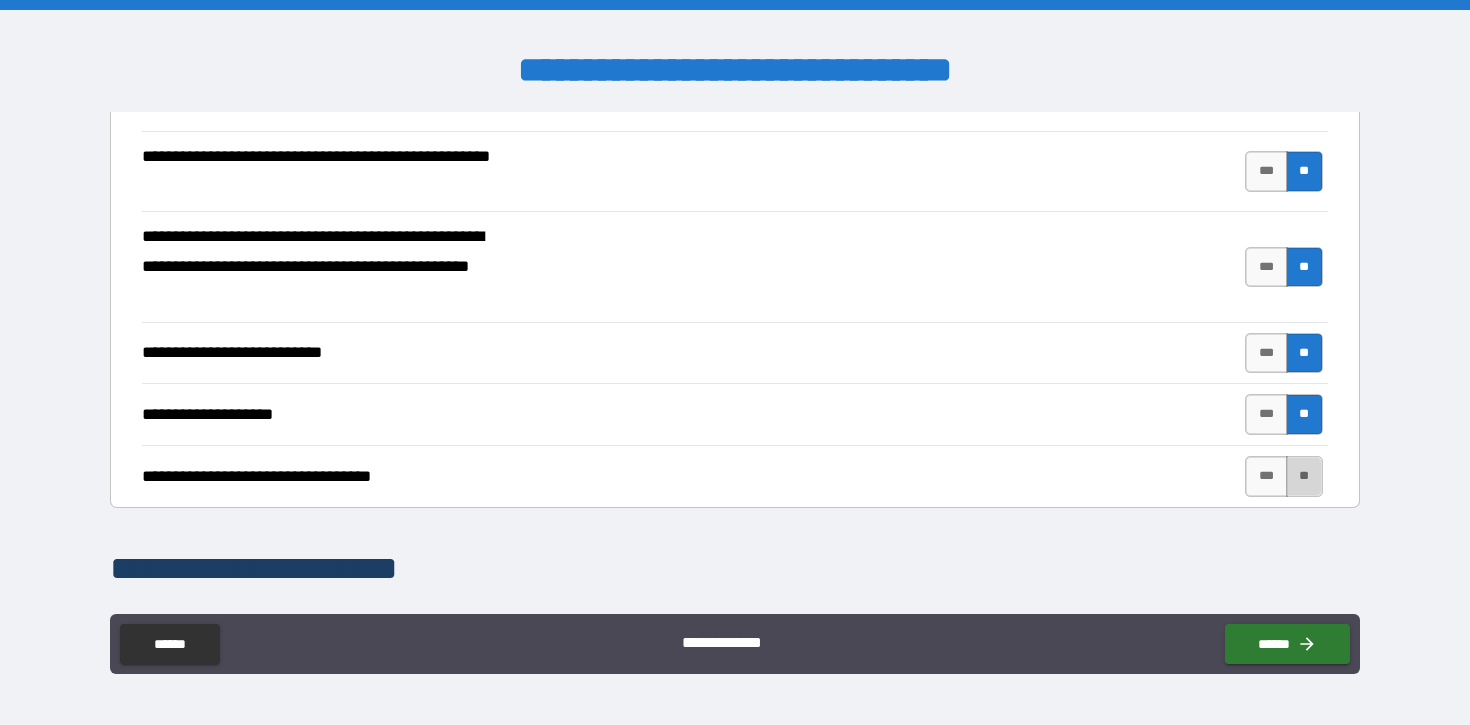 click on "**" at bounding box center [1304, 476] 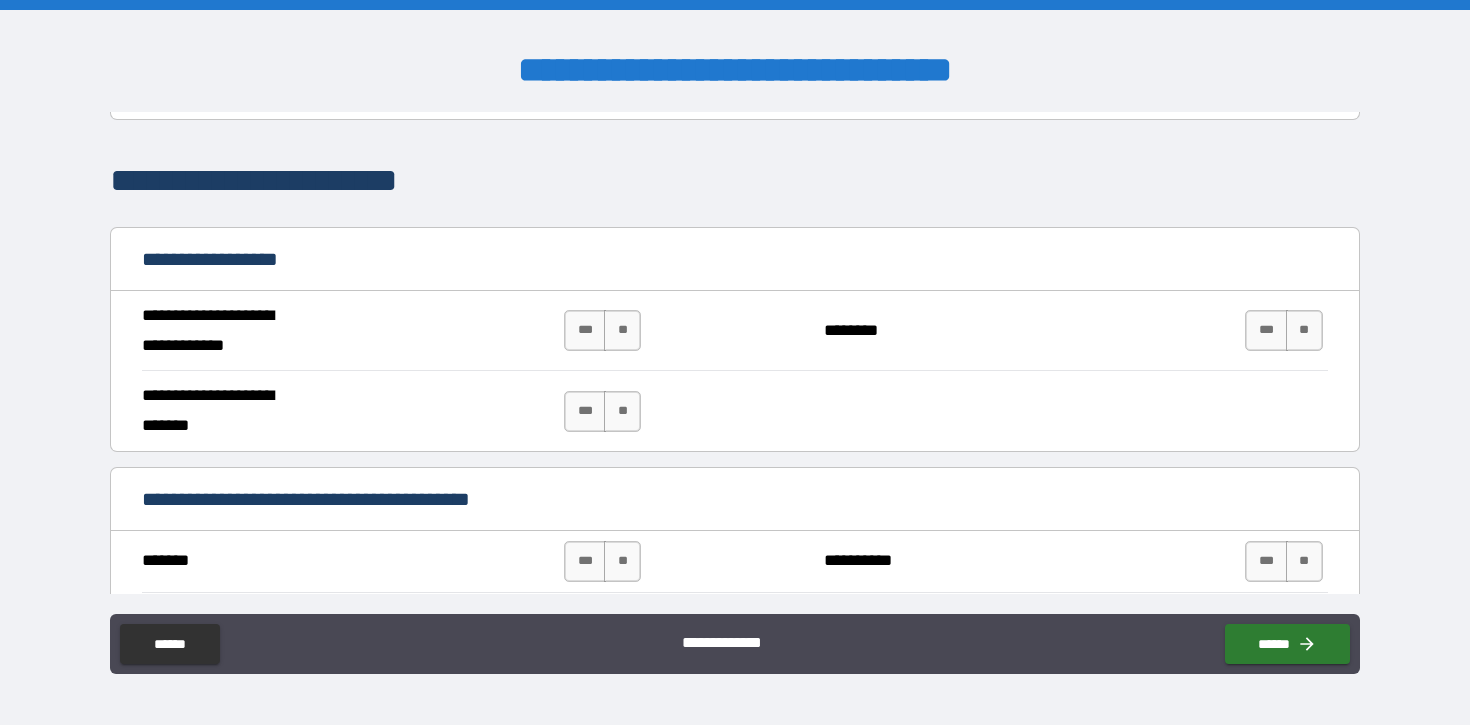 scroll, scrollTop: 1089, scrollLeft: 0, axis: vertical 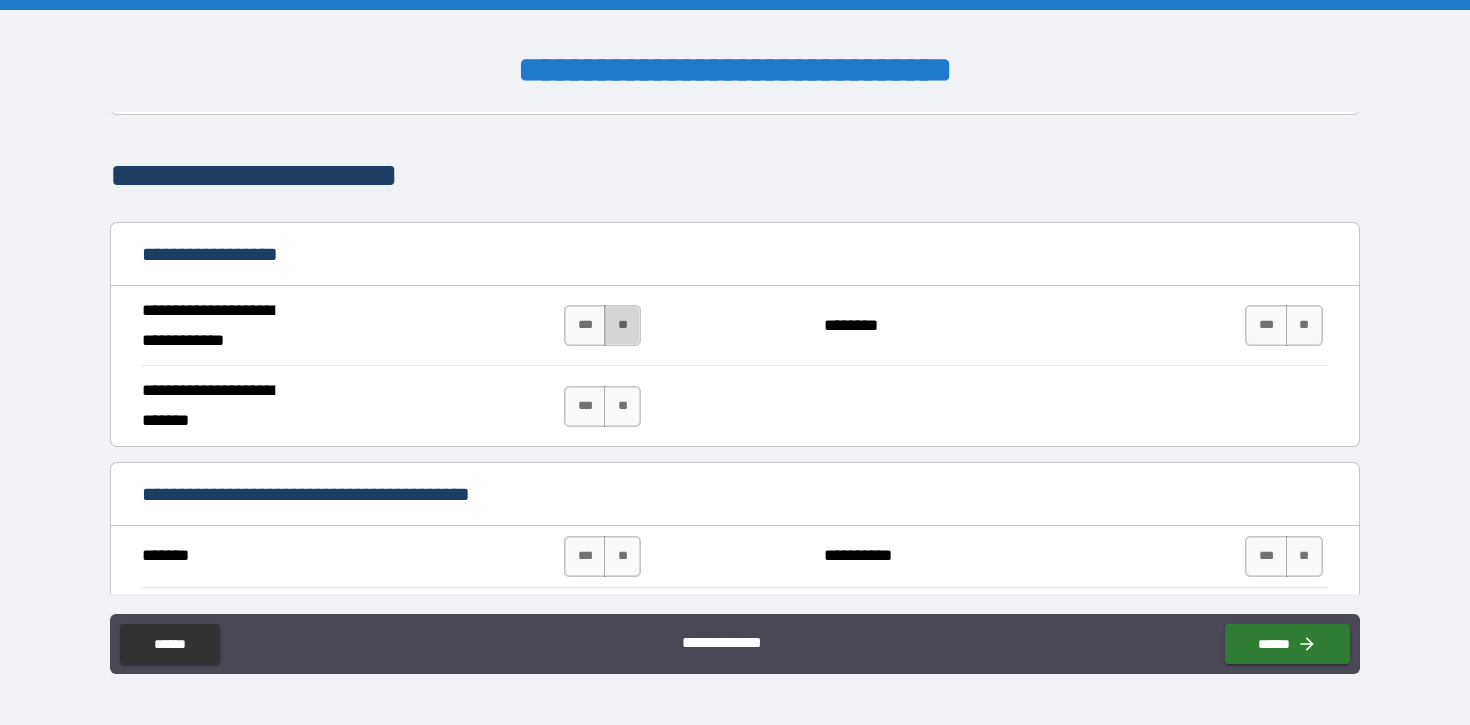 click on "**" at bounding box center (622, 325) 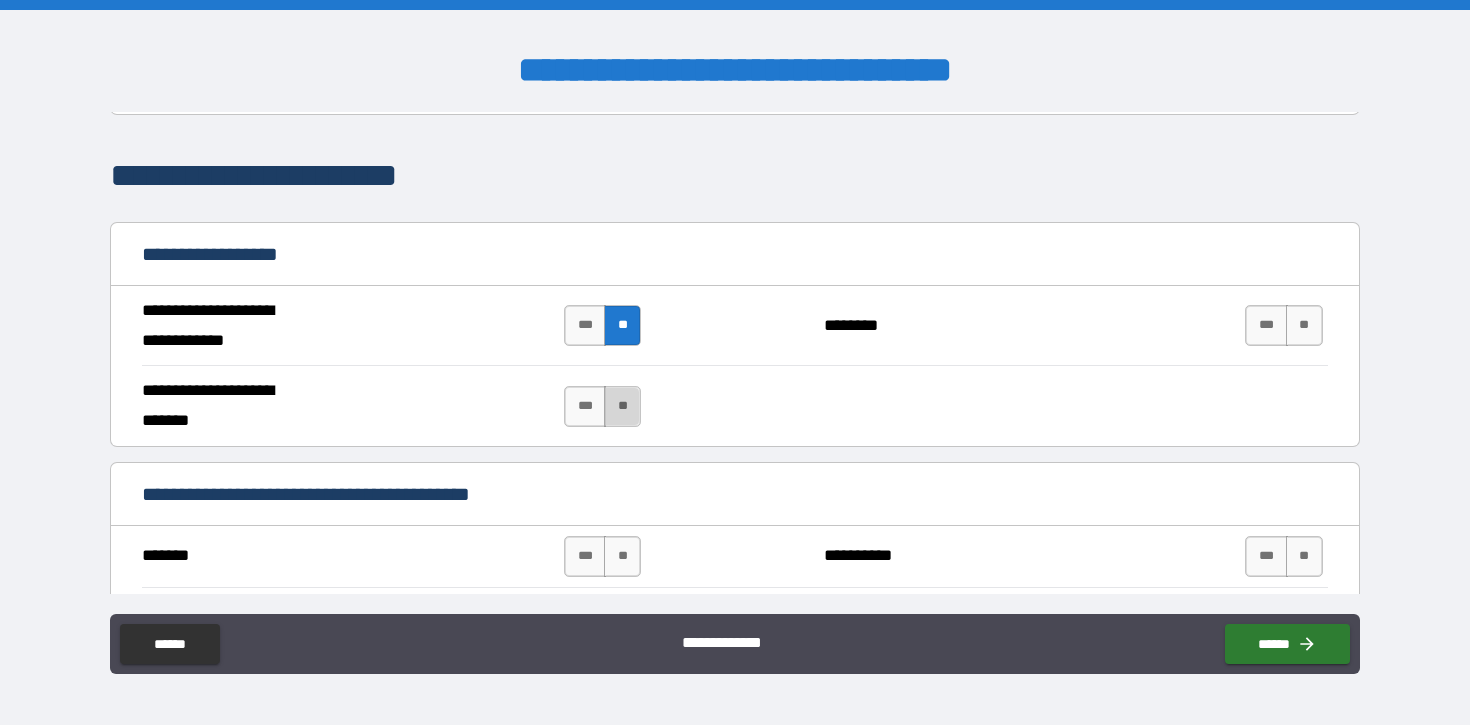 click on "**" at bounding box center [622, 406] 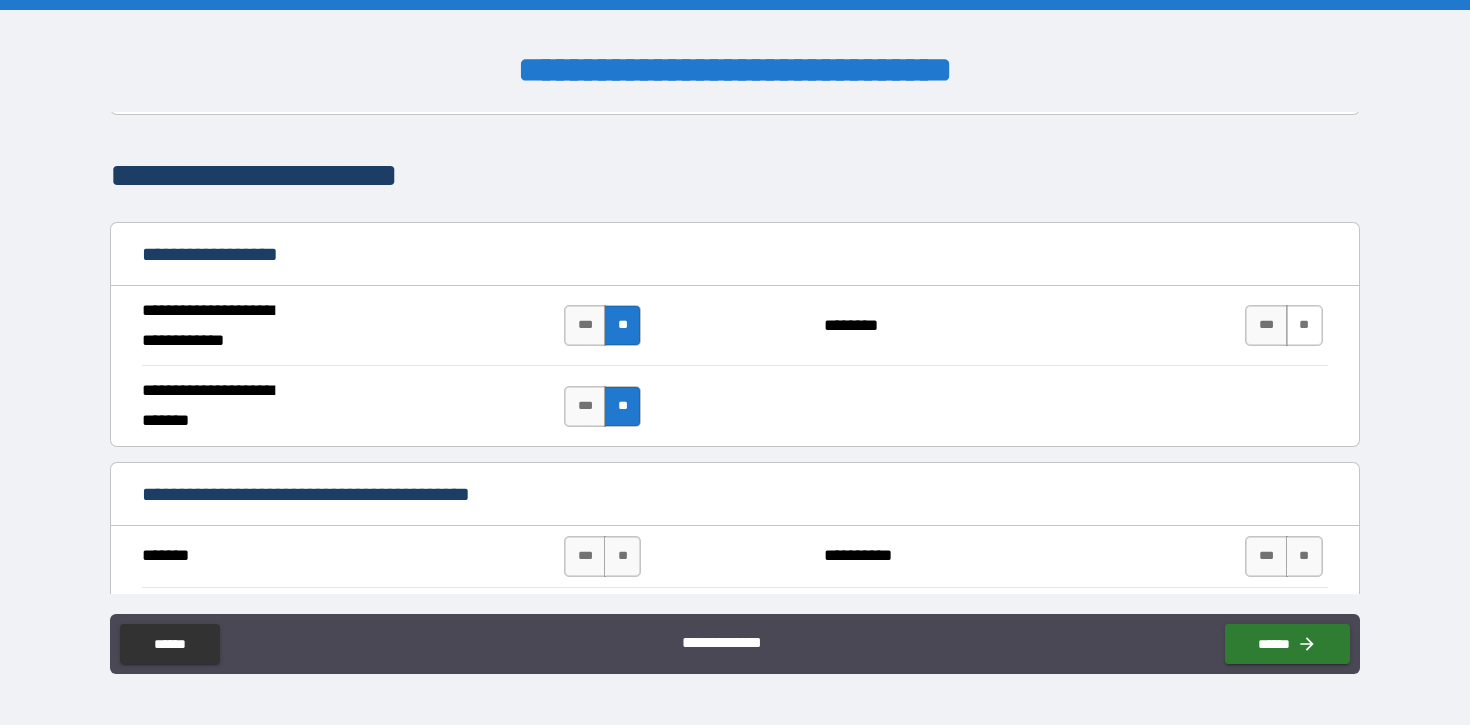 click on "**" at bounding box center (1304, 325) 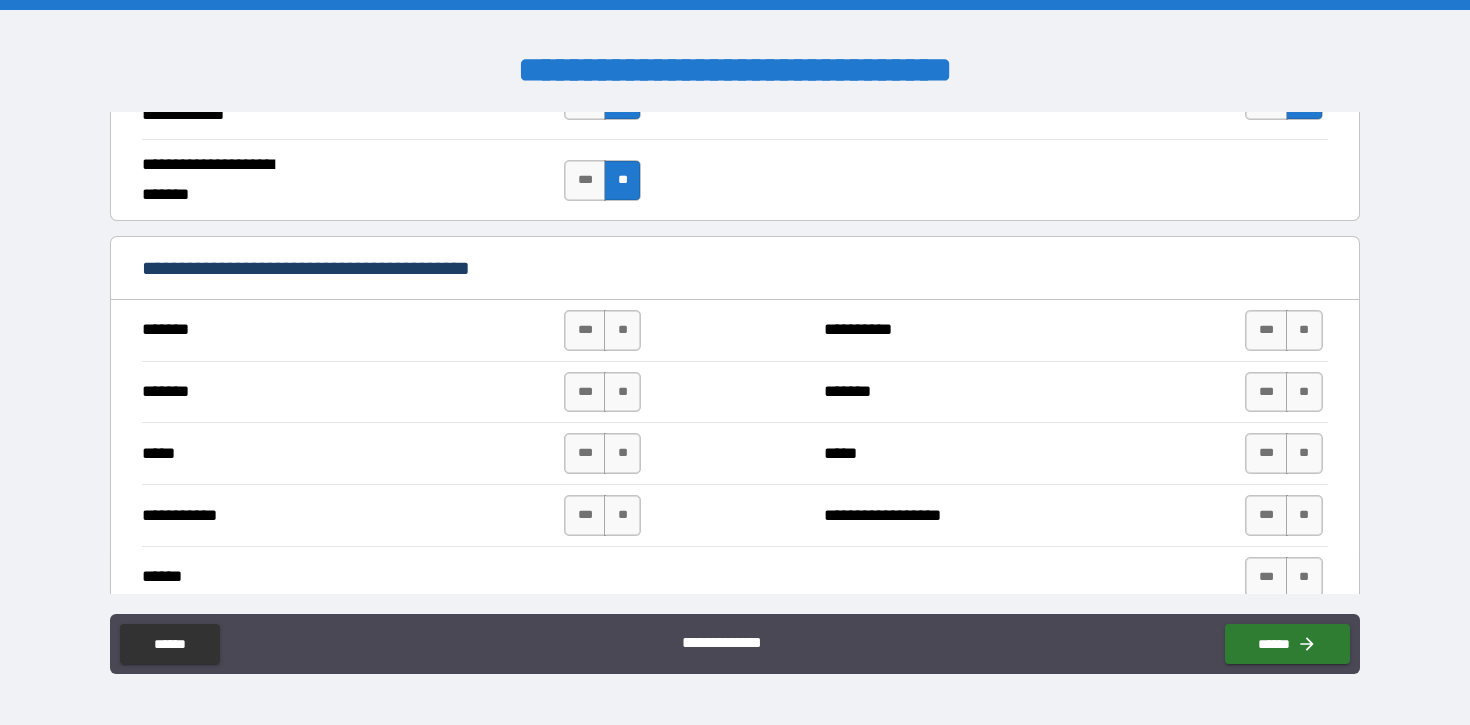 scroll, scrollTop: 1325, scrollLeft: 0, axis: vertical 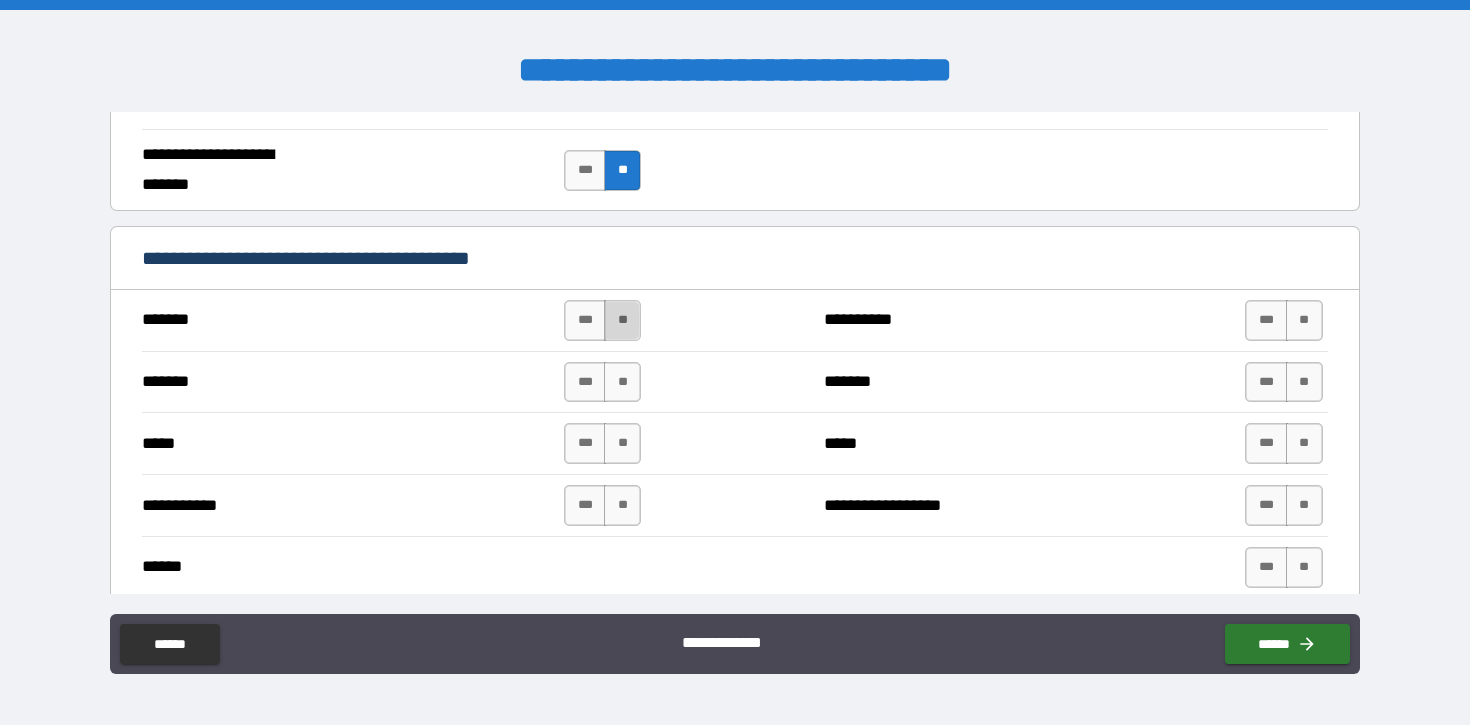 click on "**" at bounding box center (622, 320) 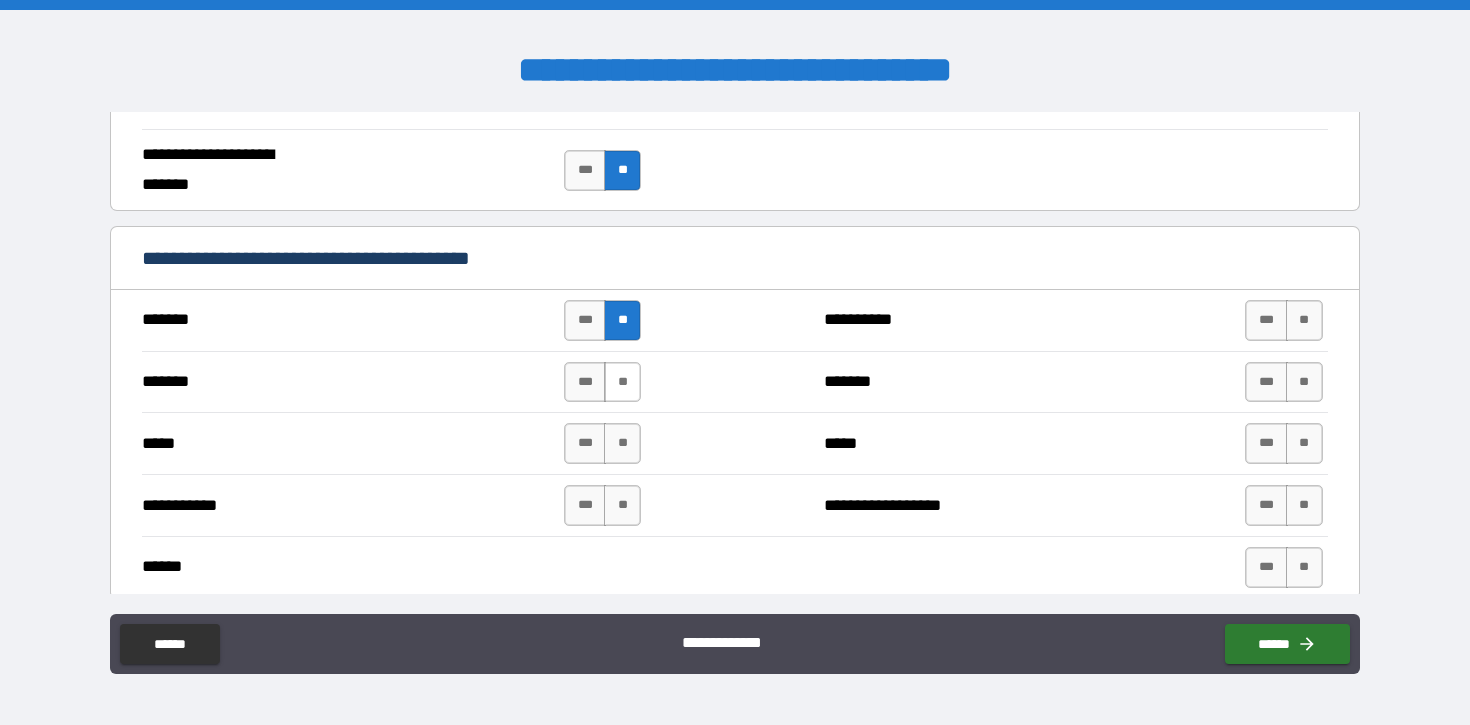 click on "**" at bounding box center (622, 382) 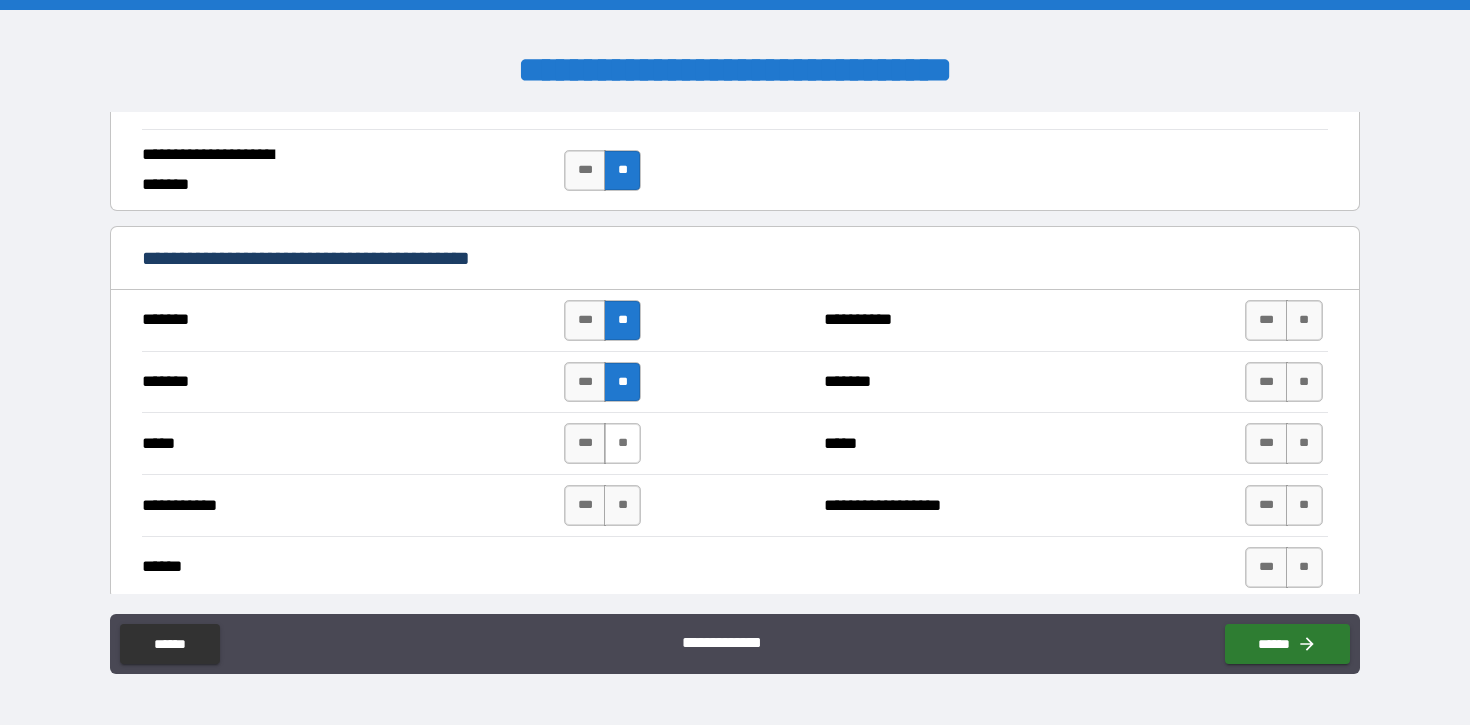 click on "**" at bounding box center [622, 443] 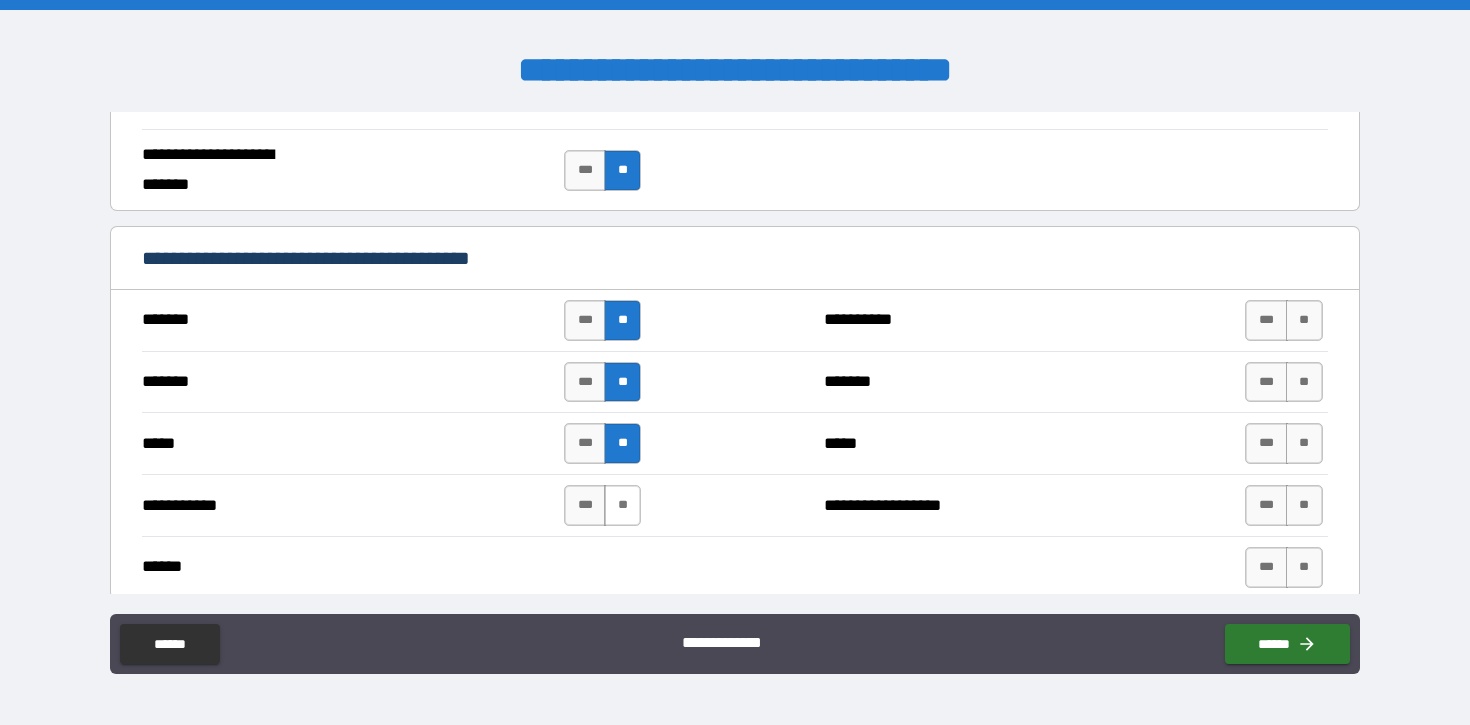 click on "**" at bounding box center (622, 505) 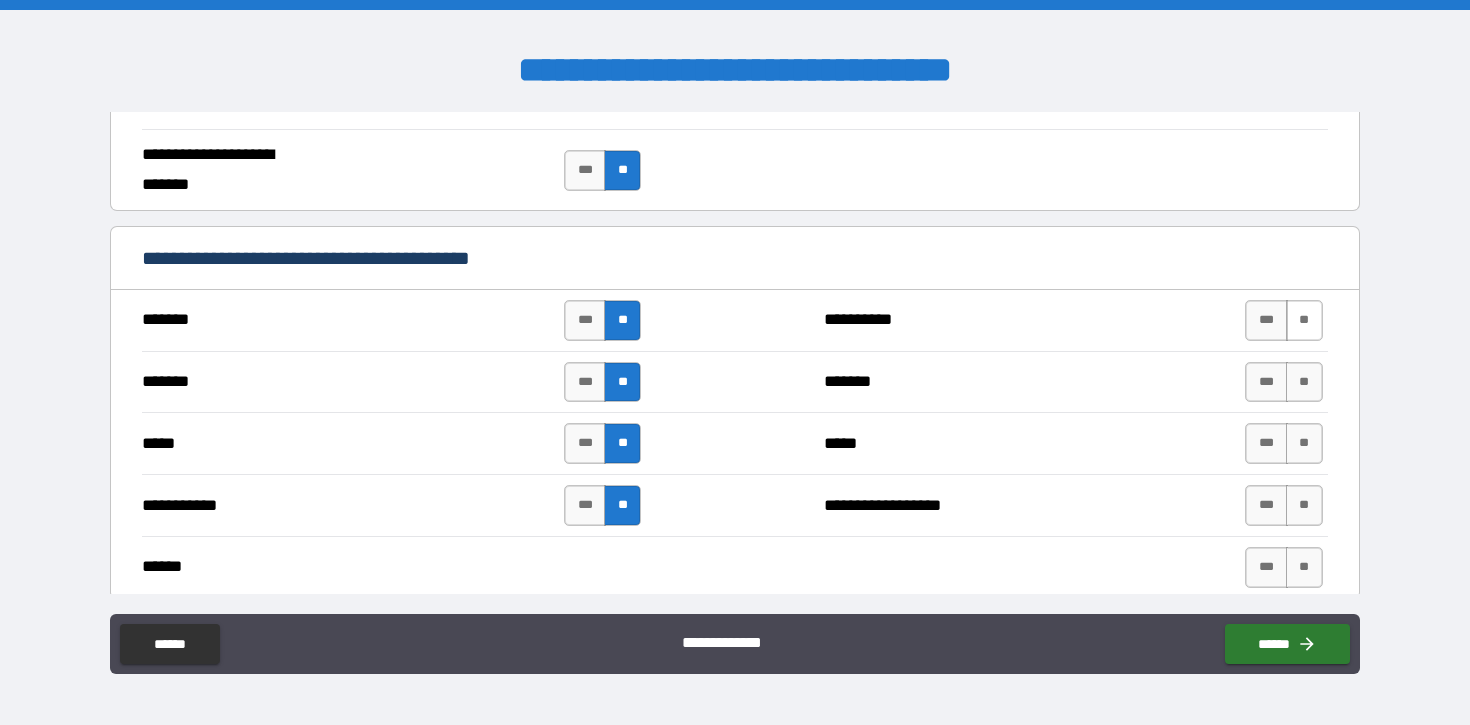click on "**" at bounding box center [1304, 320] 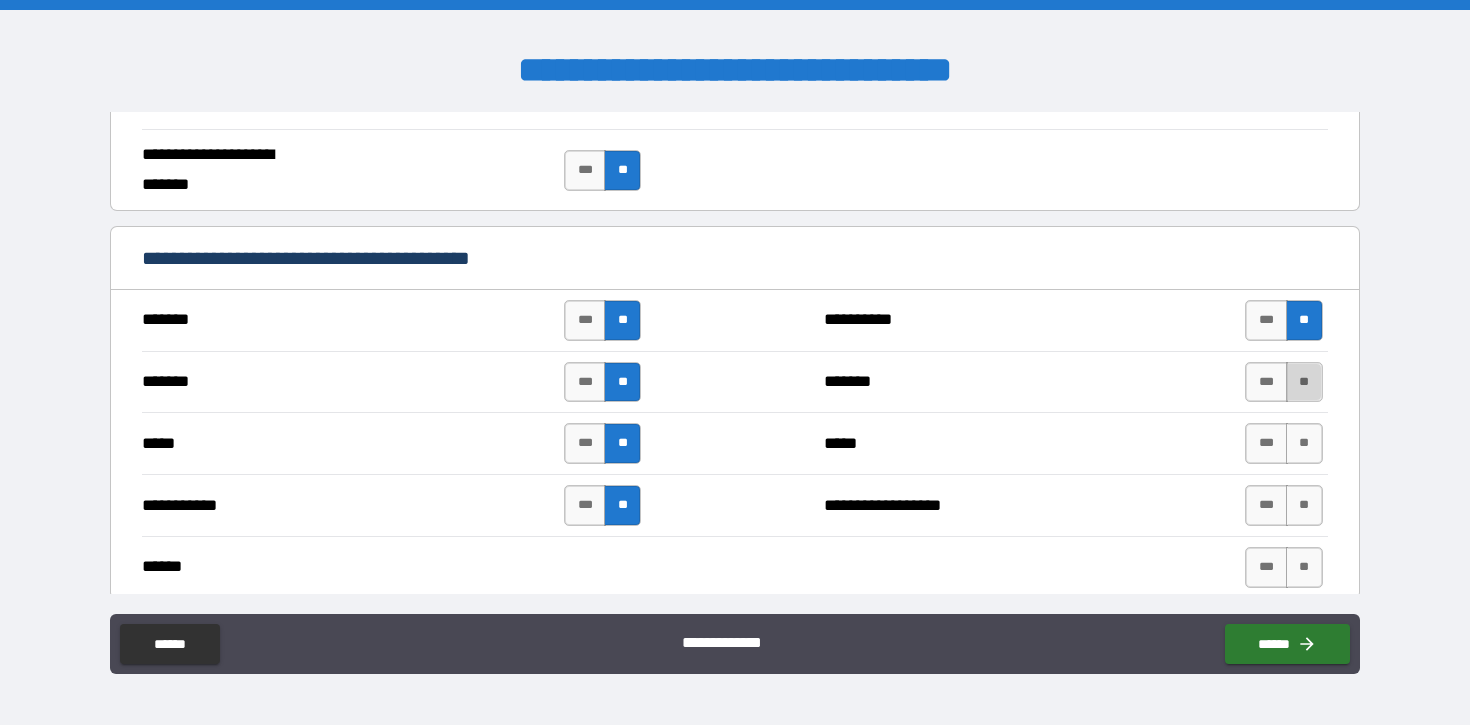 click on "**" at bounding box center [1304, 382] 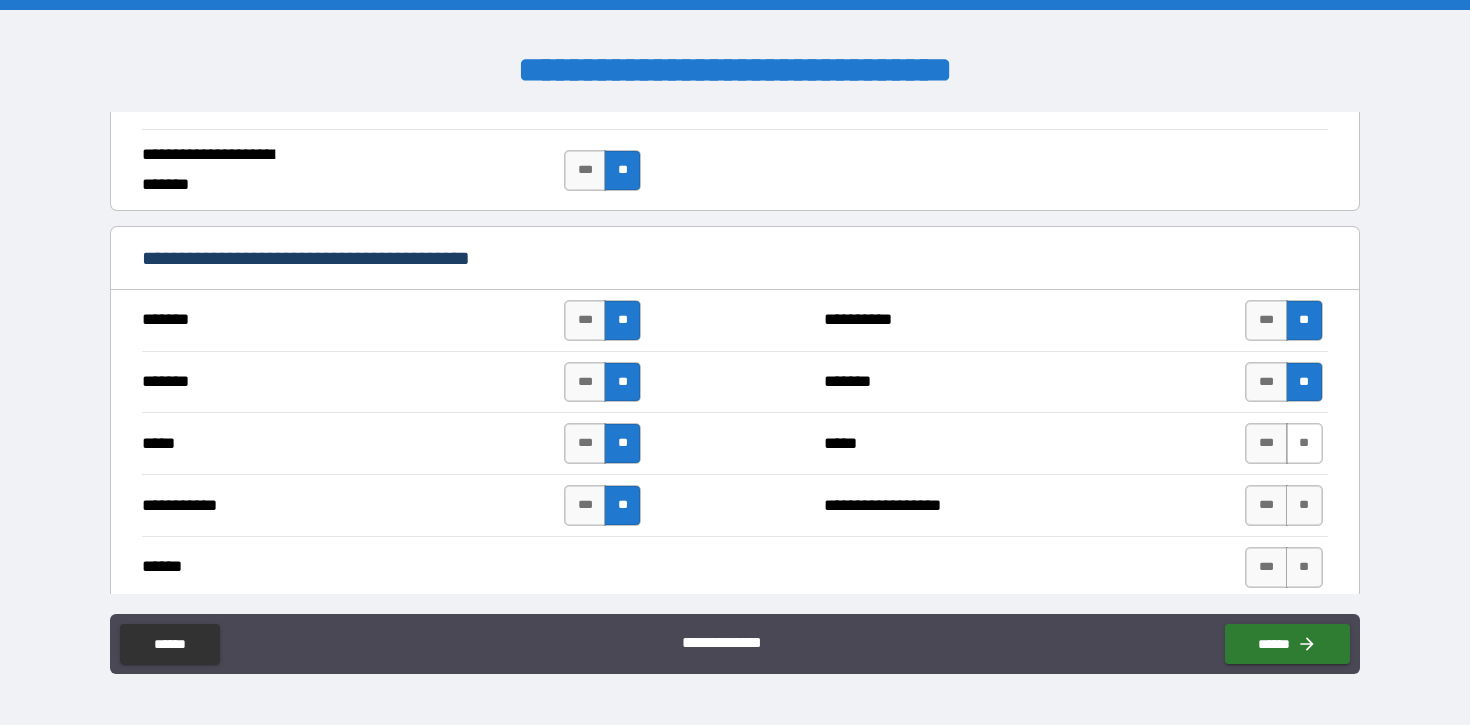click on "**" at bounding box center (1304, 443) 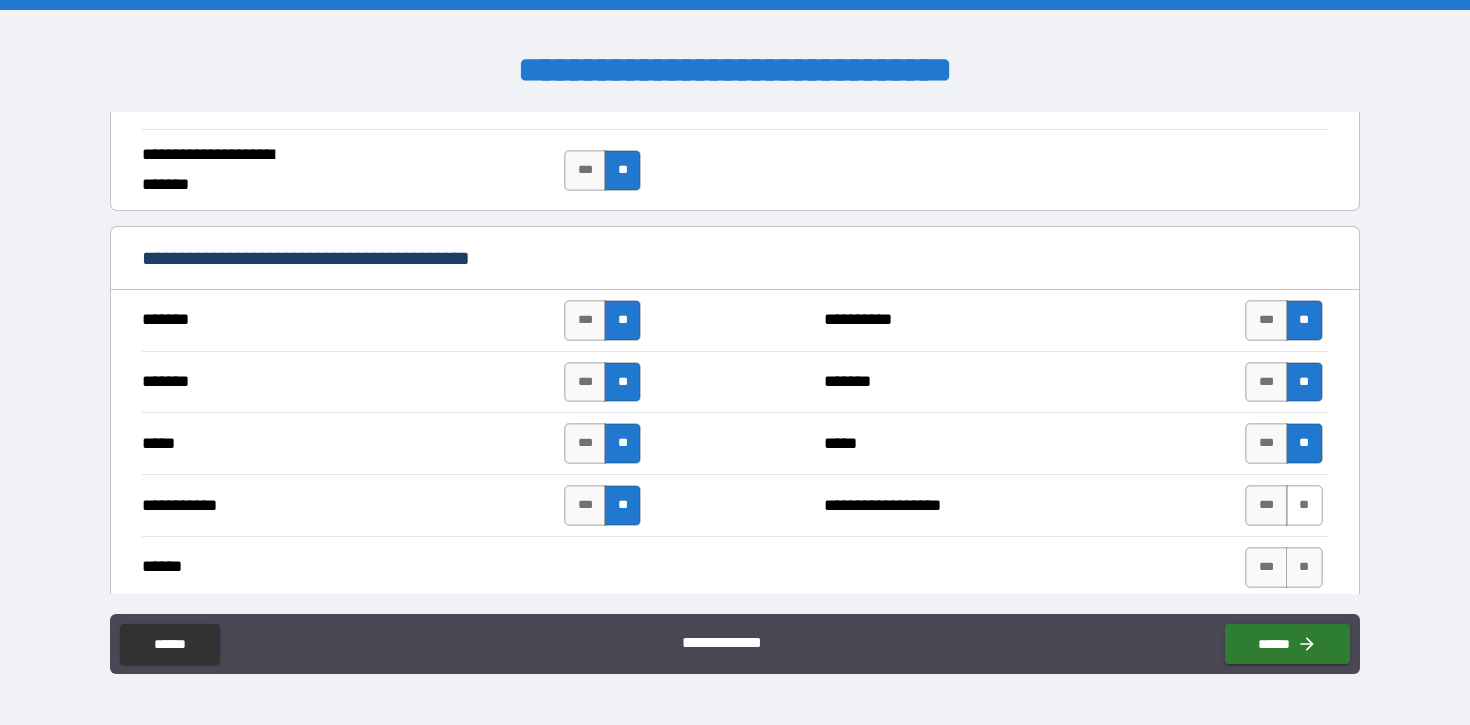 click on "**" at bounding box center [1304, 505] 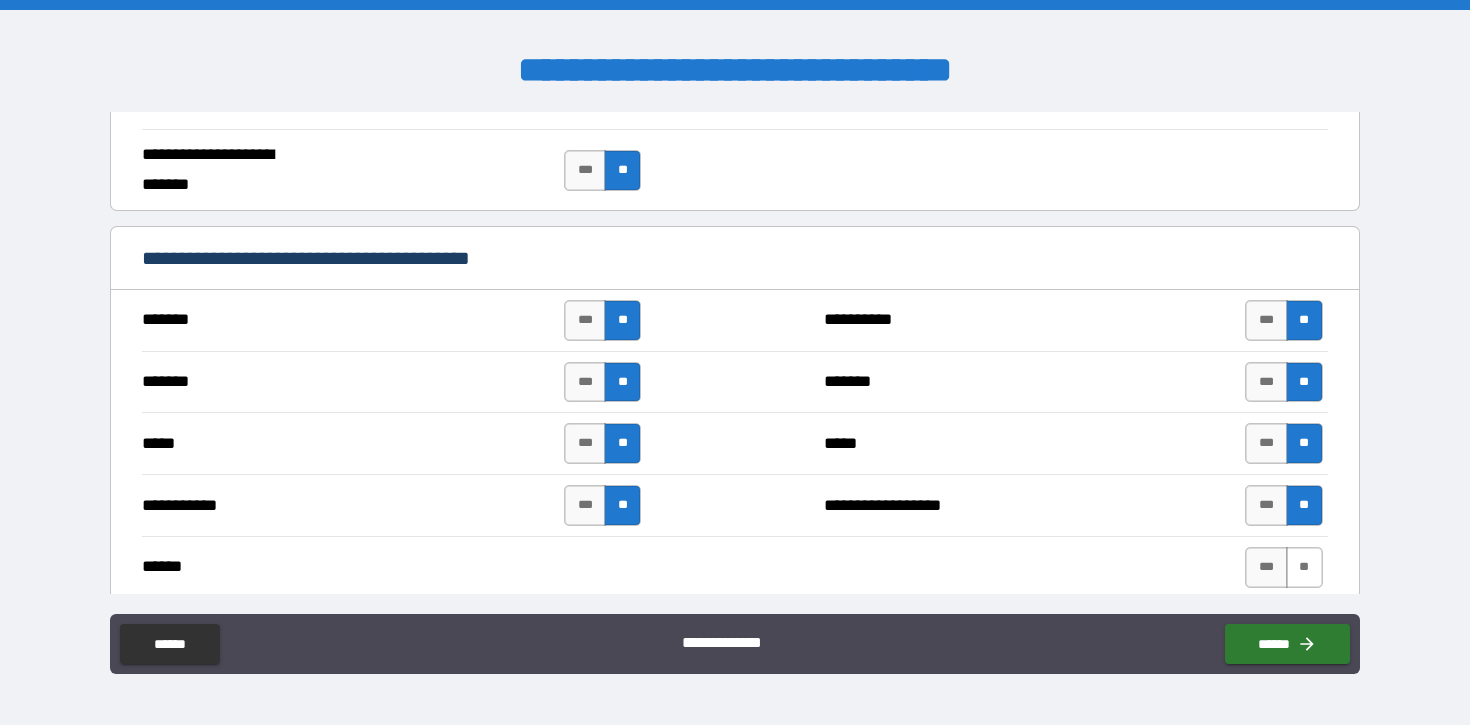 click on "**" at bounding box center (1304, 567) 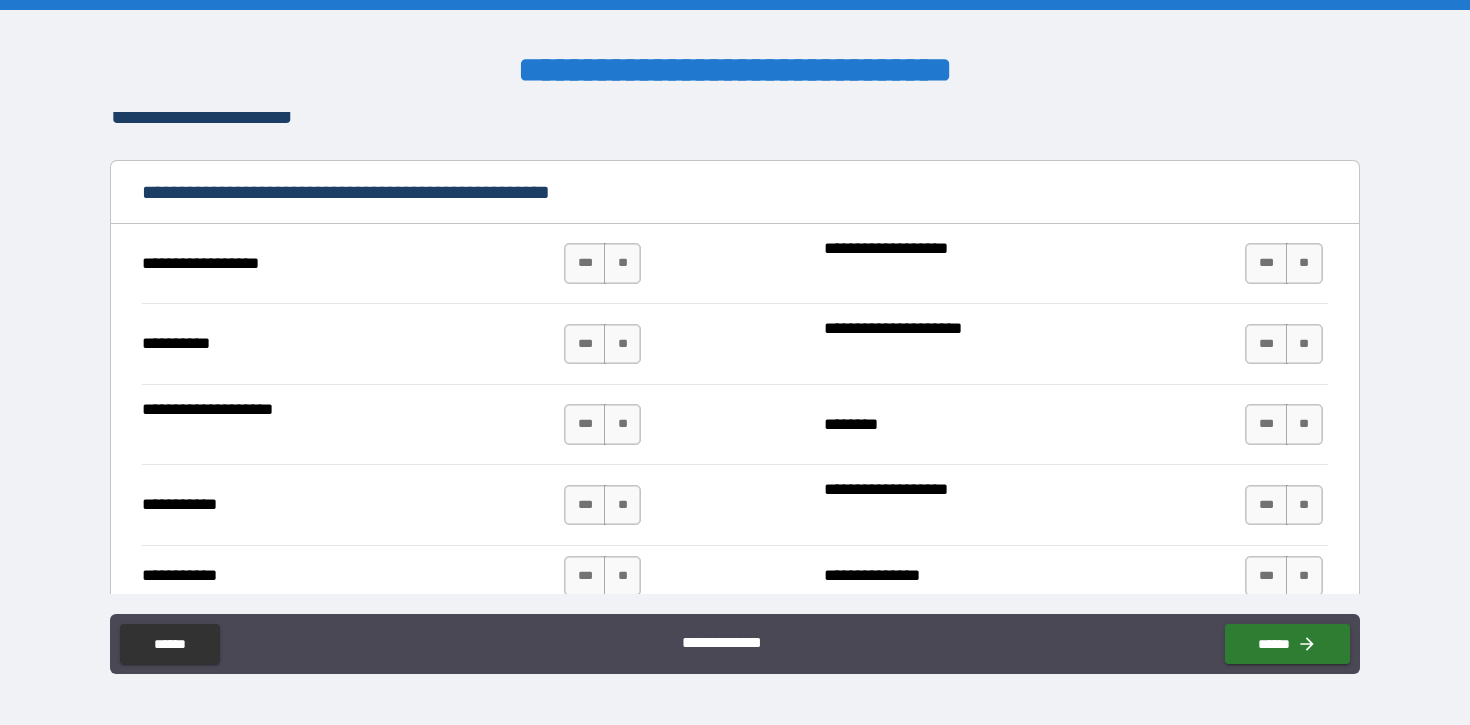 scroll, scrollTop: 1881, scrollLeft: 0, axis: vertical 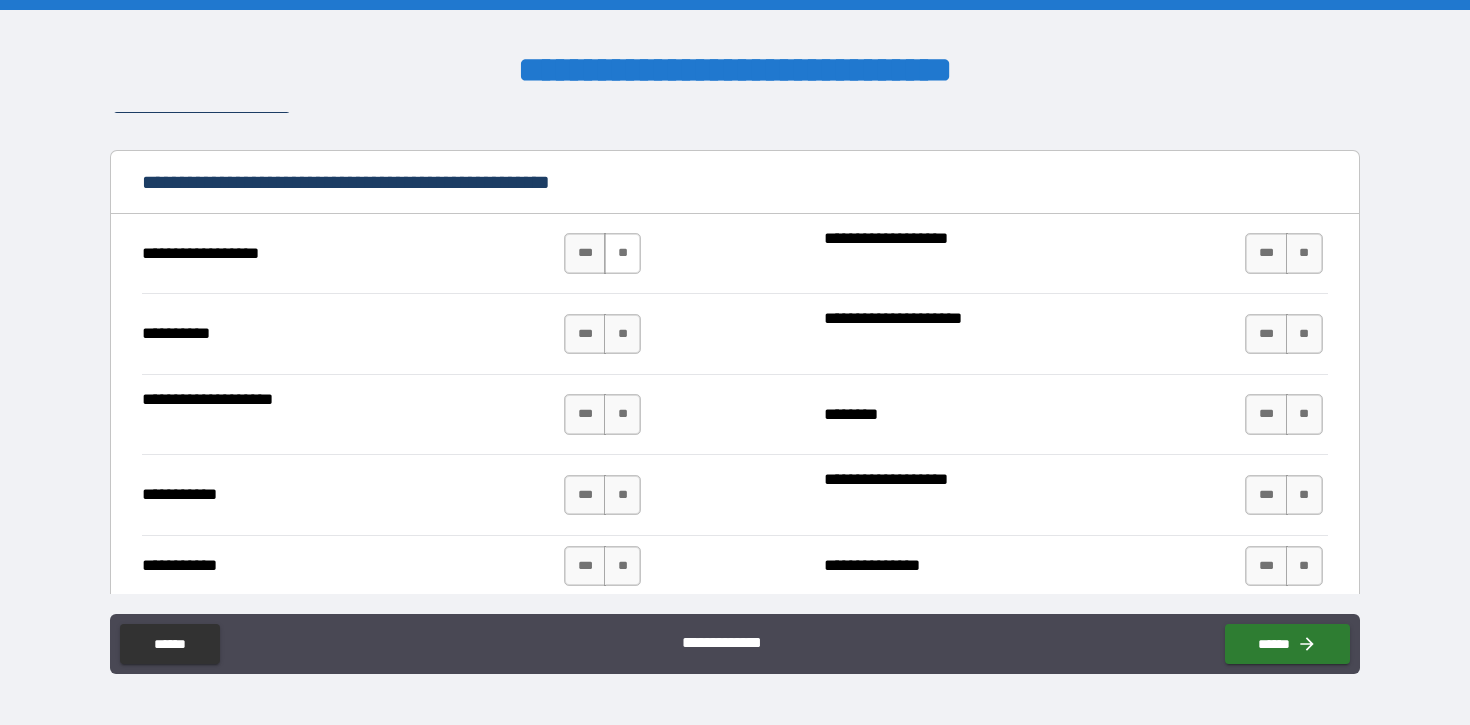 click on "**" at bounding box center (622, 253) 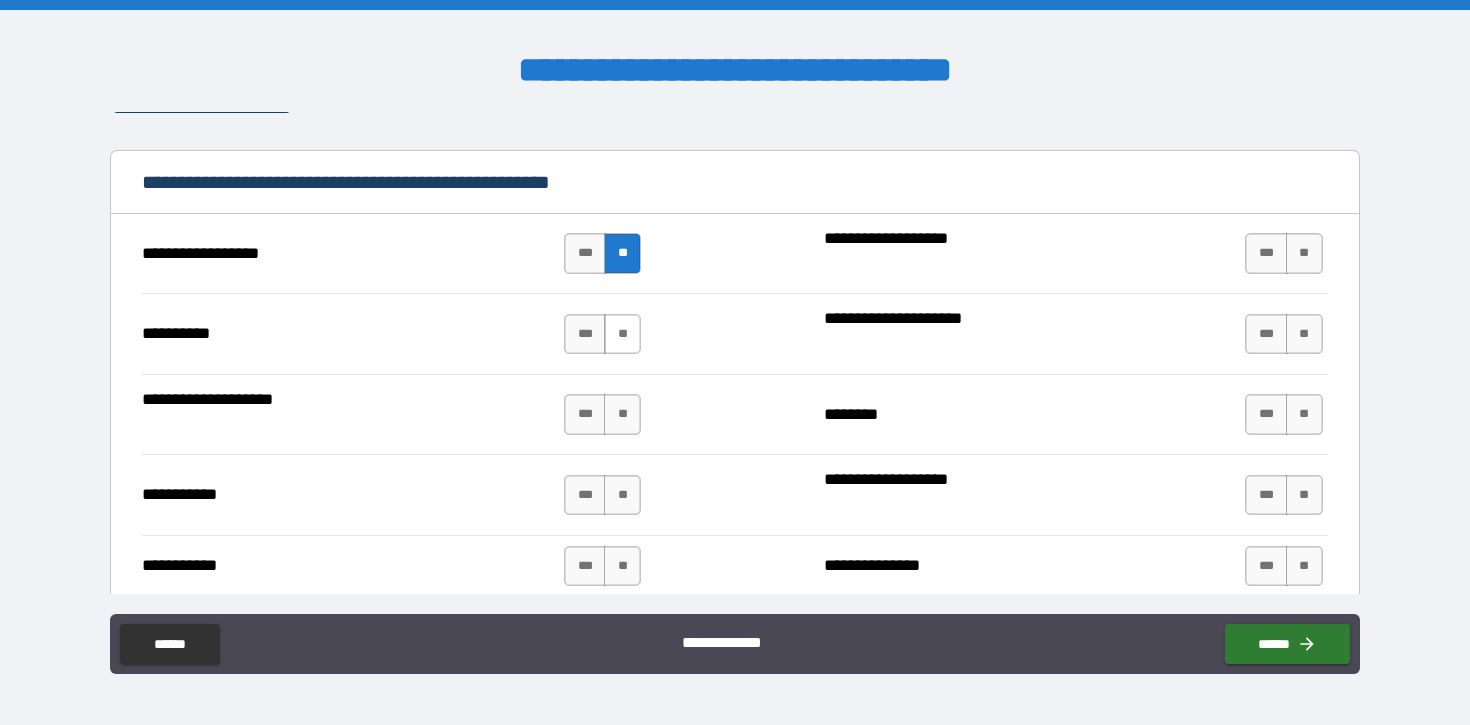 click on "**" at bounding box center [622, 334] 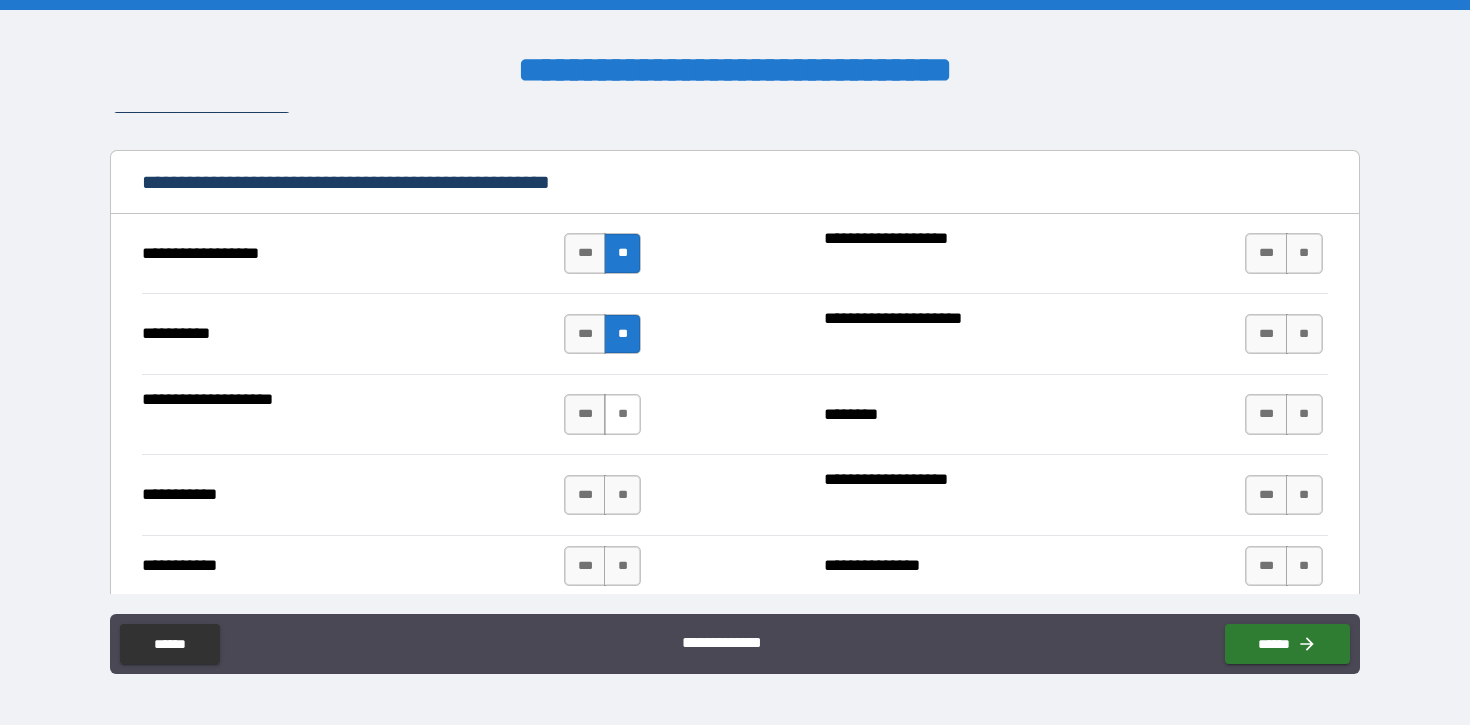 click on "**" at bounding box center (622, 414) 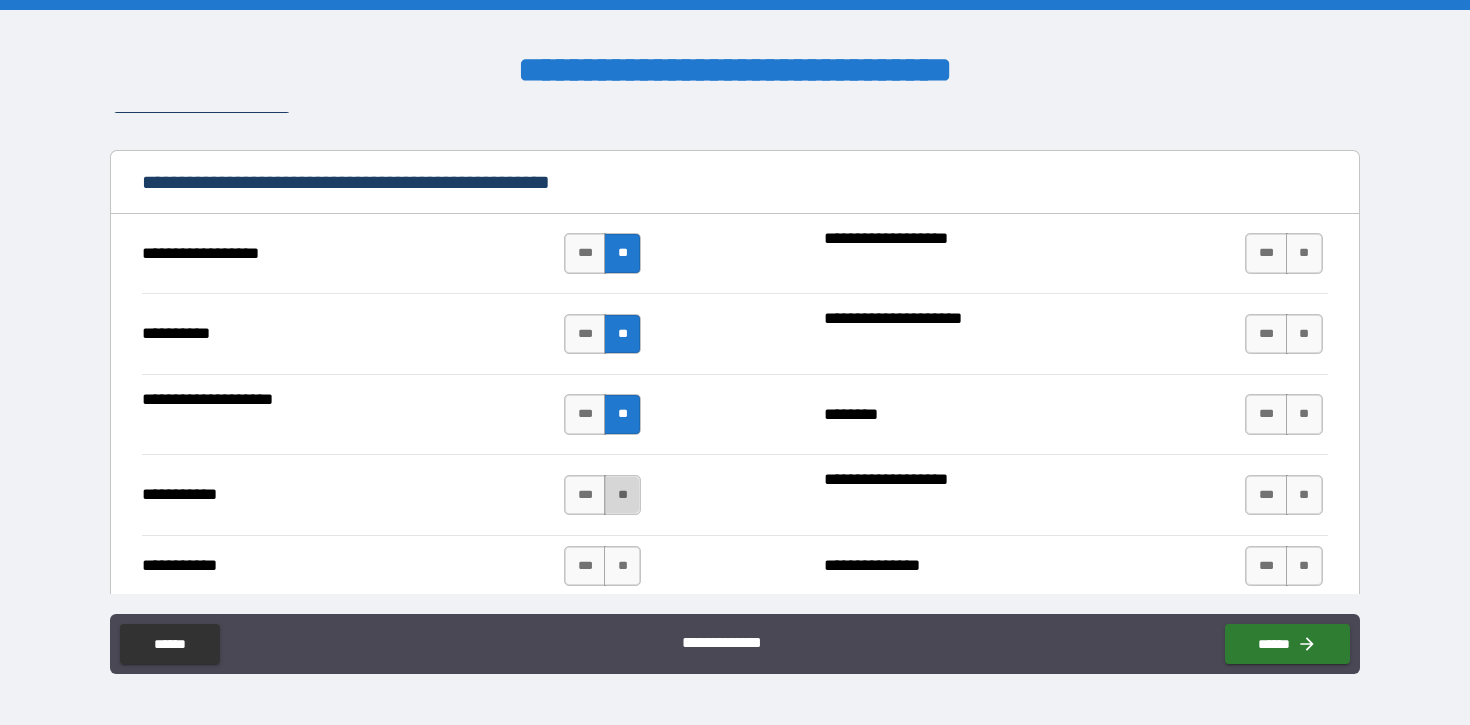 click on "**" at bounding box center [622, 495] 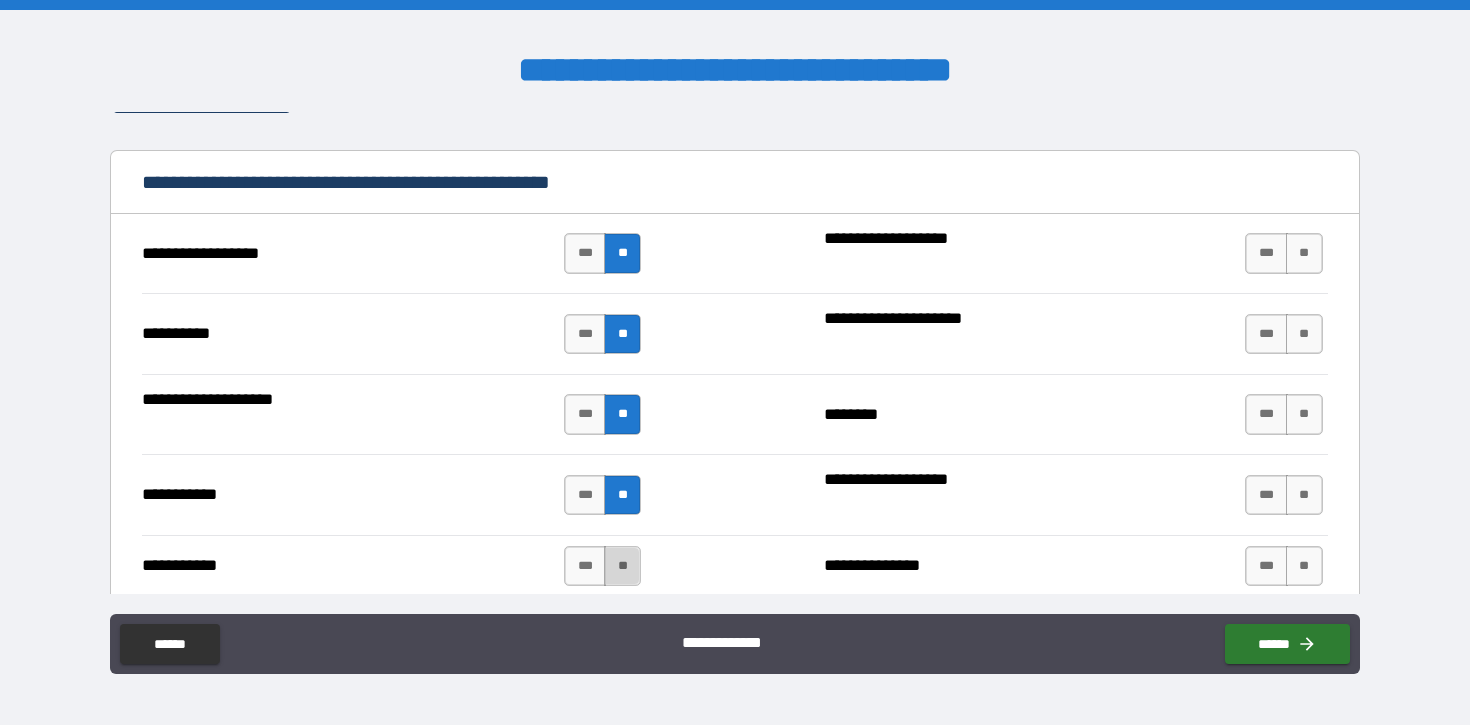 click on "**" at bounding box center (622, 566) 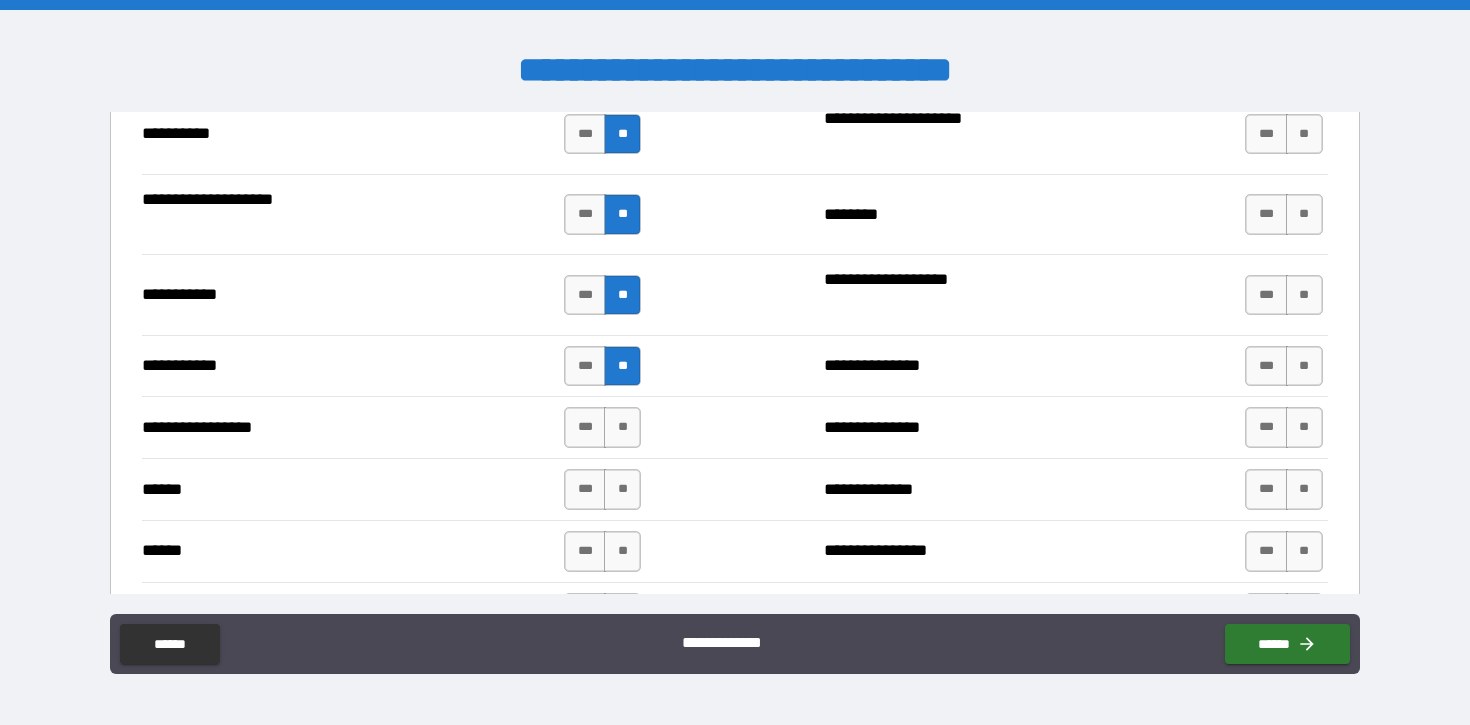 scroll, scrollTop: 2087, scrollLeft: 0, axis: vertical 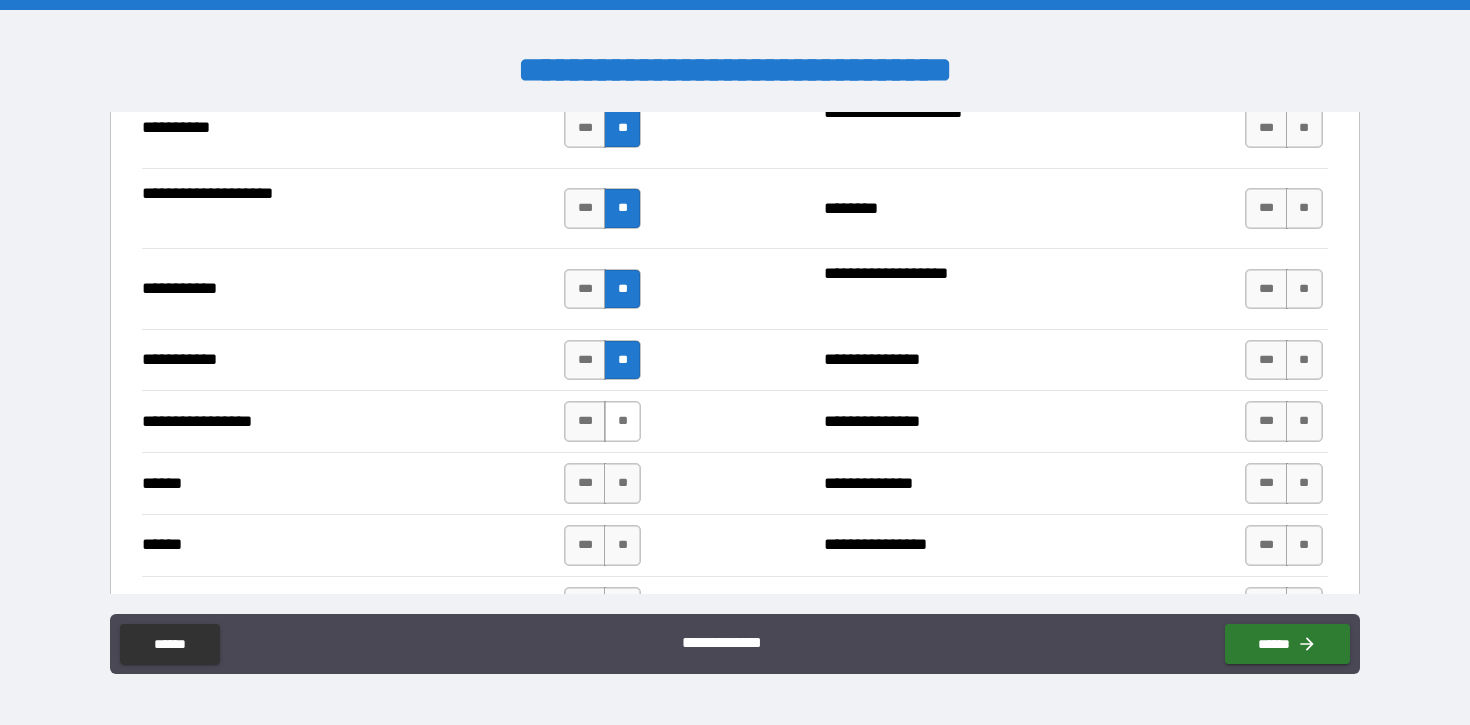 click on "**" at bounding box center (622, 421) 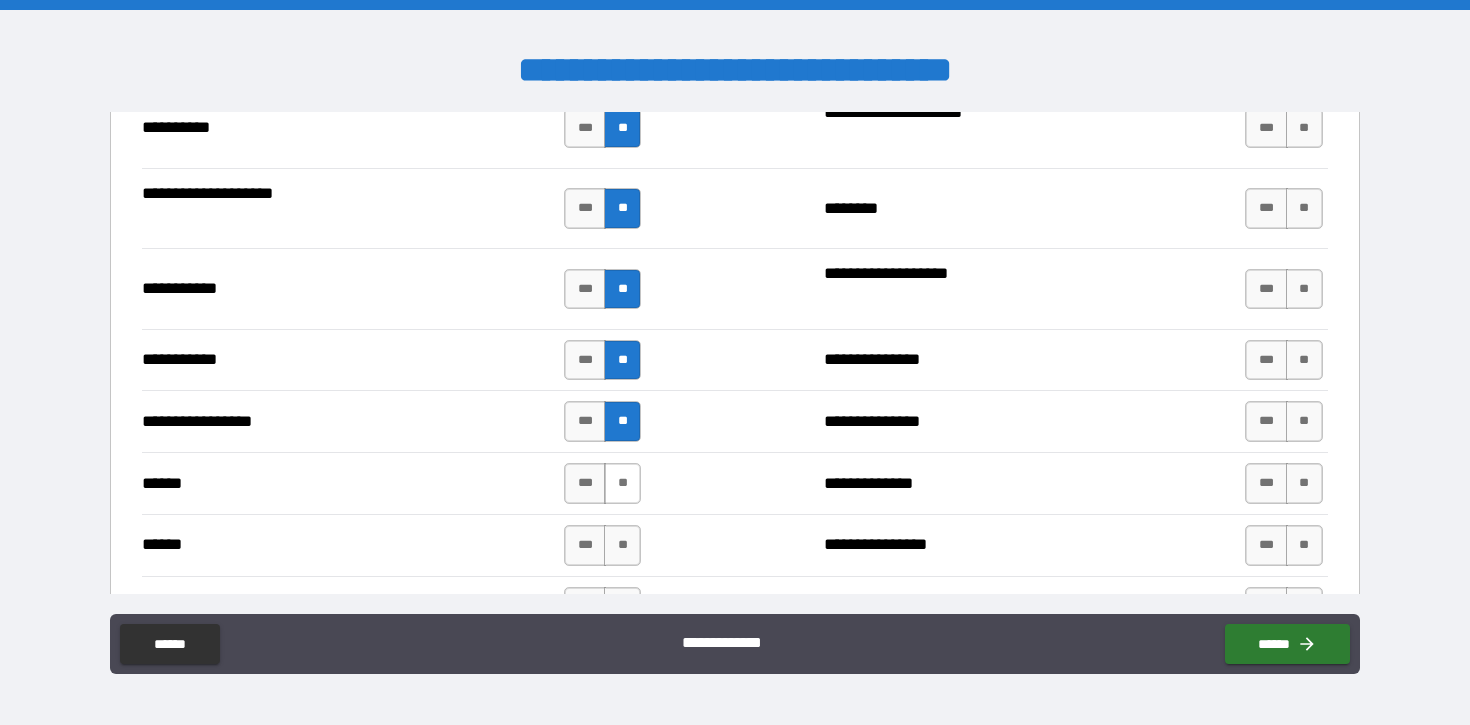 click on "**" at bounding box center [622, 483] 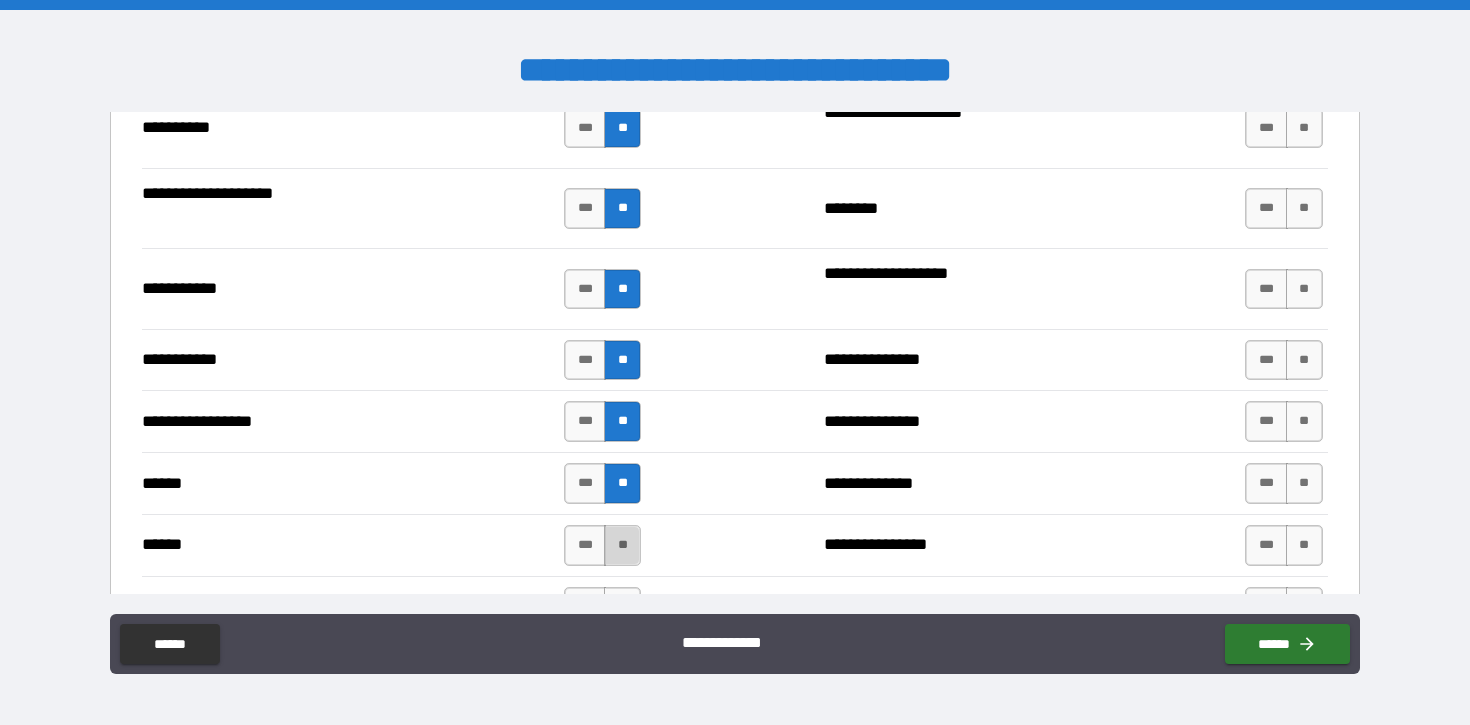 click on "**" at bounding box center (622, 545) 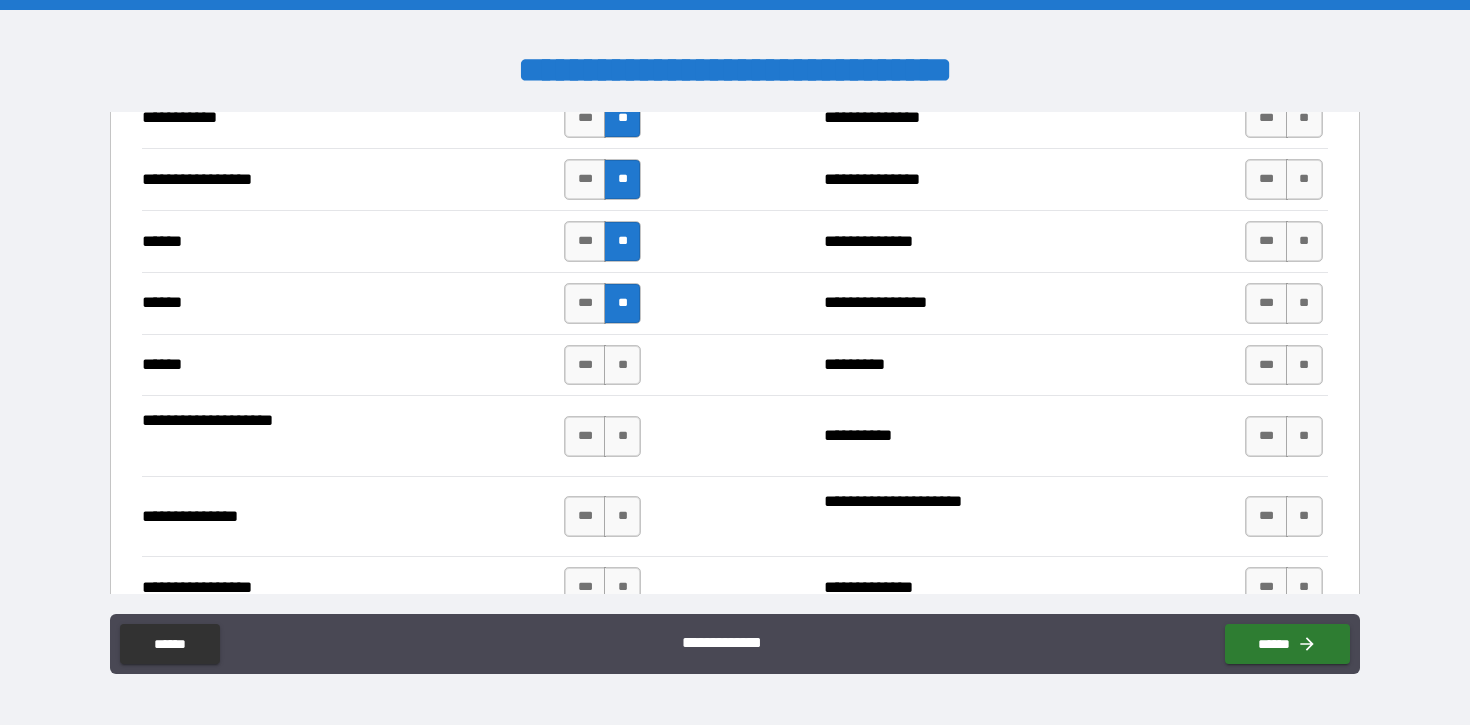 scroll, scrollTop: 2334, scrollLeft: 0, axis: vertical 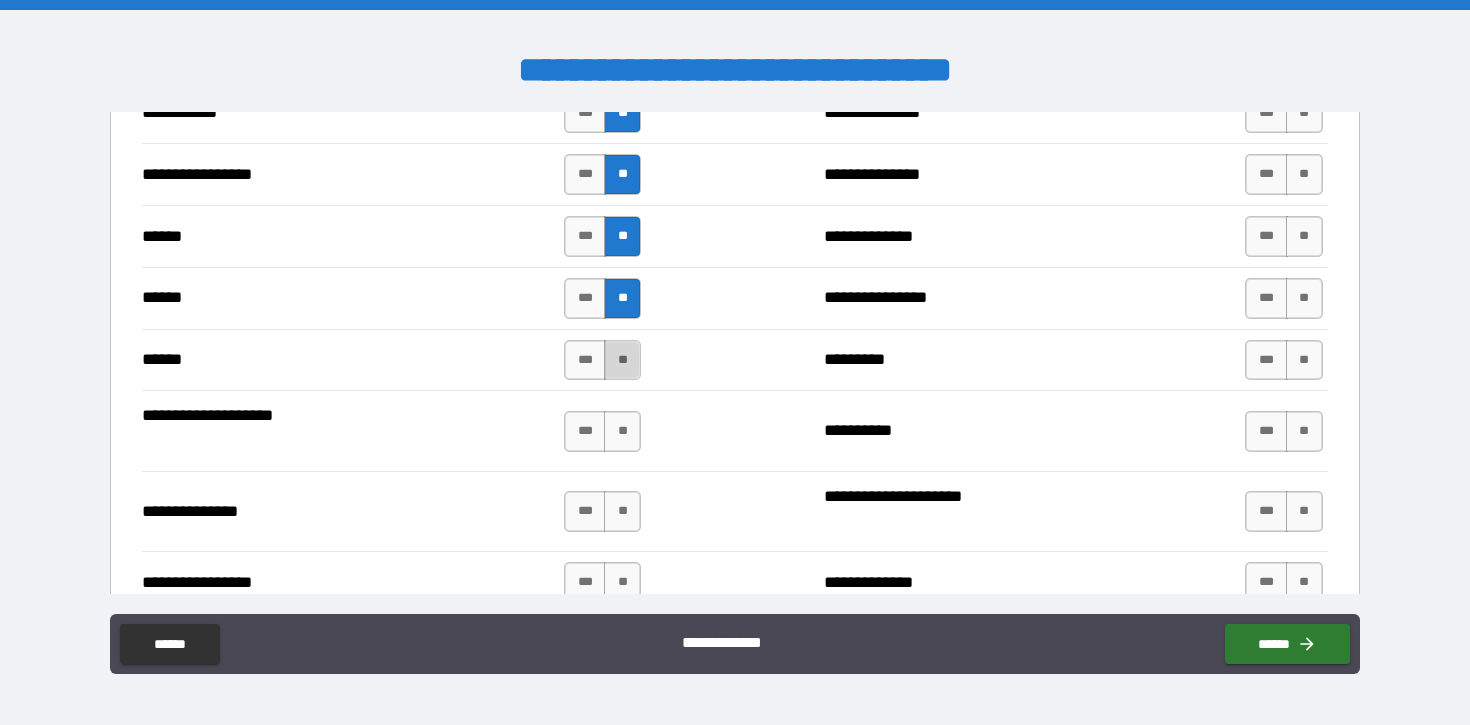 click on "**" at bounding box center [622, 360] 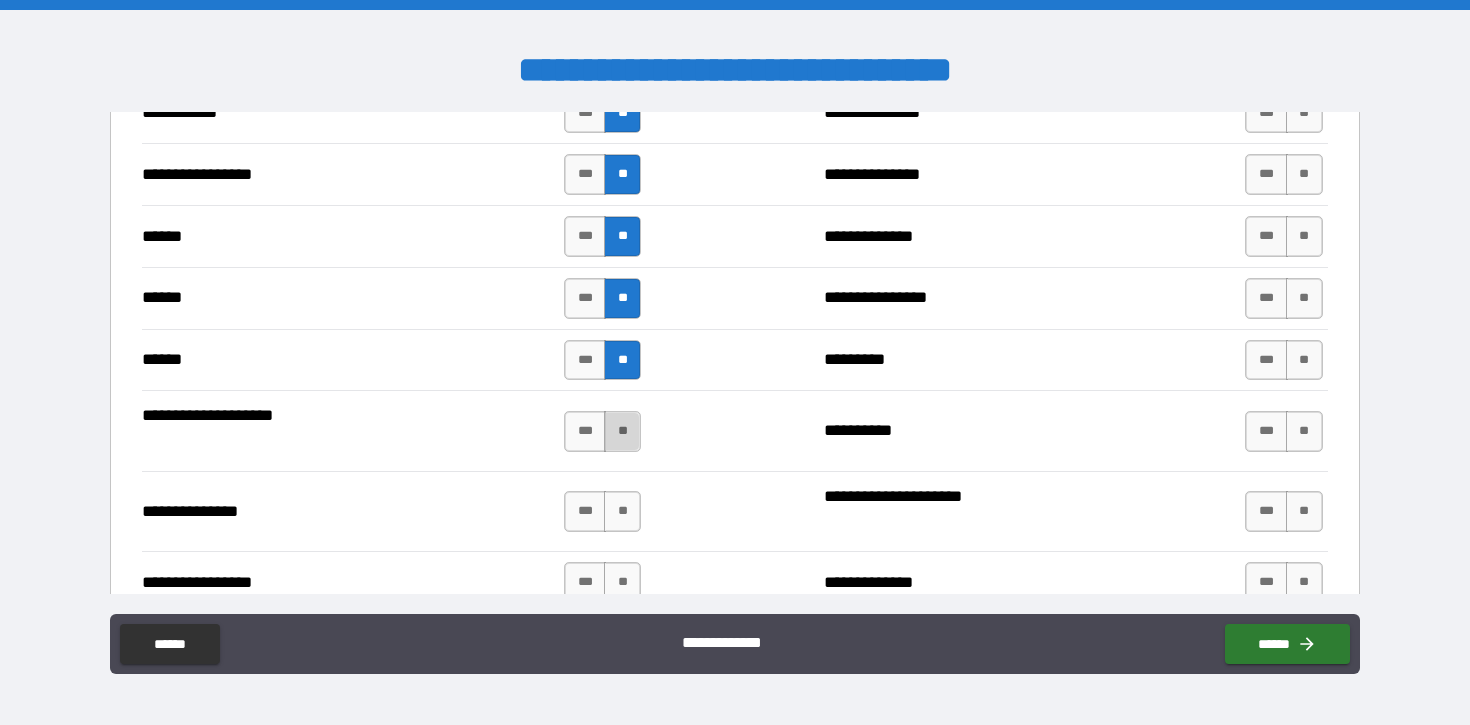 click on "**" at bounding box center (622, 431) 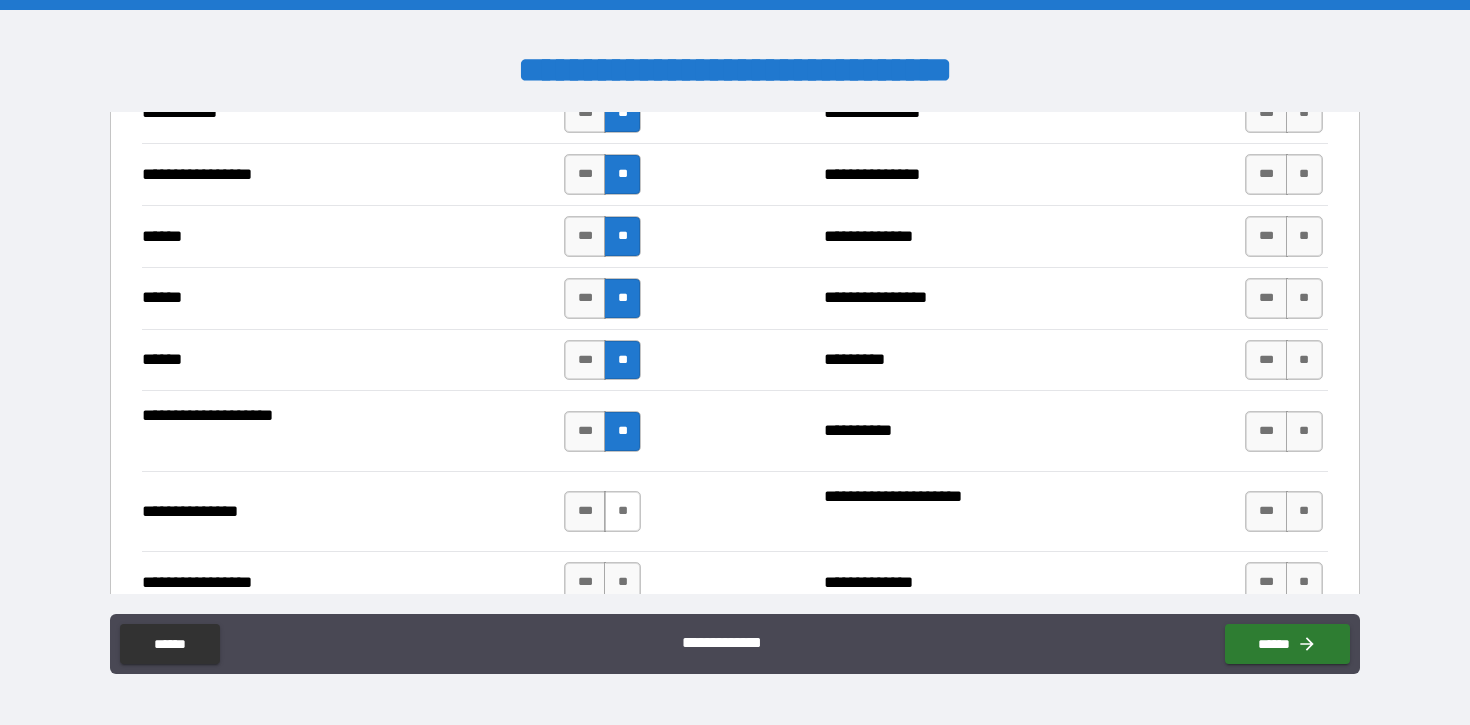 click on "**" at bounding box center (622, 511) 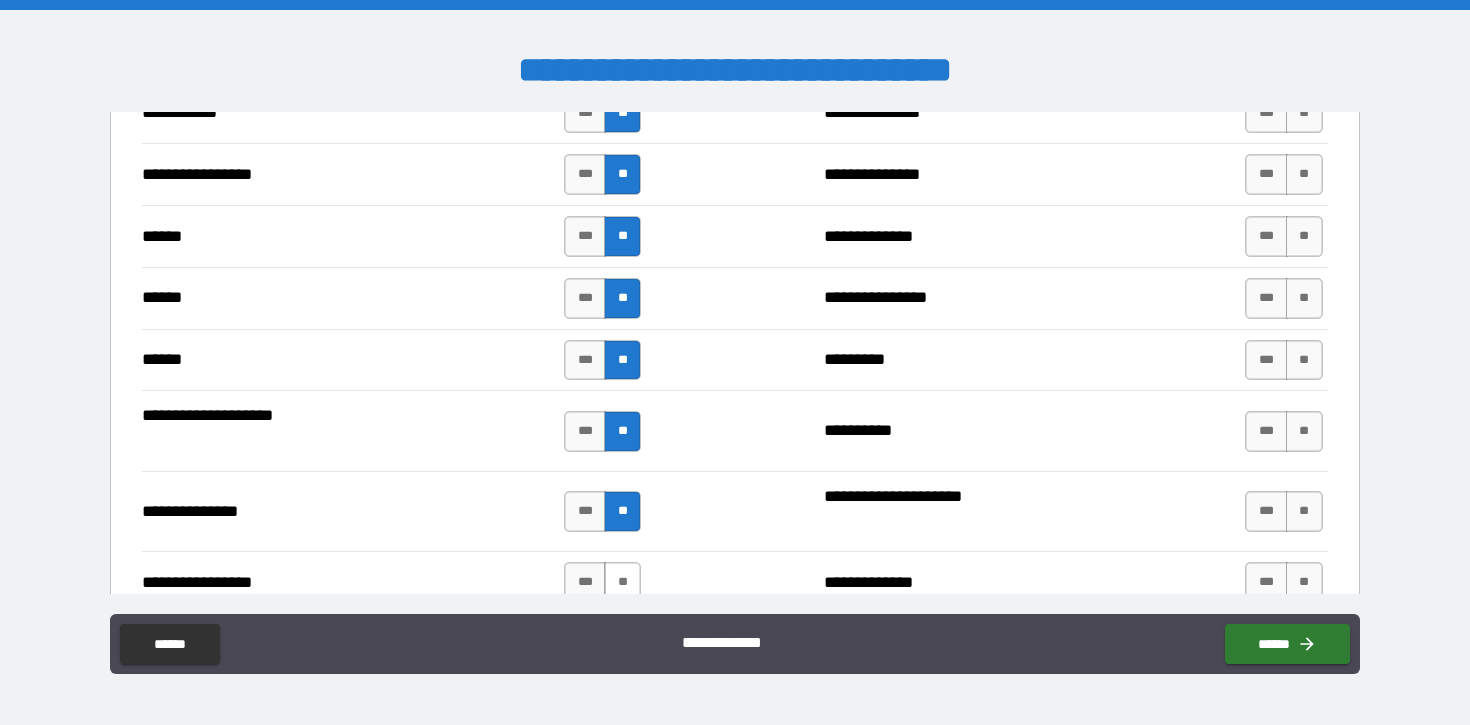 click on "**" at bounding box center [622, 582] 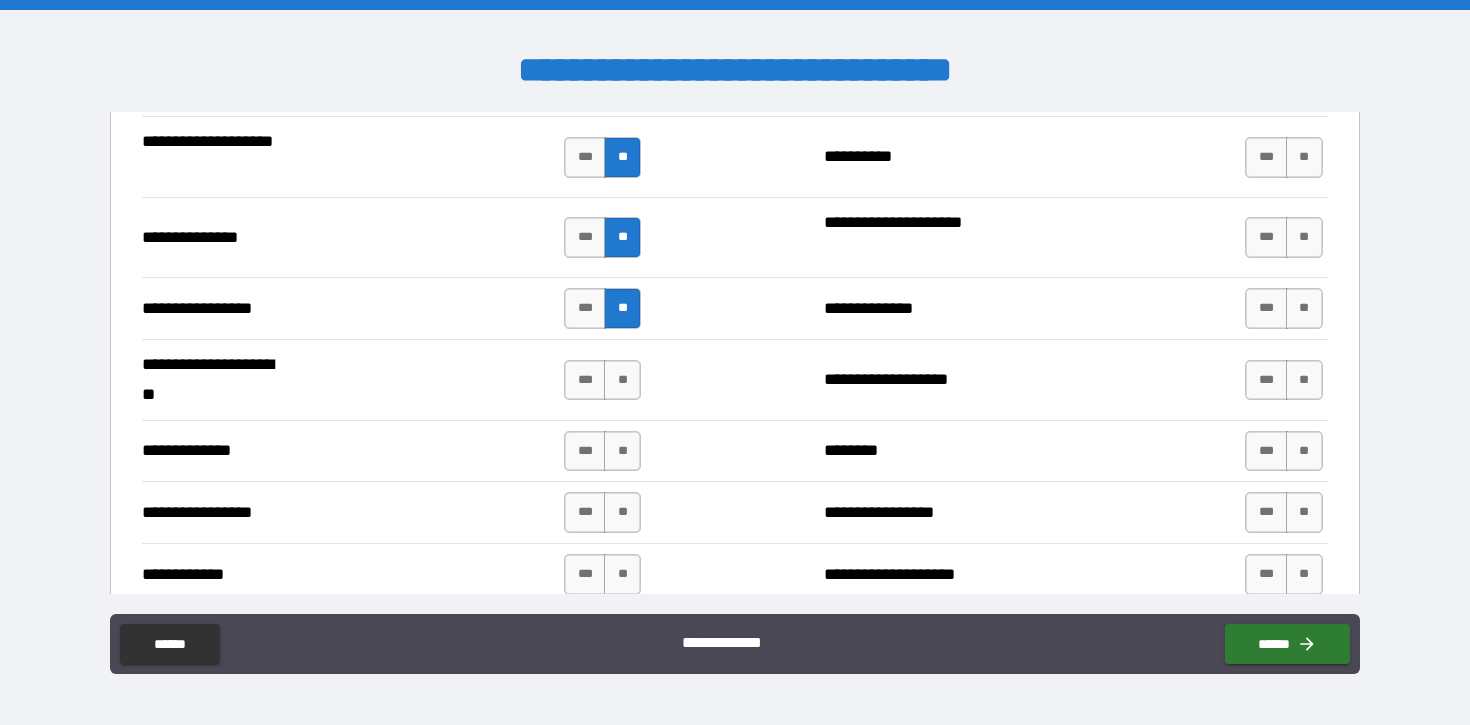 scroll, scrollTop: 2625, scrollLeft: 0, axis: vertical 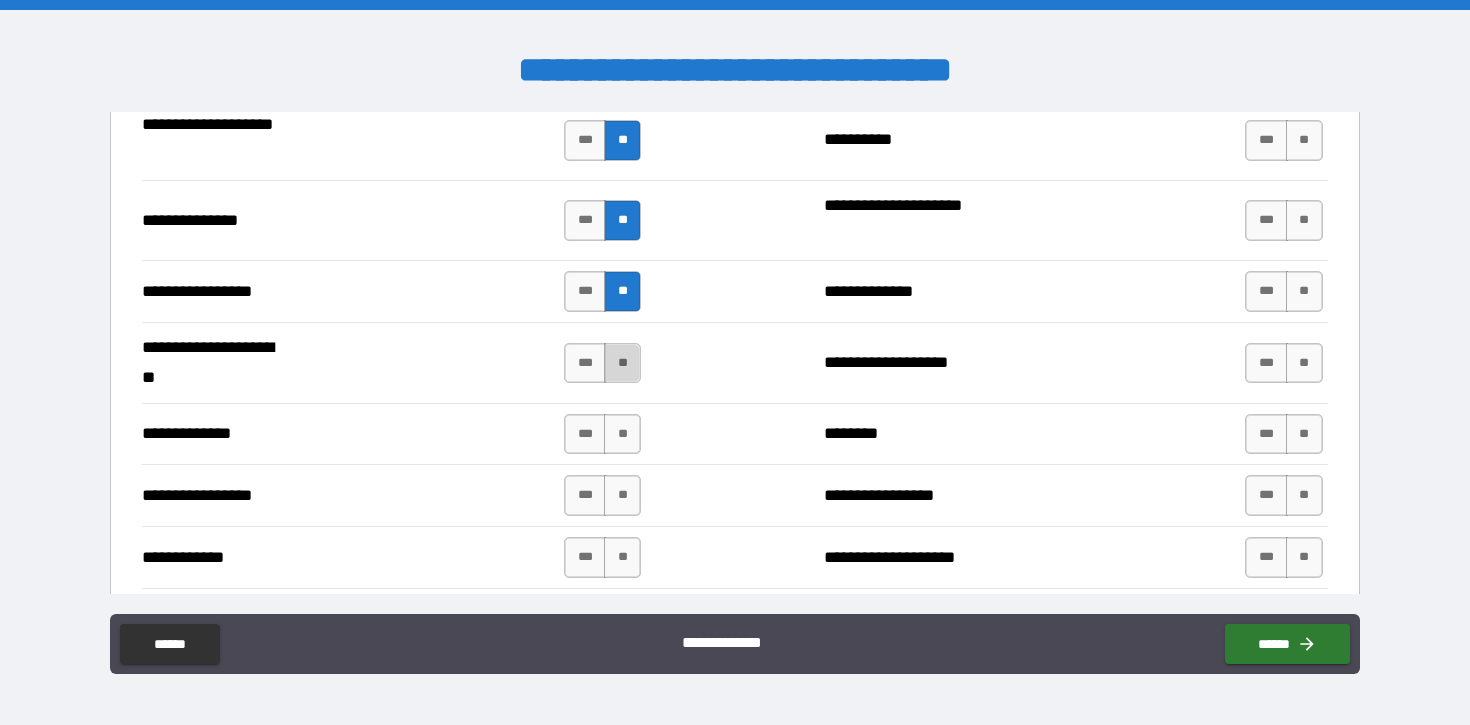 click on "**" at bounding box center (622, 363) 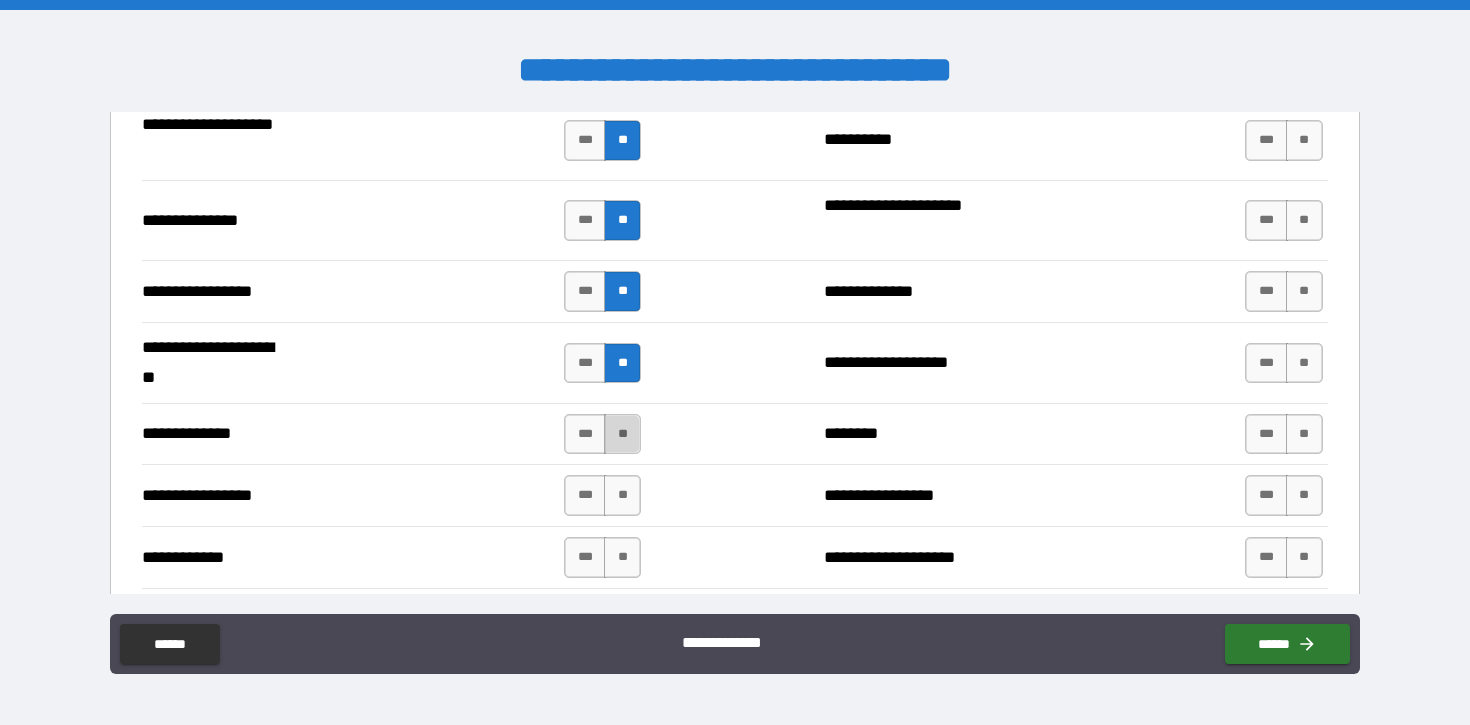 click on "**" at bounding box center (622, 434) 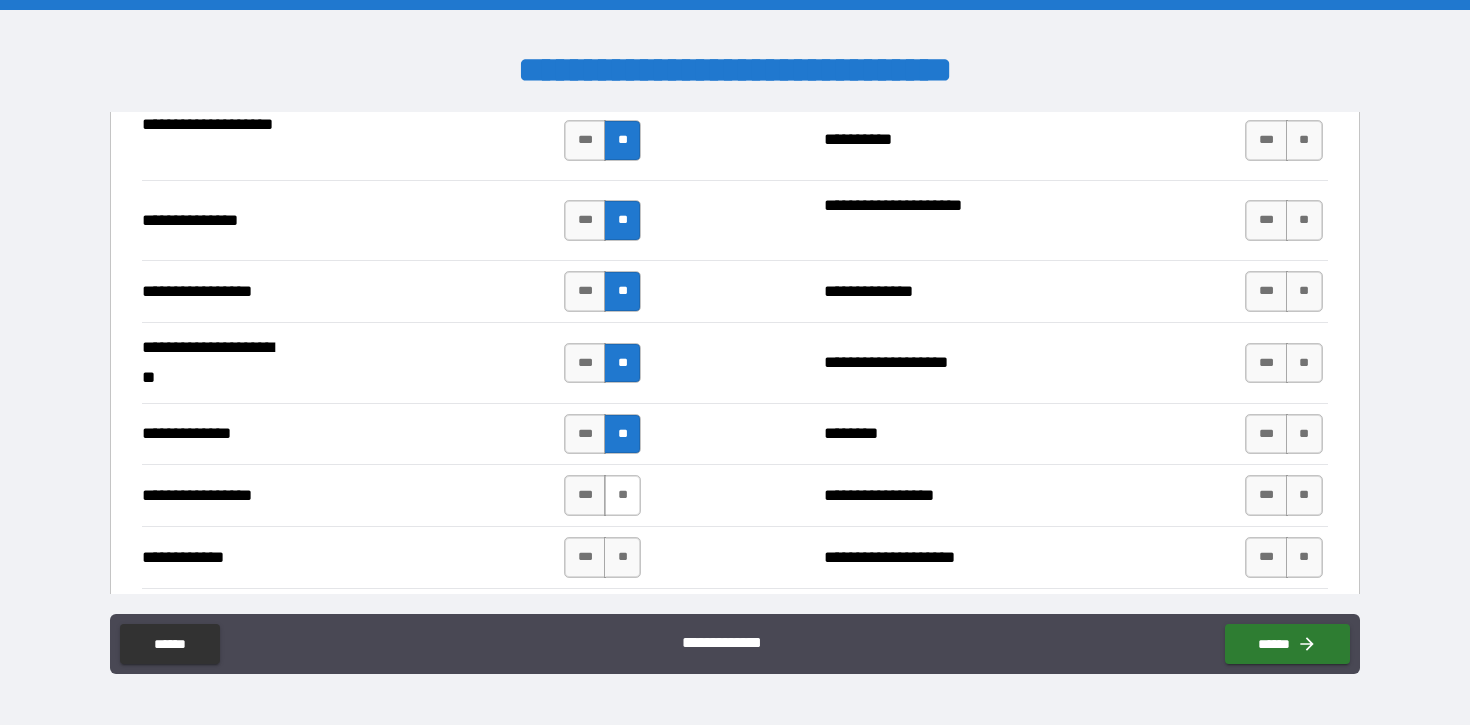 click on "**" at bounding box center (622, 495) 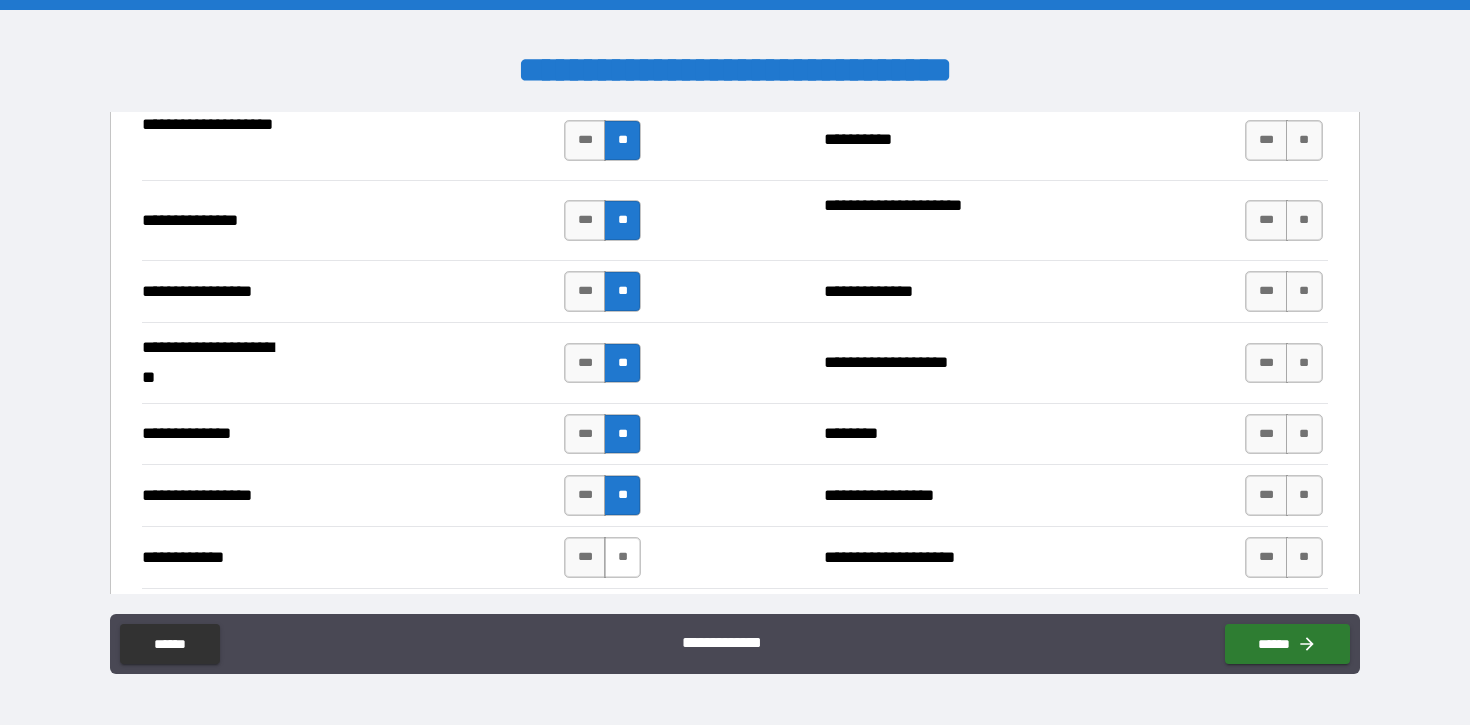 click on "**" at bounding box center (622, 557) 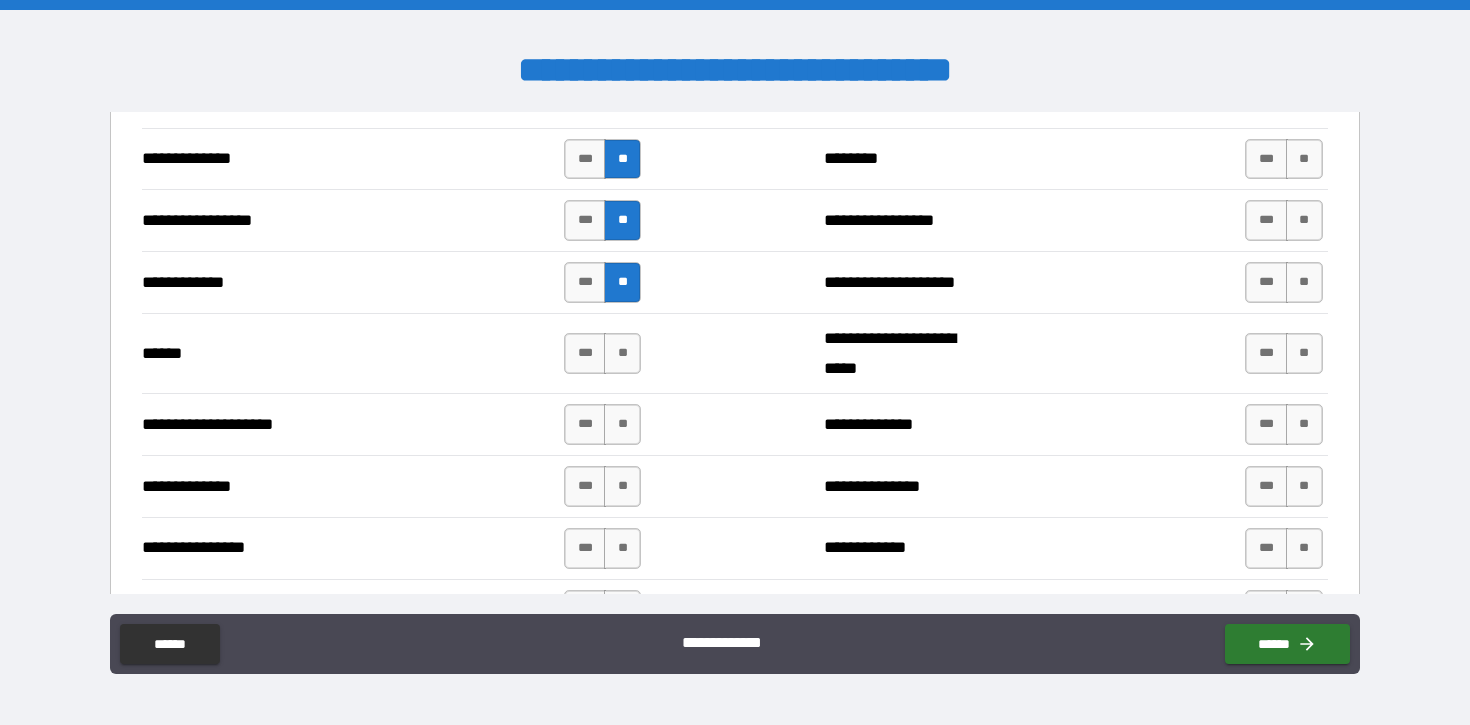 scroll, scrollTop: 2902, scrollLeft: 0, axis: vertical 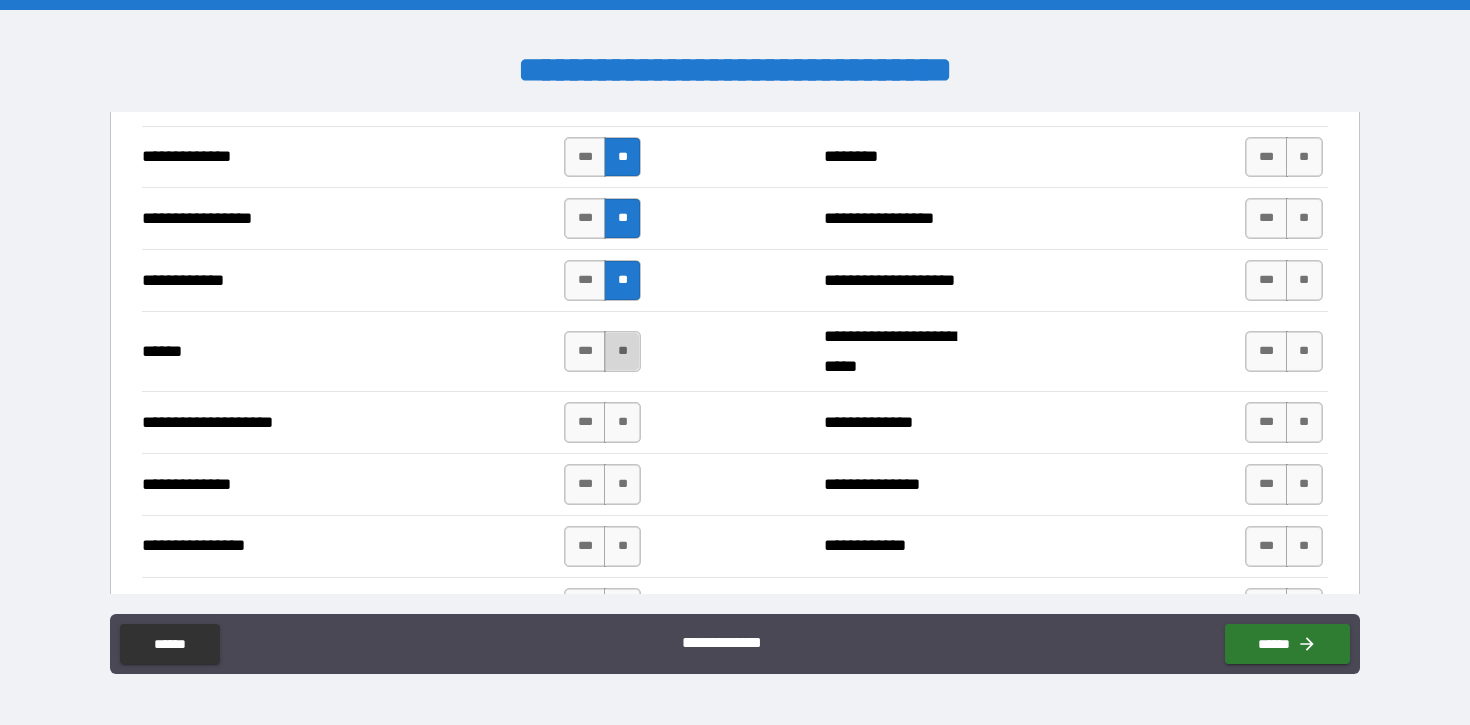click on "**" at bounding box center [622, 351] 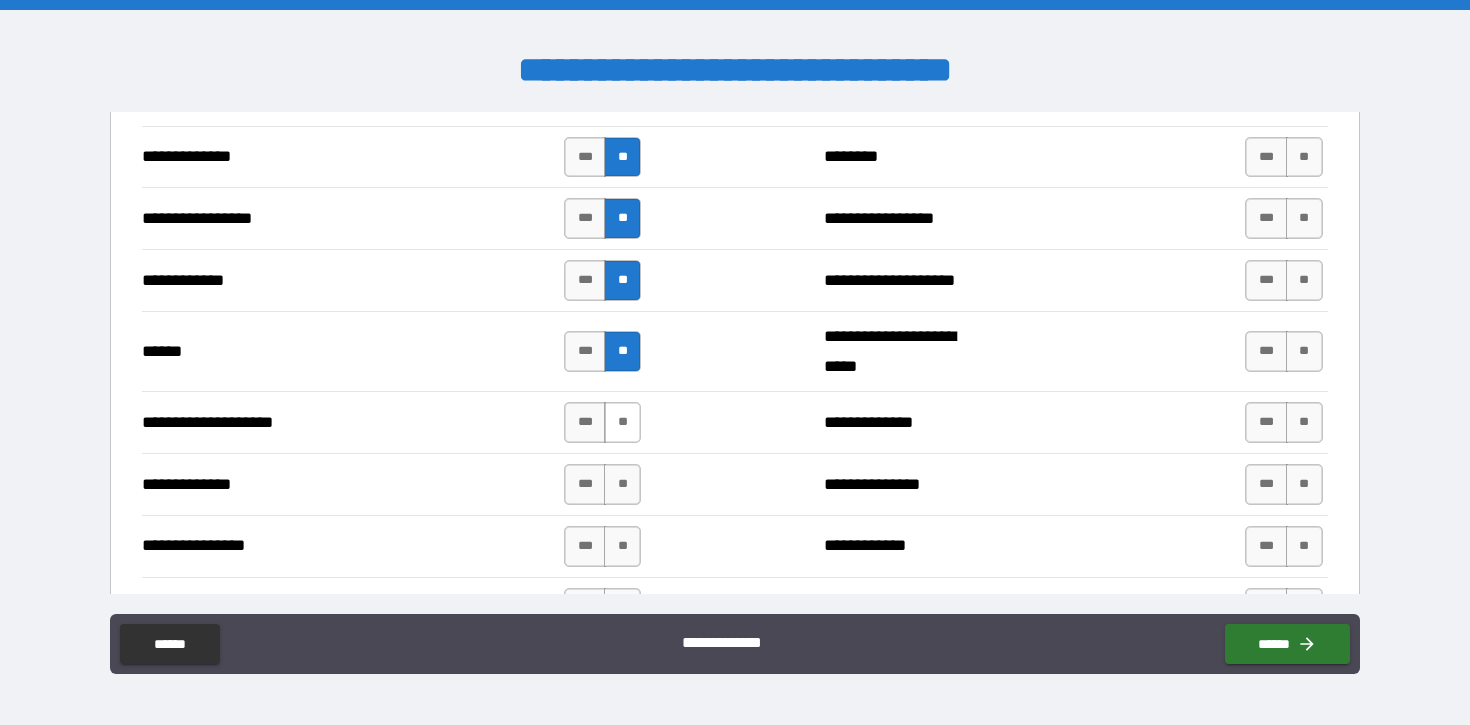 click on "**" at bounding box center [622, 422] 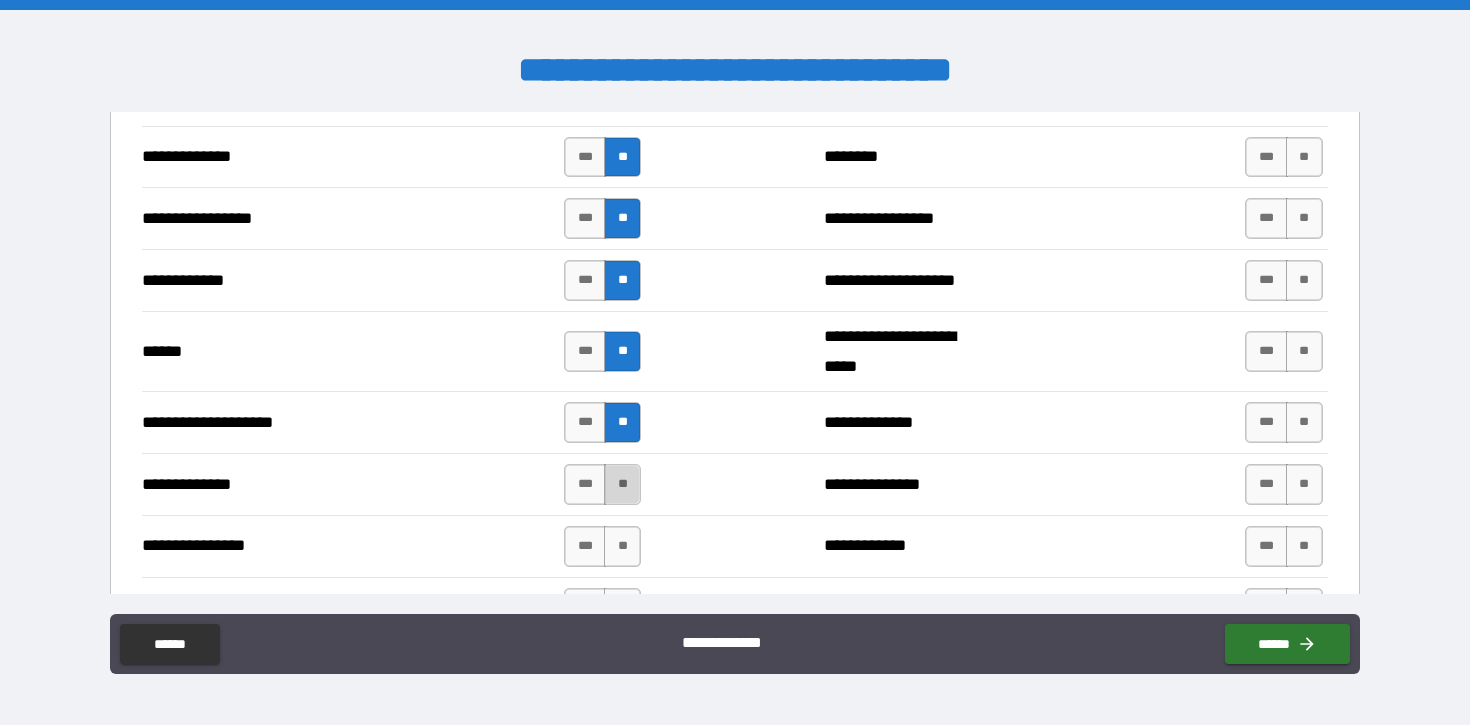 click on "**" at bounding box center (622, 484) 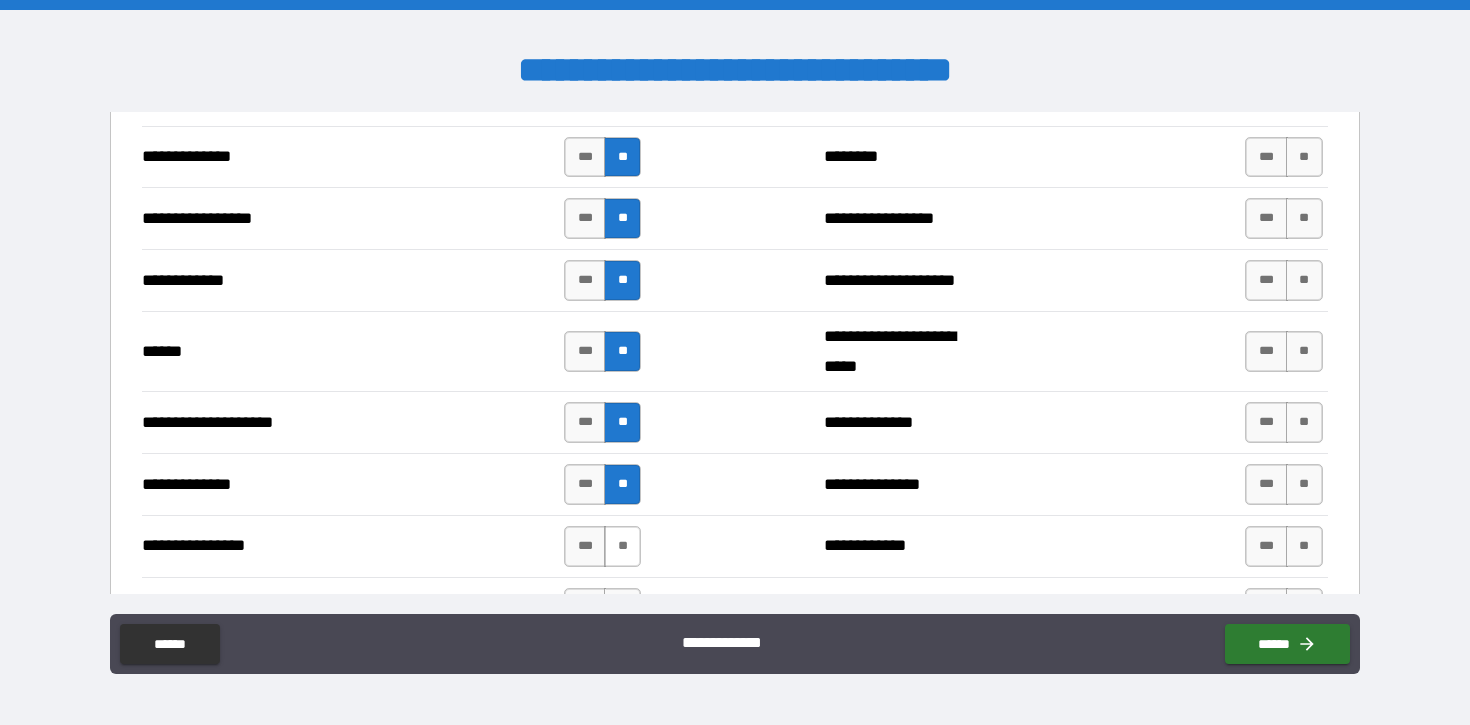 click on "**" at bounding box center (622, 546) 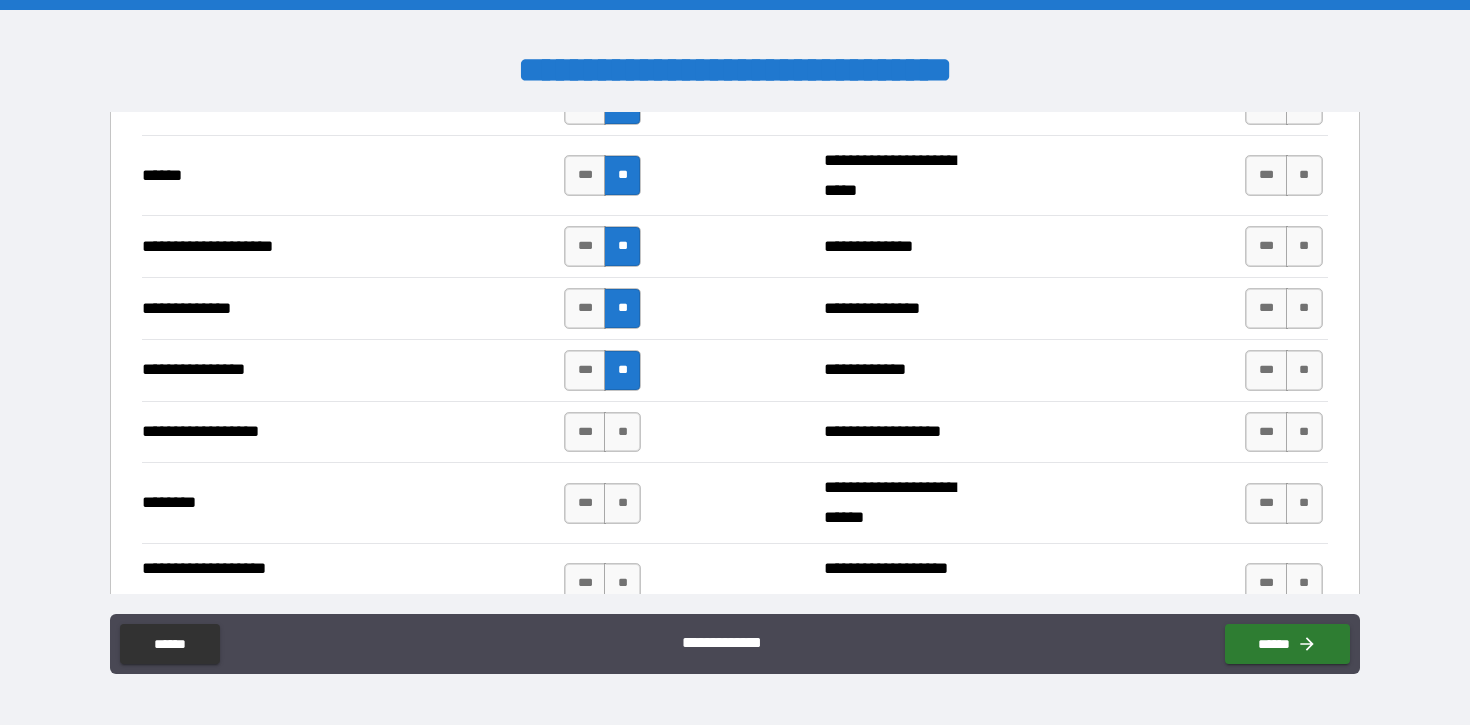 scroll, scrollTop: 3096, scrollLeft: 0, axis: vertical 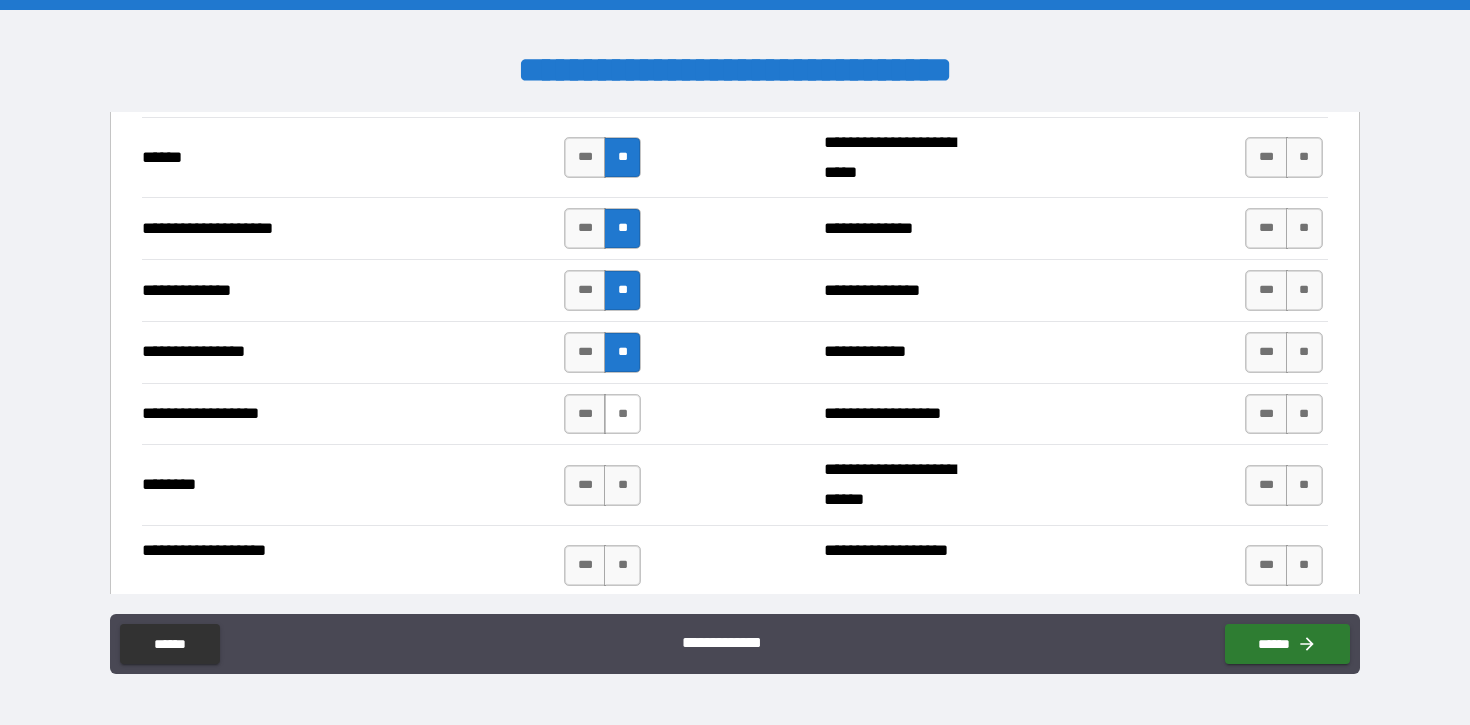 click on "**" at bounding box center [622, 414] 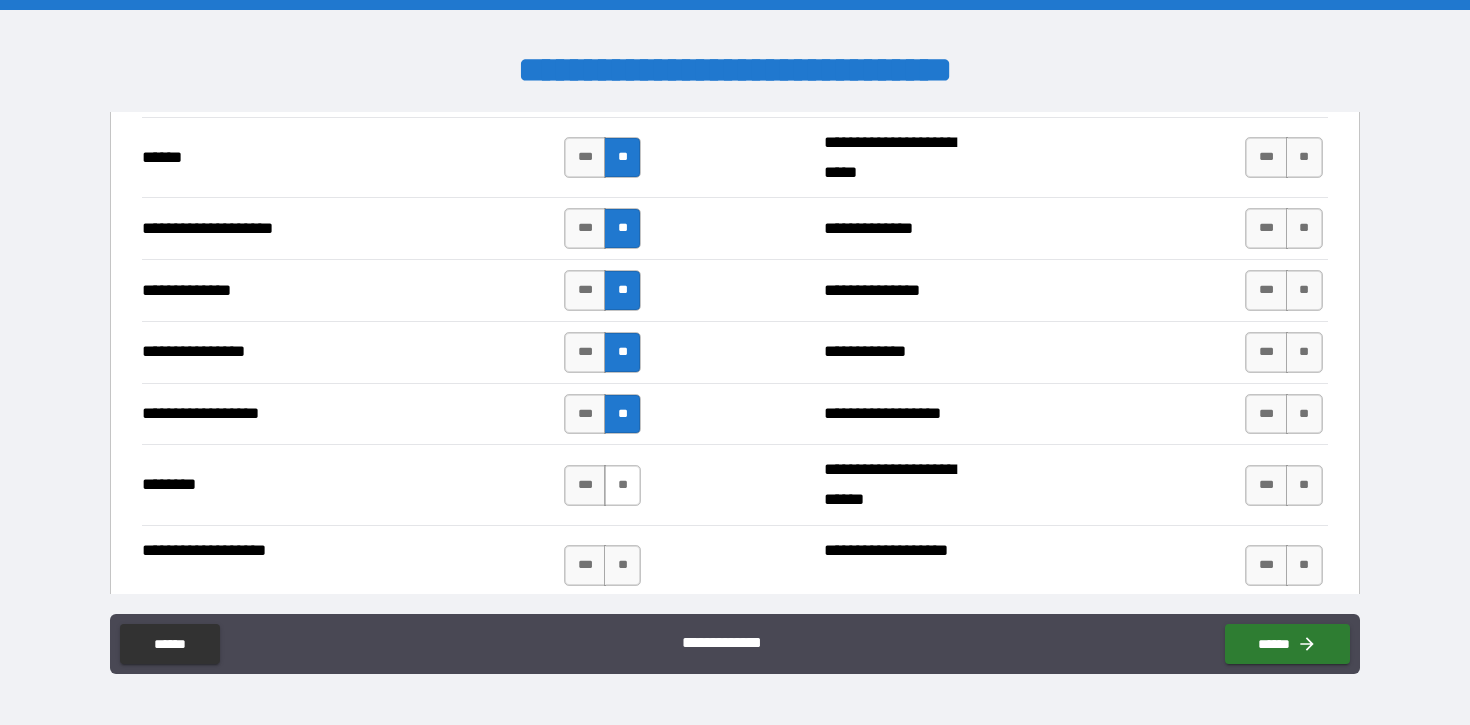 click on "**" at bounding box center (622, 485) 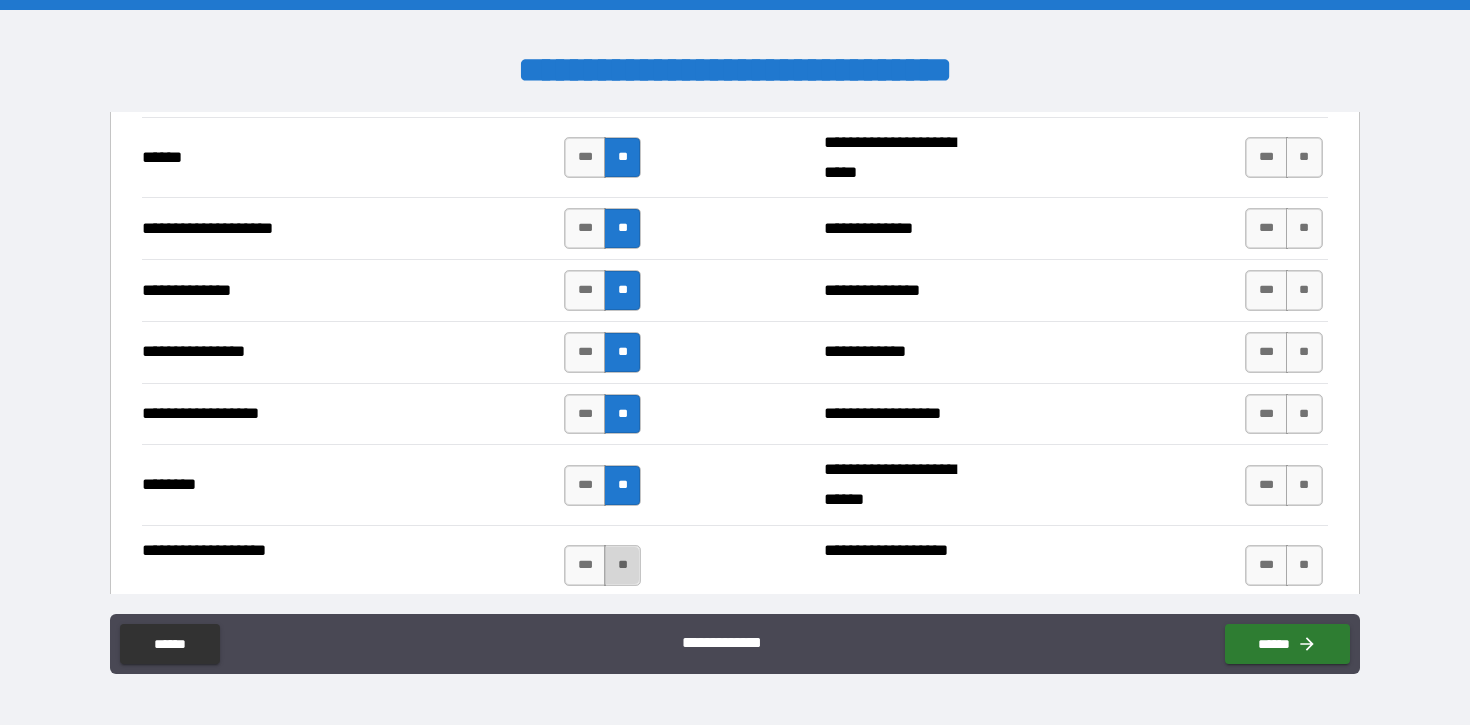 click on "**" at bounding box center (622, 565) 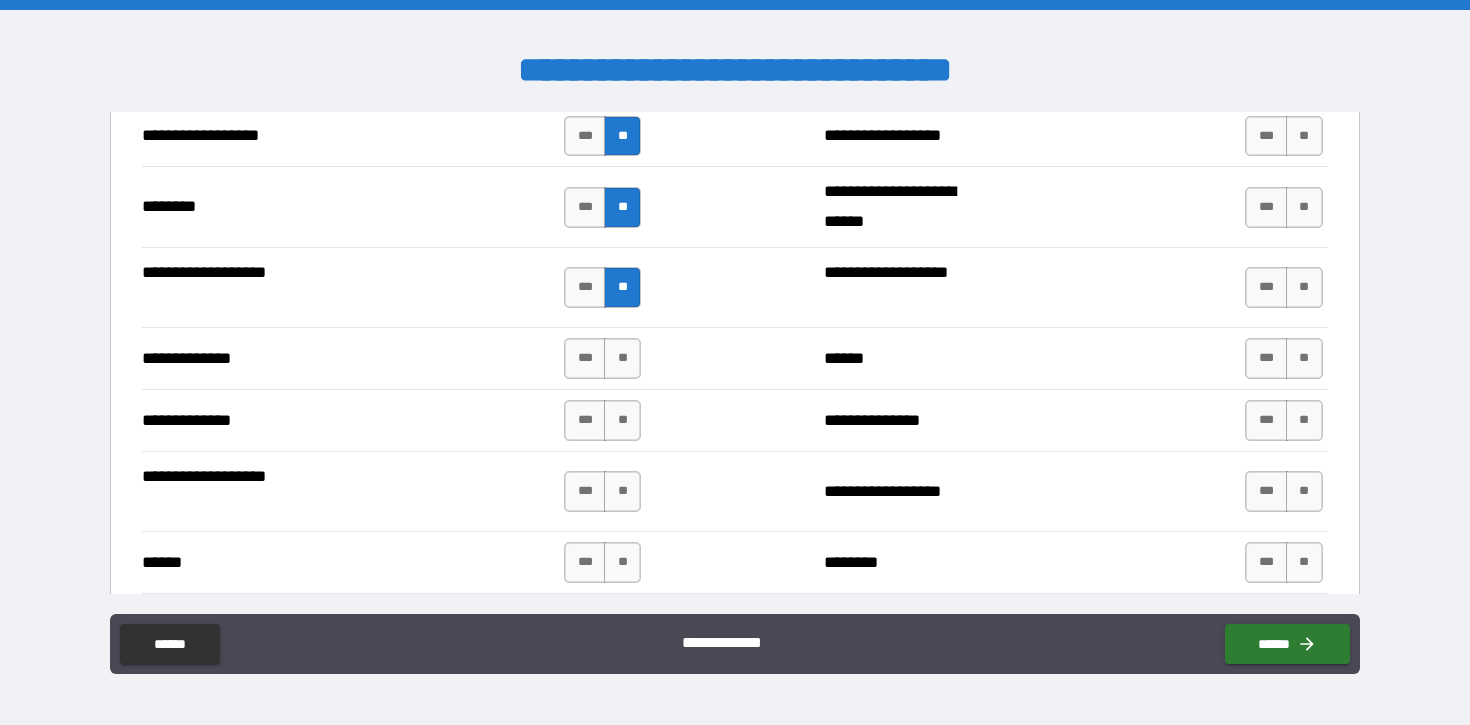 scroll, scrollTop: 3377, scrollLeft: 0, axis: vertical 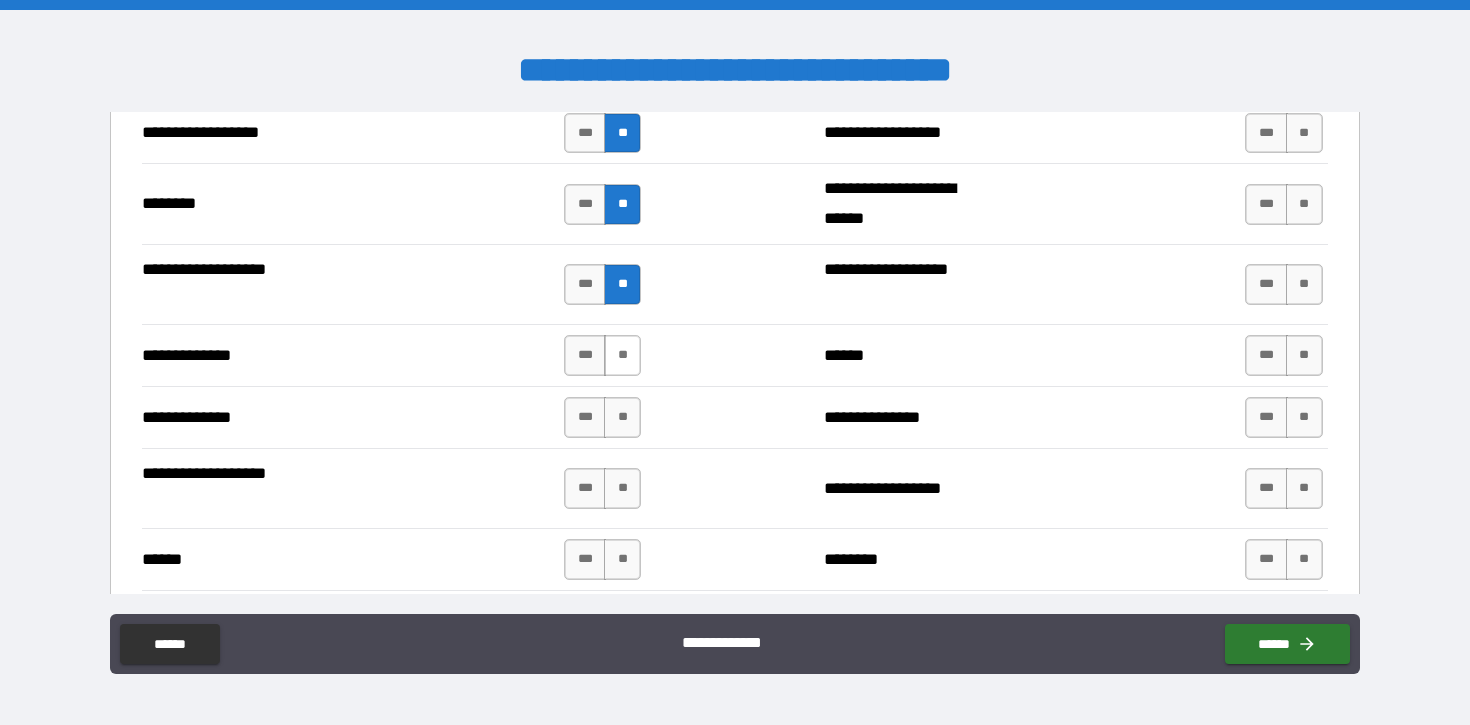 click on "**" at bounding box center [622, 355] 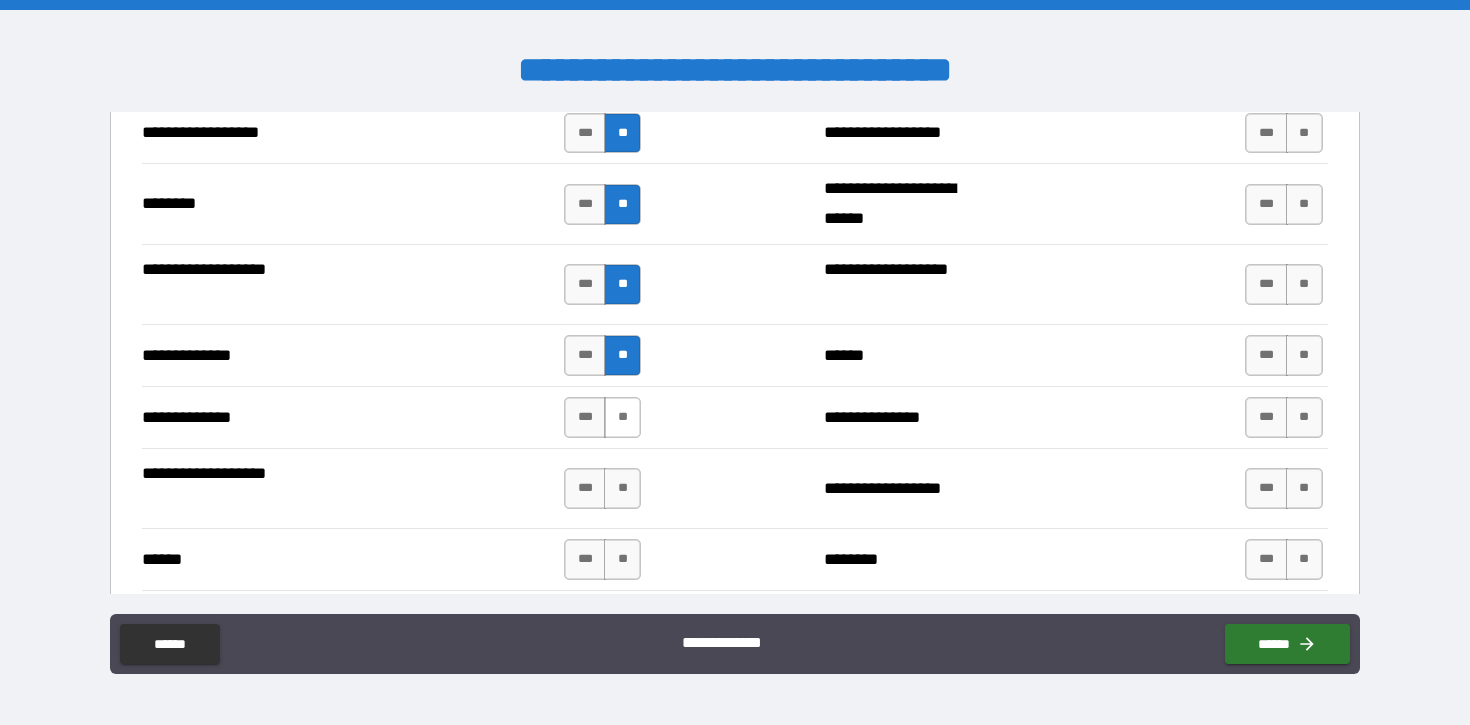 click on "**" at bounding box center [622, 417] 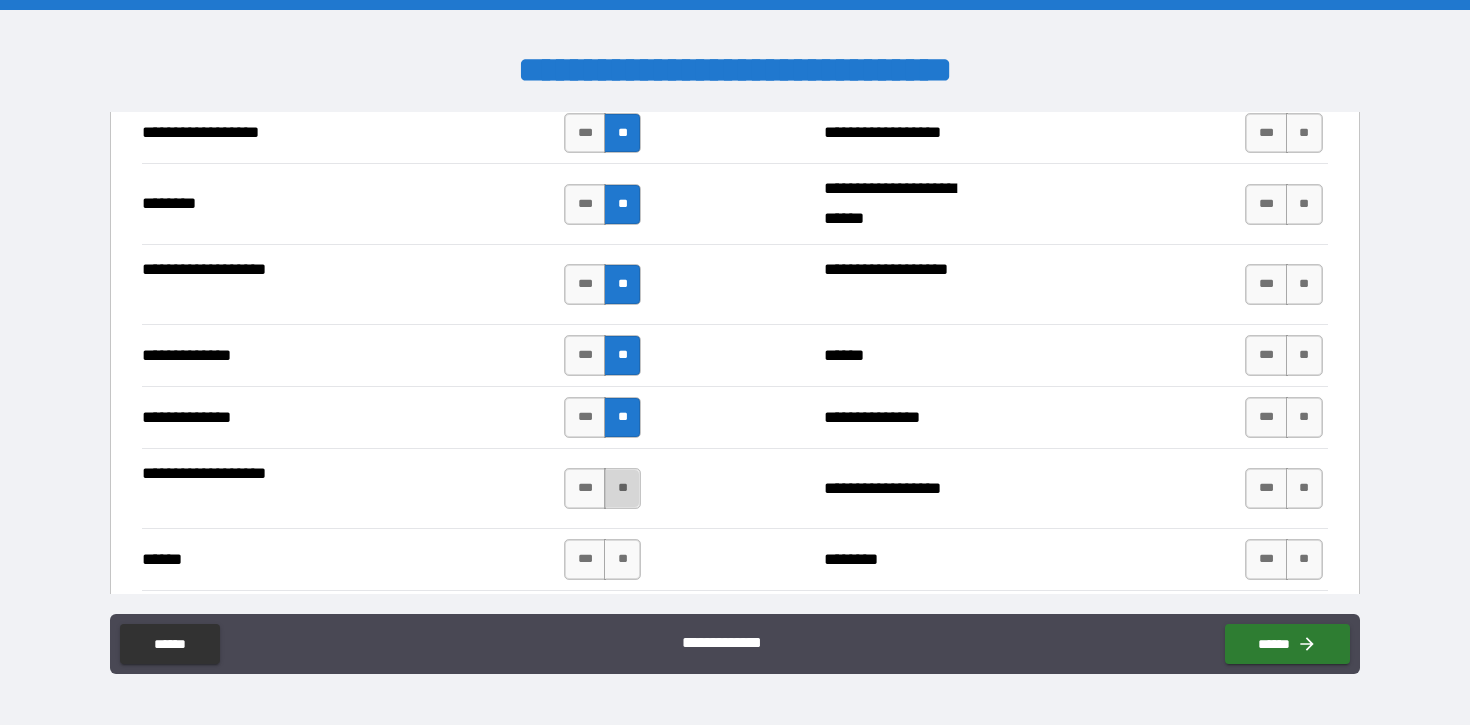 click on "**" at bounding box center [622, 488] 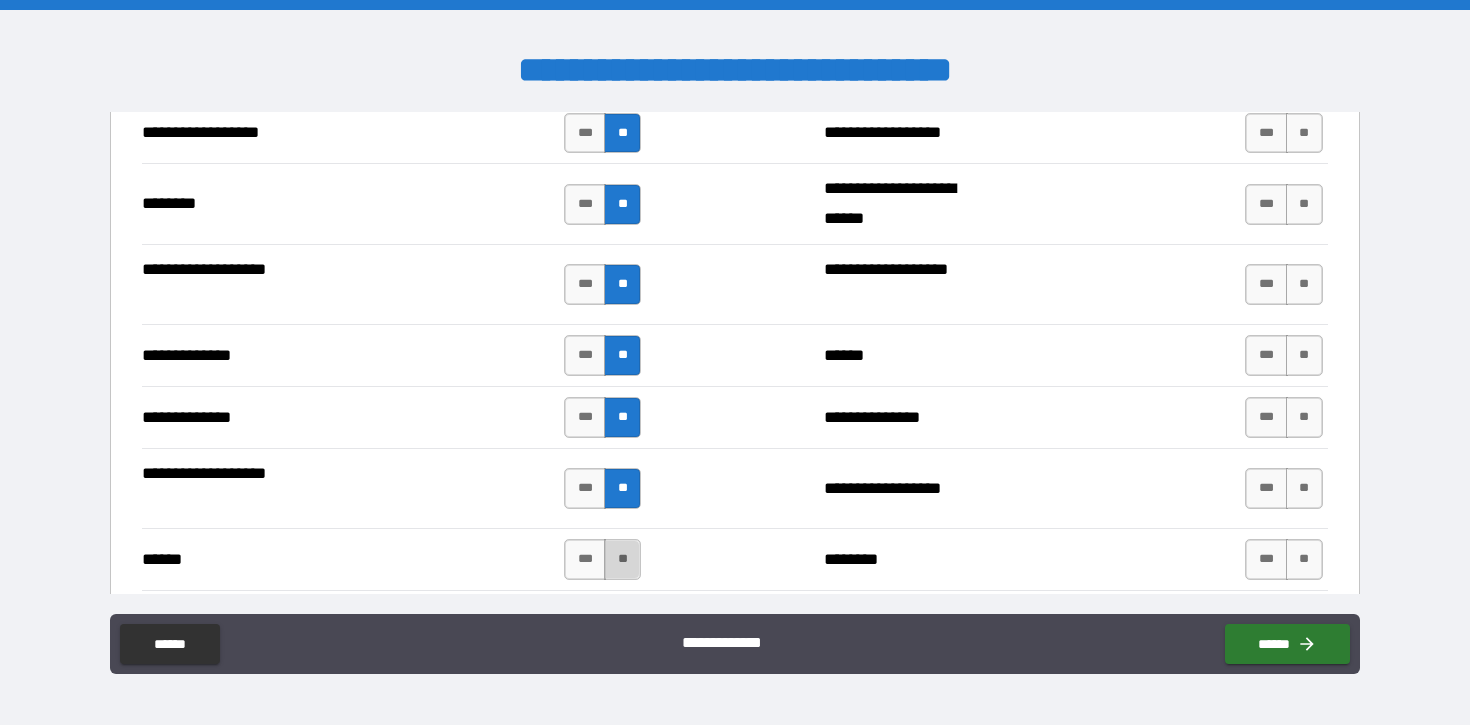 click on "**" at bounding box center [622, 559] 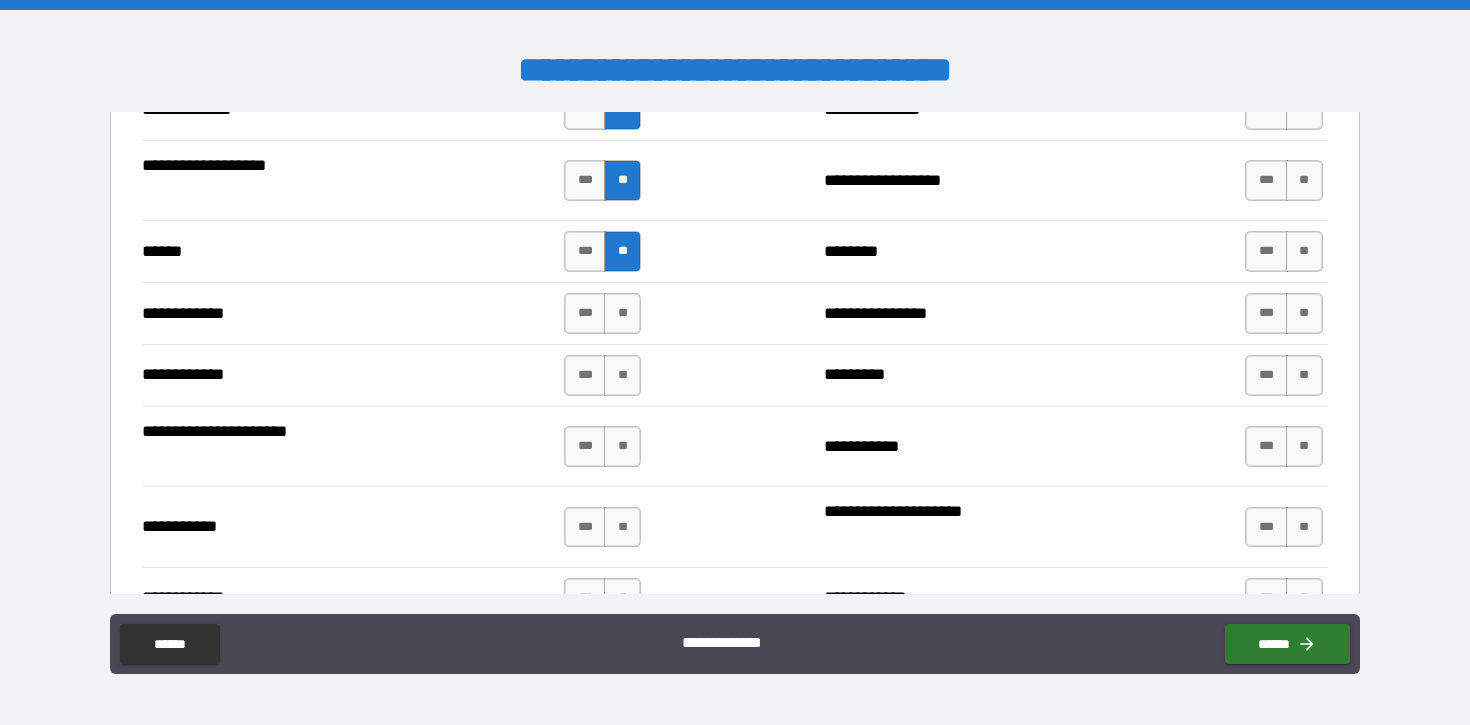 scroll, scrollTop: 3686, scrollLeft: 0, axis: vertical 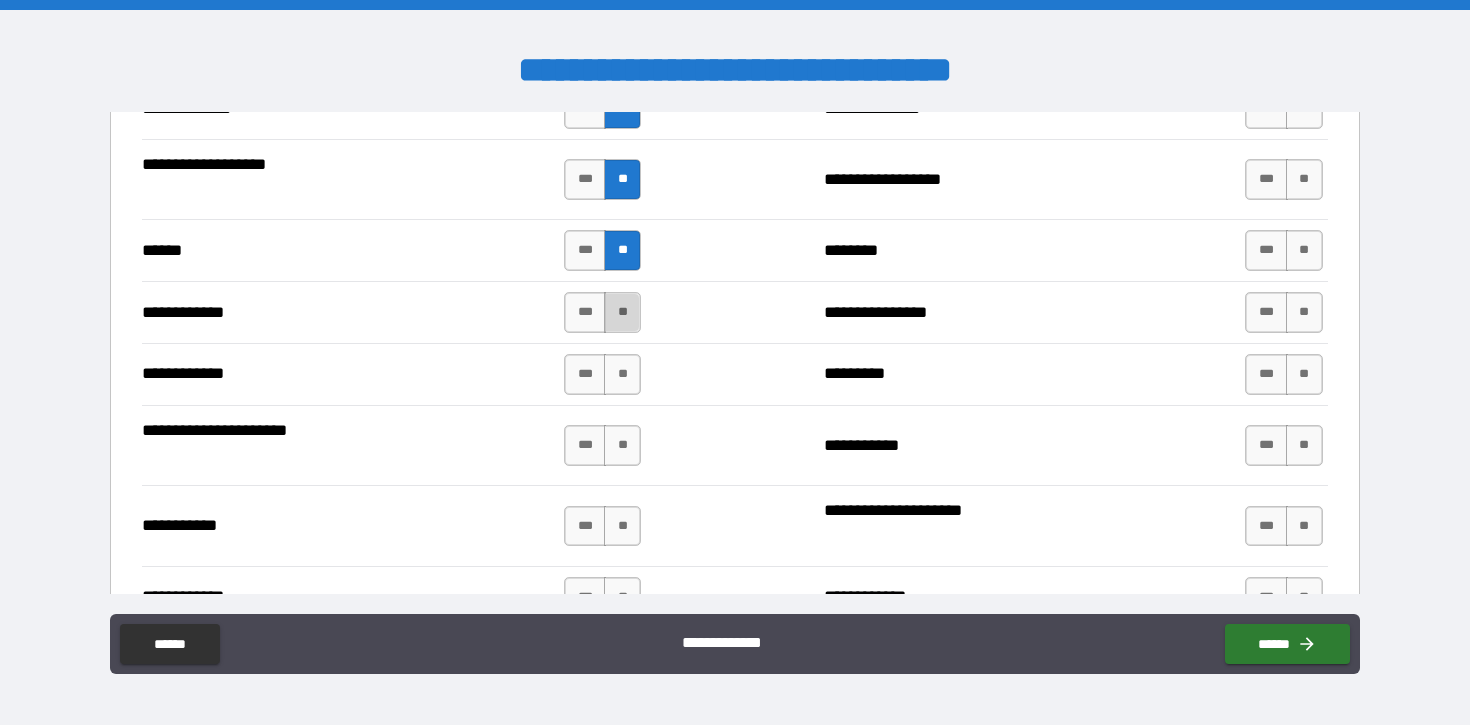 click on "**" at bounding box center (622, 312) 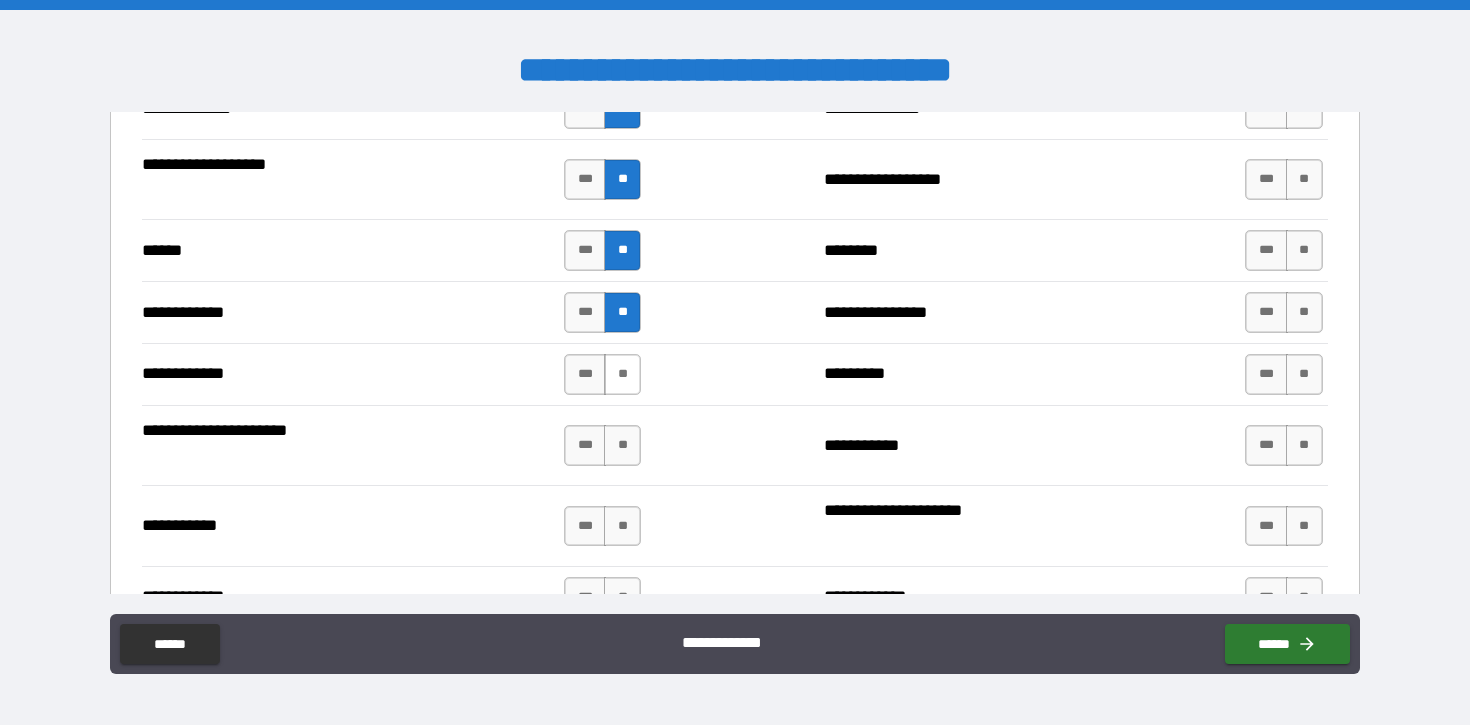 click on "**" at bounding box center [622, 374] 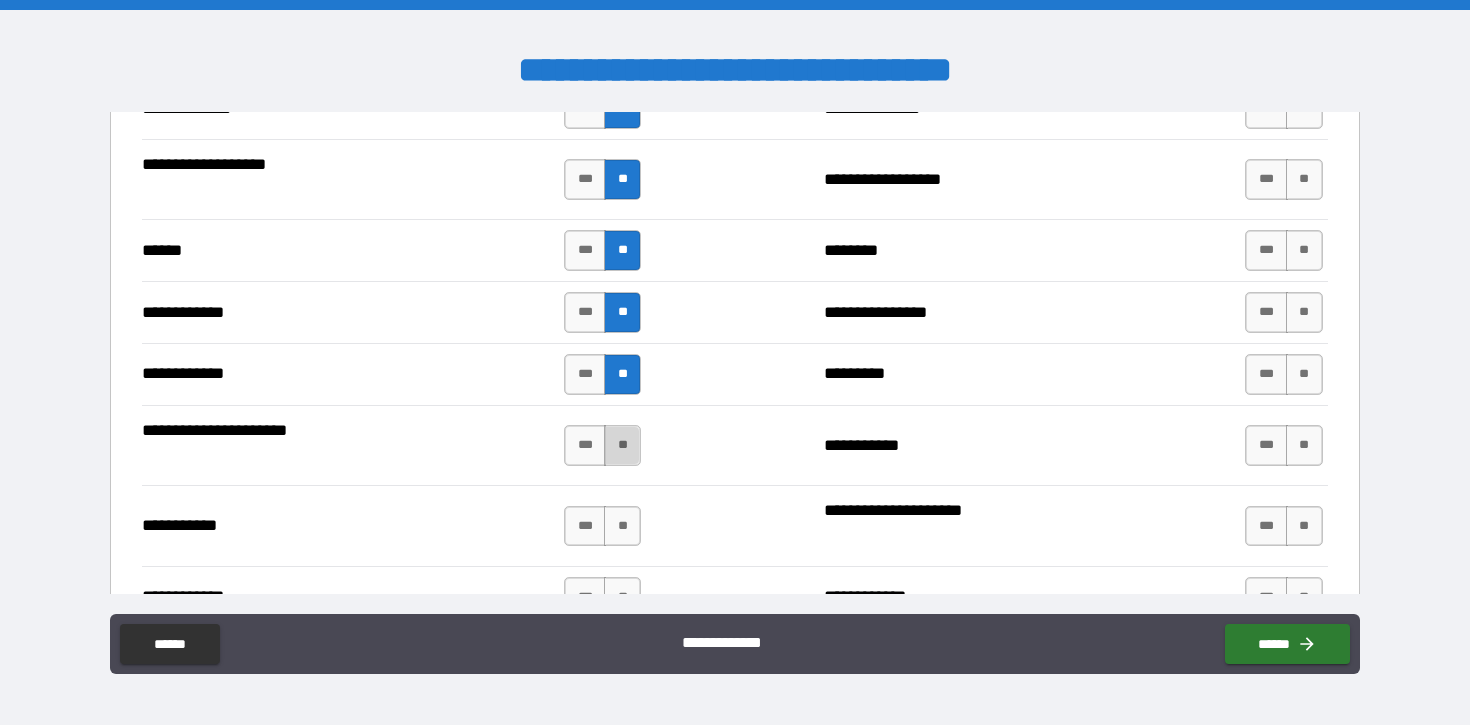 click on "**" at bounding box center (622, 445) 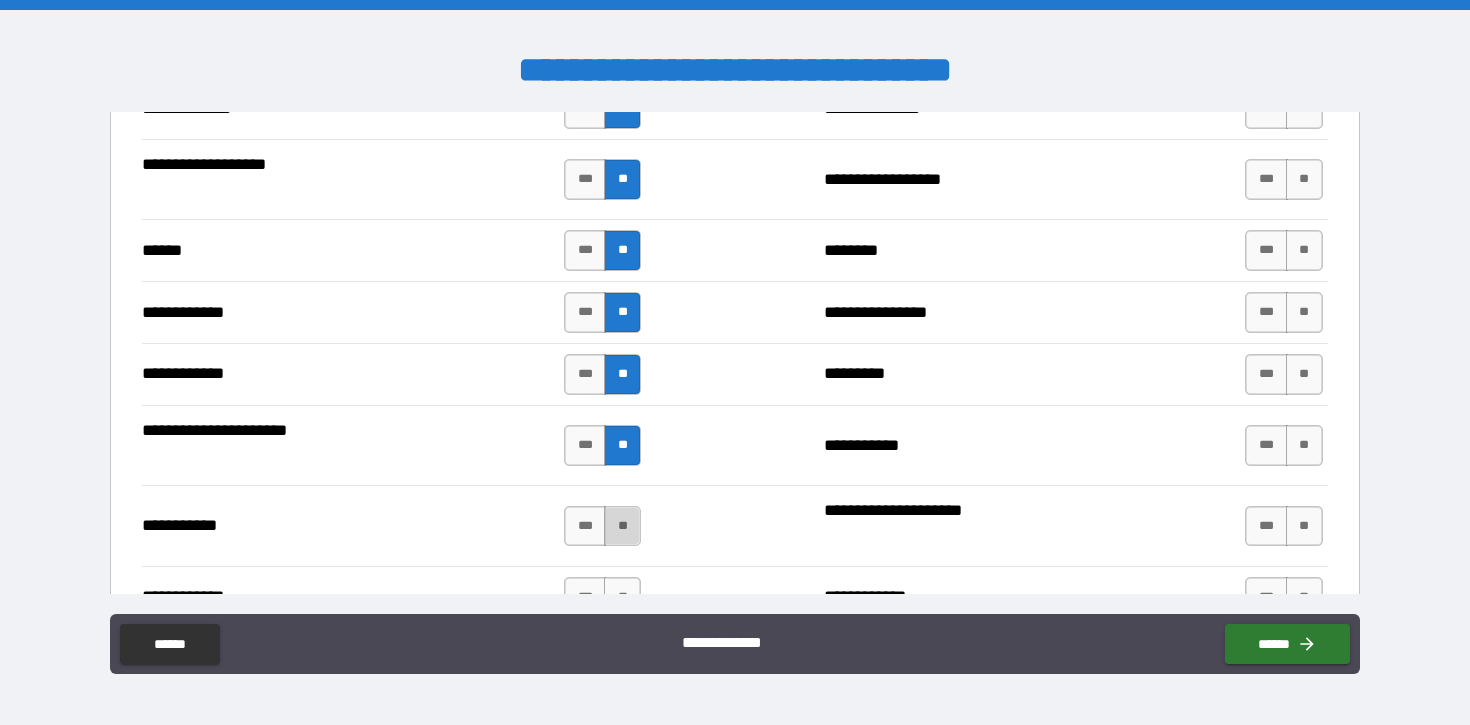 click on "**" at bounding box center [622, 526] 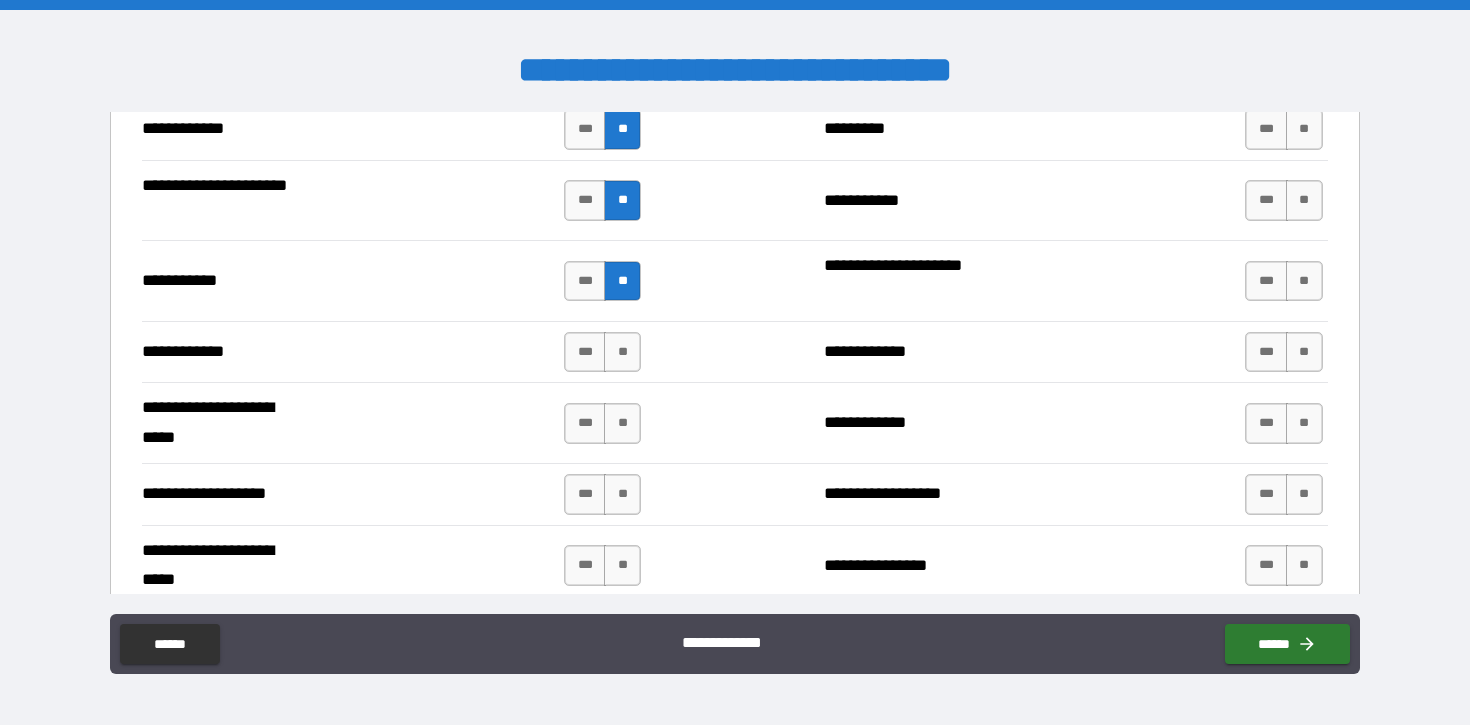 scroll, scrollTop: 3942, scrollLeft: 0, axis: vertical 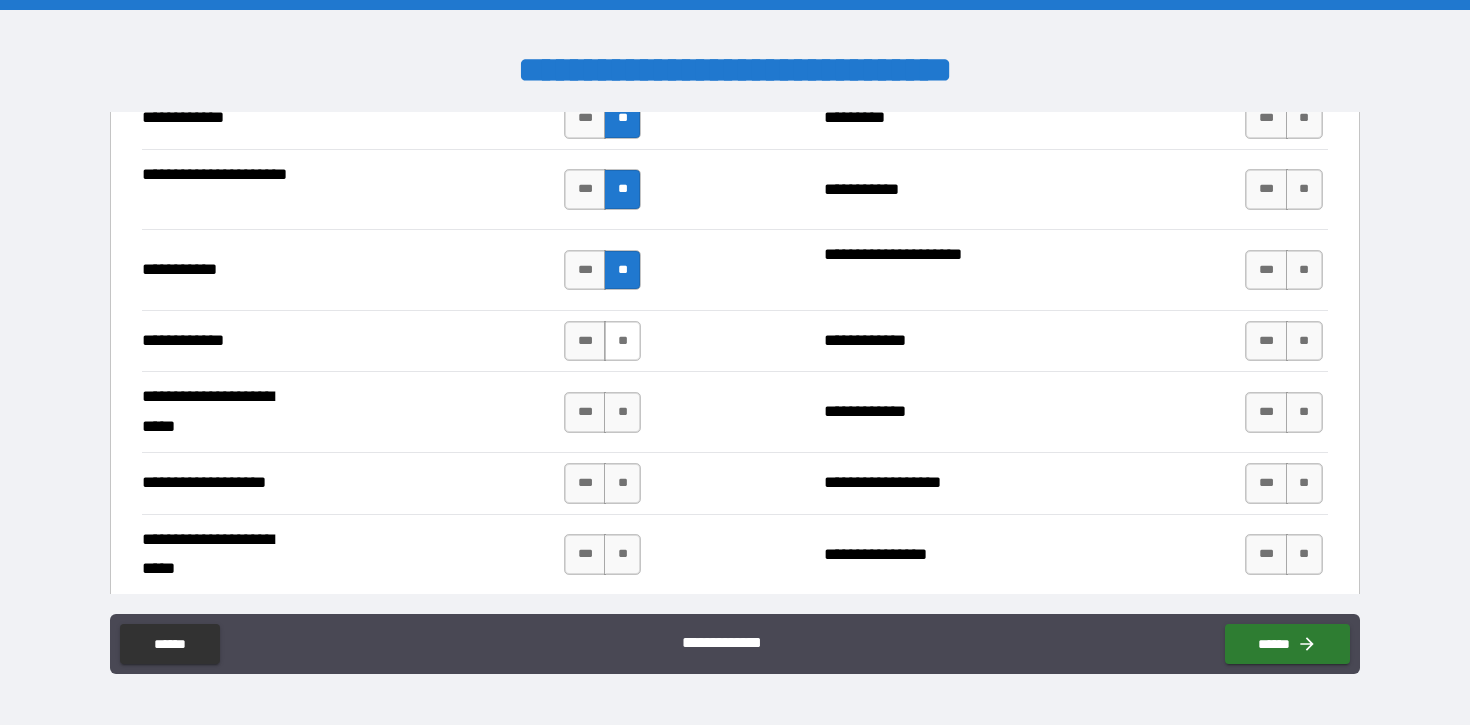 click on "**" at bounding box center (622, 341) 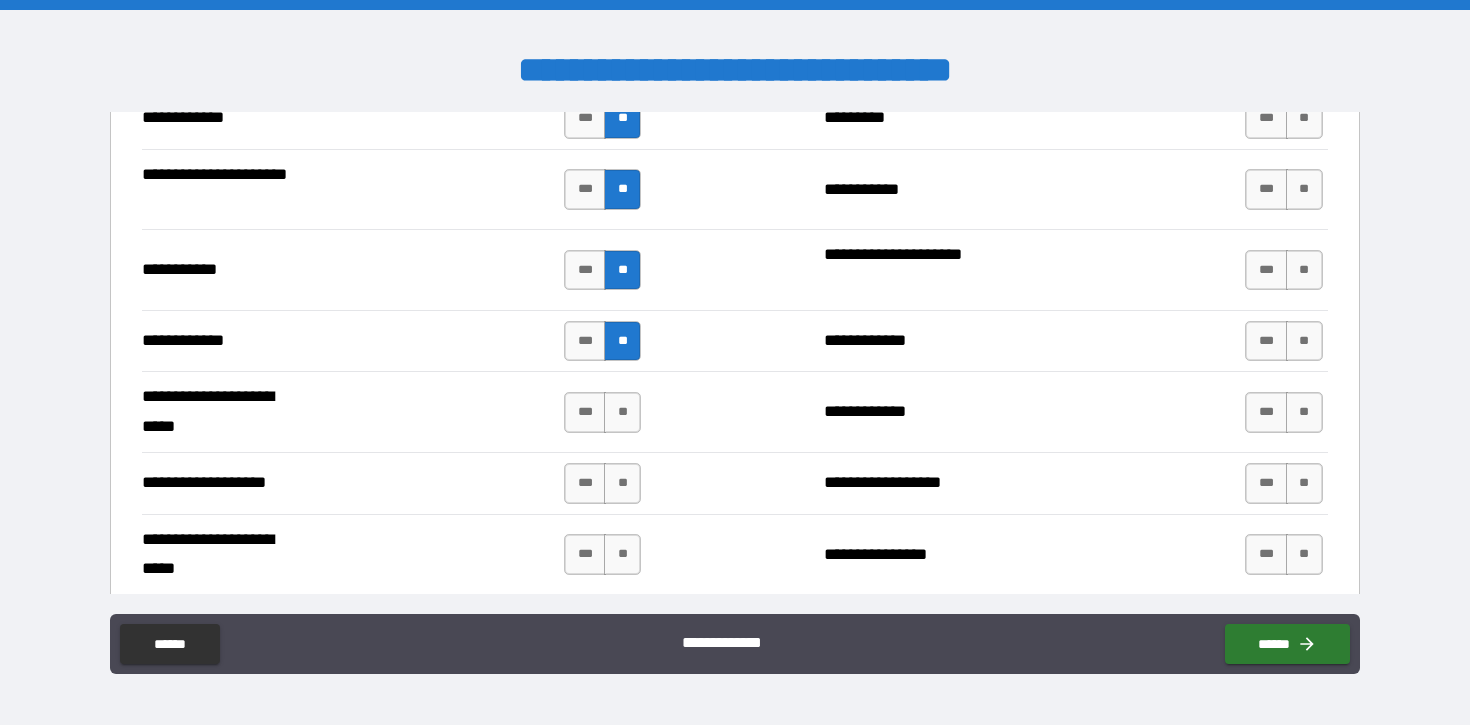 click on "*** **" at bounding box center [605, 412] 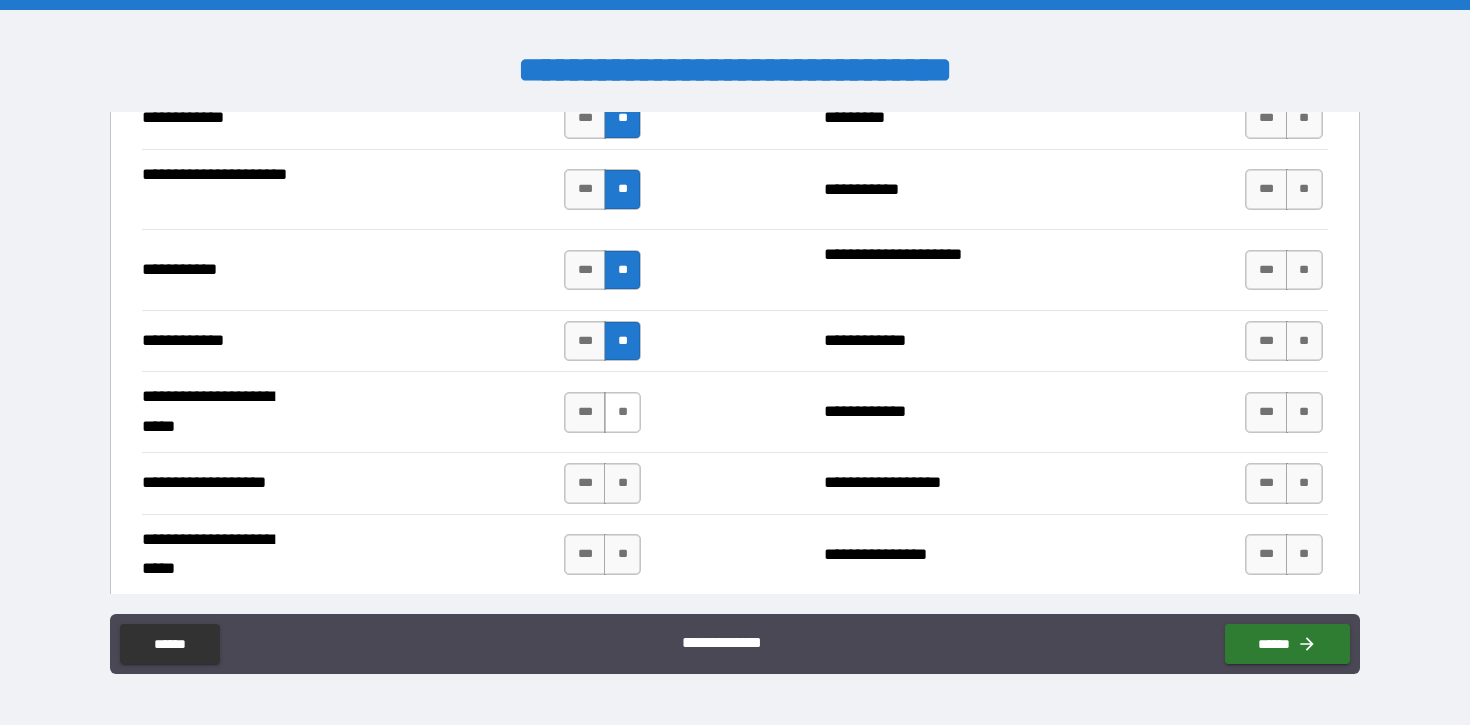 click on "**" at bounding box center (622, 412) 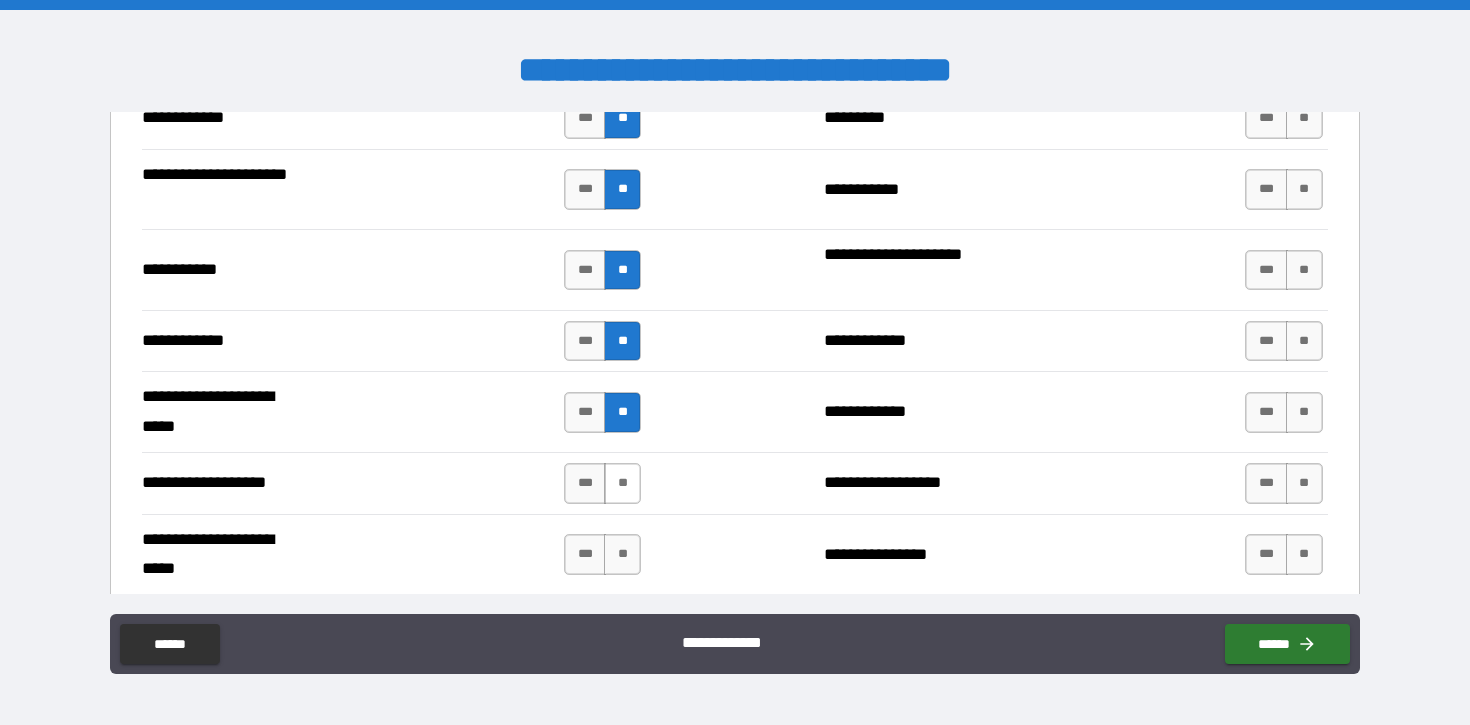 click on "**" at bounding box center (622, 483) 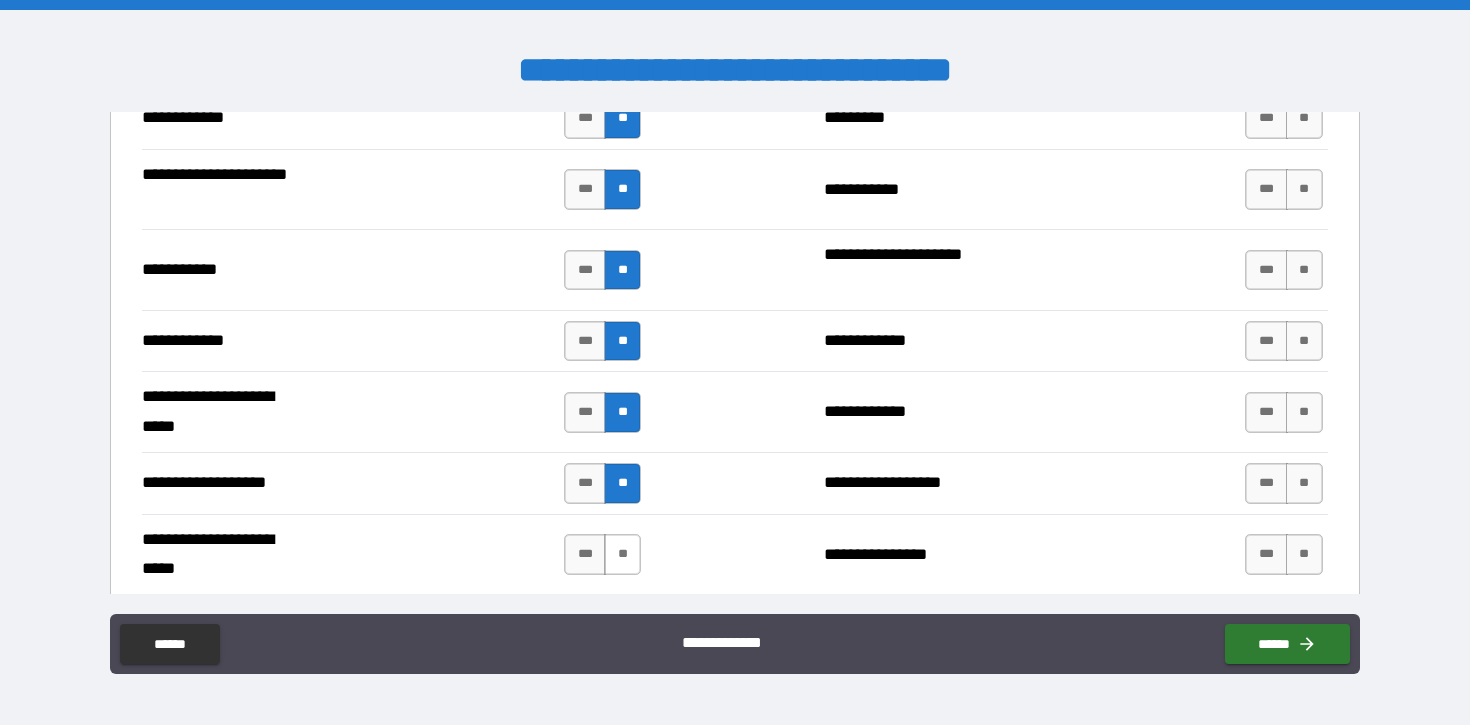 click on "**" at bounding box center [622, 554] 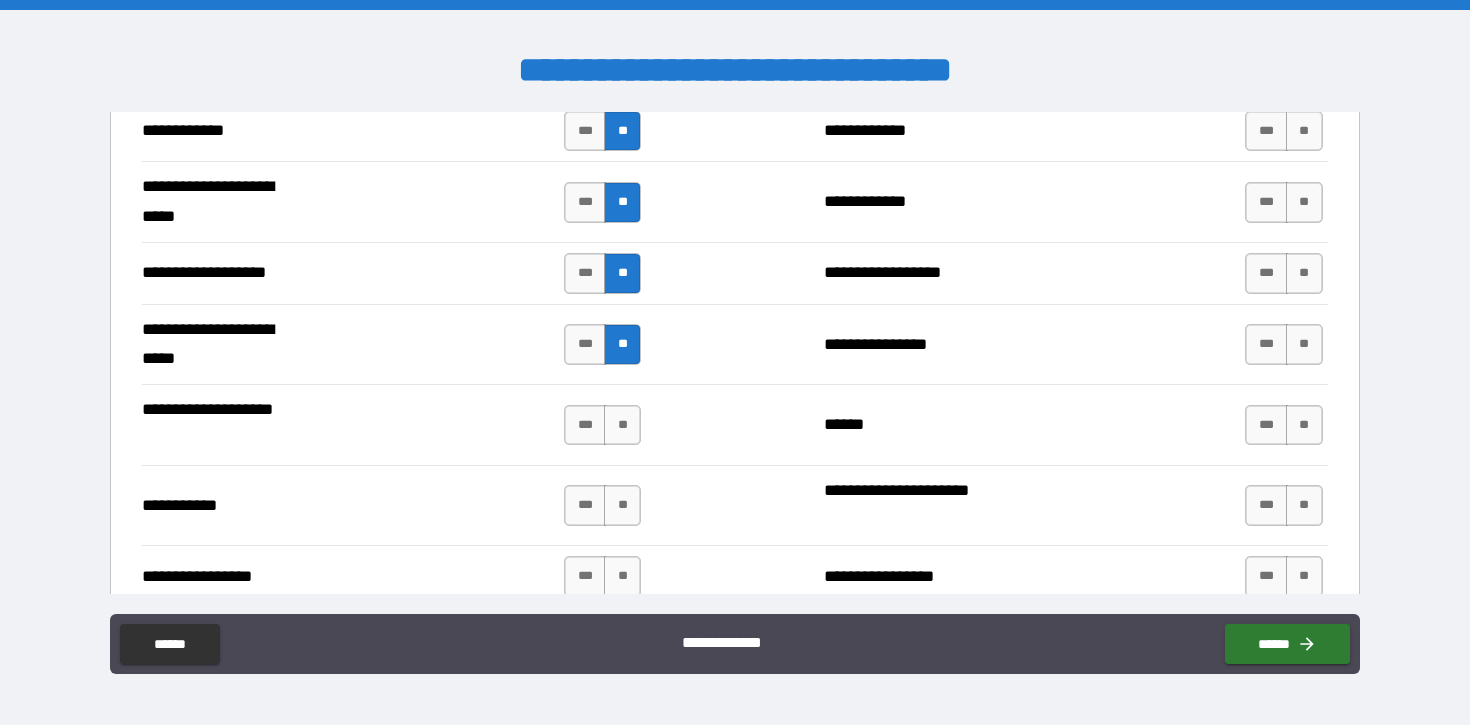 scroll, scrollTop: 4159, scrollLeft: 0, axis: vertical 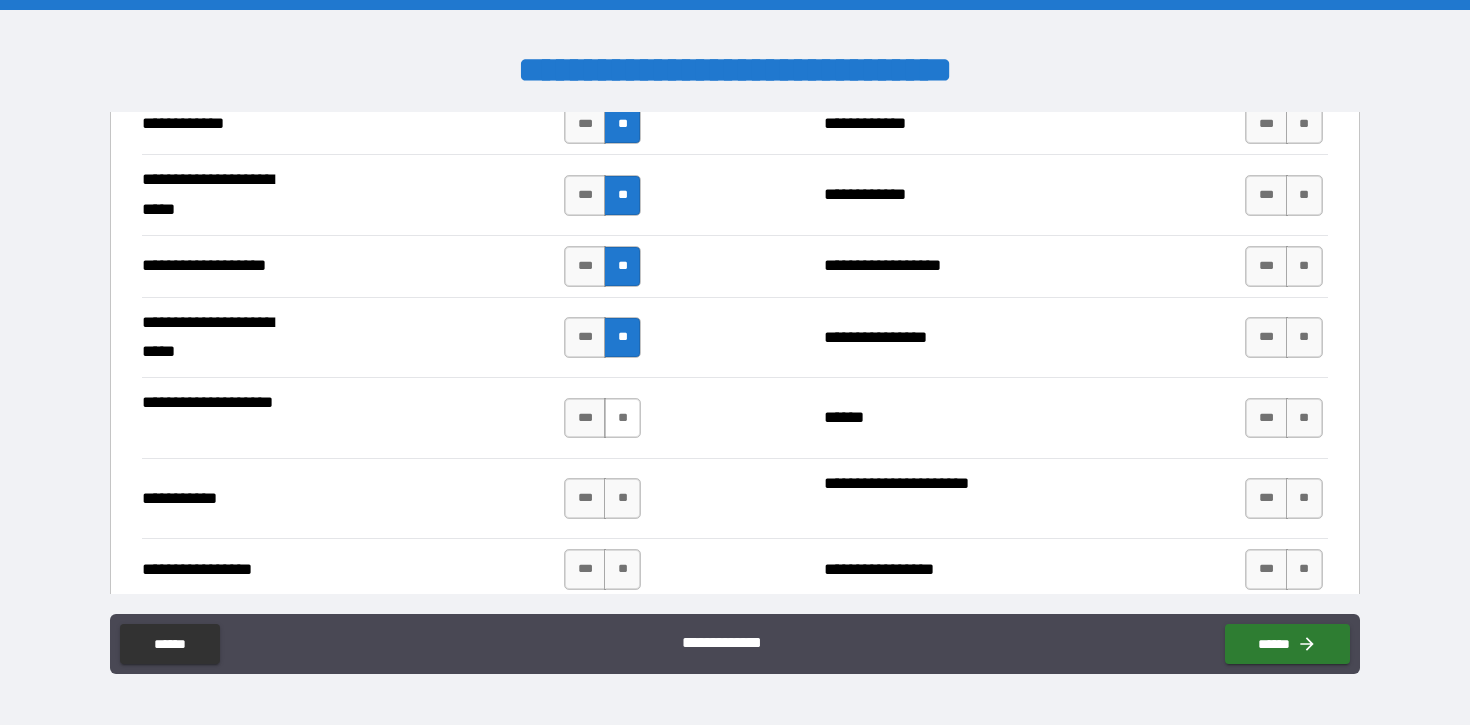 click on "**" at bounding box center (622, 418) 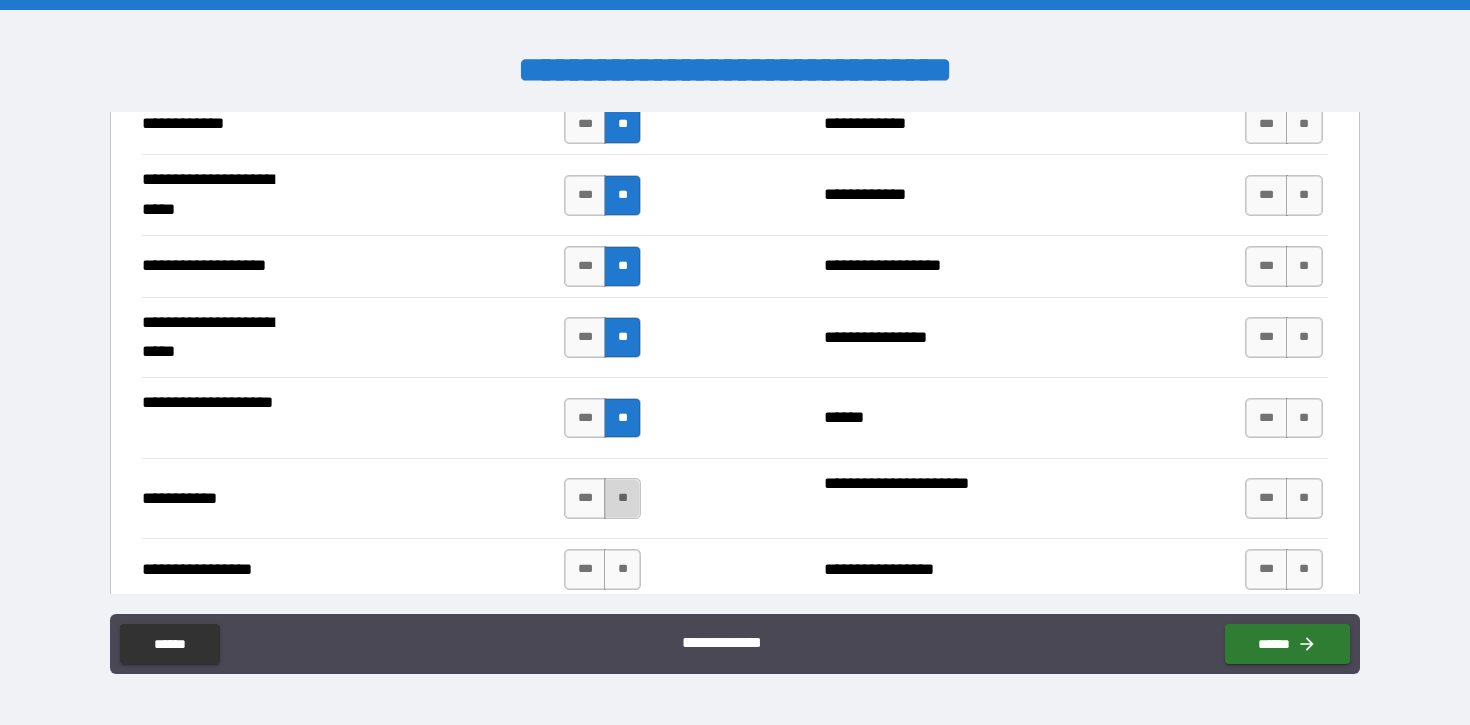 click on "**" at bounding box center [622, 498] 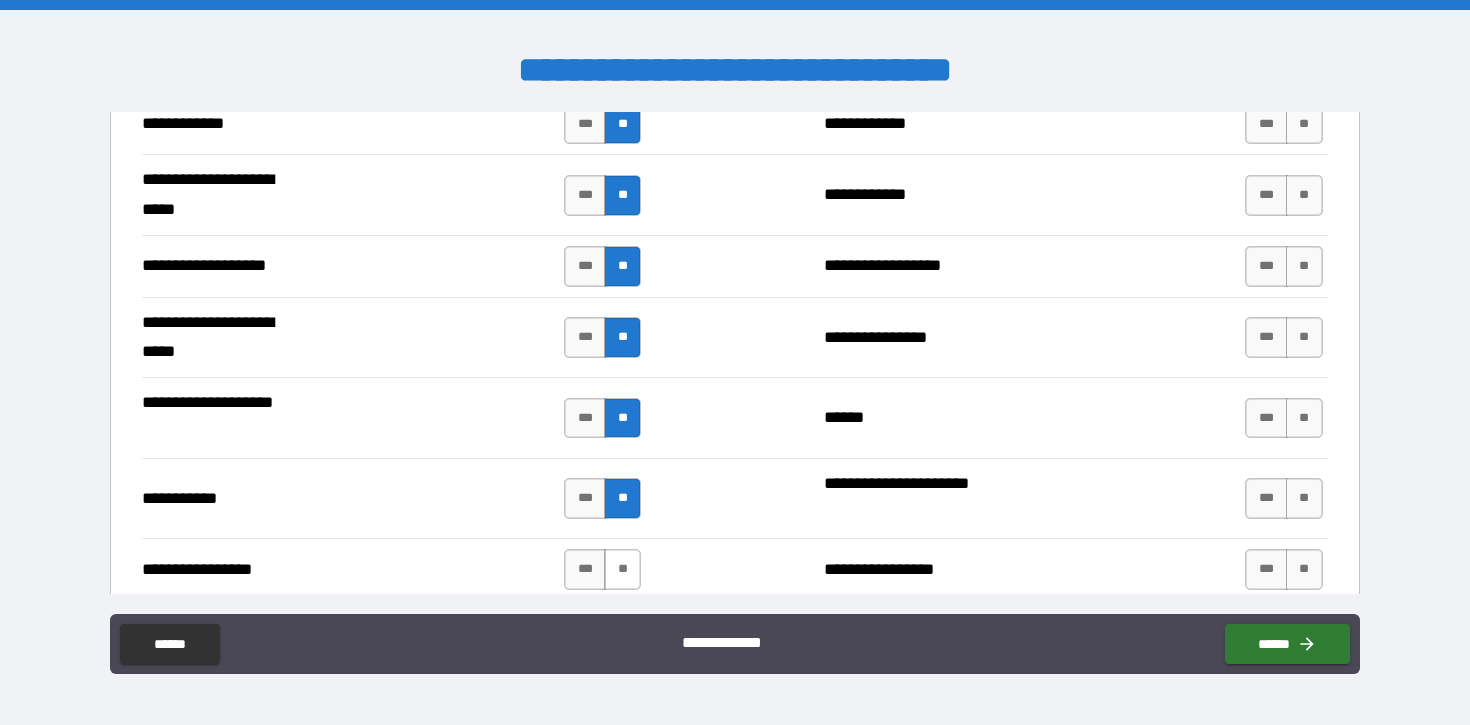 click on "**" at bounding box center [622, 569] 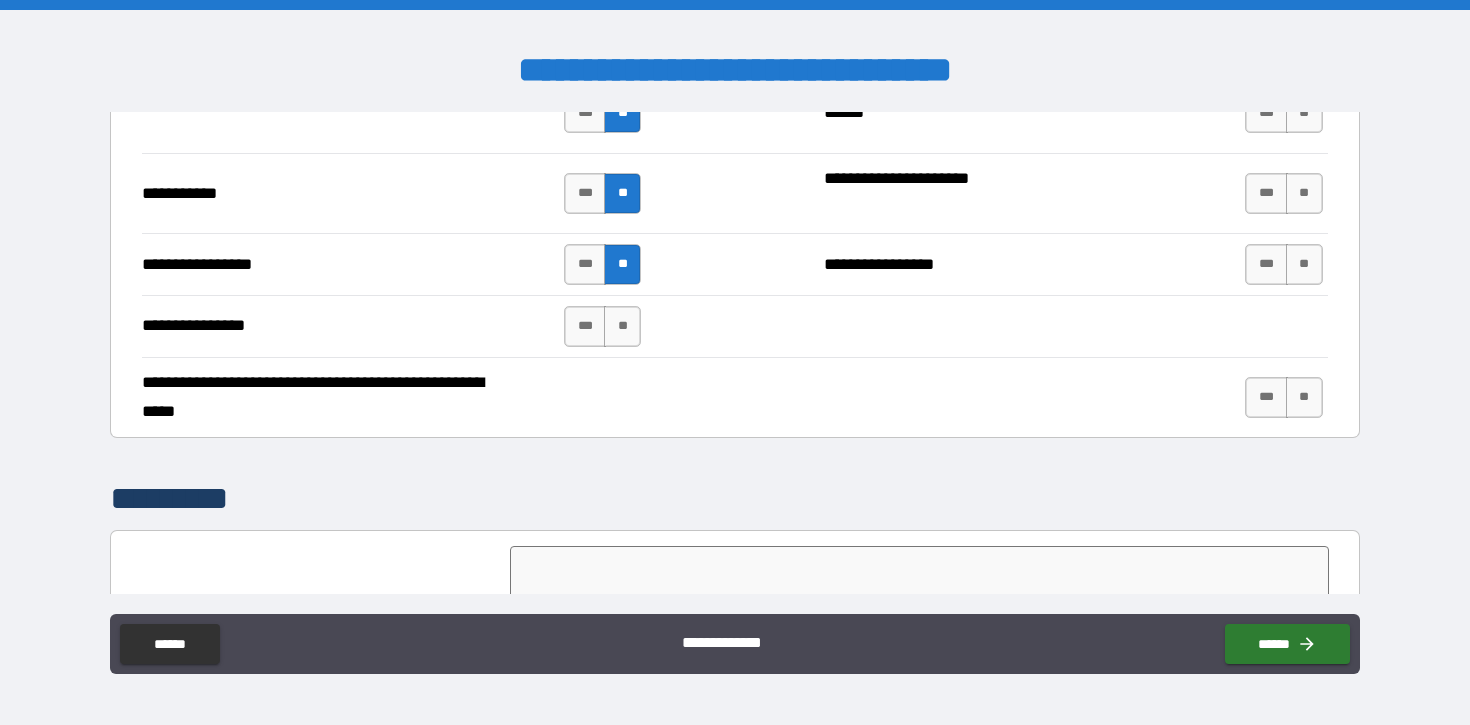 scroll, scrollTop: 4471, scrollLeft: 0, axis: vertical 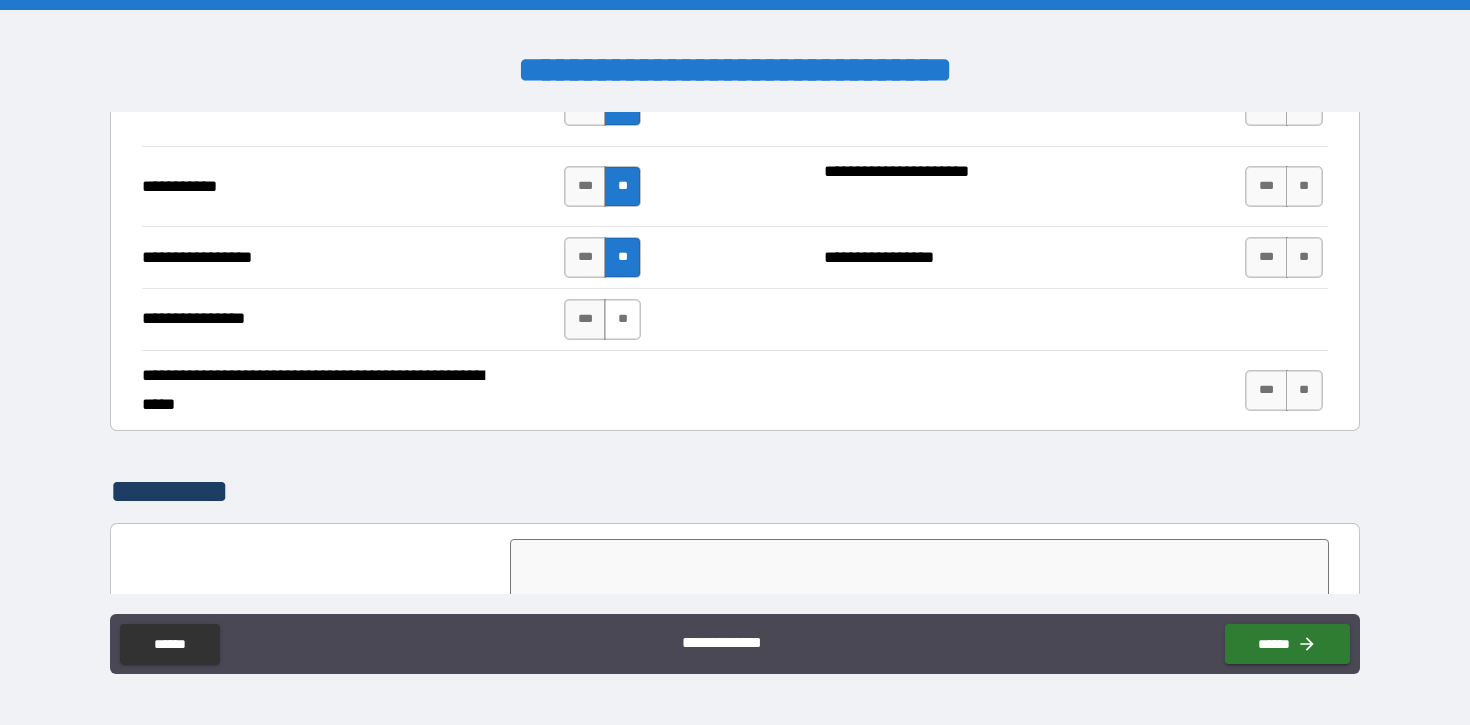 click on "**" at bounding box center (622, 319) 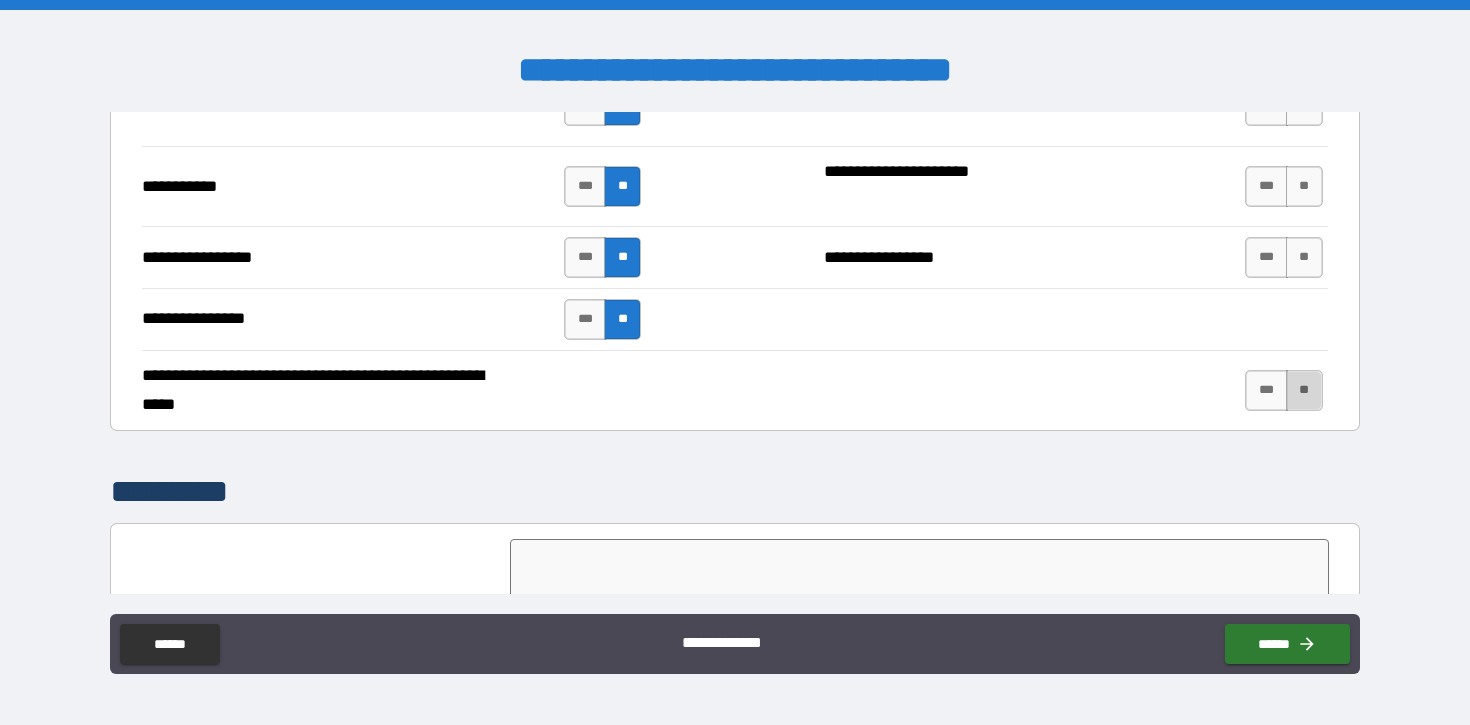 click on "**" at bounding box center [1304, 390] 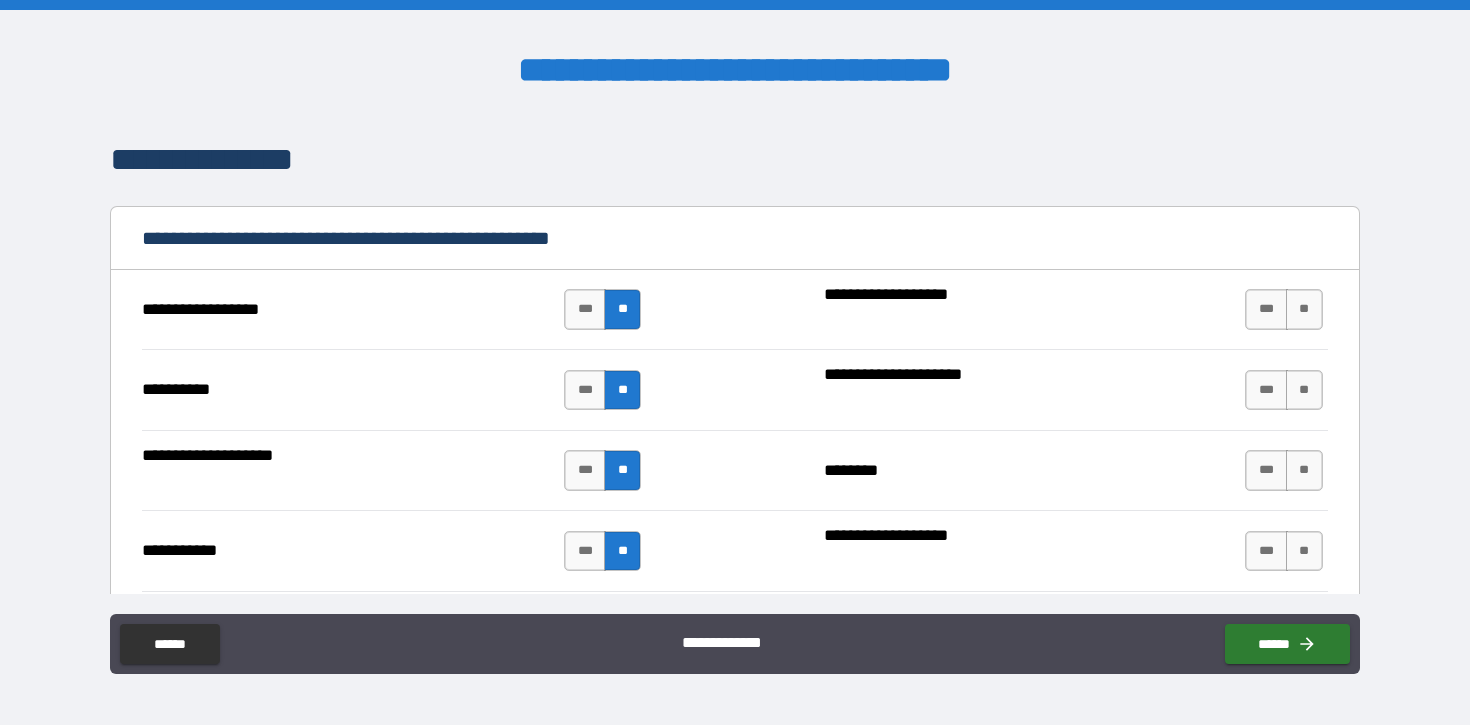 scroll, scrollTop: 1826, scrollLeft: 0, axis: vertical 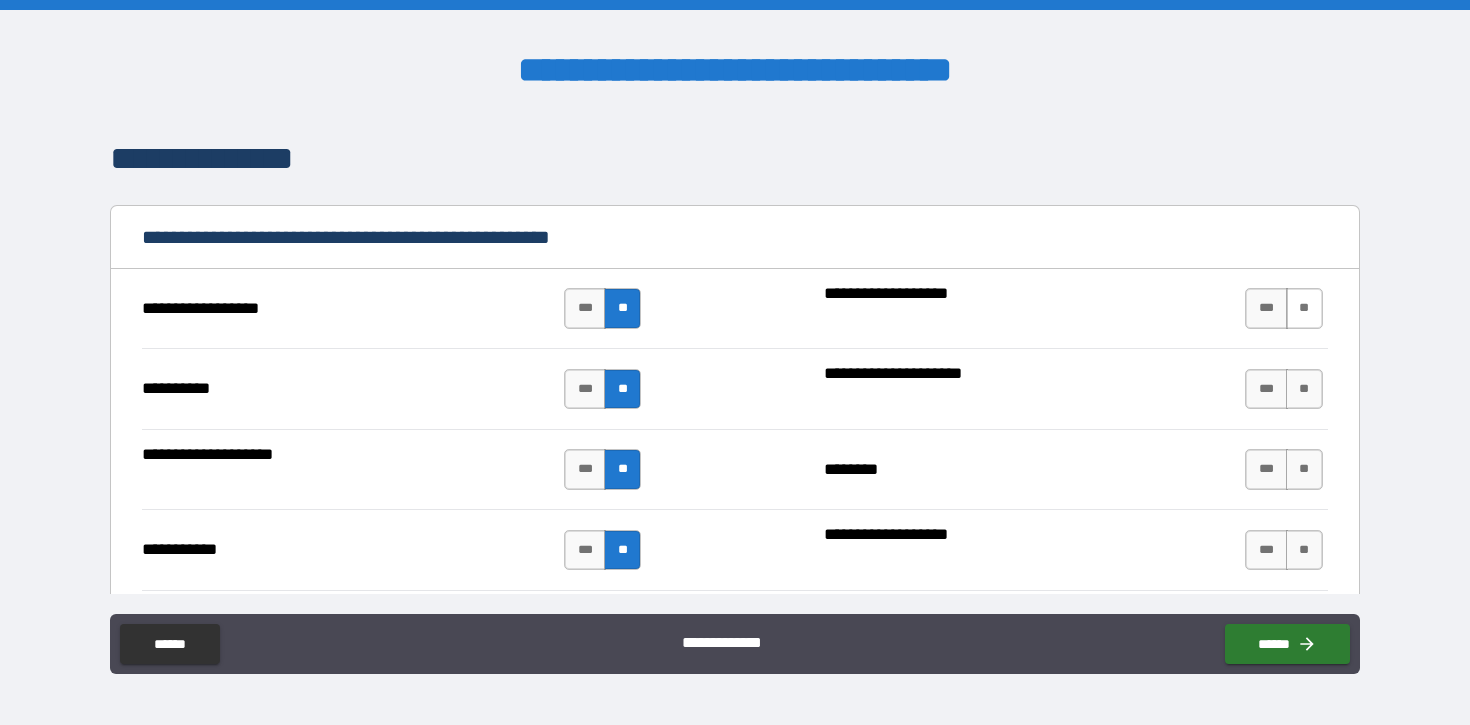 click on "**" at bounding box center [1304, 308] 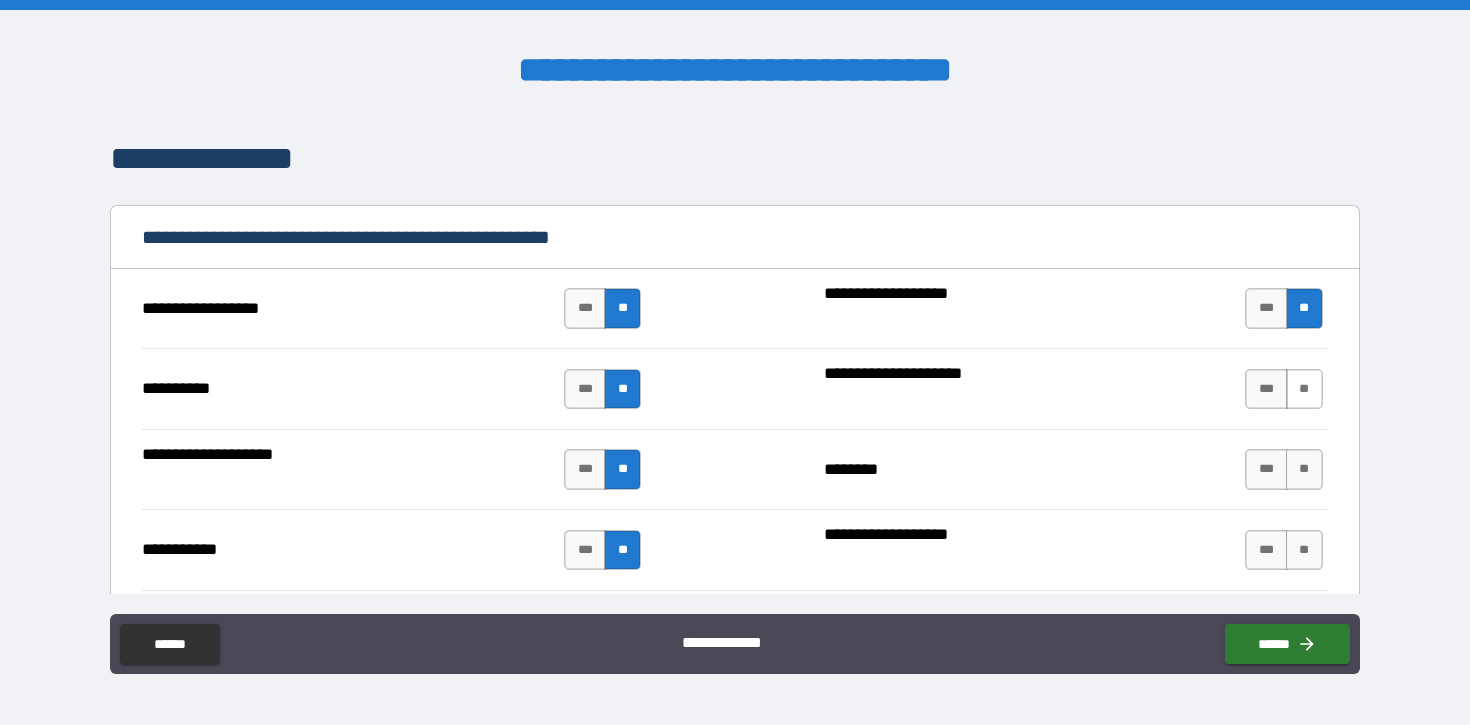 click on "**" at bounding box center (1304, 389) 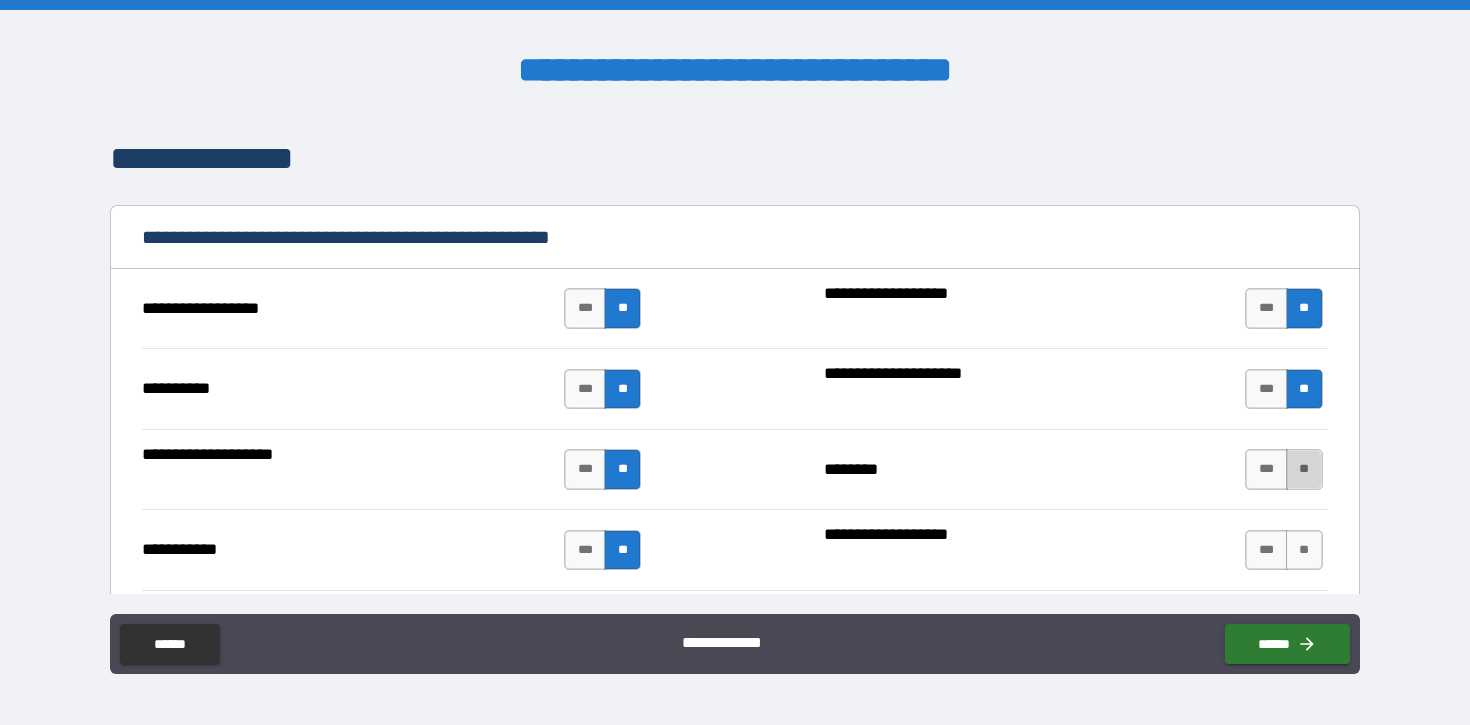 click on "**" at bounding box center (1304, 469) 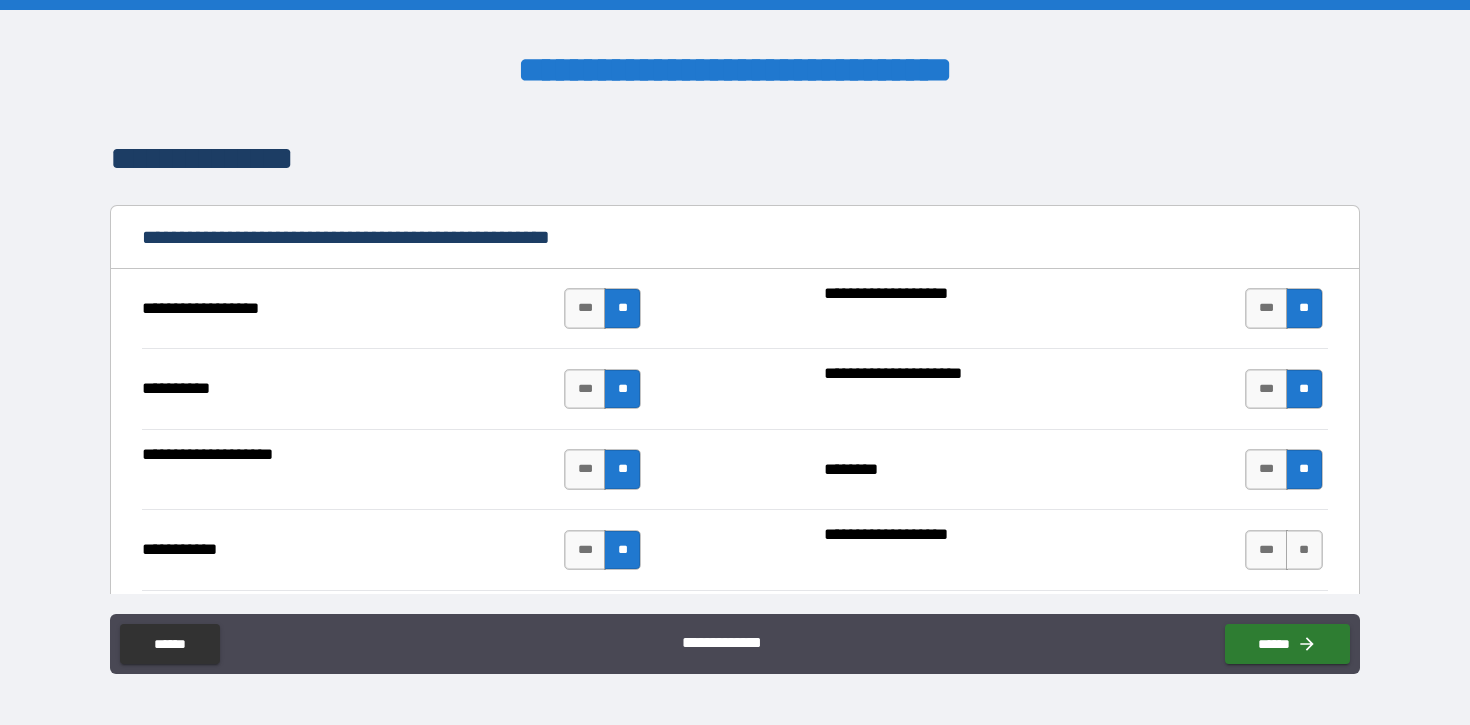 click on "*** **" at bounding box center (1283, 550) 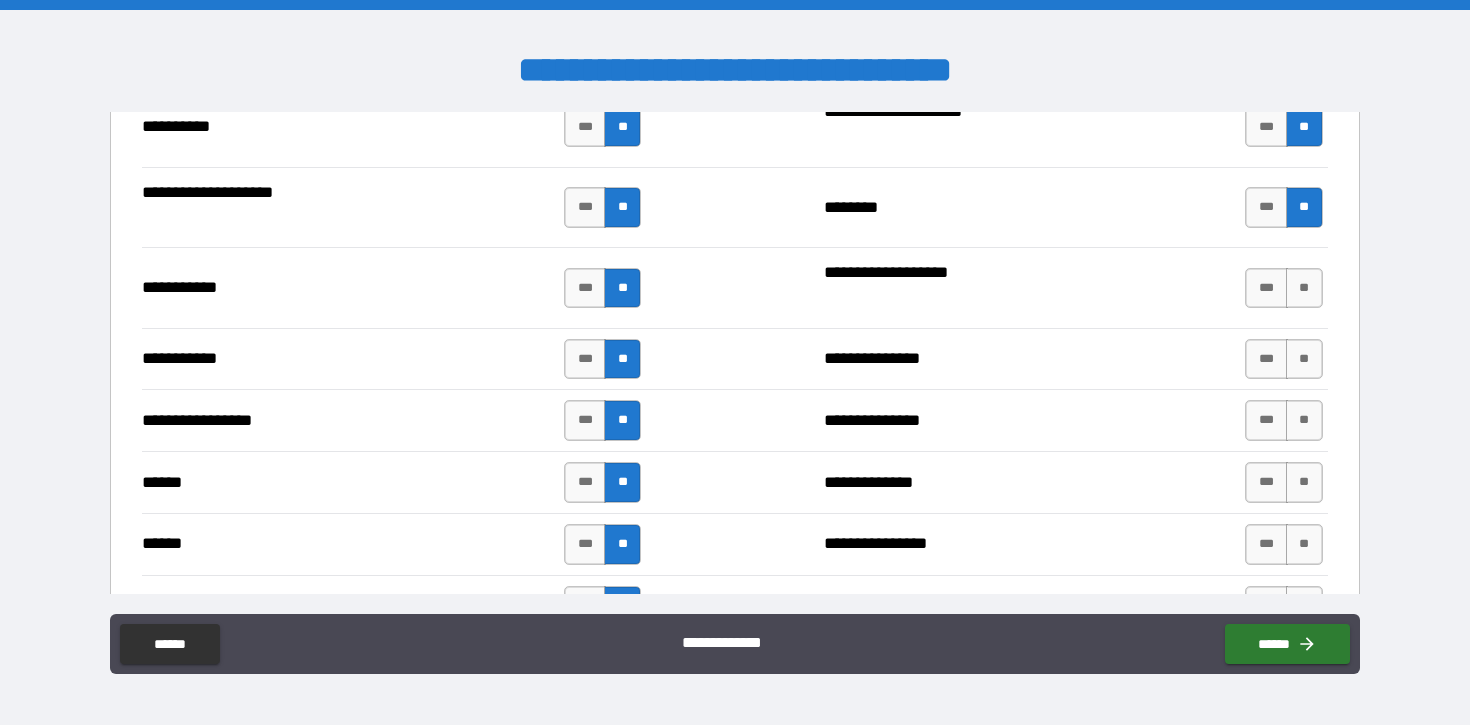 scroll, scrollTop: 2125, scrollLeft: 0, axis: vertical 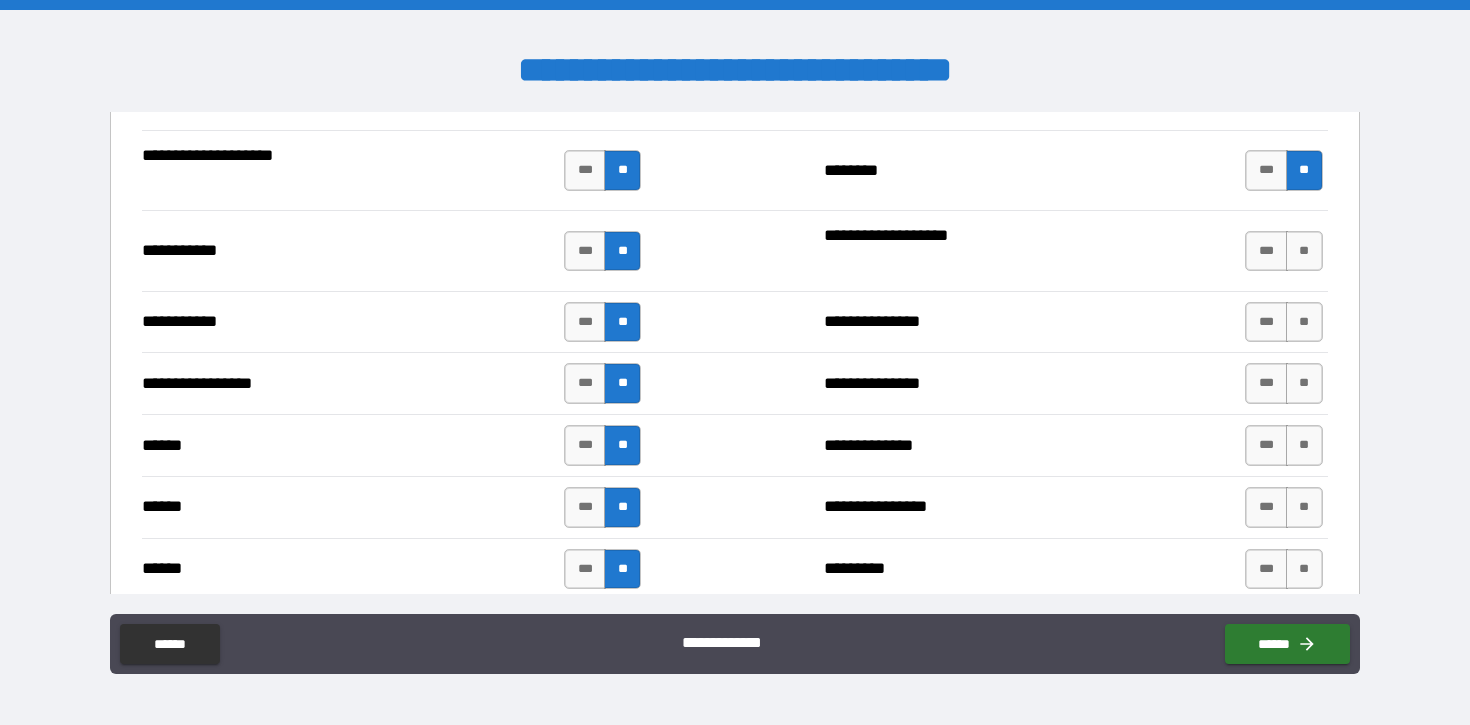 click on "*** **" at bounding box center [1286, 251] 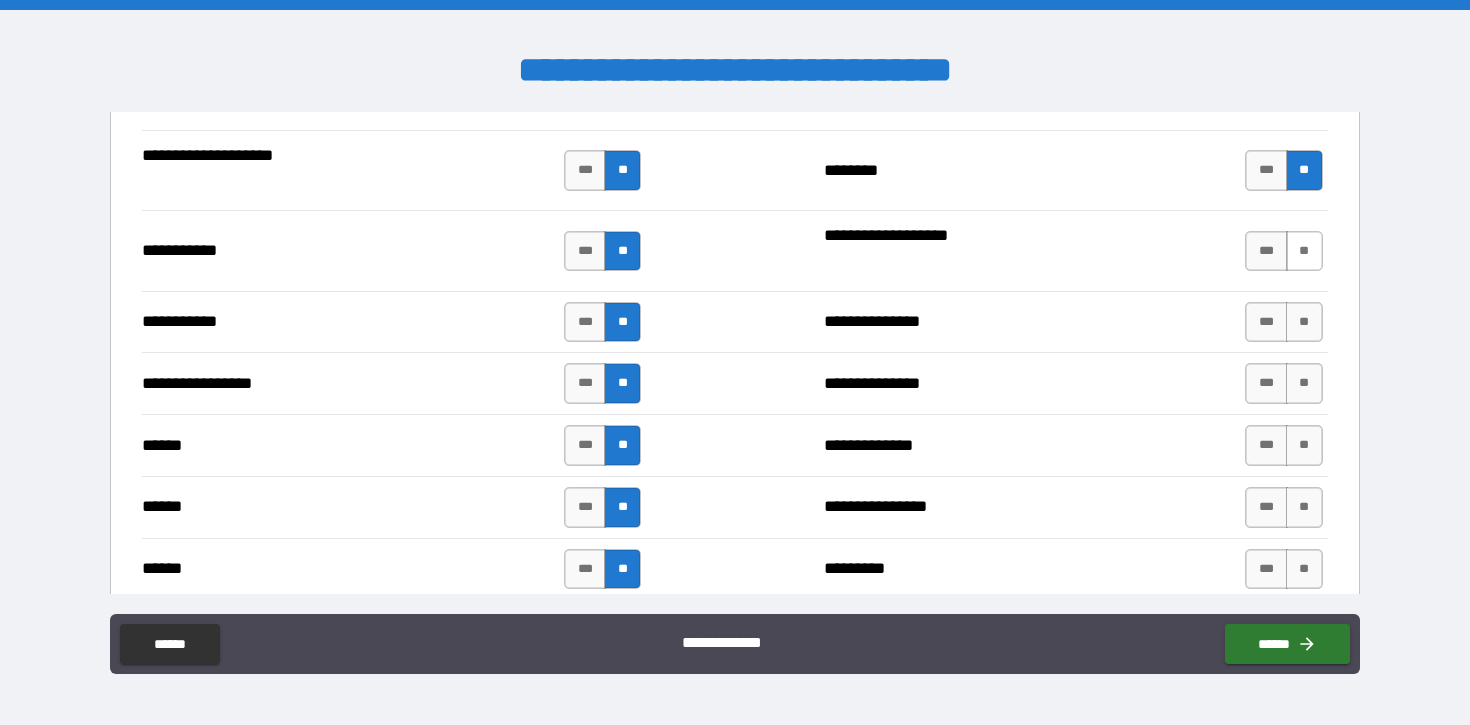click on "**" at bounding box center [1304, 251] 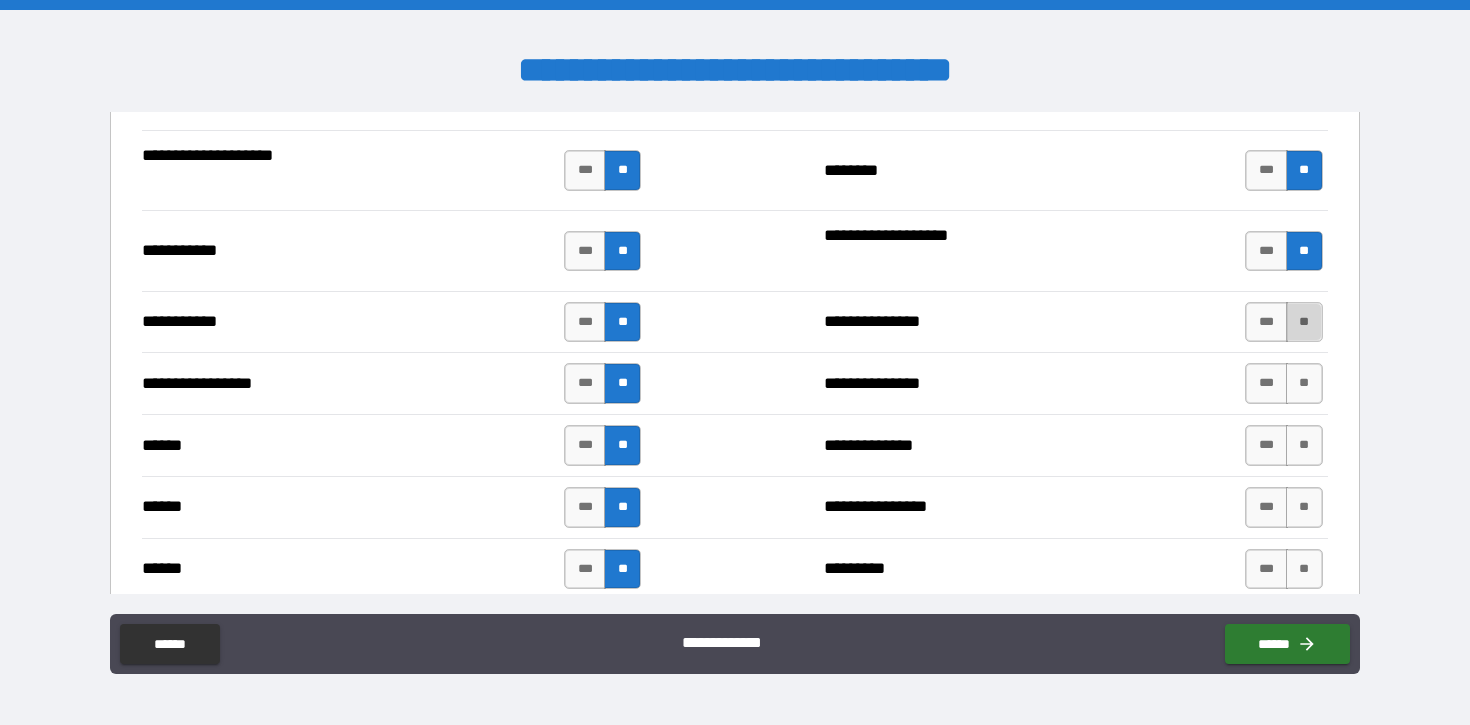 click on "**" at bounding box center (1304, 322) 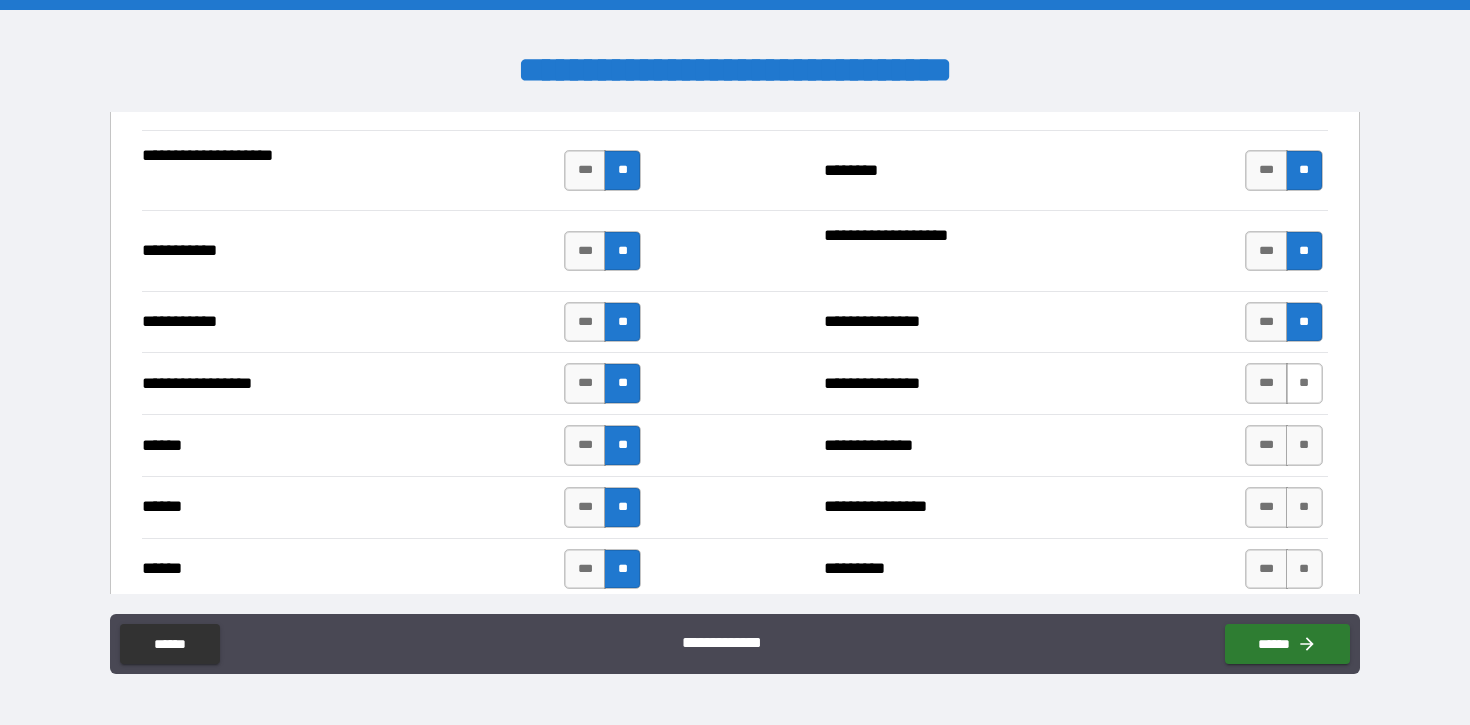 click on "**" at bounding box center [1304, 383] 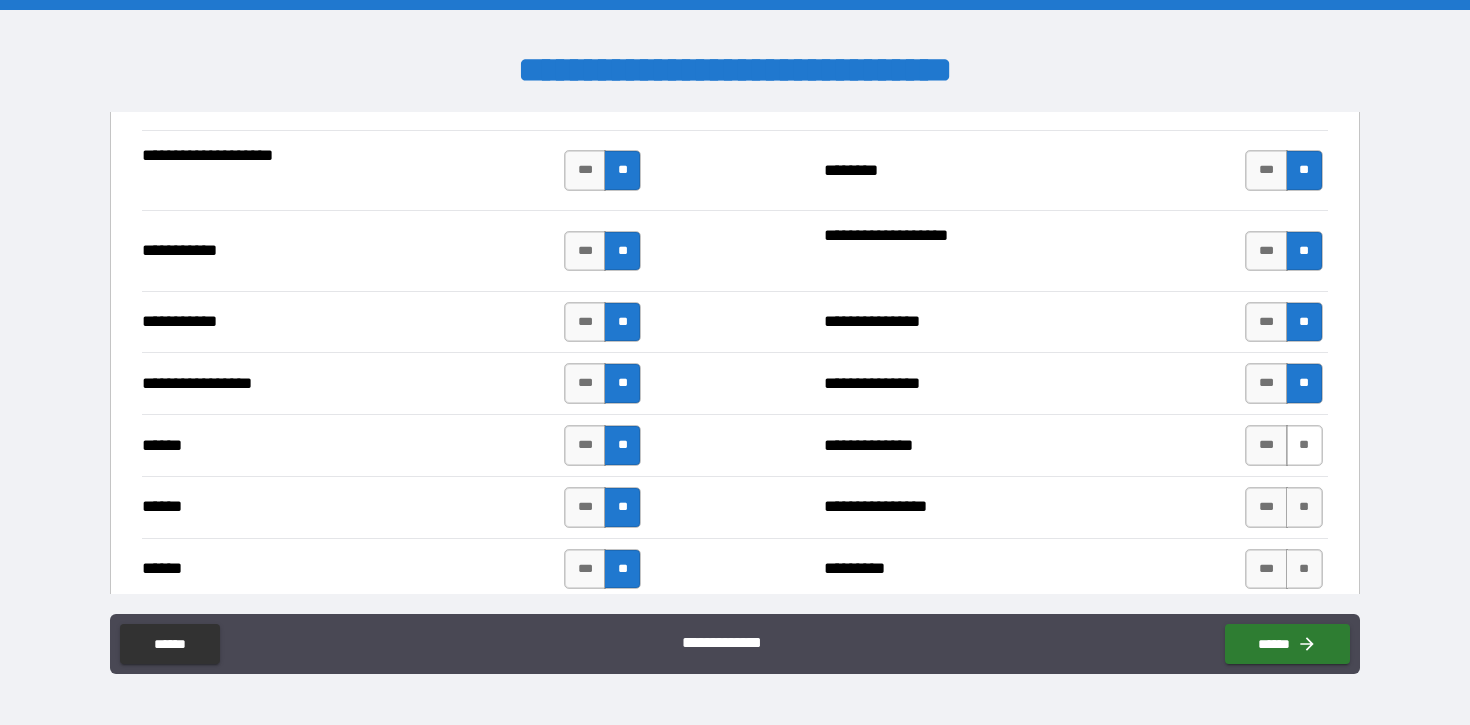 click on "**" at bounding box center (1304, 445) 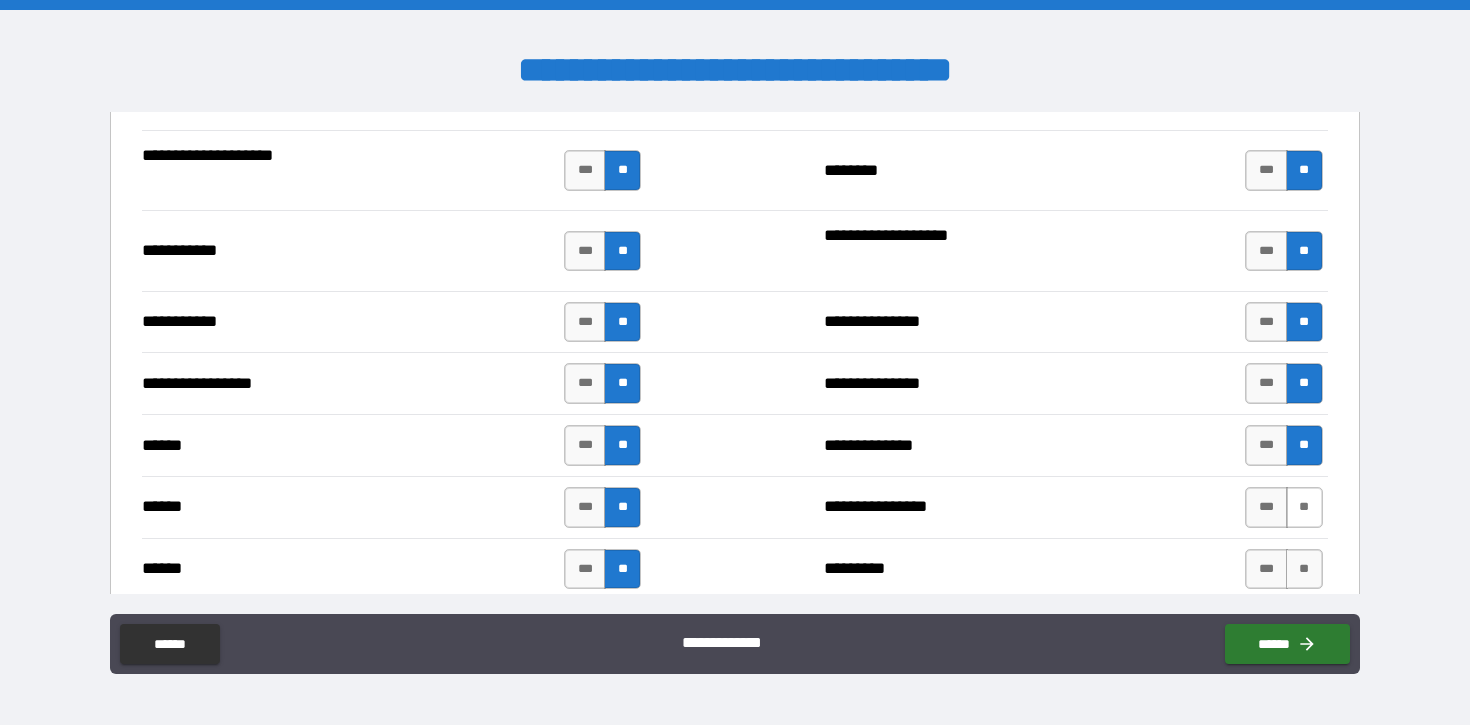 click on "**" at bounding box center [1304, 507] 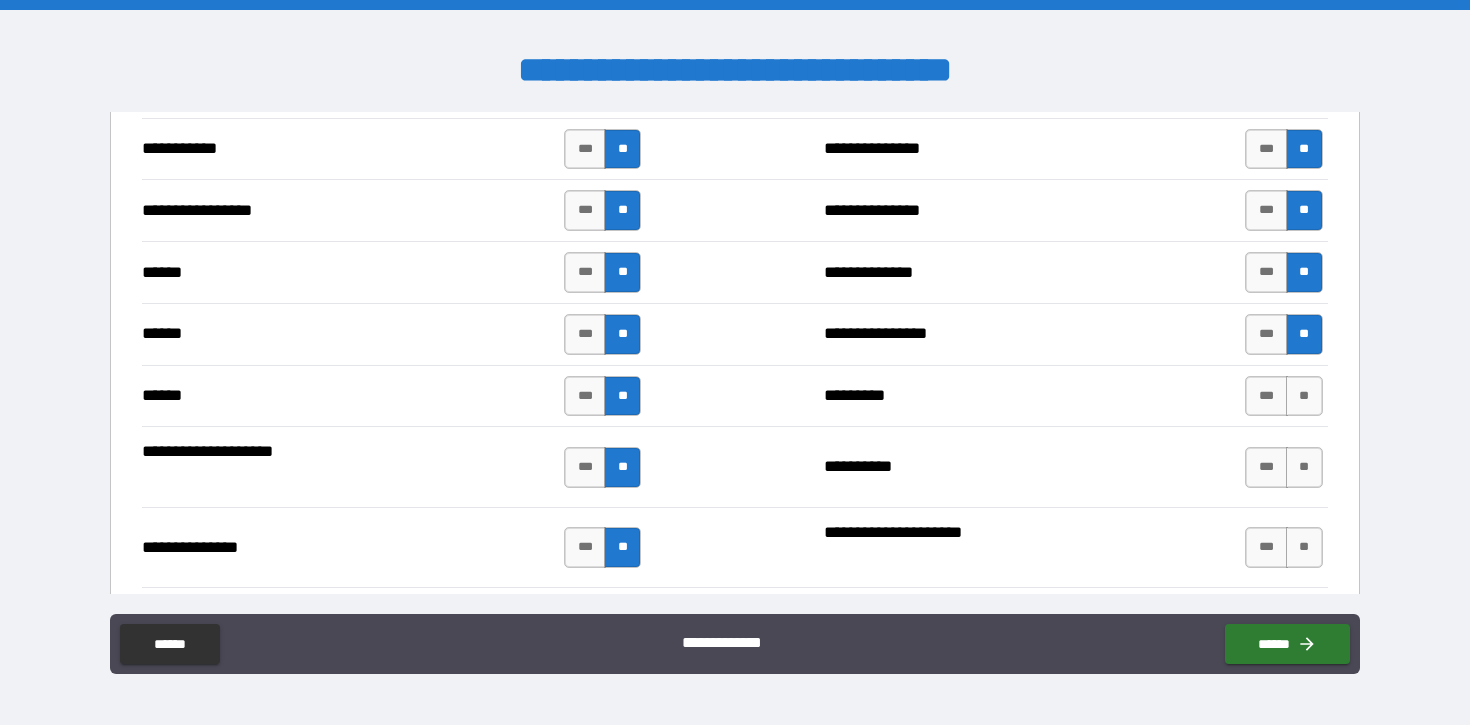 scroll, scrollTop: 2321, scrollLeft: 0, axis: vertical 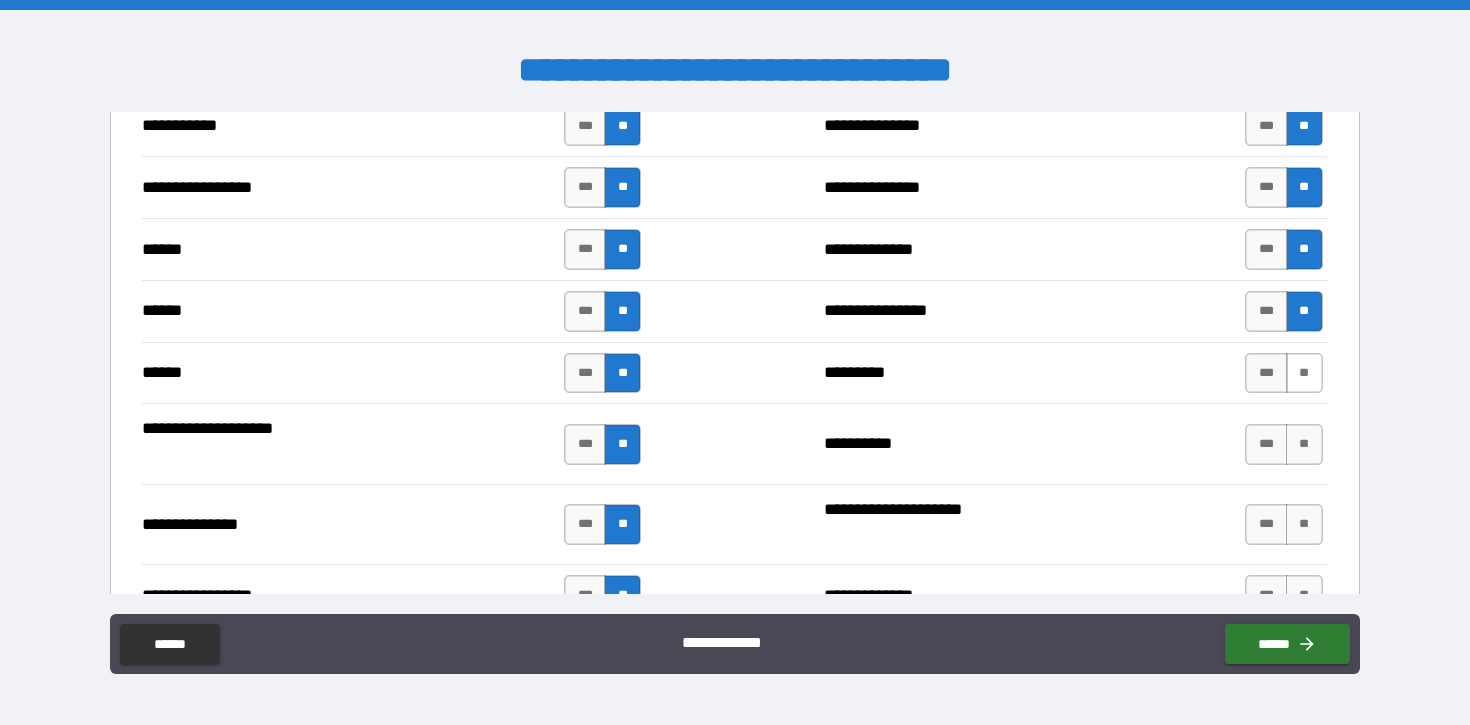 click on "**" at bounding box center (1304, 373) 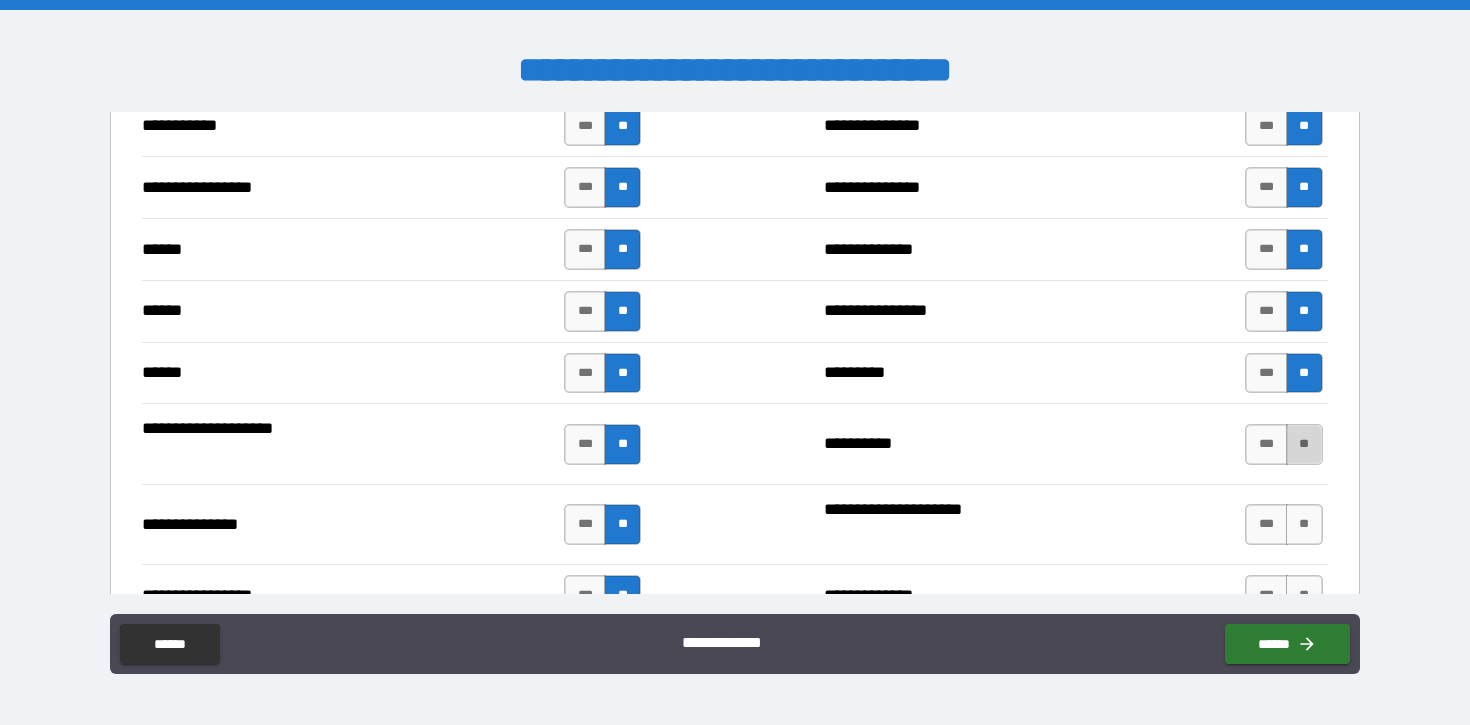 click on "**" at bounding box center (1304, 444) 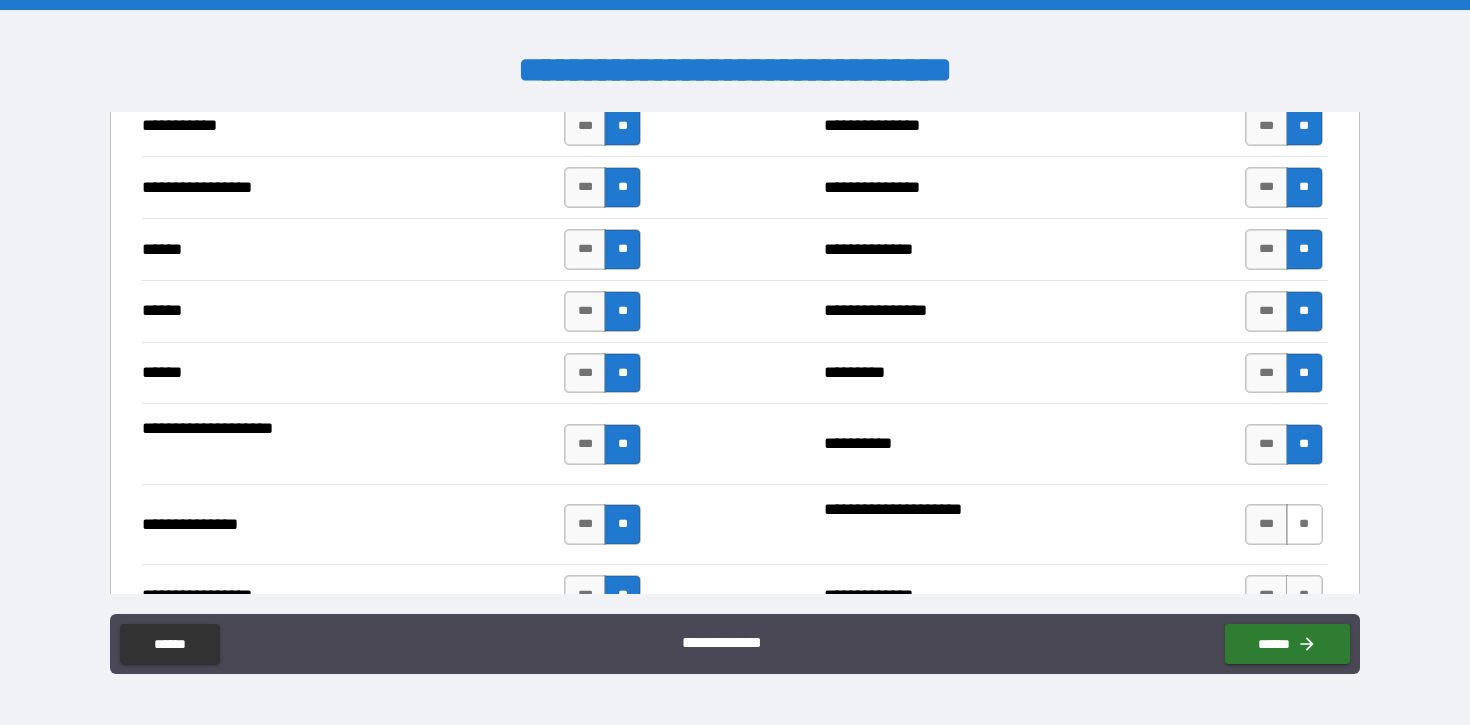 click on "**" at bounding box center [1304, 524] 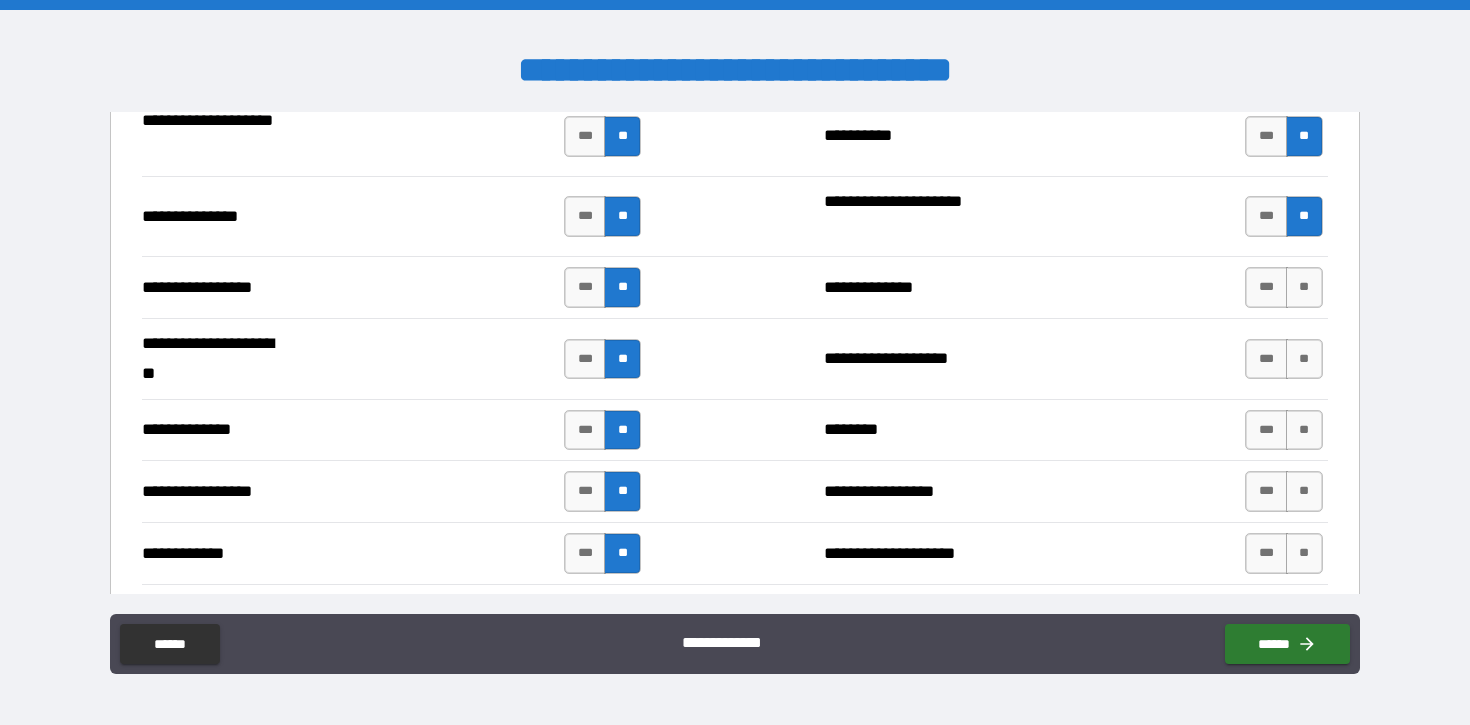scroll, scrollTop: 2651, scrollLeft: 0, axis: vertical 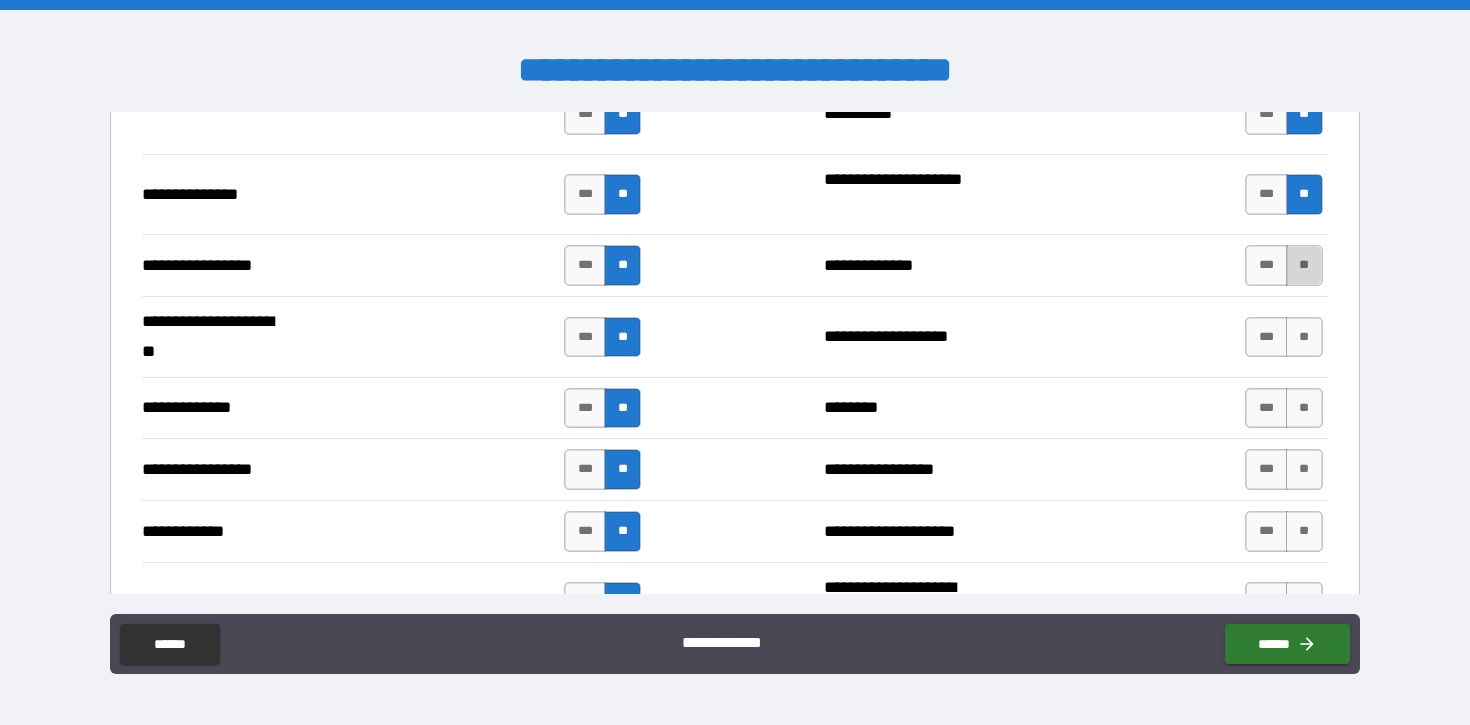 click on "**" at bounding box center (1304, 265) 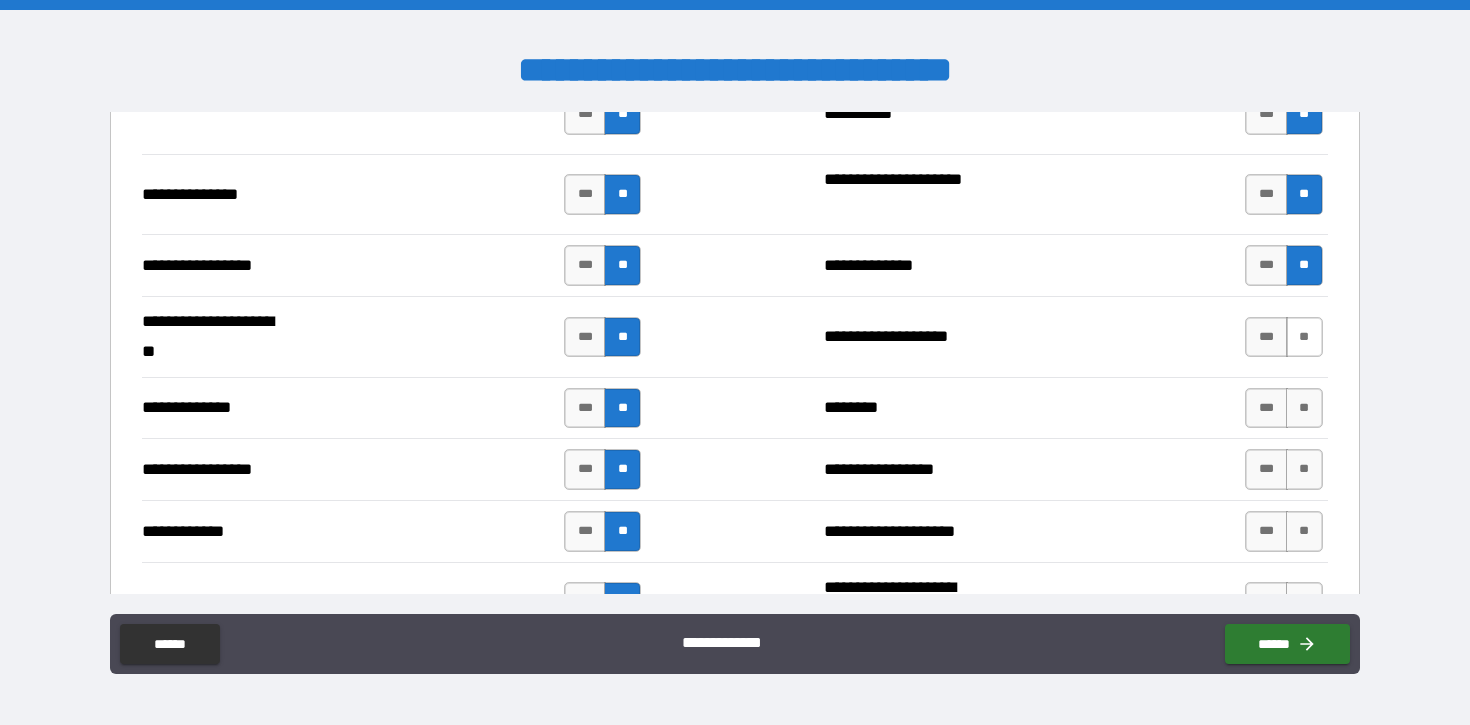 click on "**" at bounding box center (1304, 337) 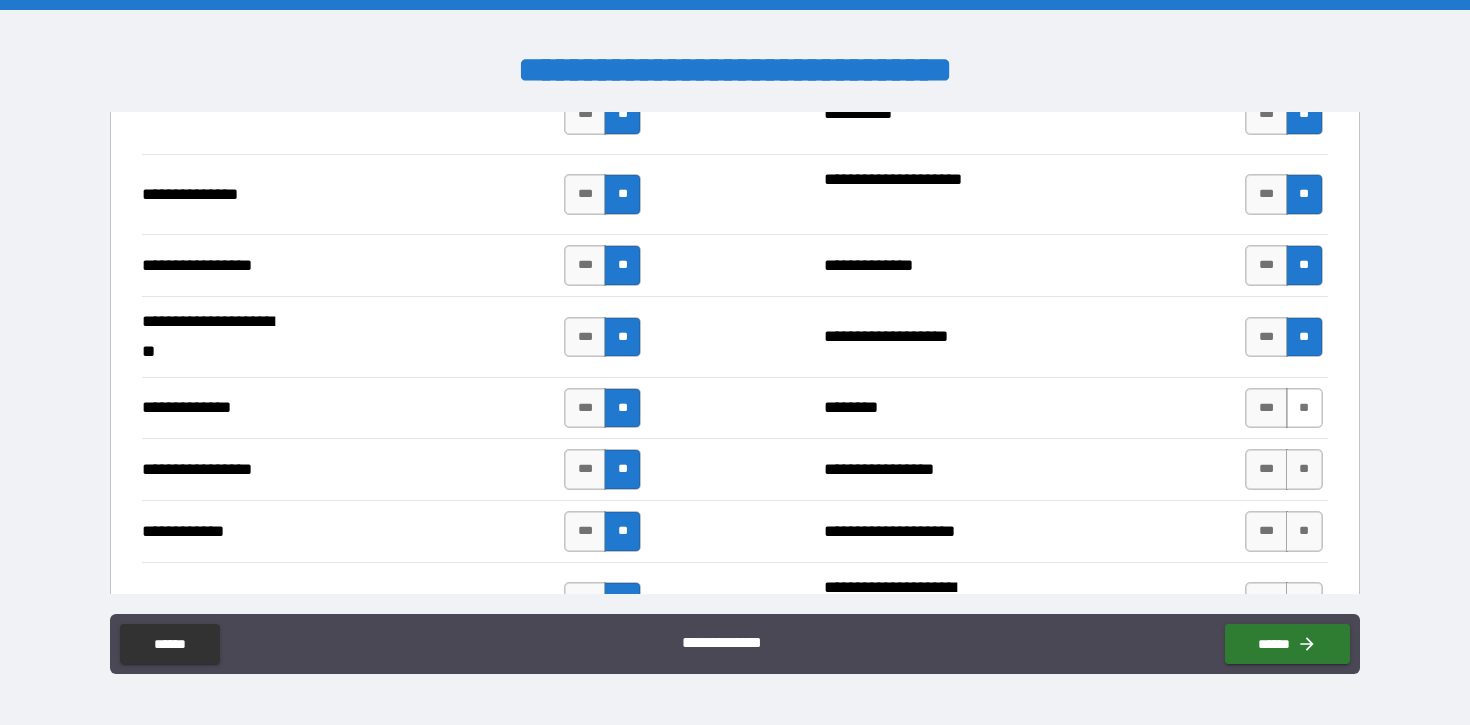 click on "**" at bounding box center [1304, 408] 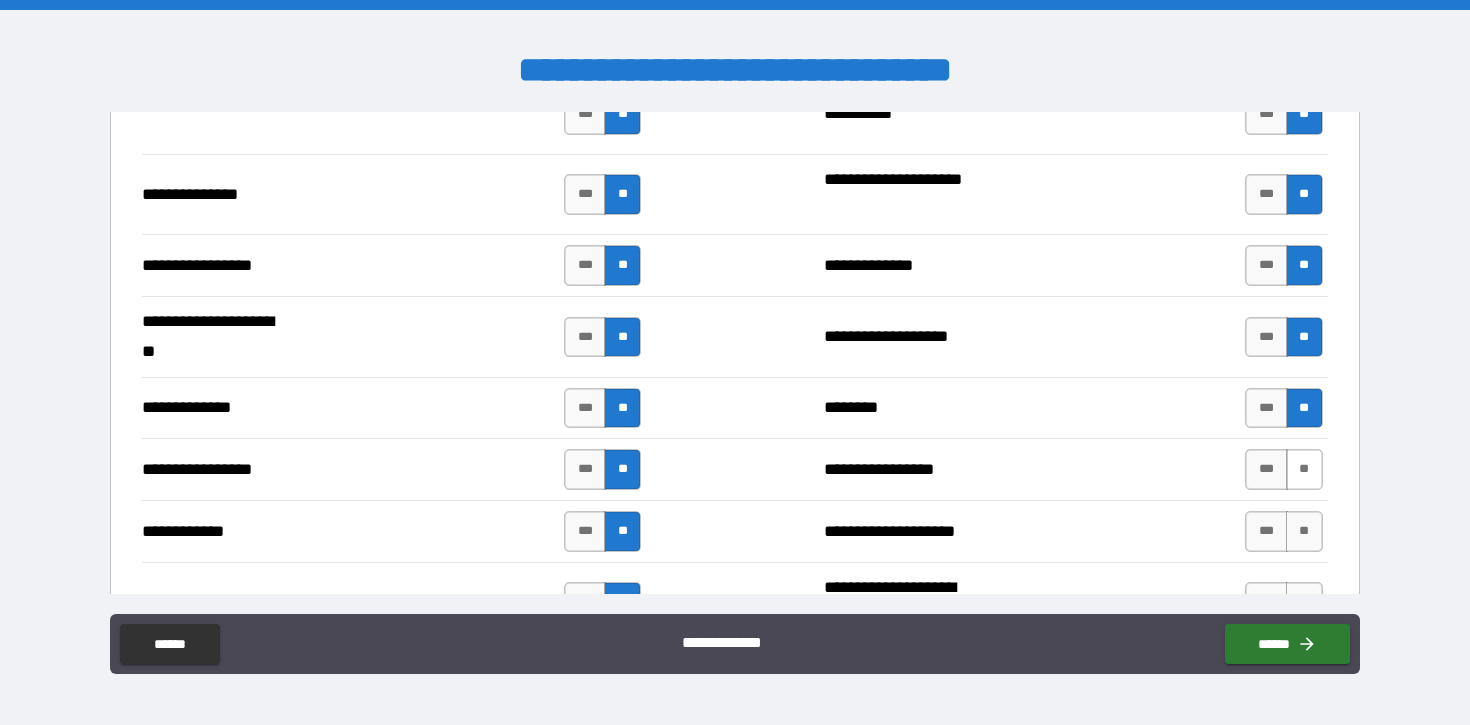 click on "**" at bounding box center [1304, 469] 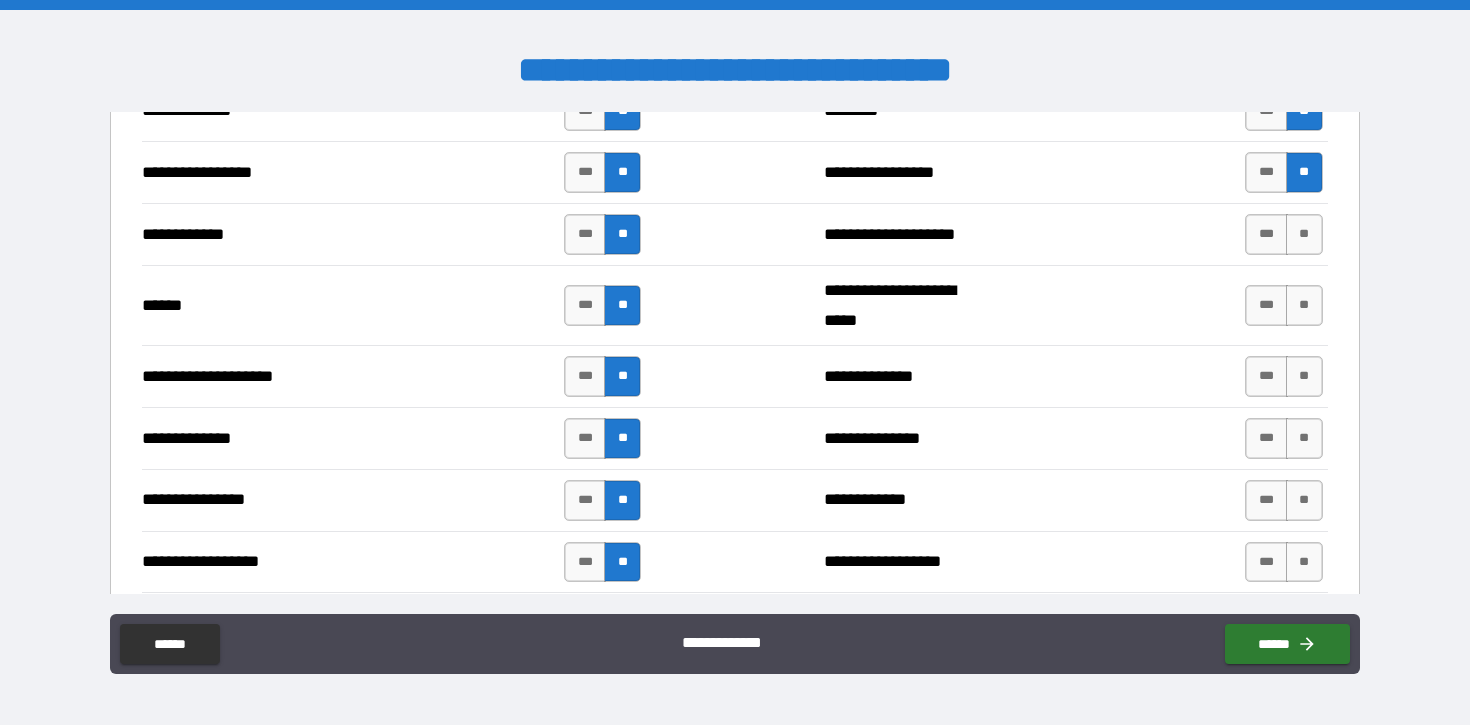 scroll, scrollTop: 2949, scrollLeft: 0, axis: vertical 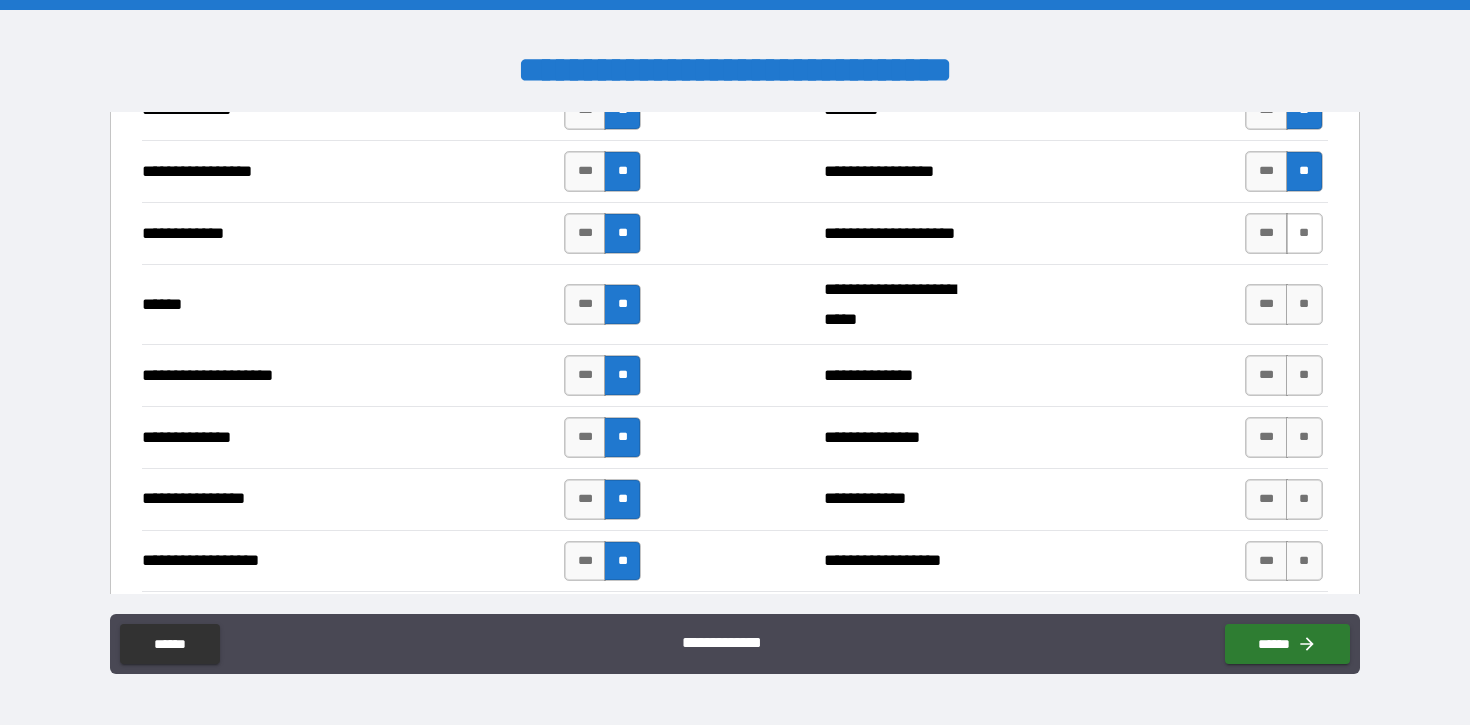 click on "**" at bounding box center (1304, 233) 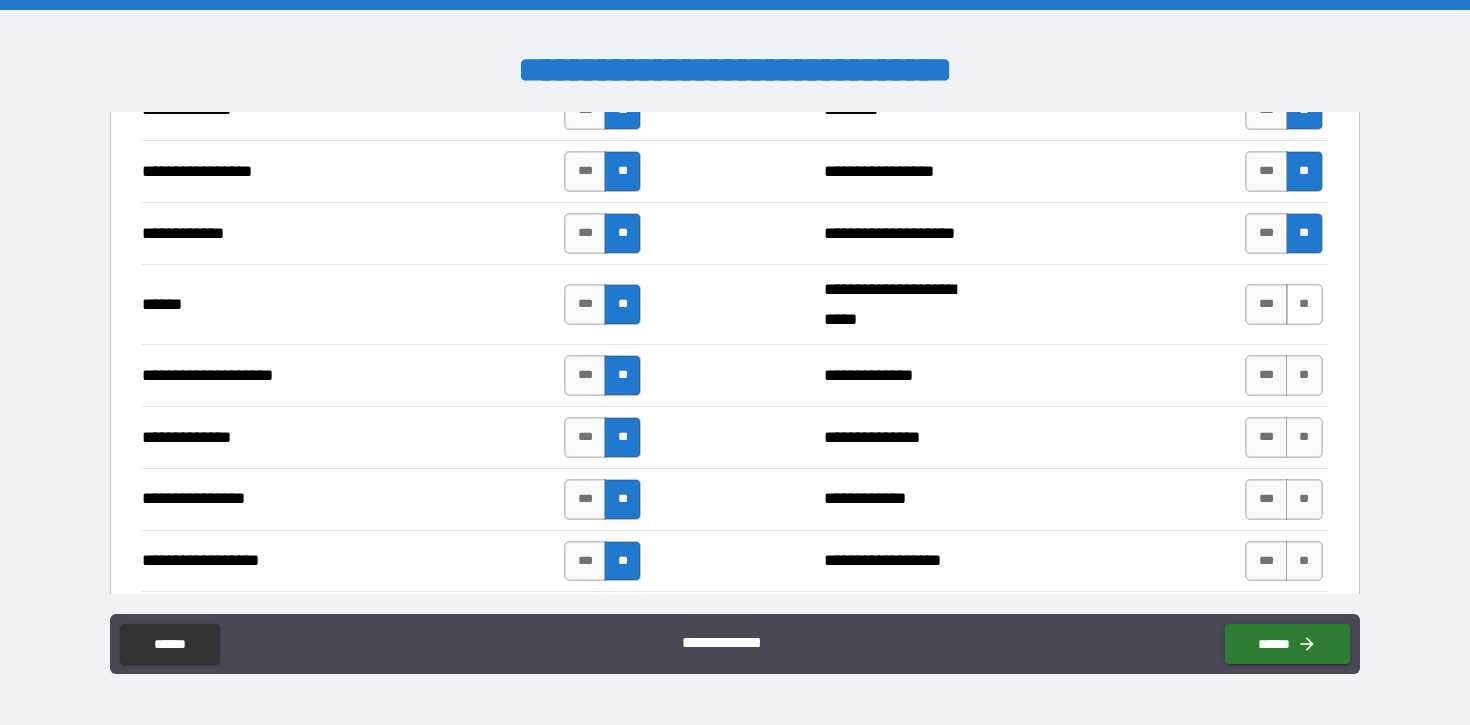 click on "**" at bounding box center [1304, 304] 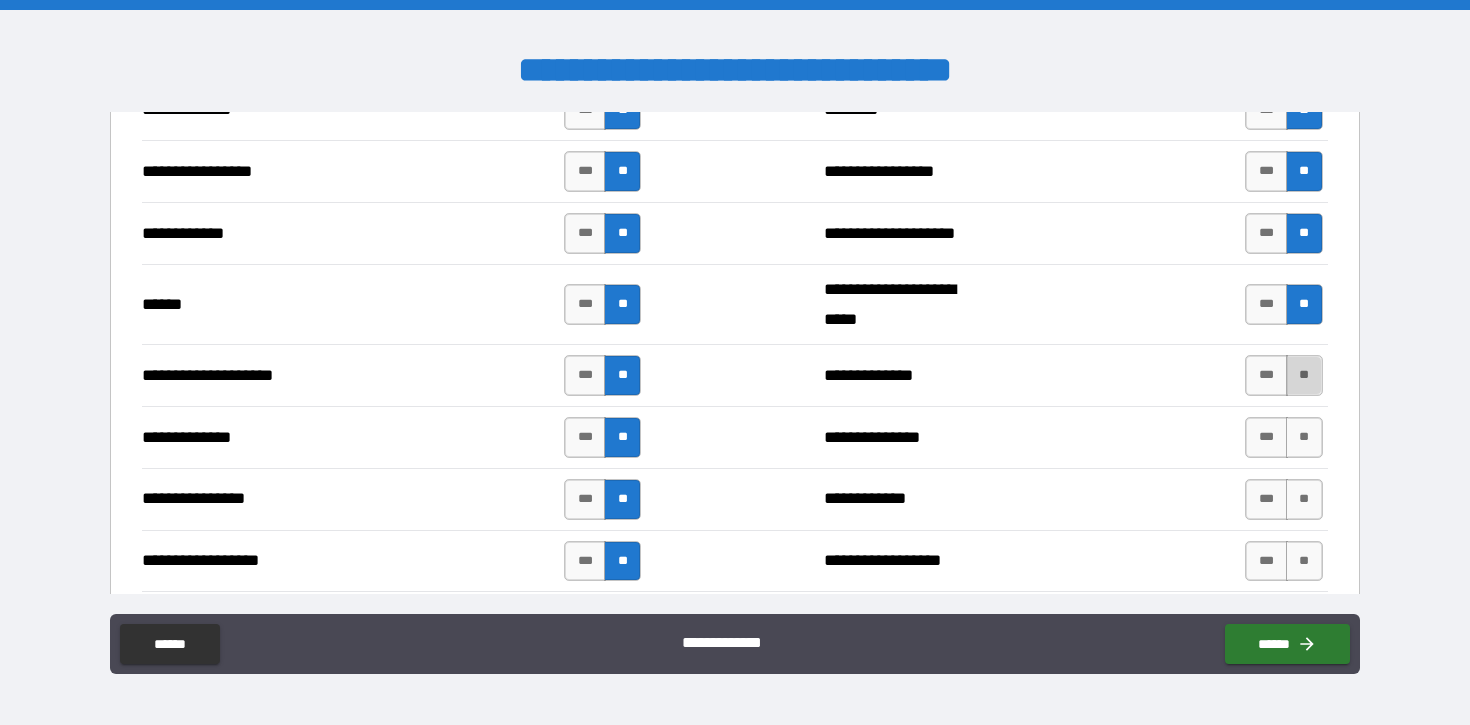 click on "**" at bounding box center [1304, 375] 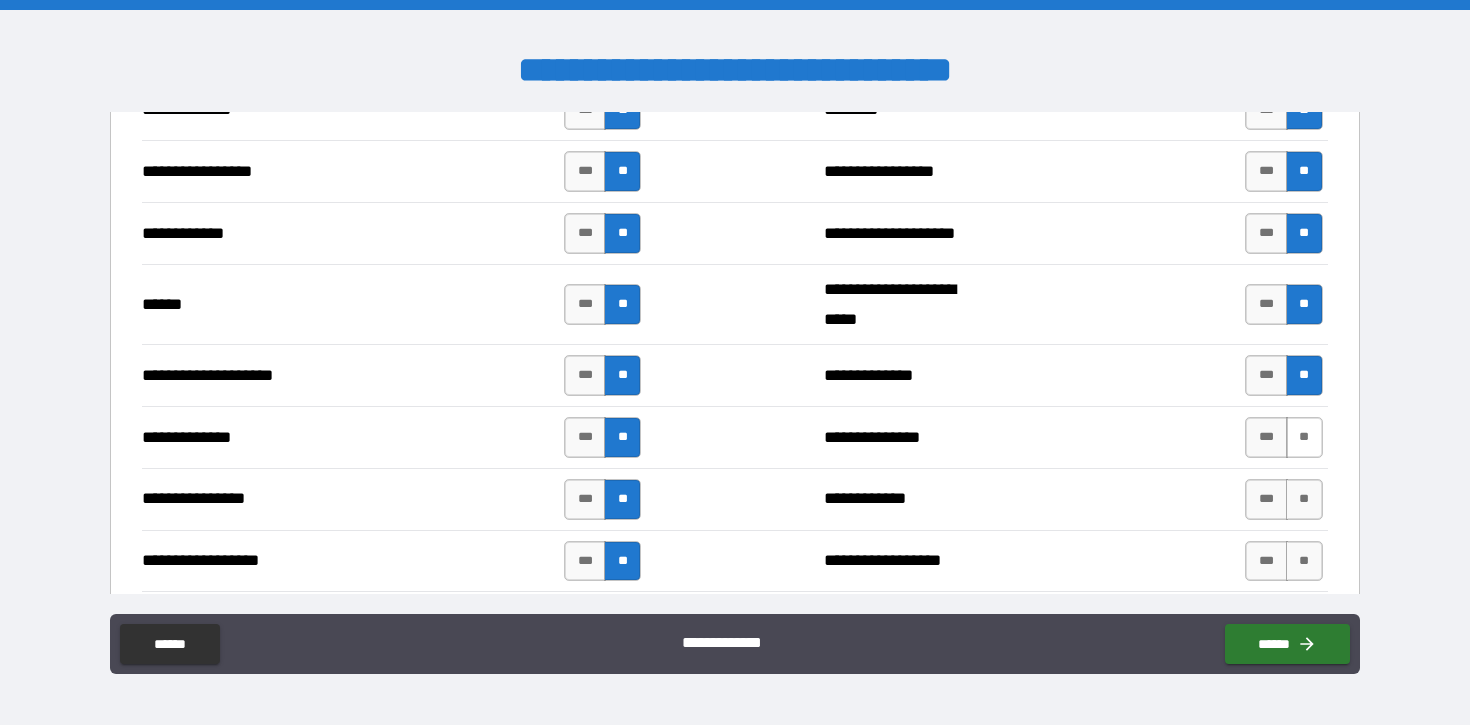 click on "**" at bounding box center (1304, 437) 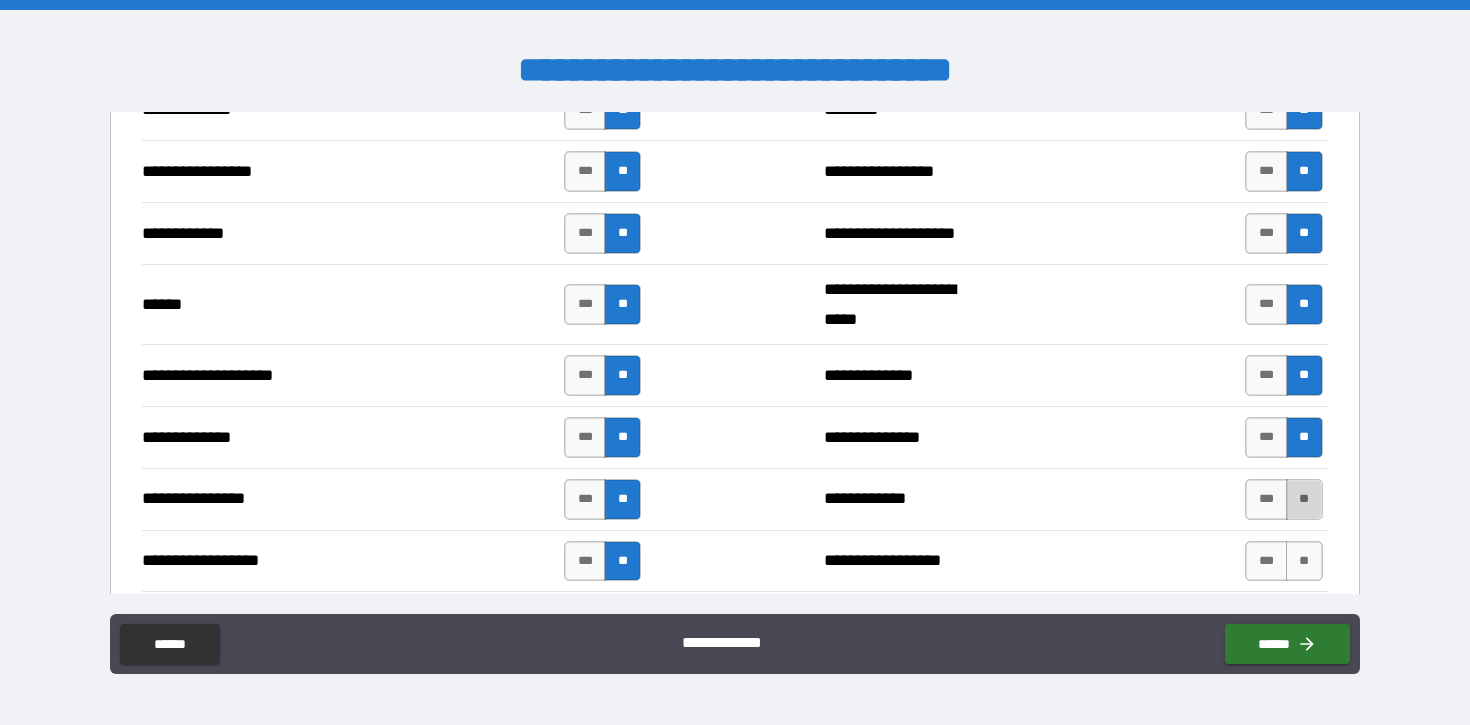 click on "**" at bounding box center [1304, 499] 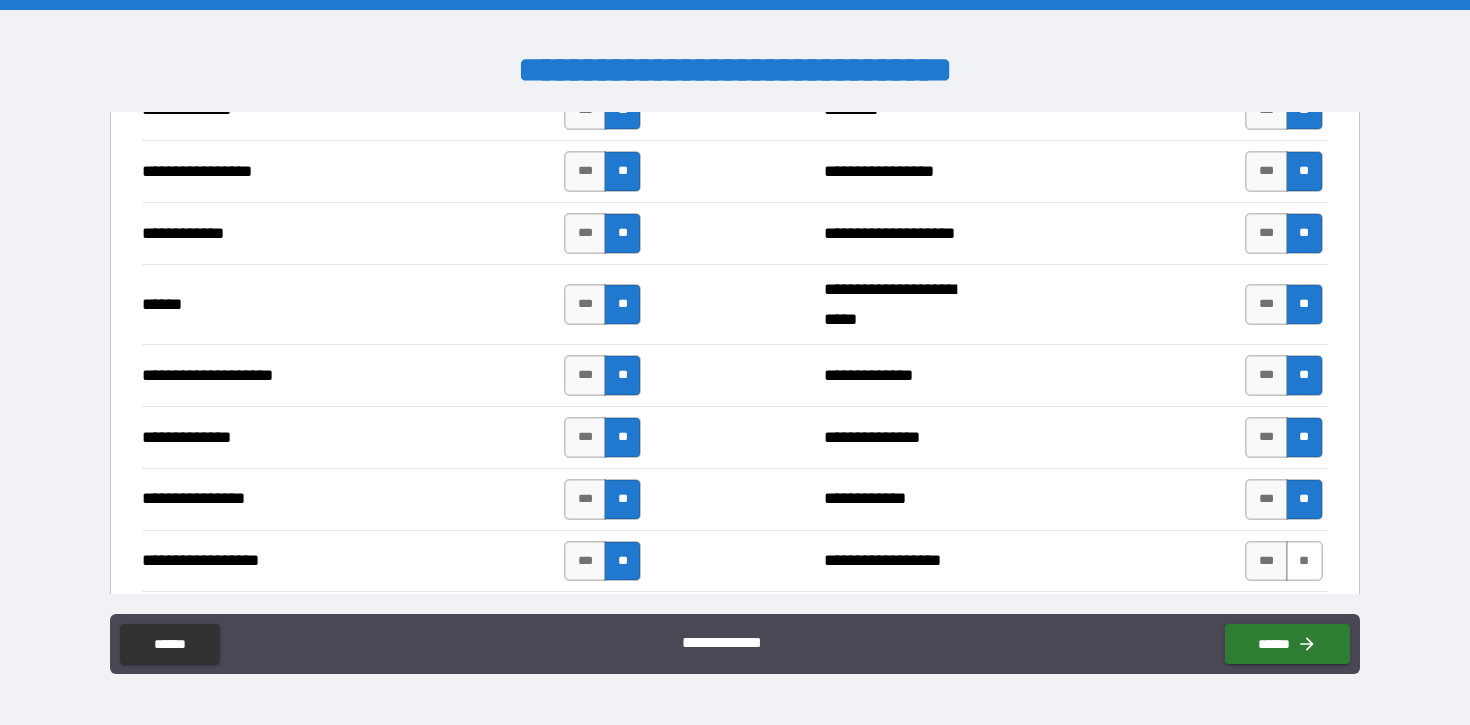 click on "**" at bounding box center (1304, 561) 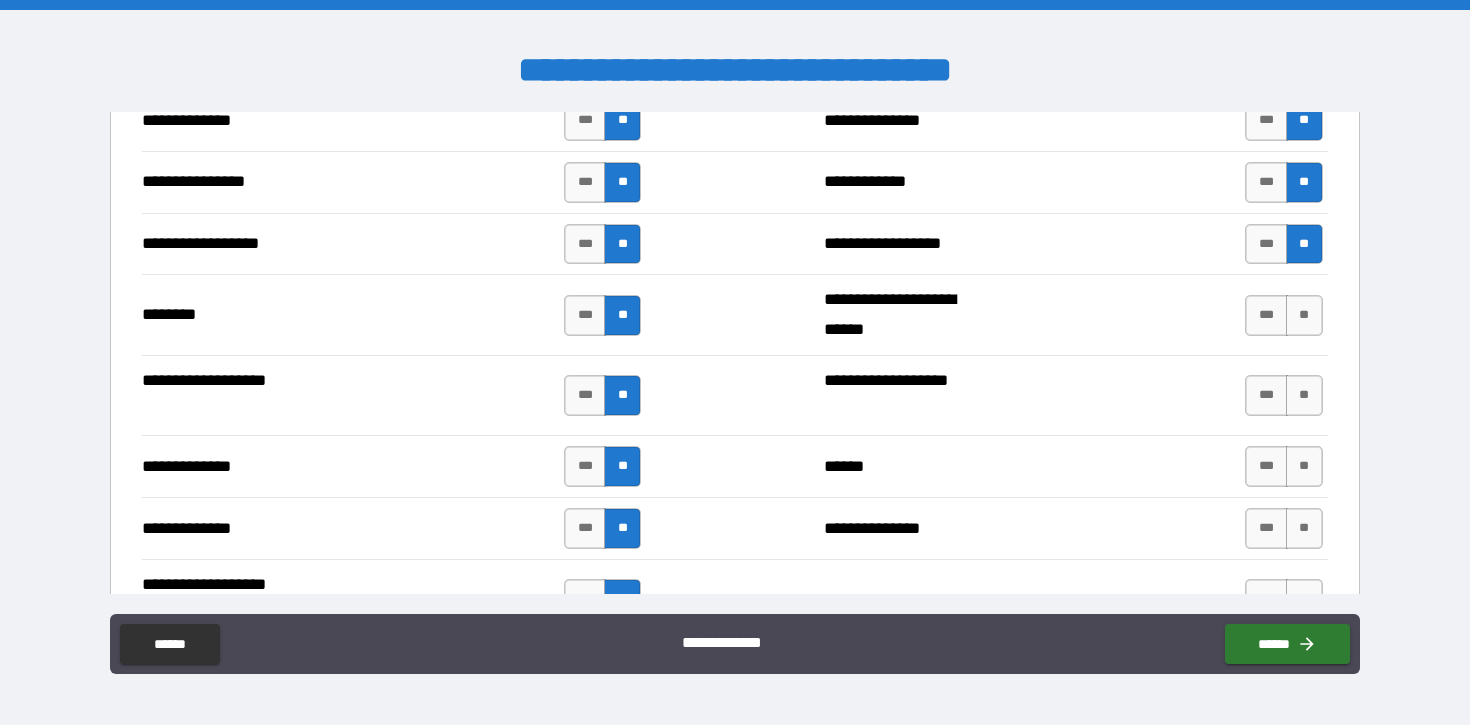 scroll, scrollTop: 3286, scrollLeft: 0, axis: vertical 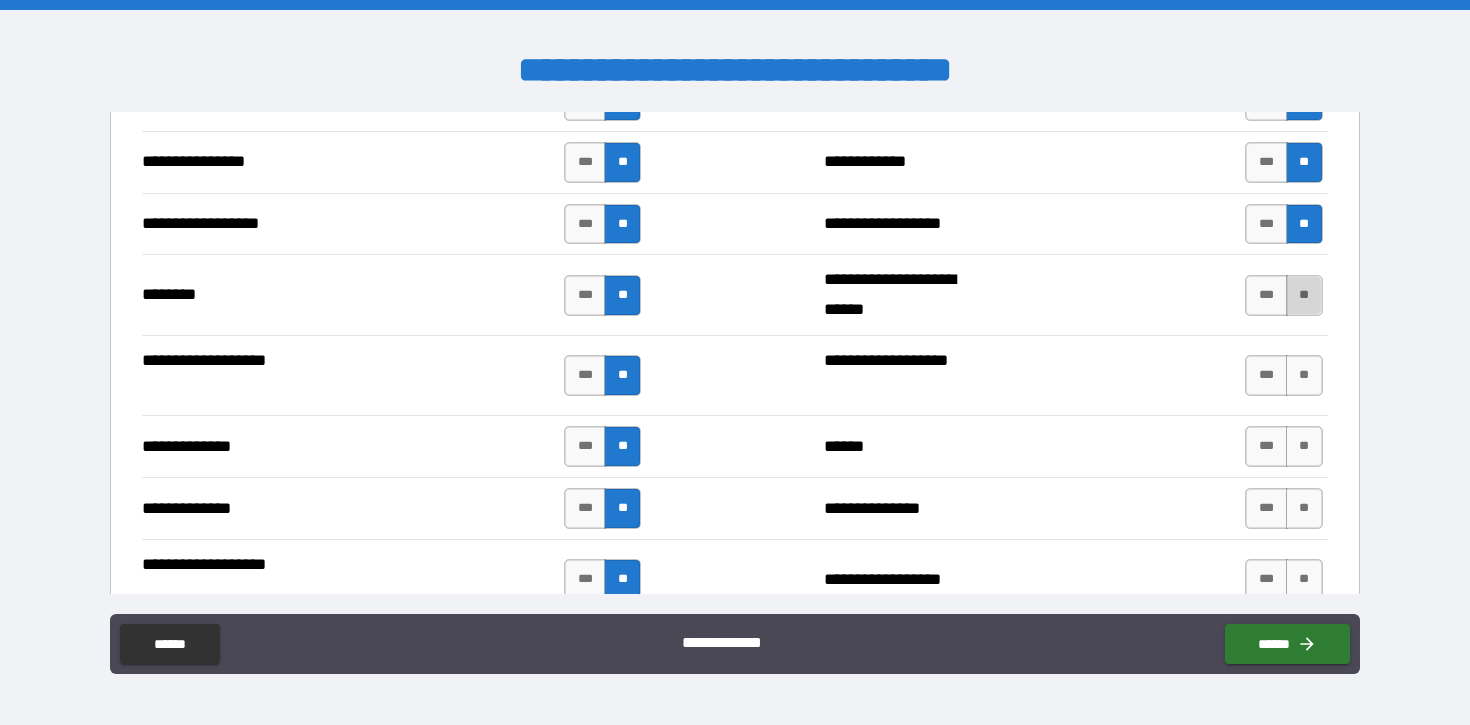 click on "**" at bounding box center [1304, 295] 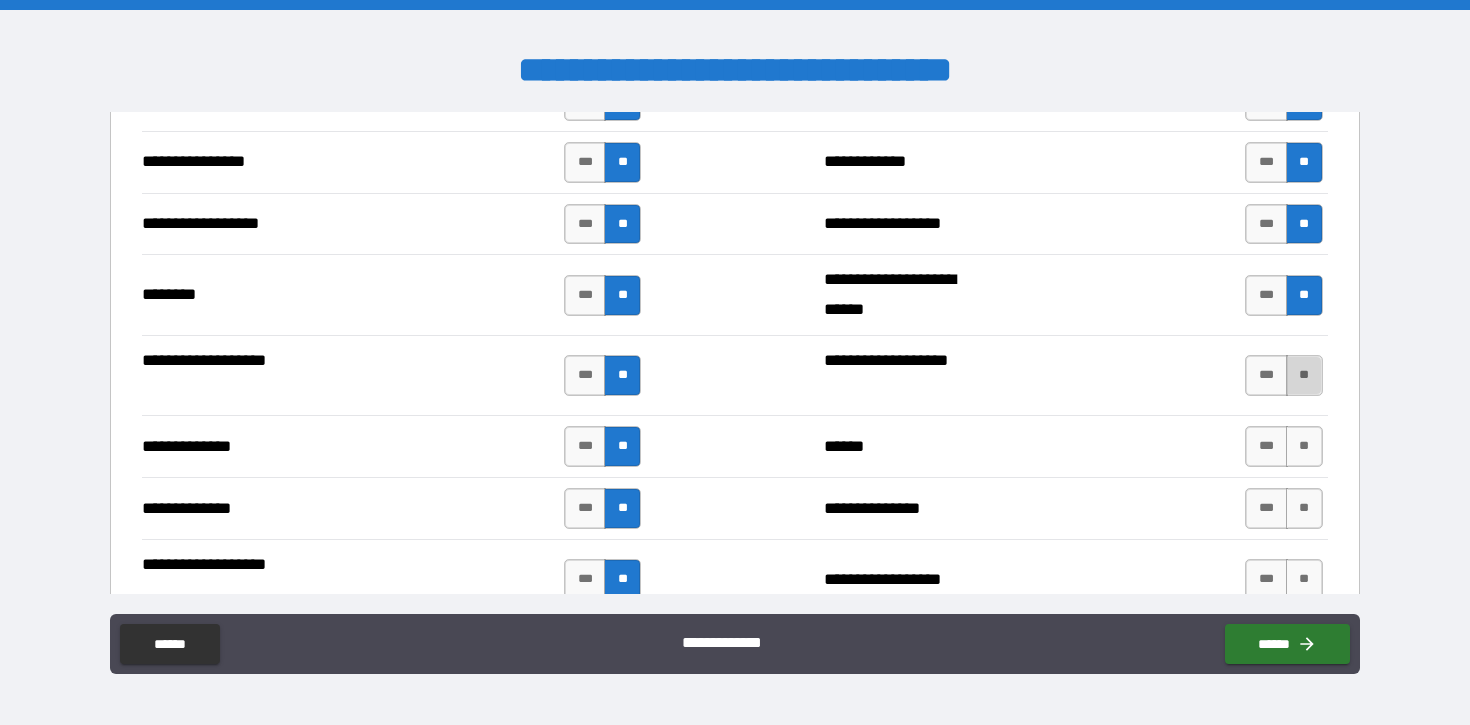 click on "**" at bounding box center [1304, 375] 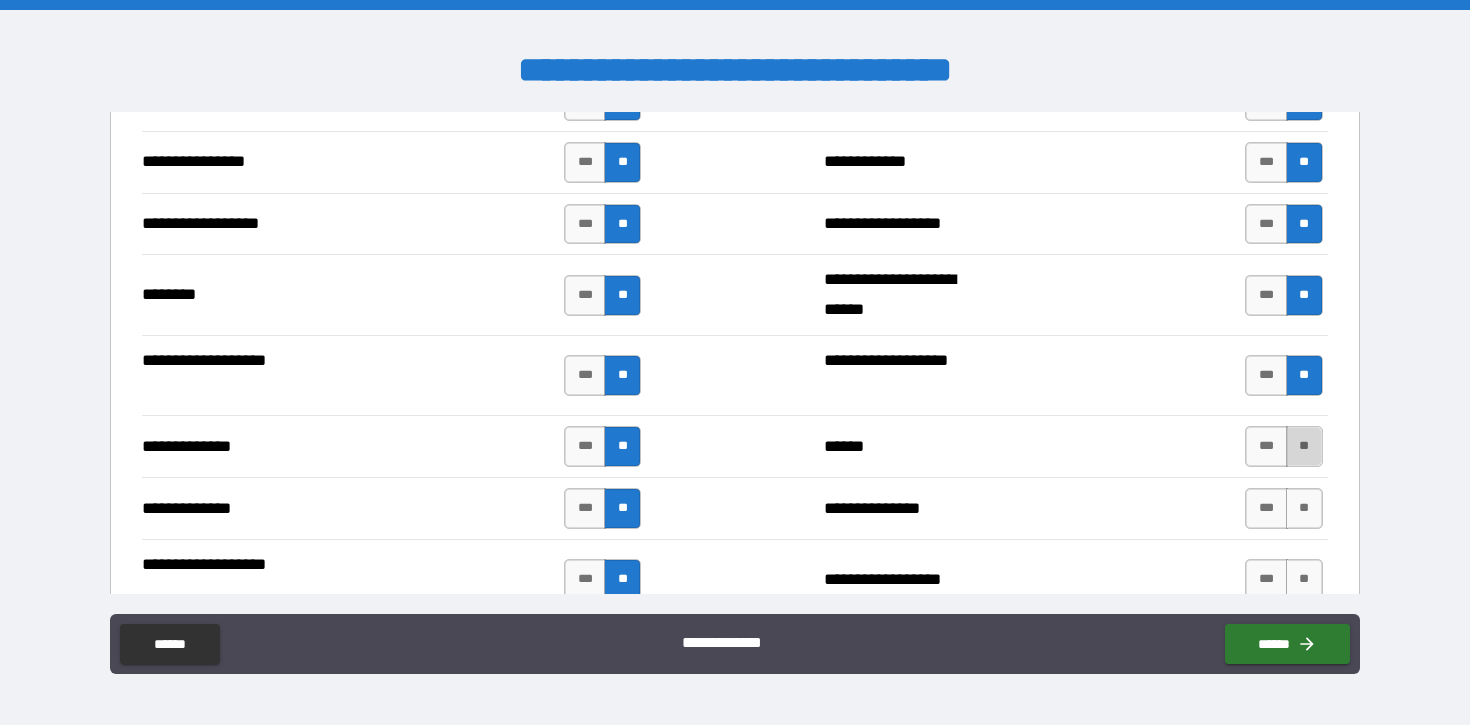 click on "**" at bounding box center (1304, 446) 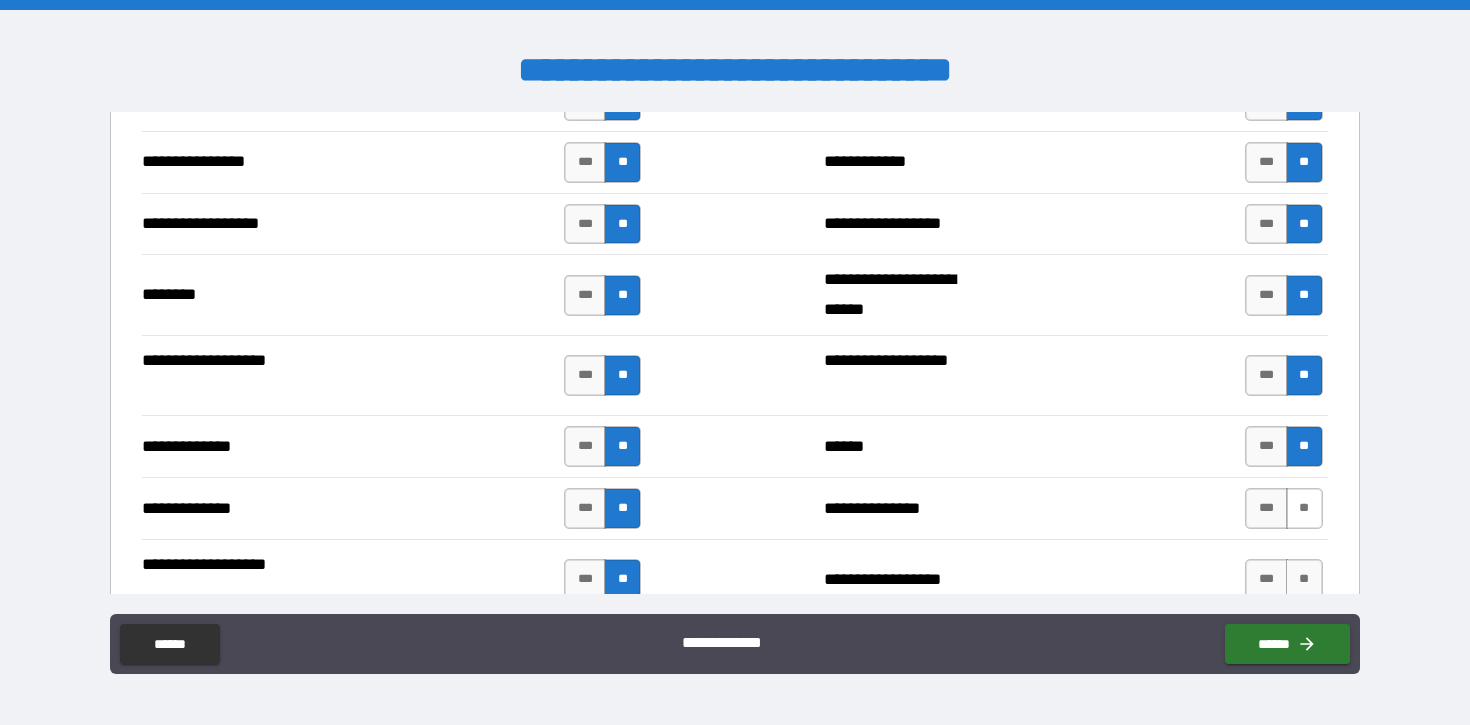 click on "**" at bounding box center [1304, 508] 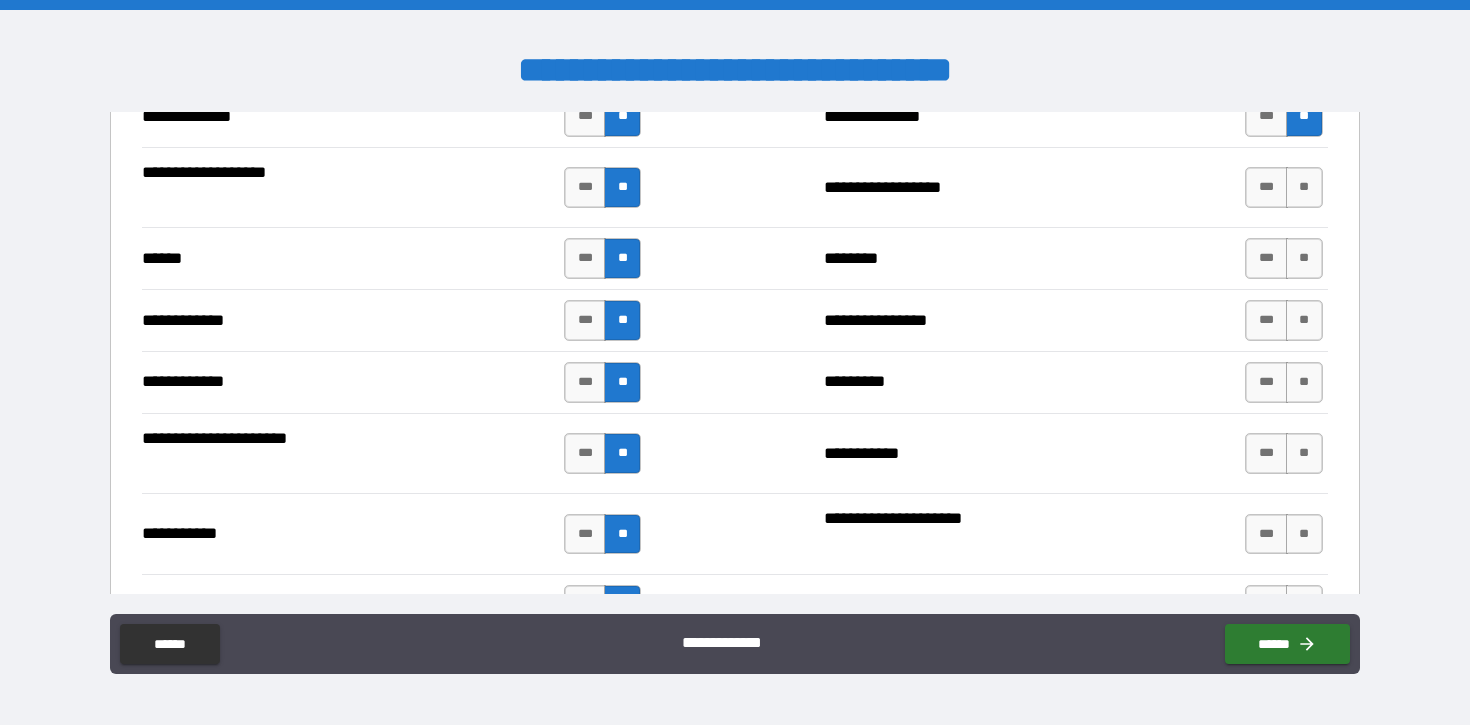 scroll, scrollTop: 3683, scrollLeft: 0, axis: vertical 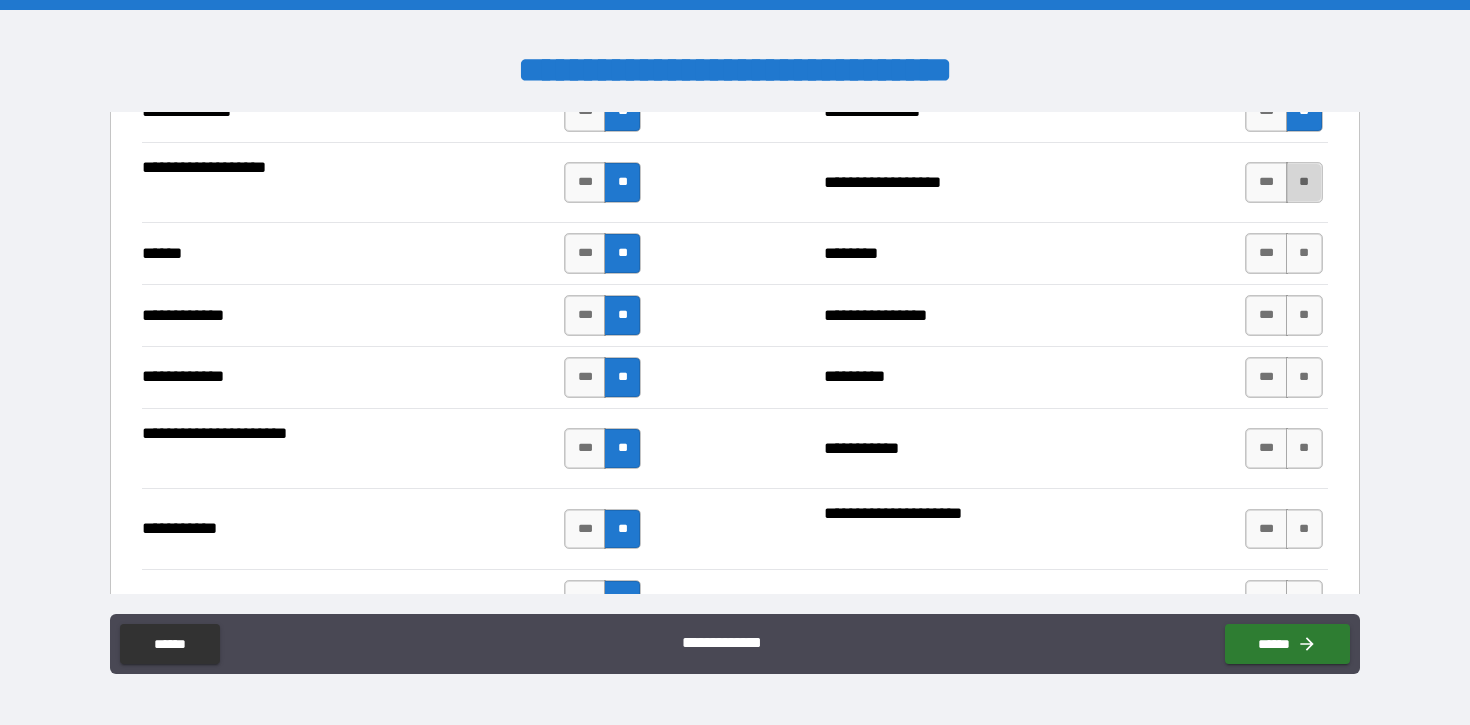 click on "**" at bounding box center [1304, 182] 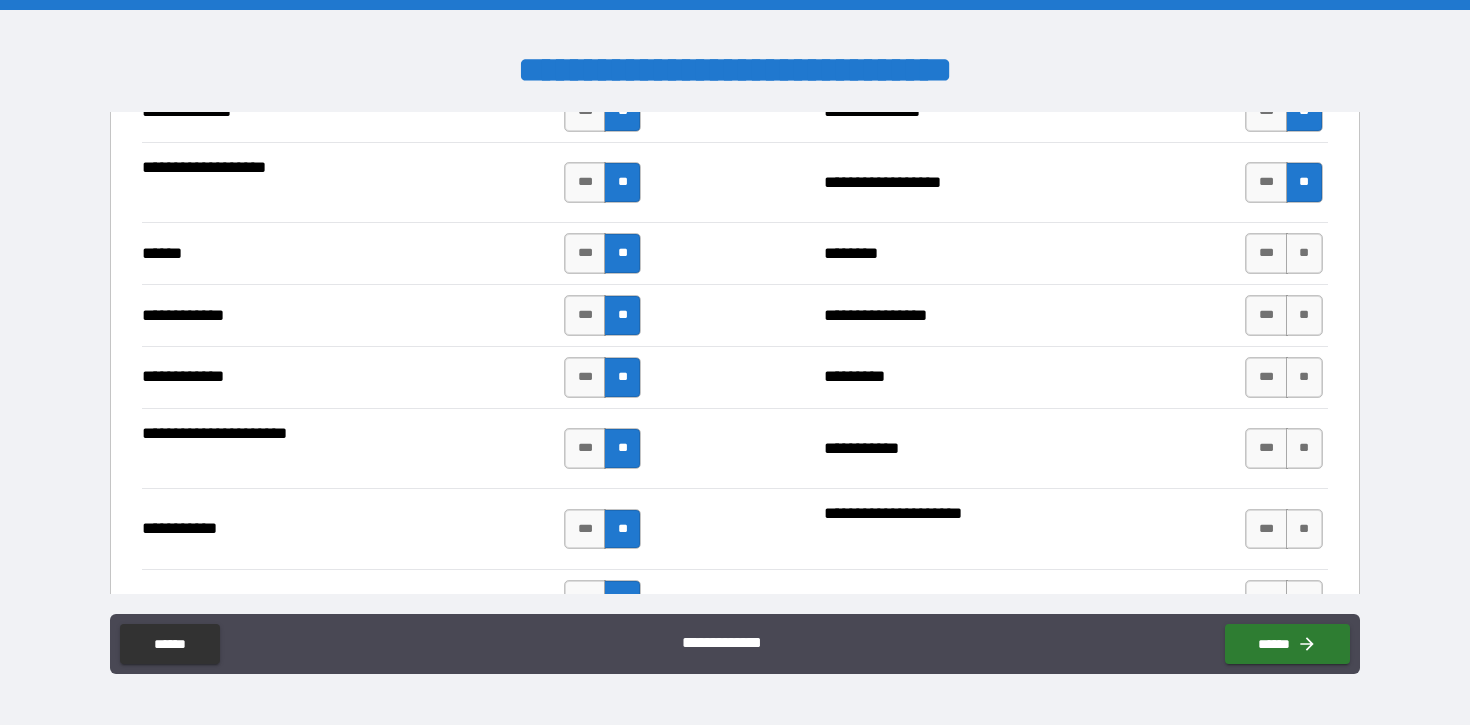 click on "*** **" at bounding box center [1283, 253] 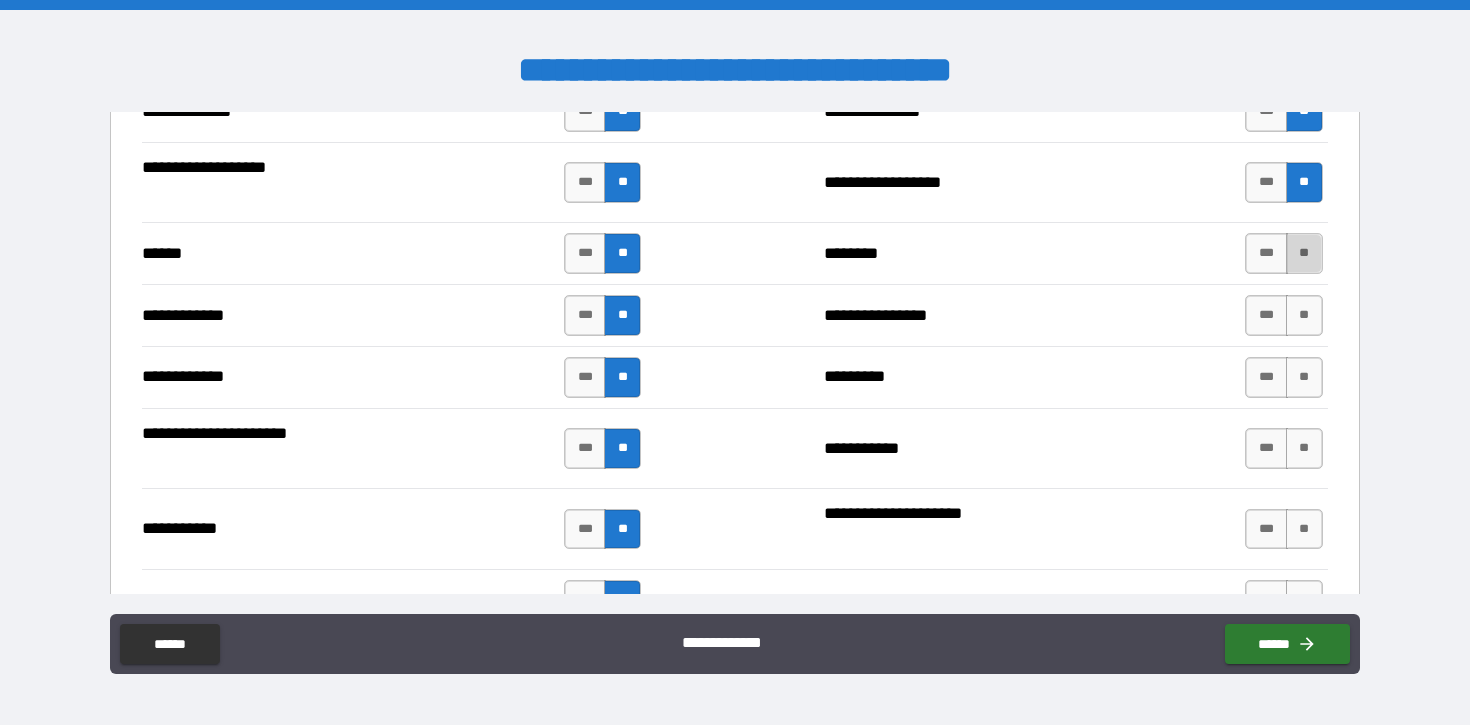 click on "**" at bounding box center [1304, 253] 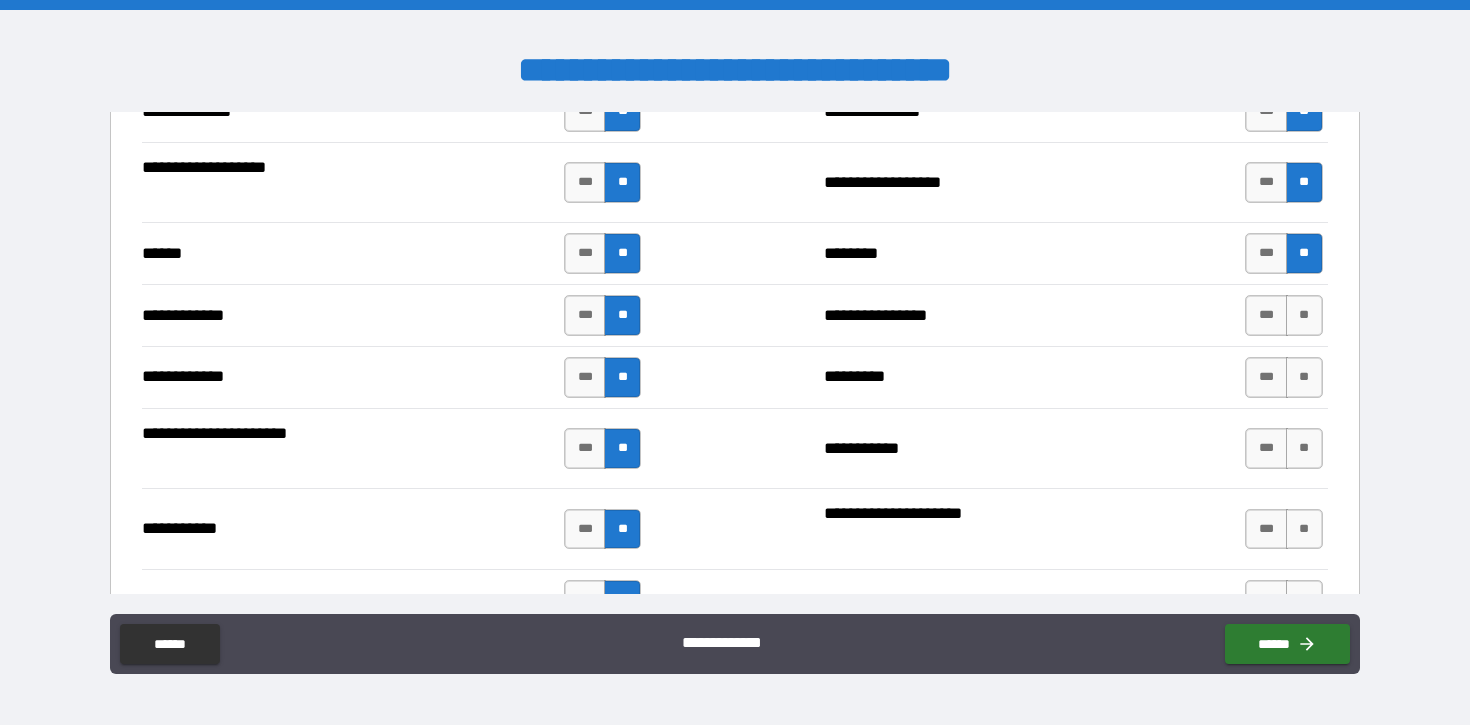 click on "**********" at bounding box center [734, 315] 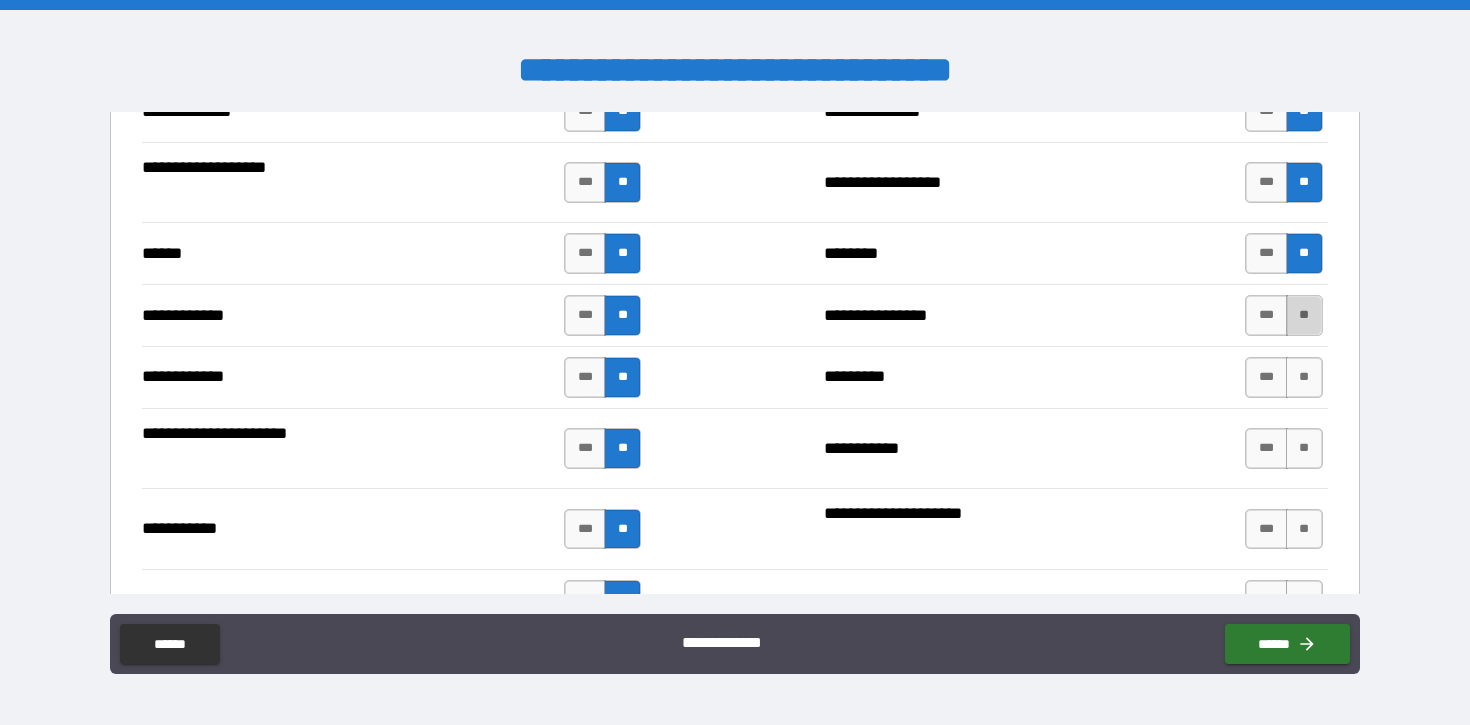 click on "**" at bounding box center [1304, 315] 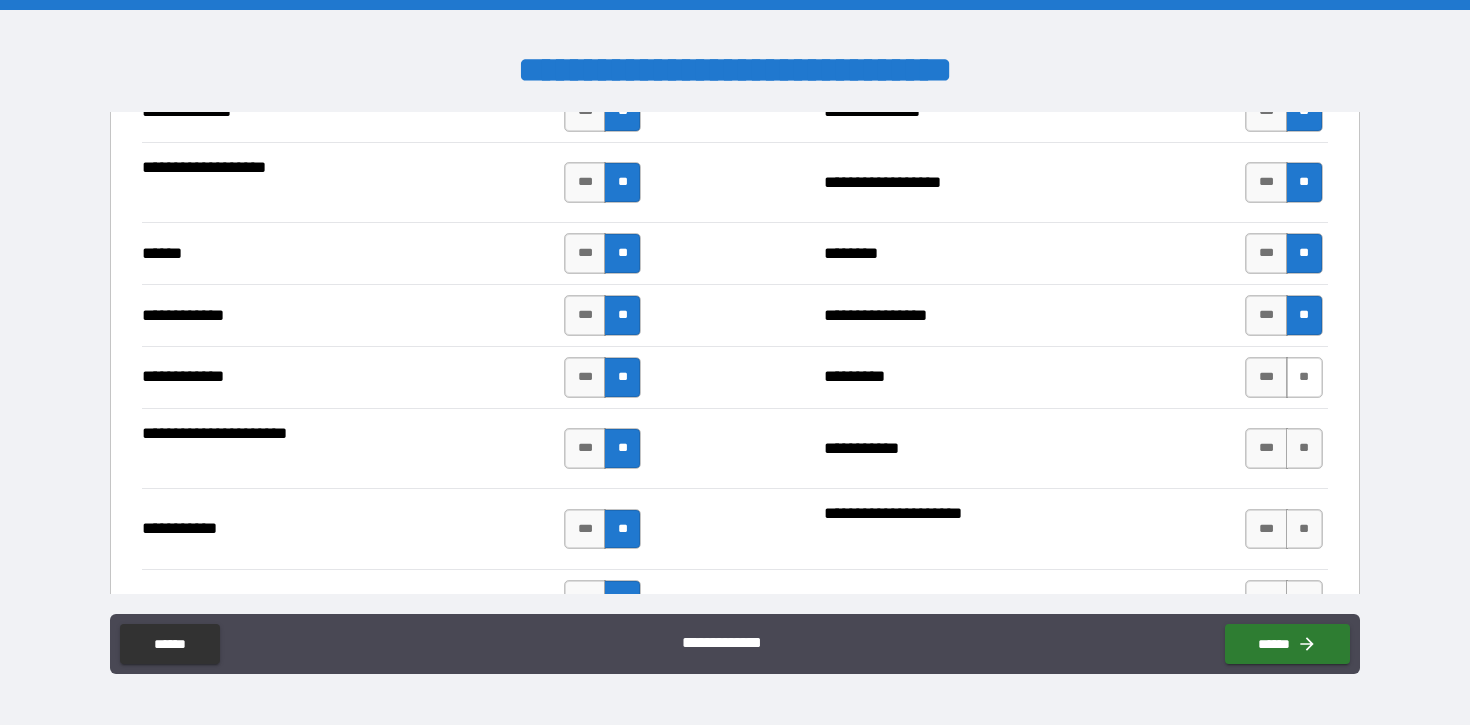 click on "**" at bounding box center [1304, 377] 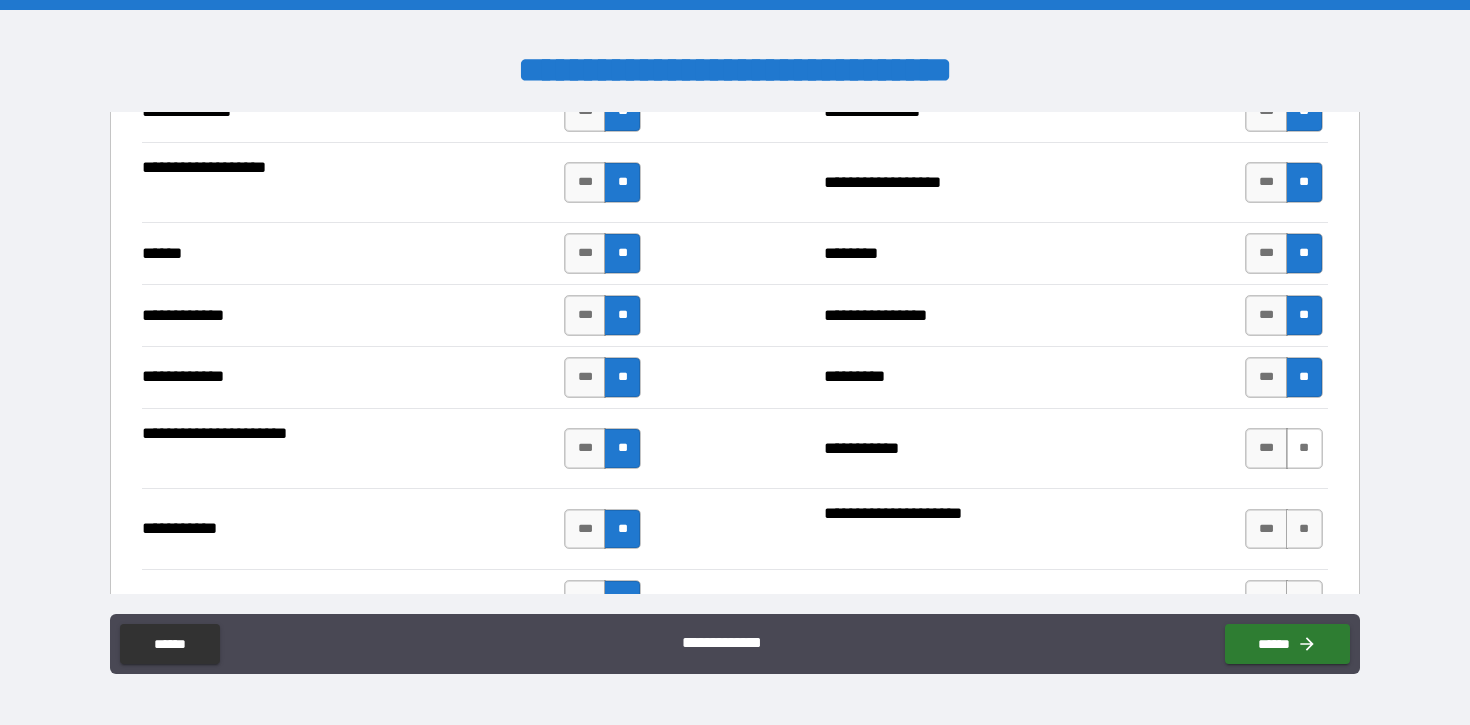 click on "**" at bounding box center [1304, 448] 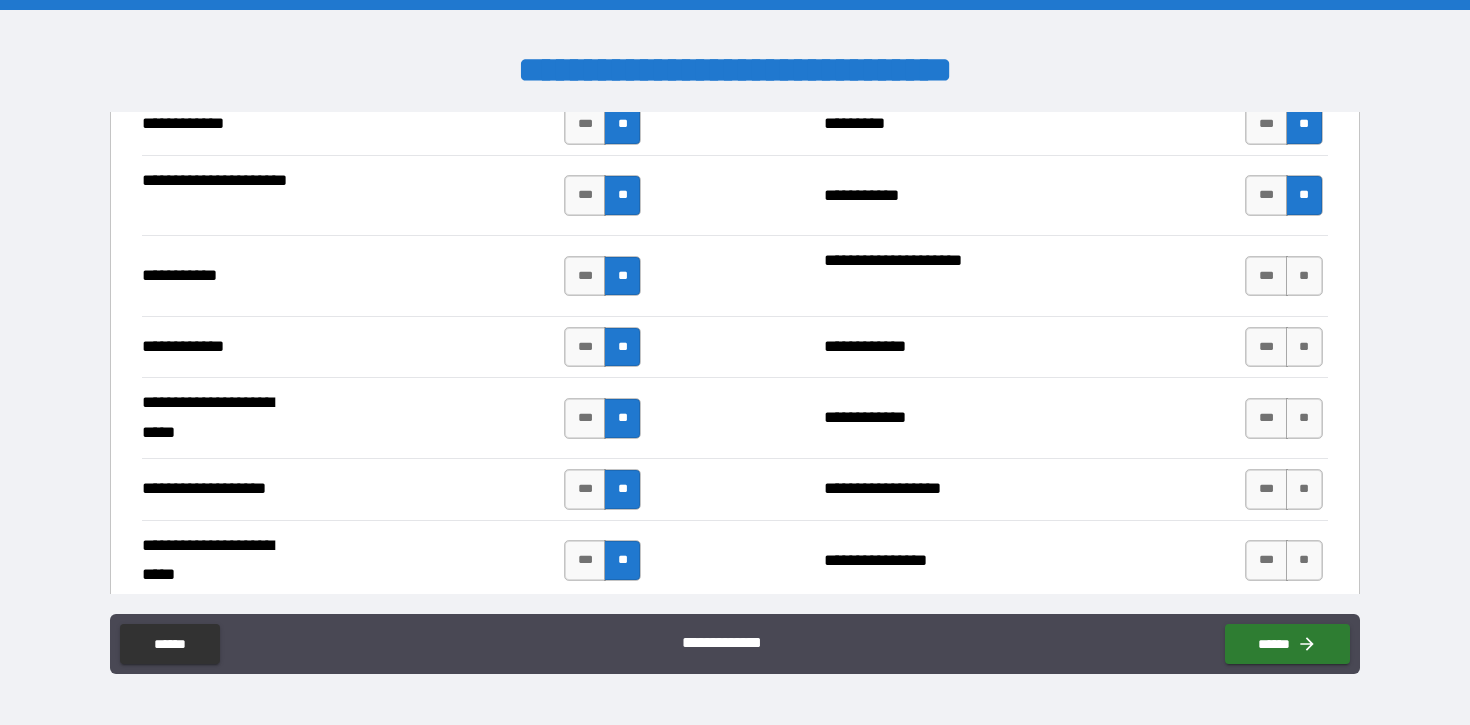 scroll, scrollTop: 3940, scrollLeft: 0, axis: vertical 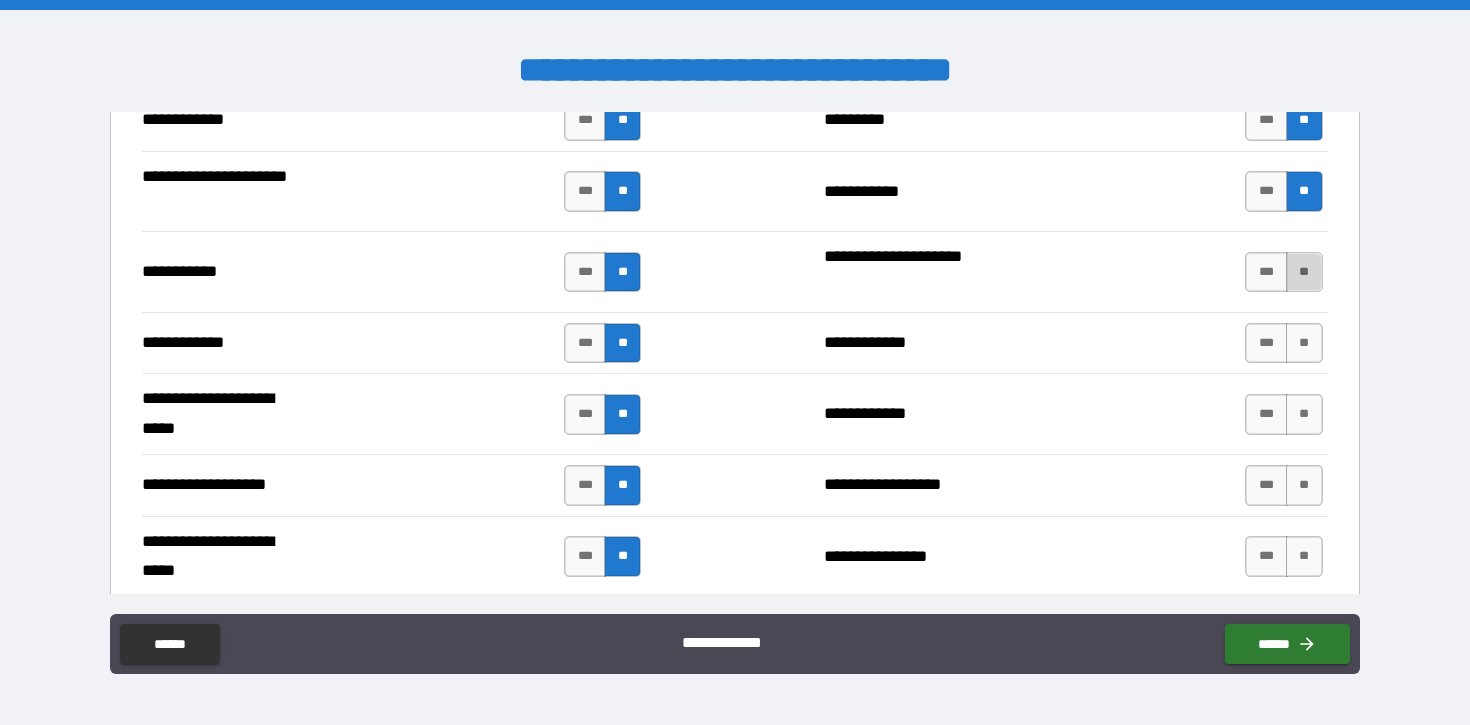 click on "**" at bounding box center (1304, 272) 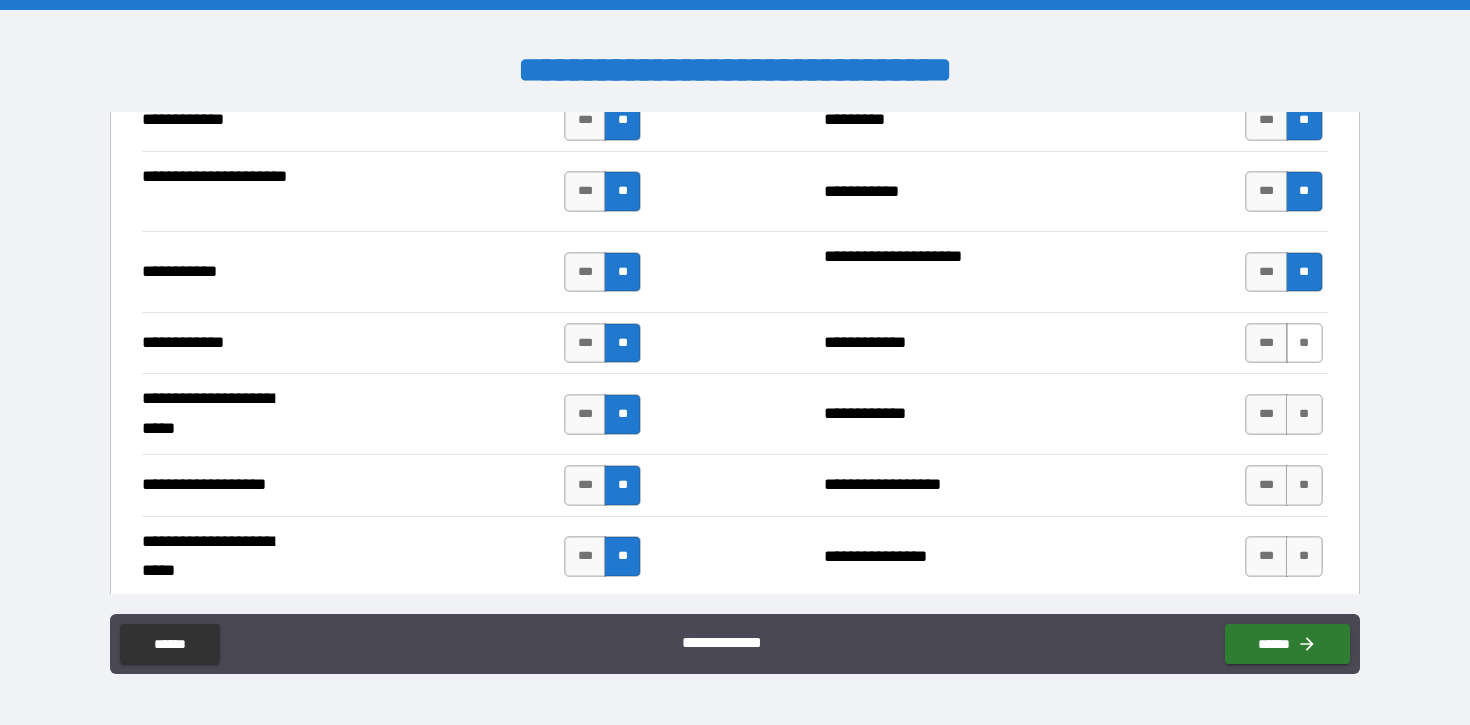click on "**" at bounding box center [1304, 343] 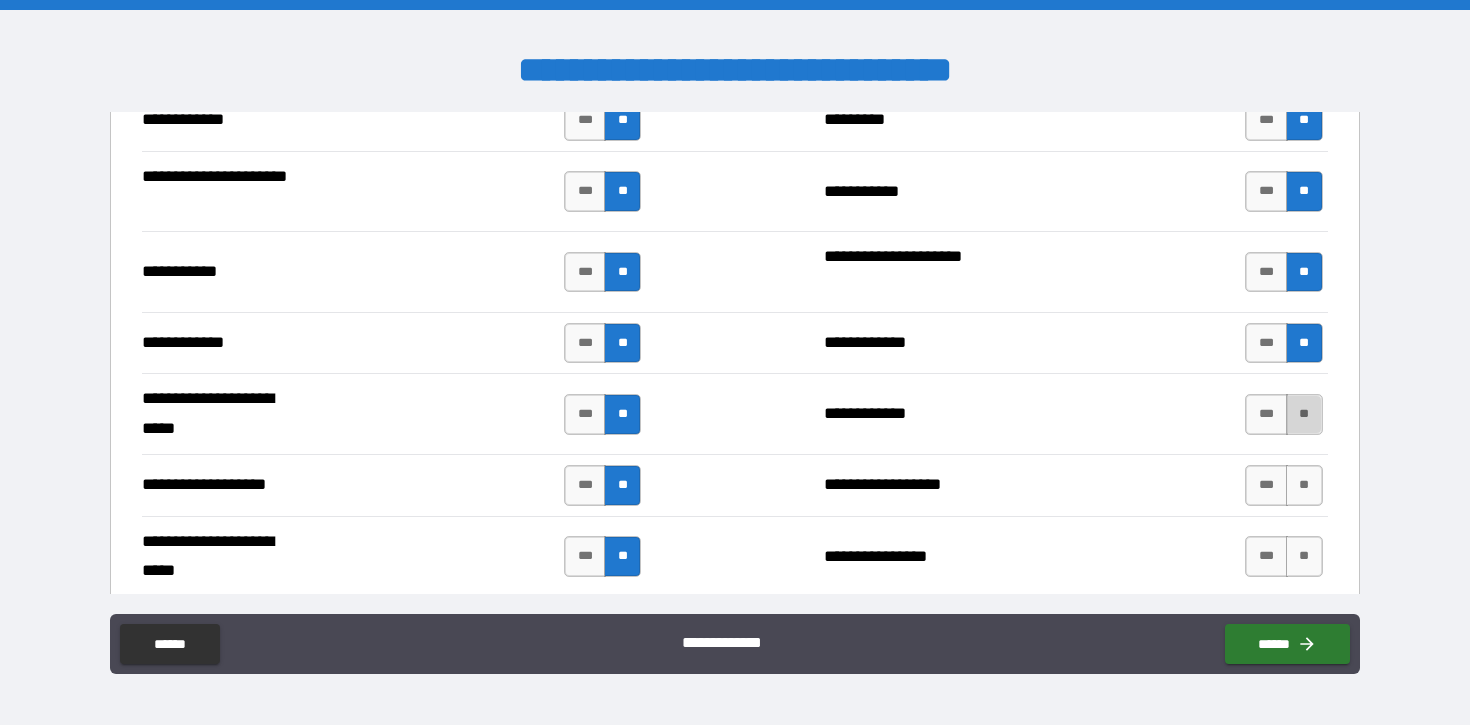 click on "**" at bounding box center (1304, 414) 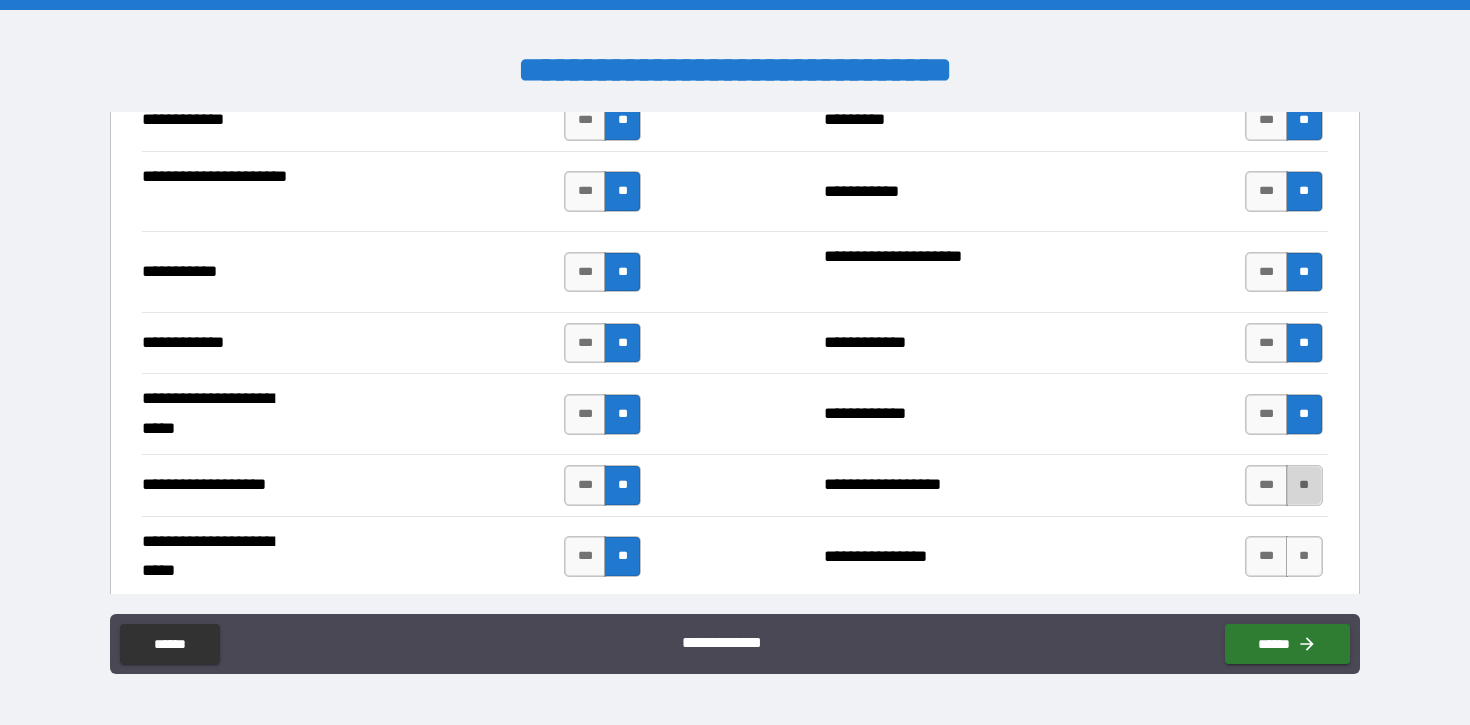 click on "**" at bounding box center [1304, 485] 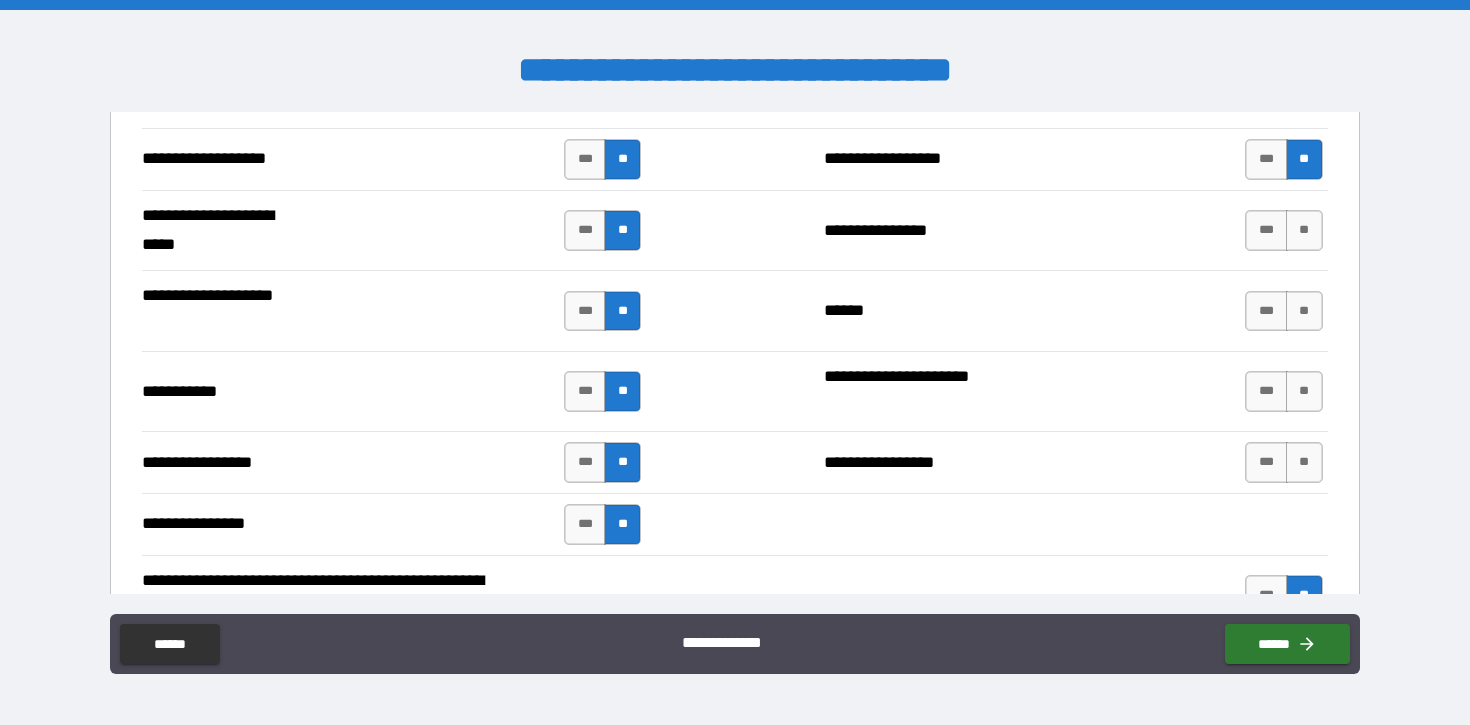 scroll, scrollTop: 4268, scrollLeft: 0, axis: vertical 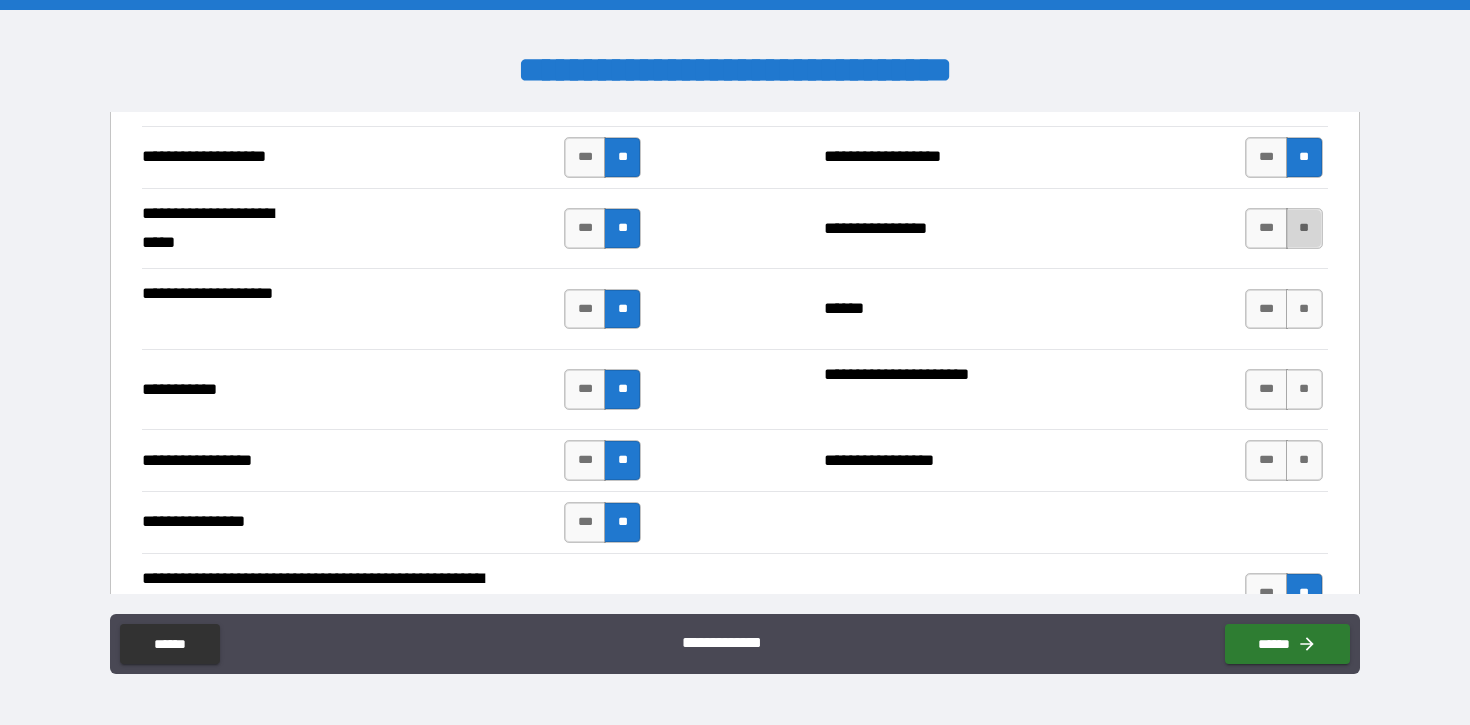 click on "**" at bounding box center [1304, 228] 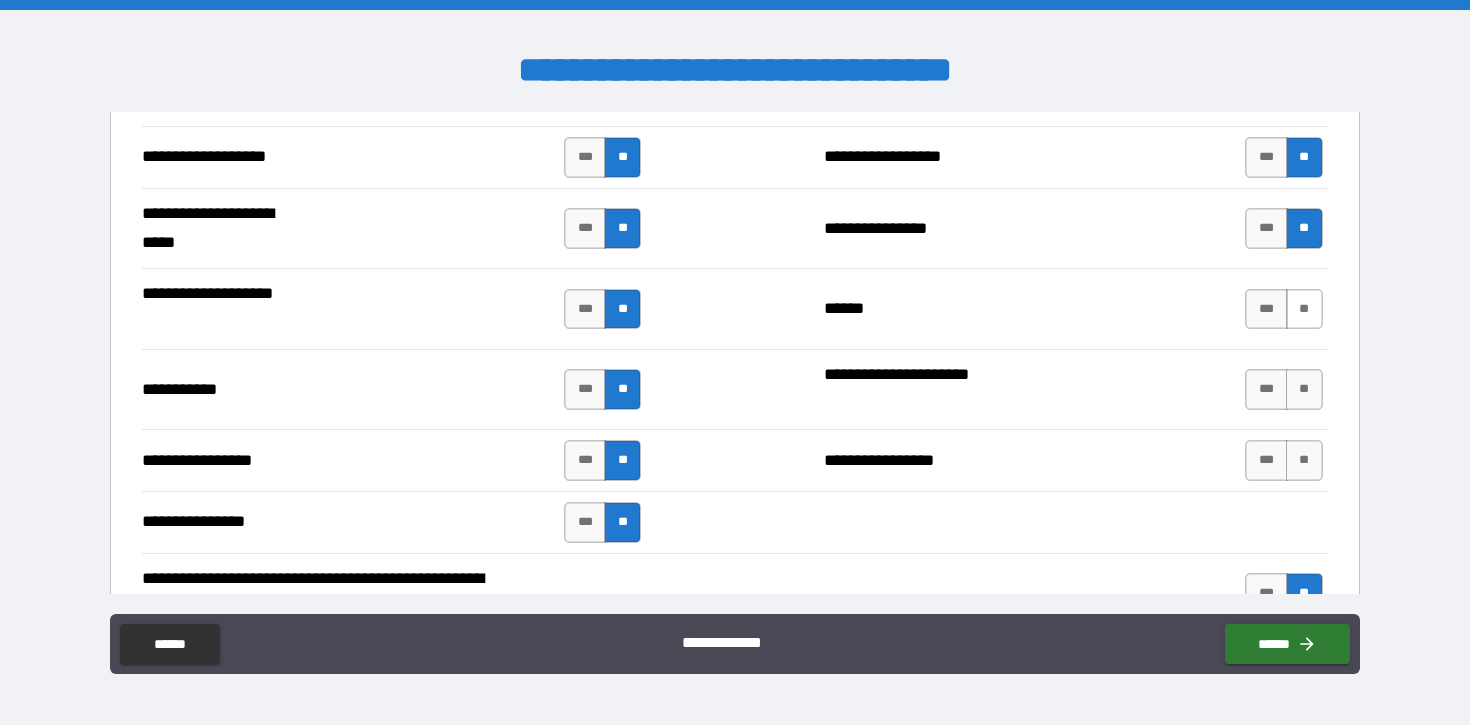 click on "**" at bounding box center (1304, 309) 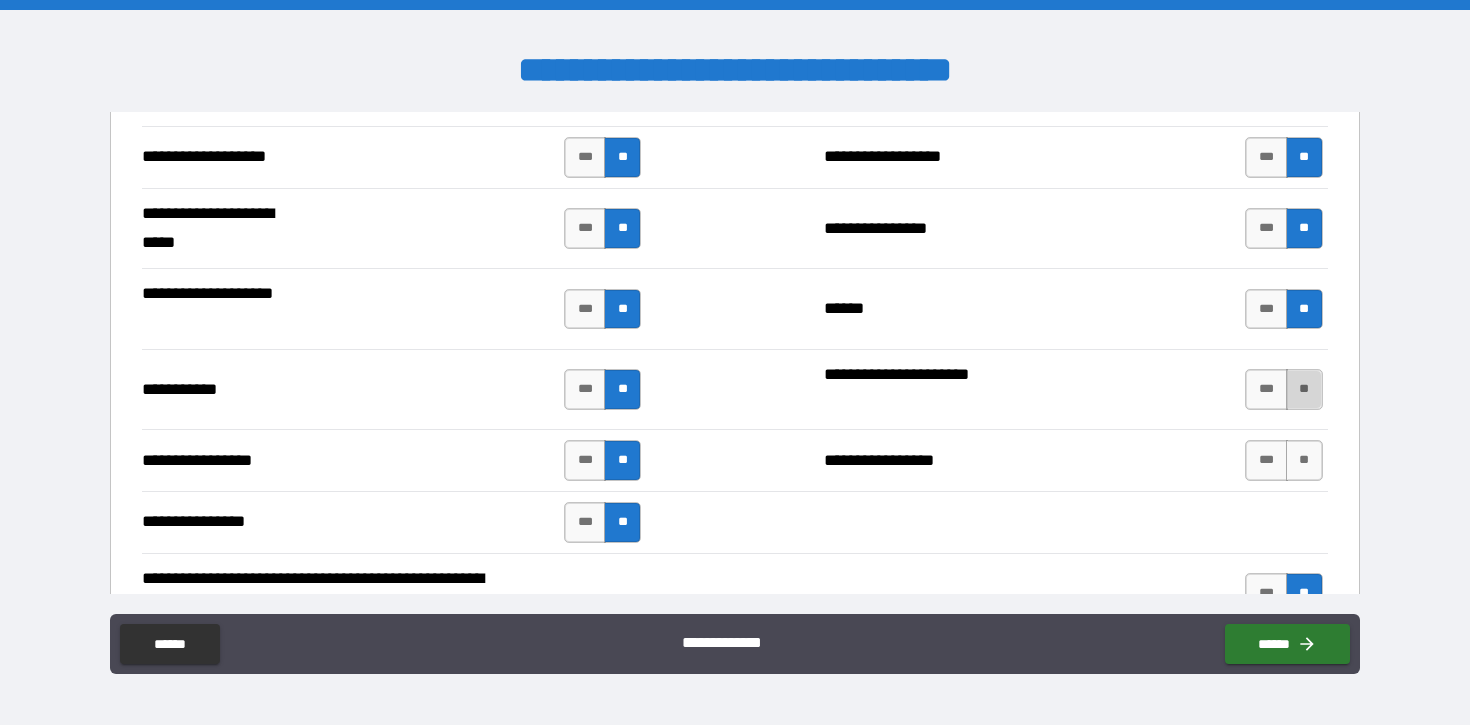 click on "**" at bounding box center [1304, 389] 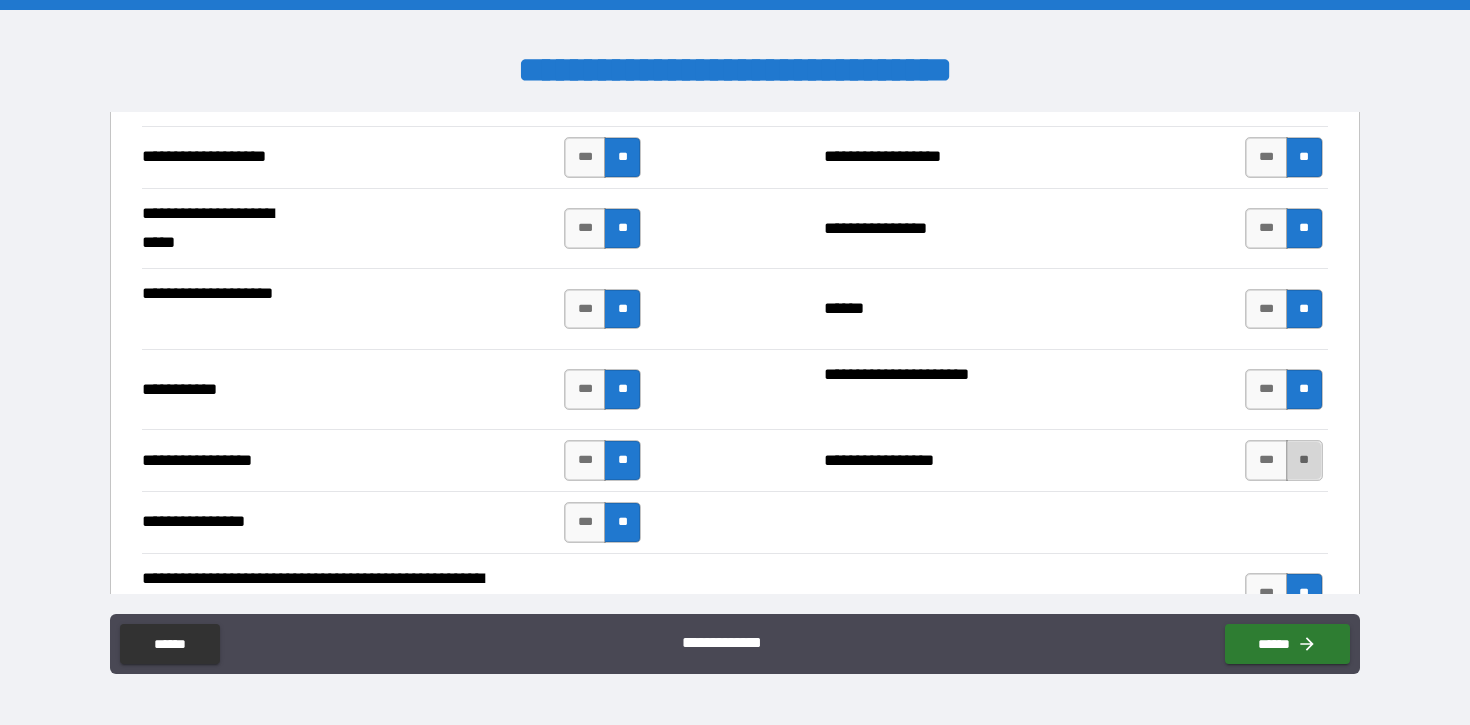 click on "**" at bounding box center [1304, 460] 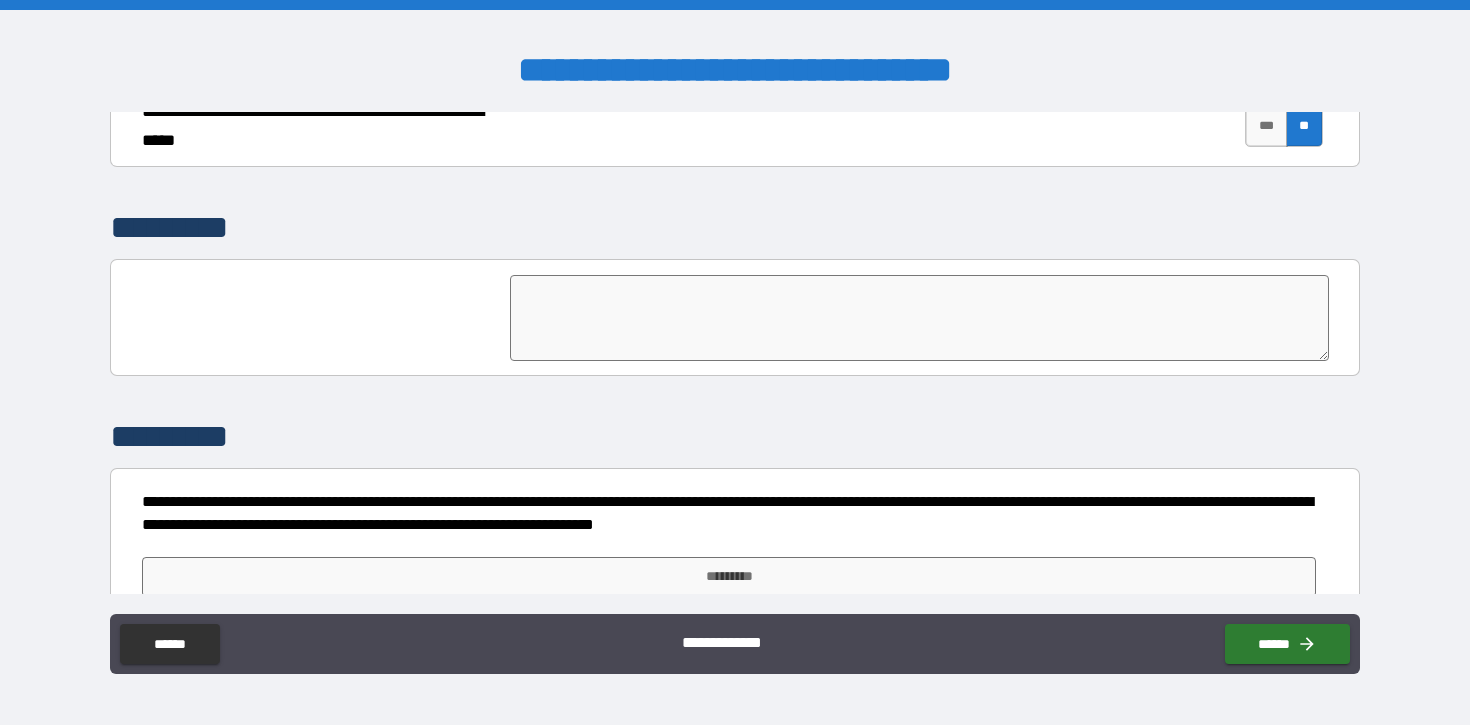 scroll, scrollTop: 4769, scrollLeft: 0, axis: vertical 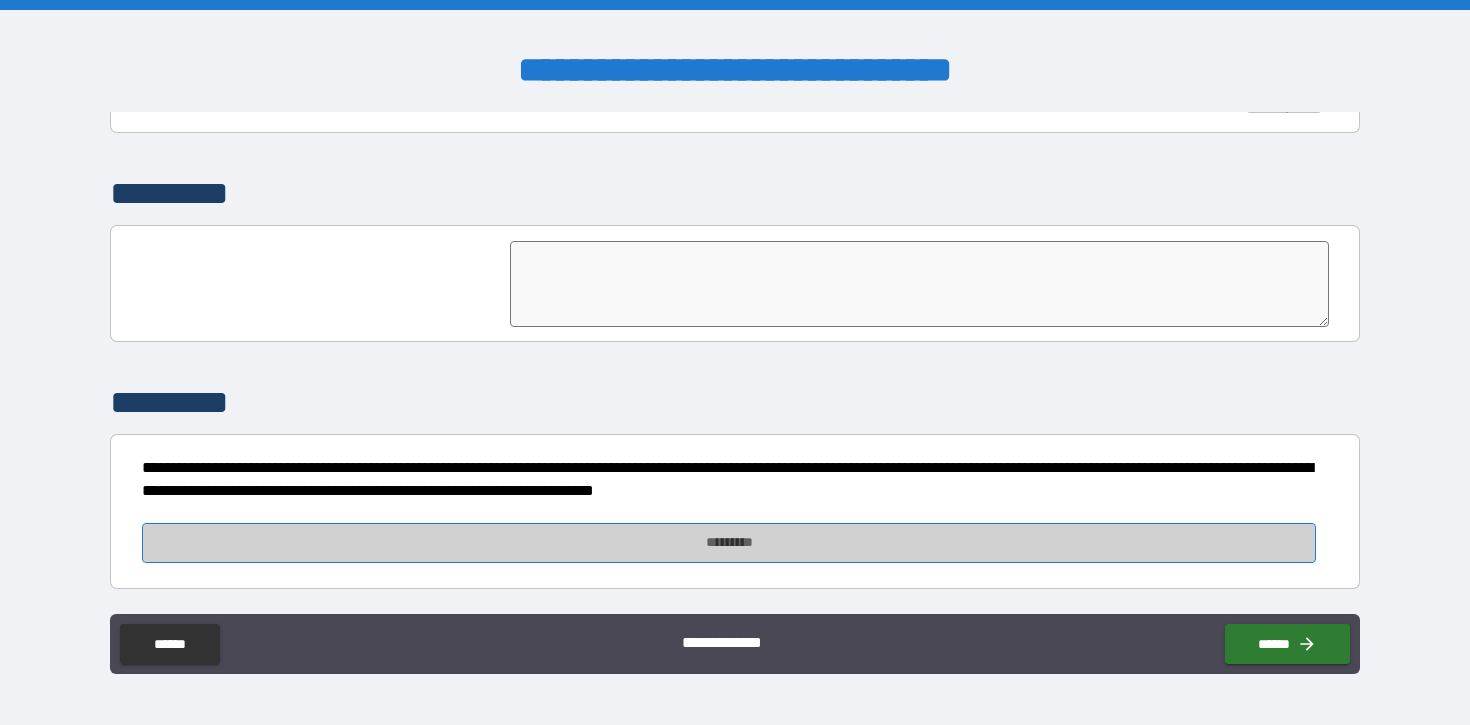 click on "*********" at bounding box center (728, 543) 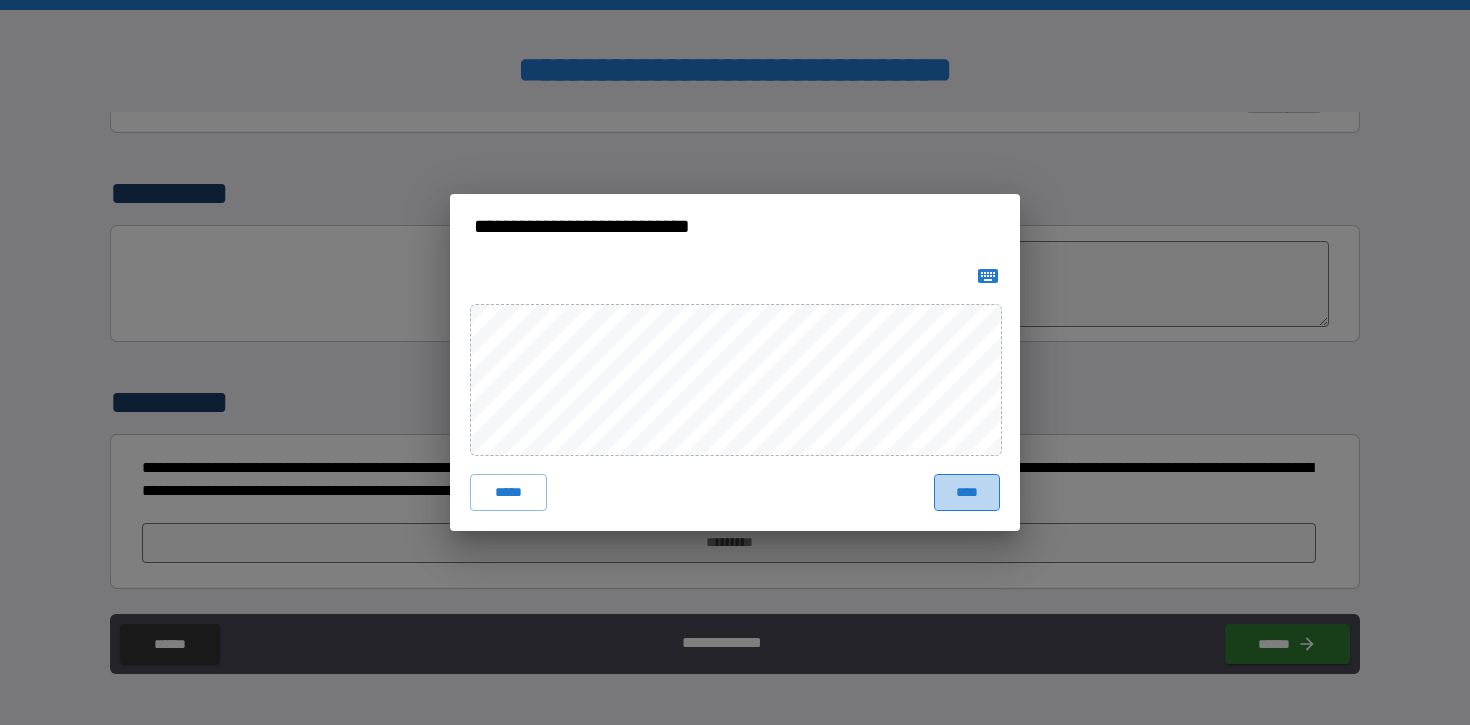 click on "****" at bounding box center [967, 492] 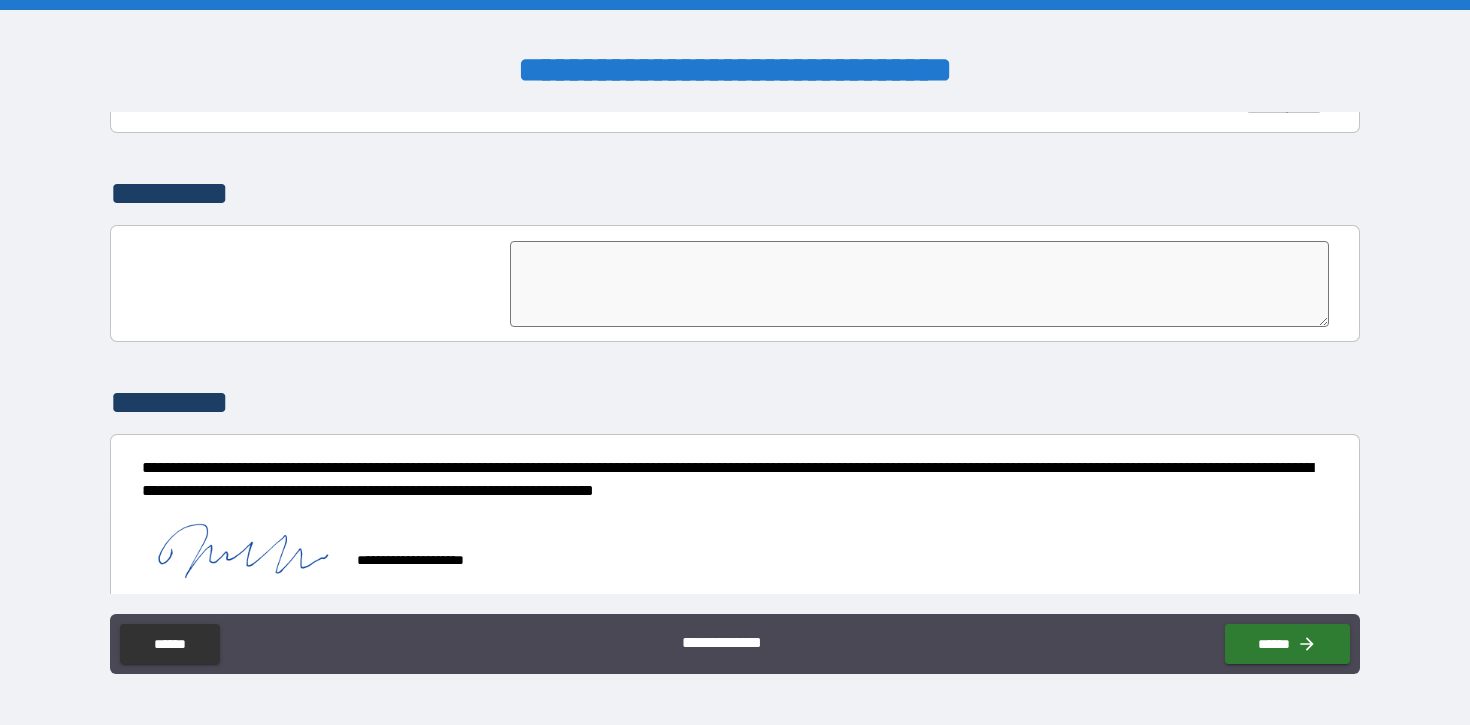 scroll, scrollTop: 4786, scrollLeft: 0, axis: vertical 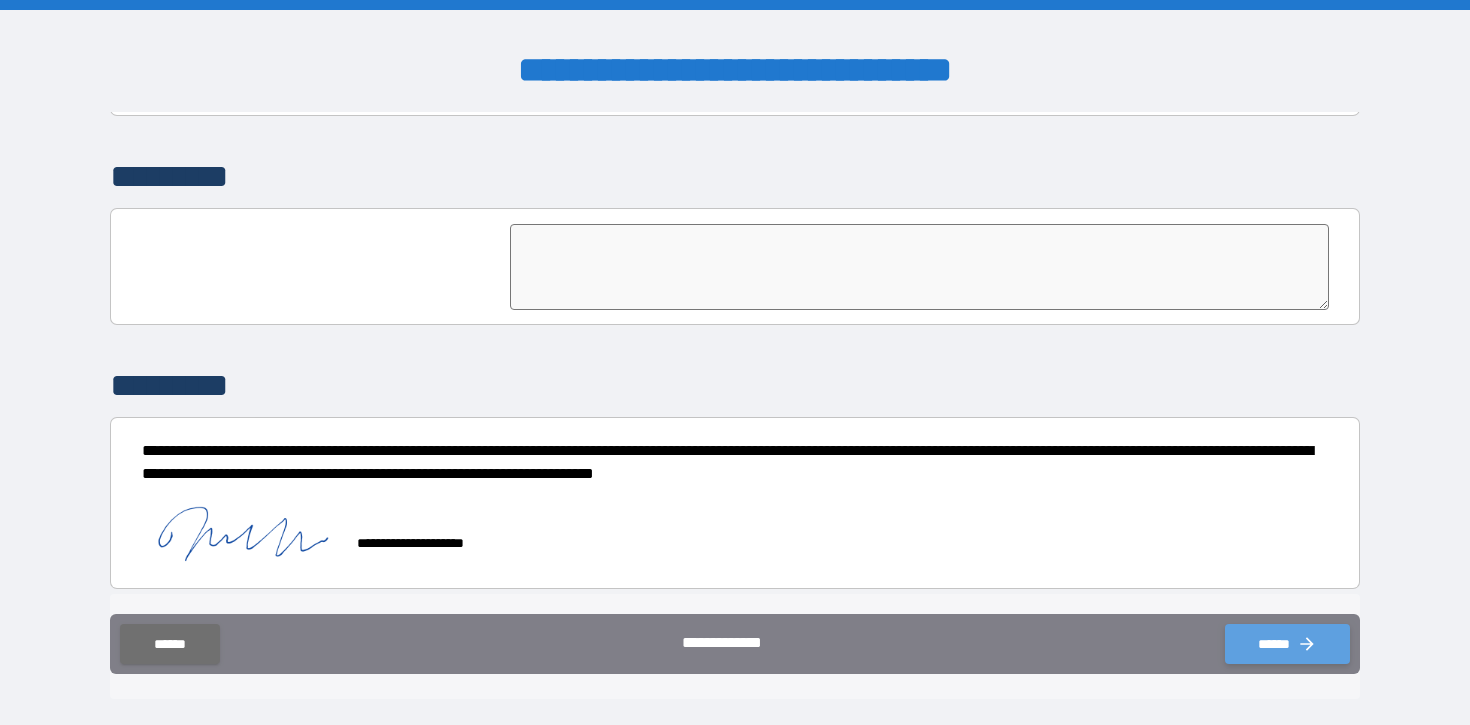 click on "******" at bounding box center (1287, 644) 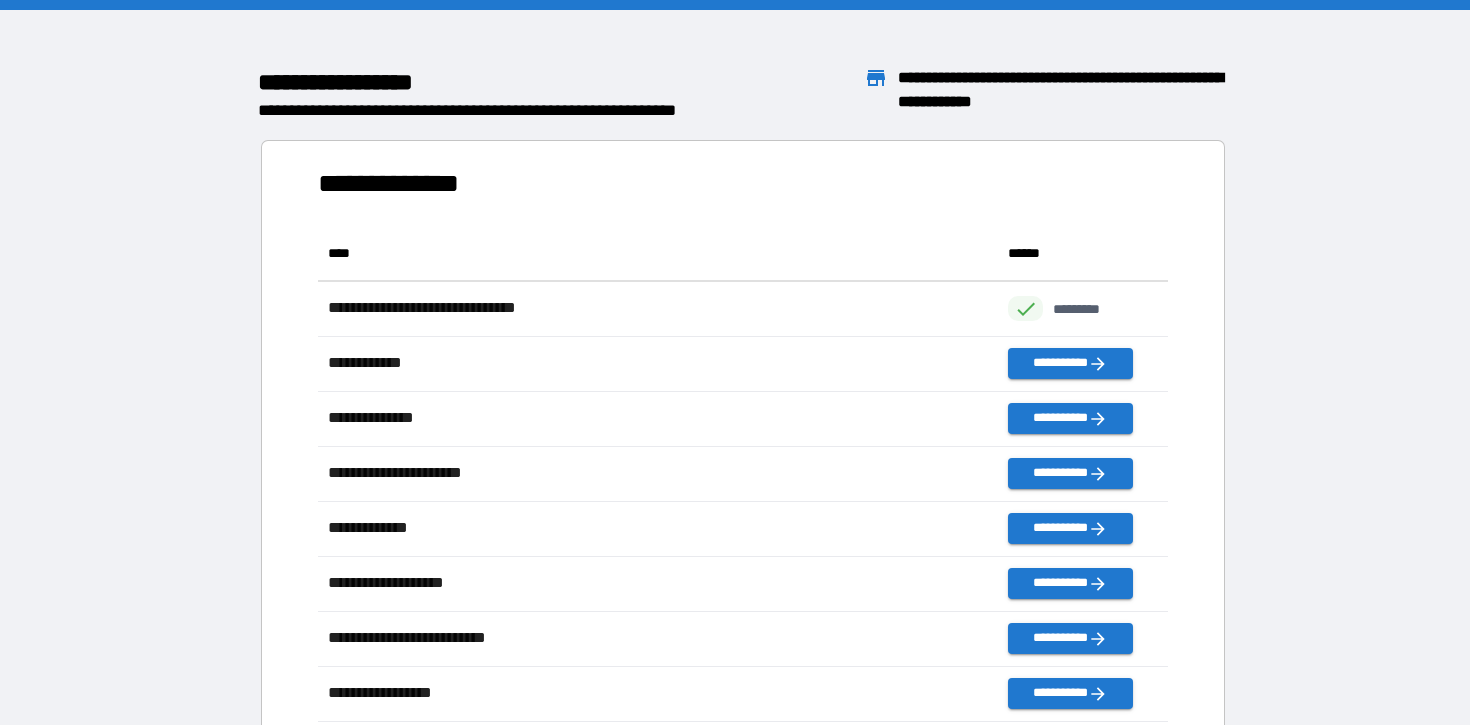 scroll, scrollTop: 1, scrollLeft: 1, axis: both 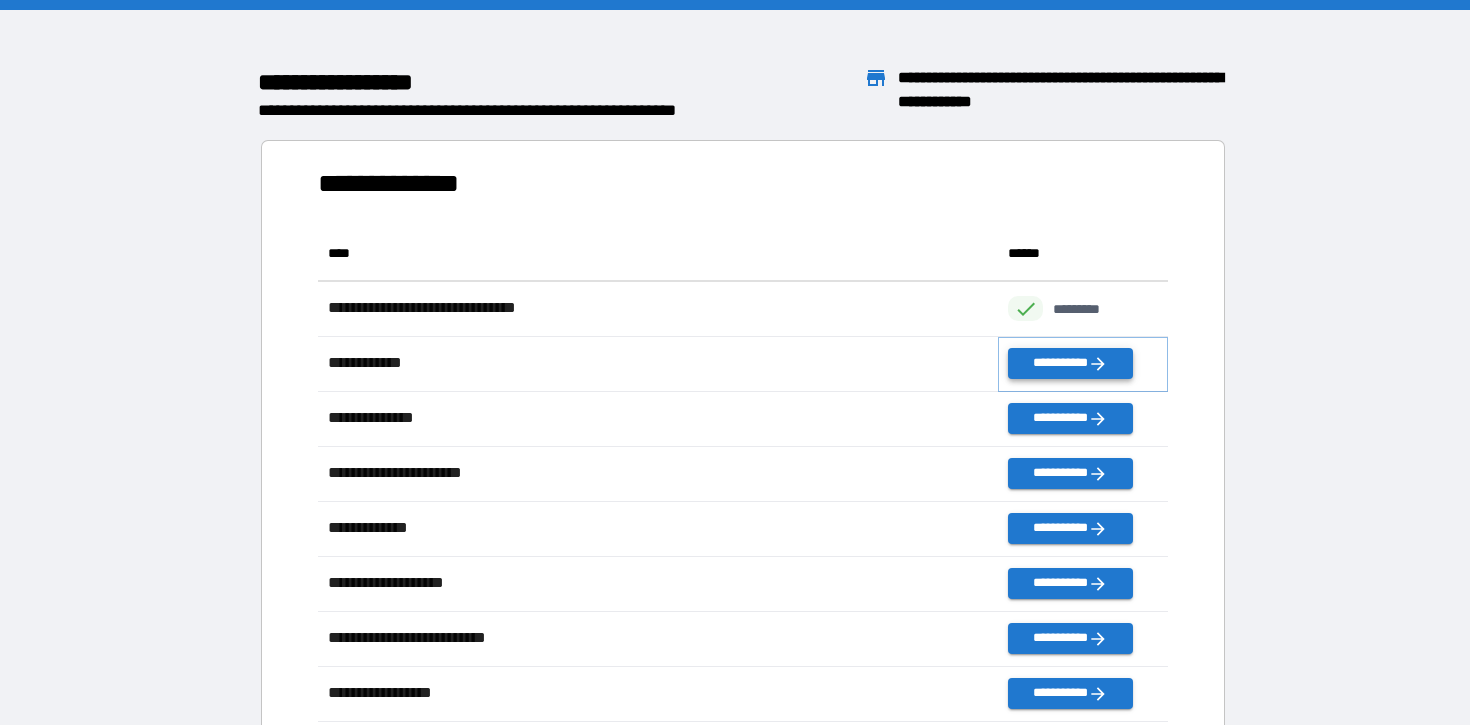 click on "**********" at bounding box center (1070, 363) 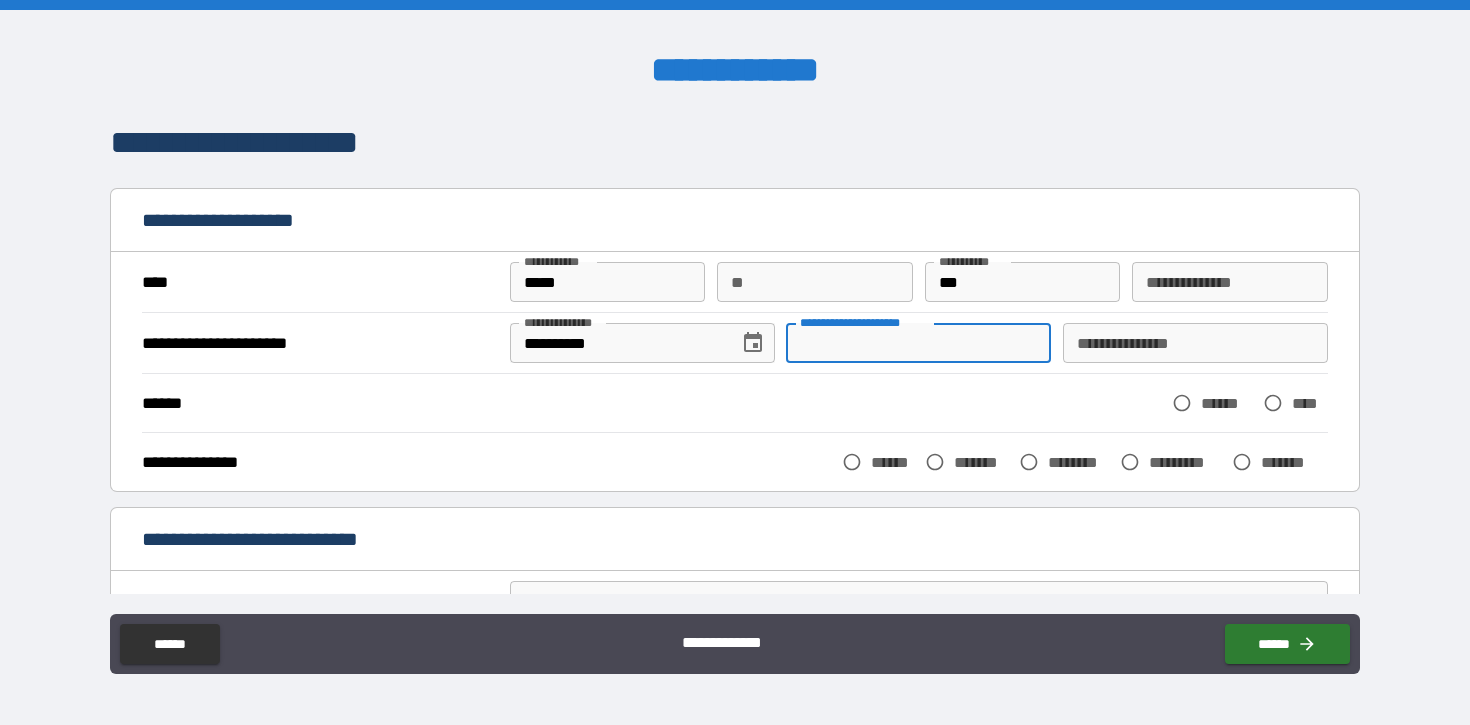 click on "**********" at bounding box center [918, 343] 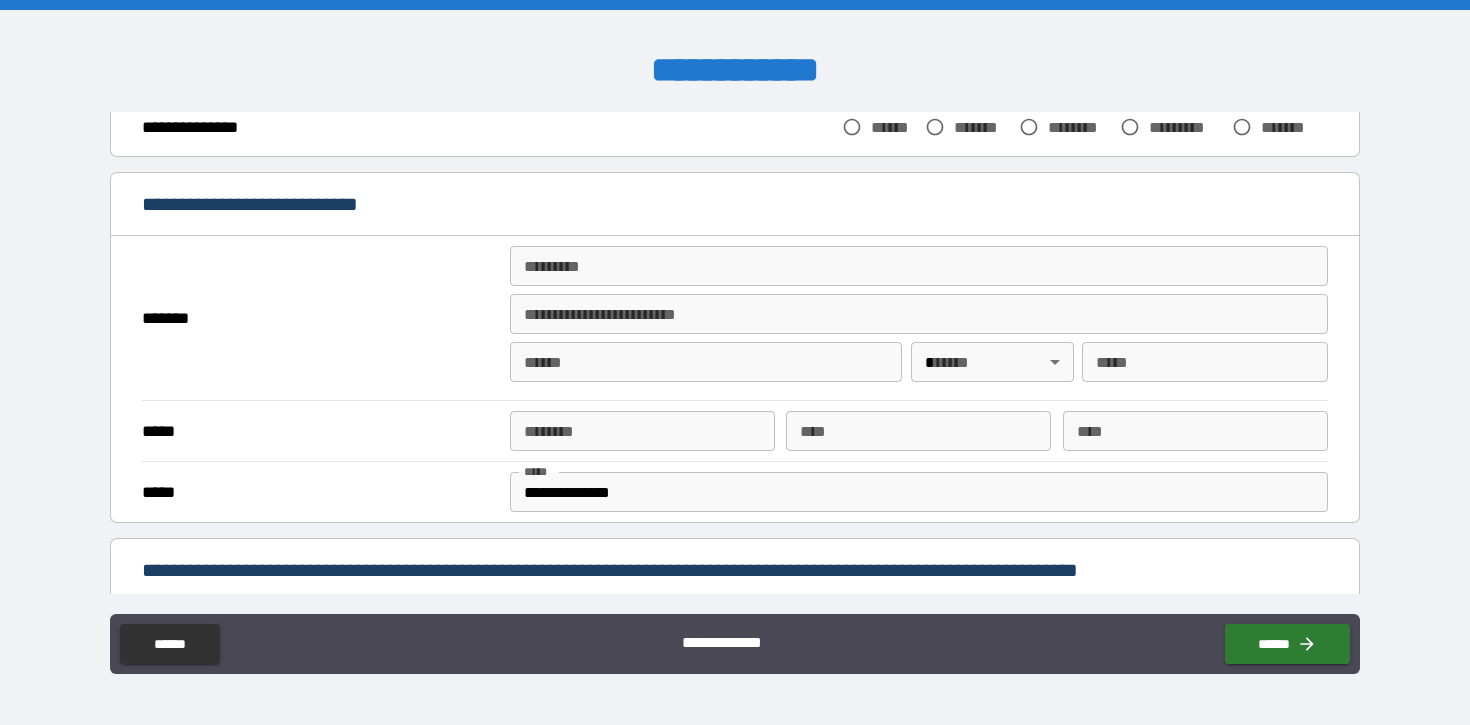 scroll, scrollTop: 282, scrollLeft: 0, axis: vertical 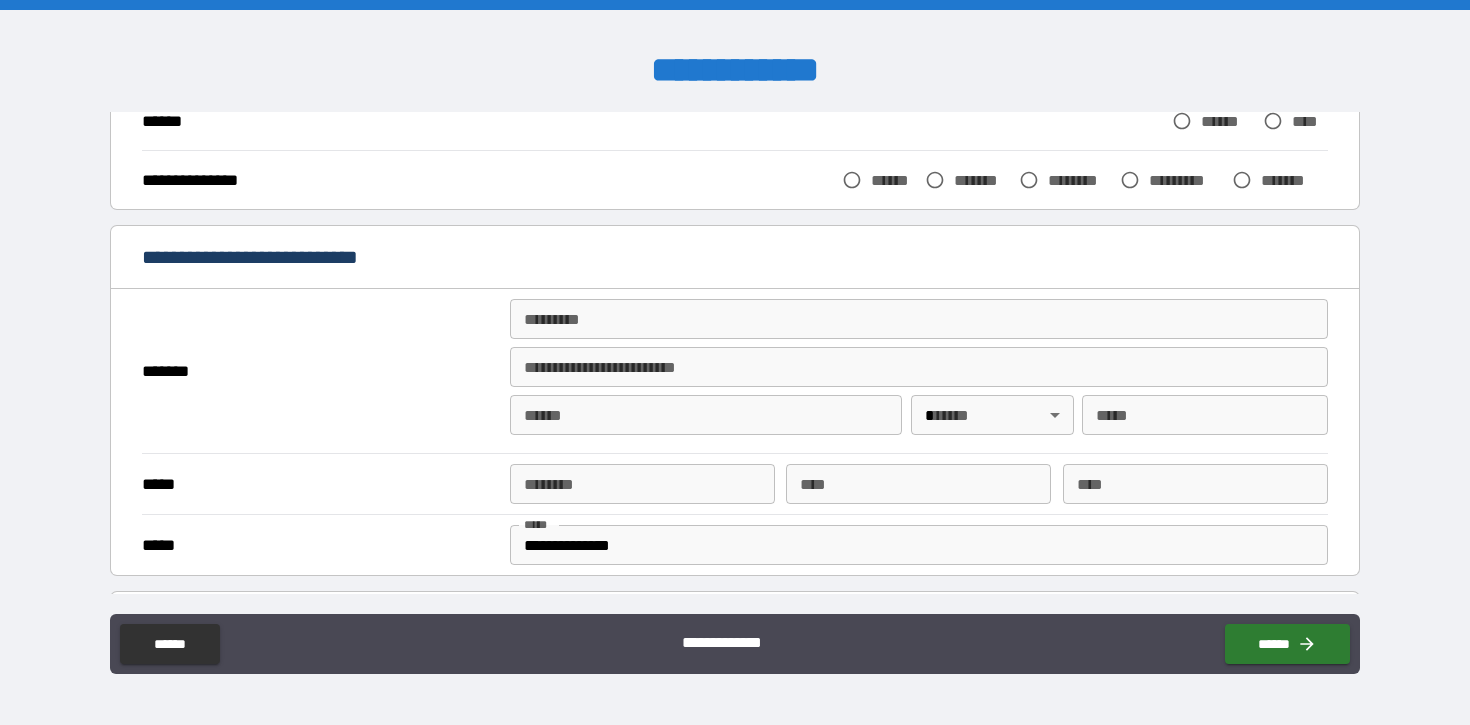click on "*******   *" at bounding box center (919, 319) 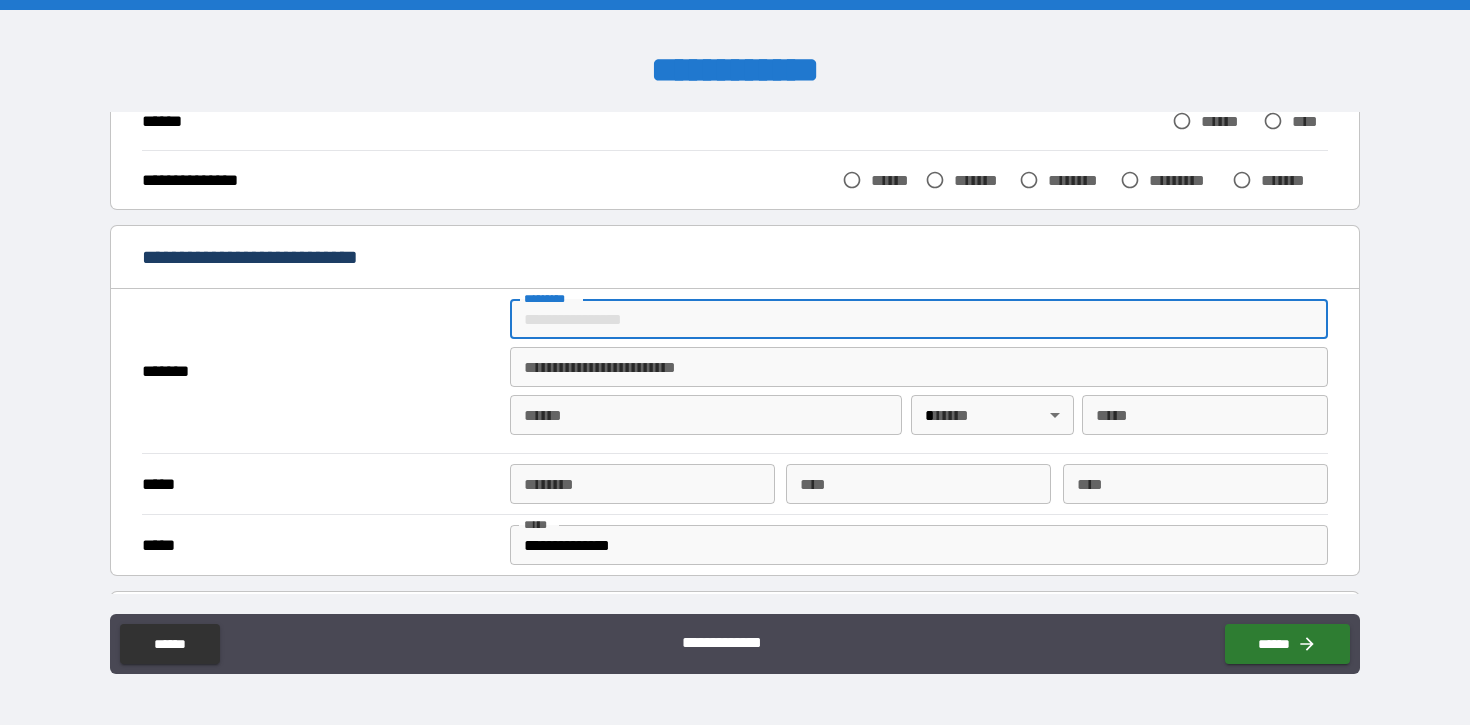 type on "**********" 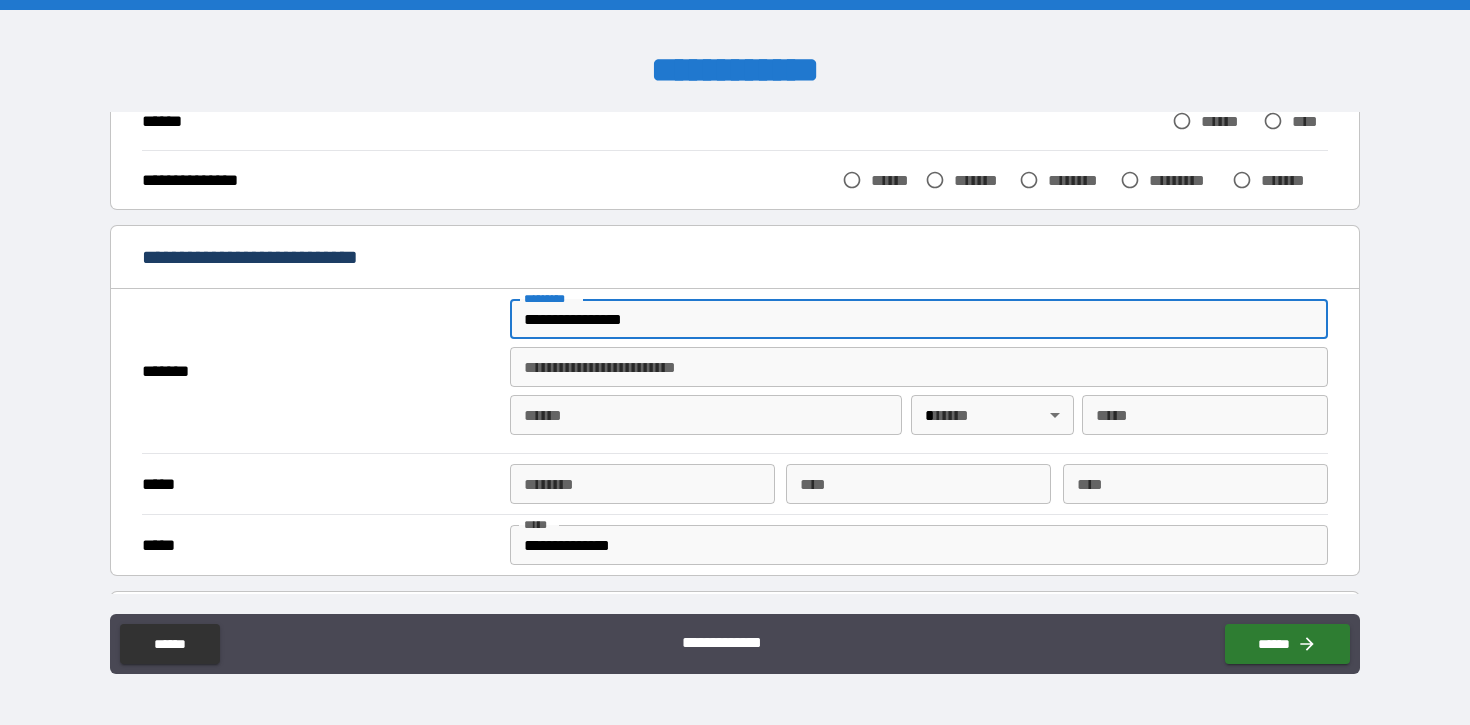 type on "****" 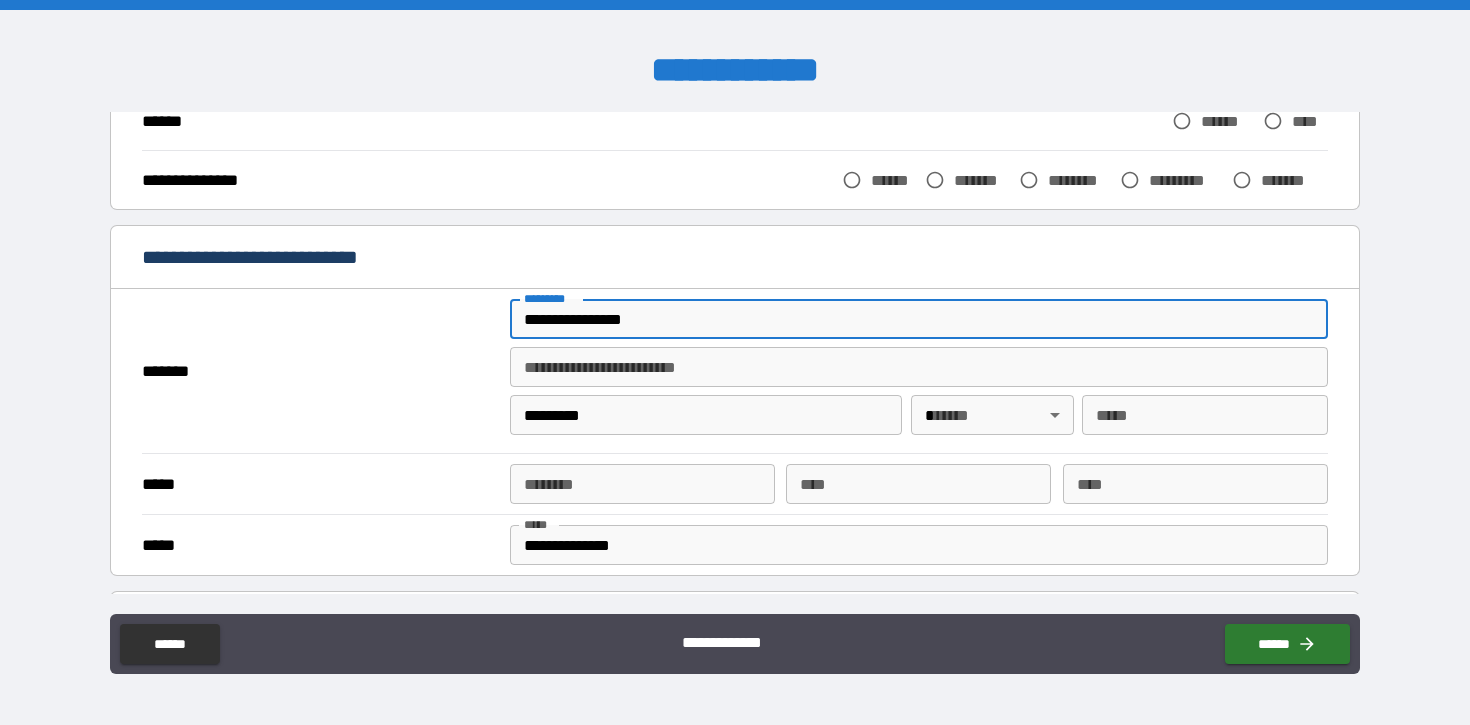 type 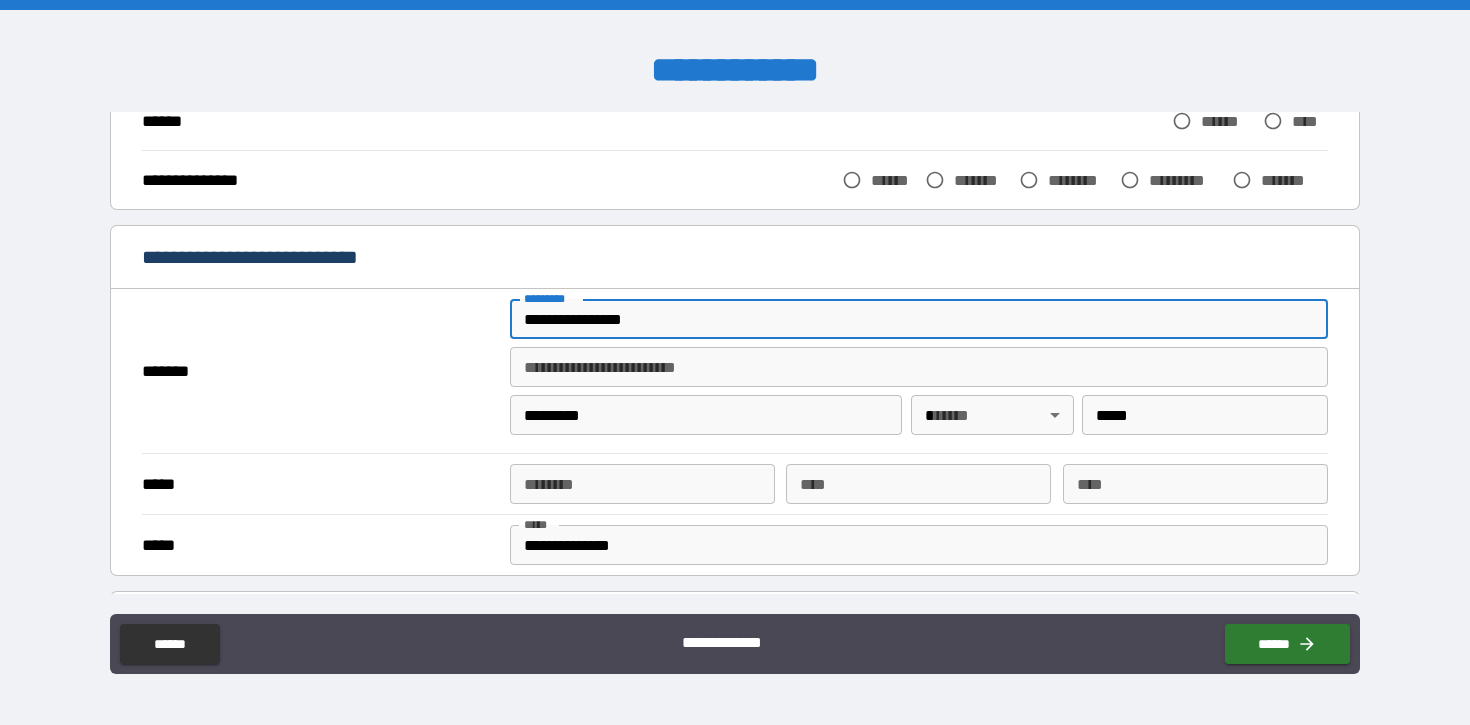 type on "**********" 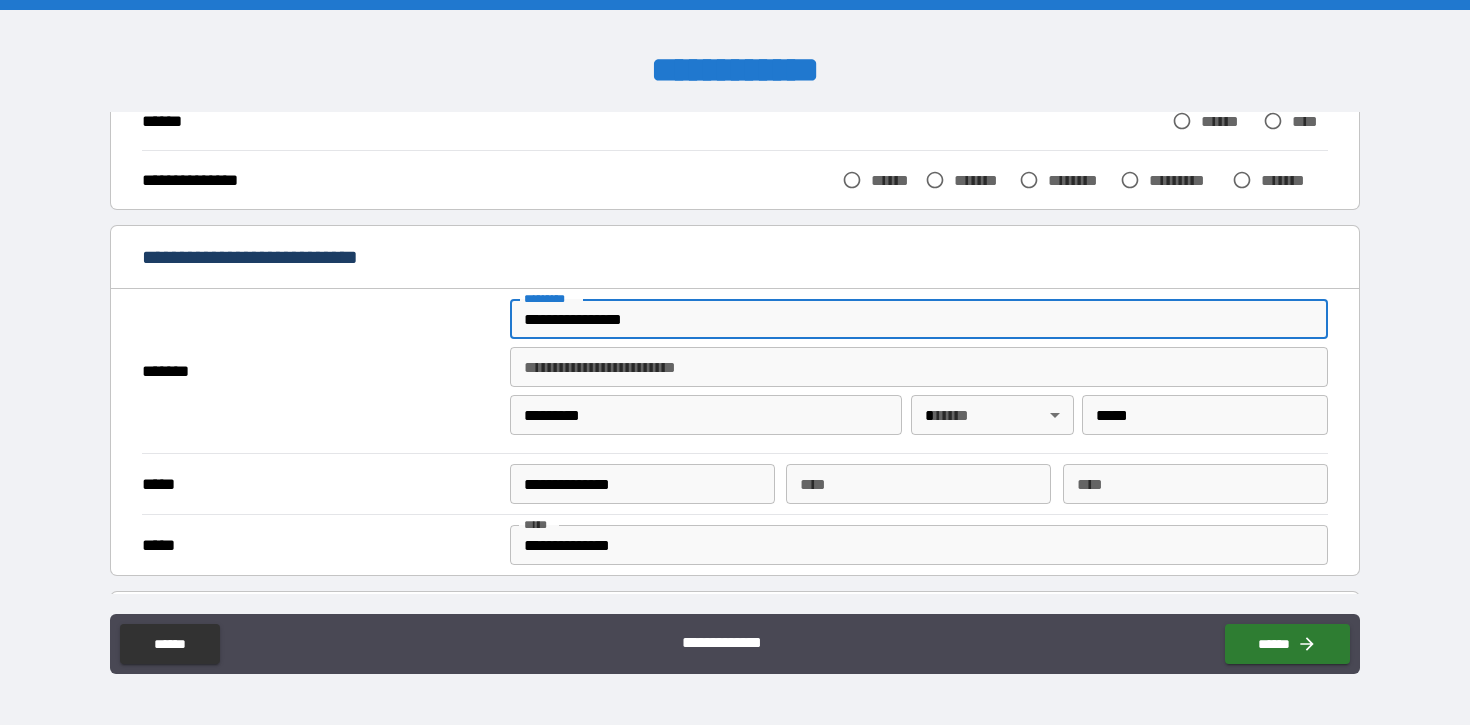 type 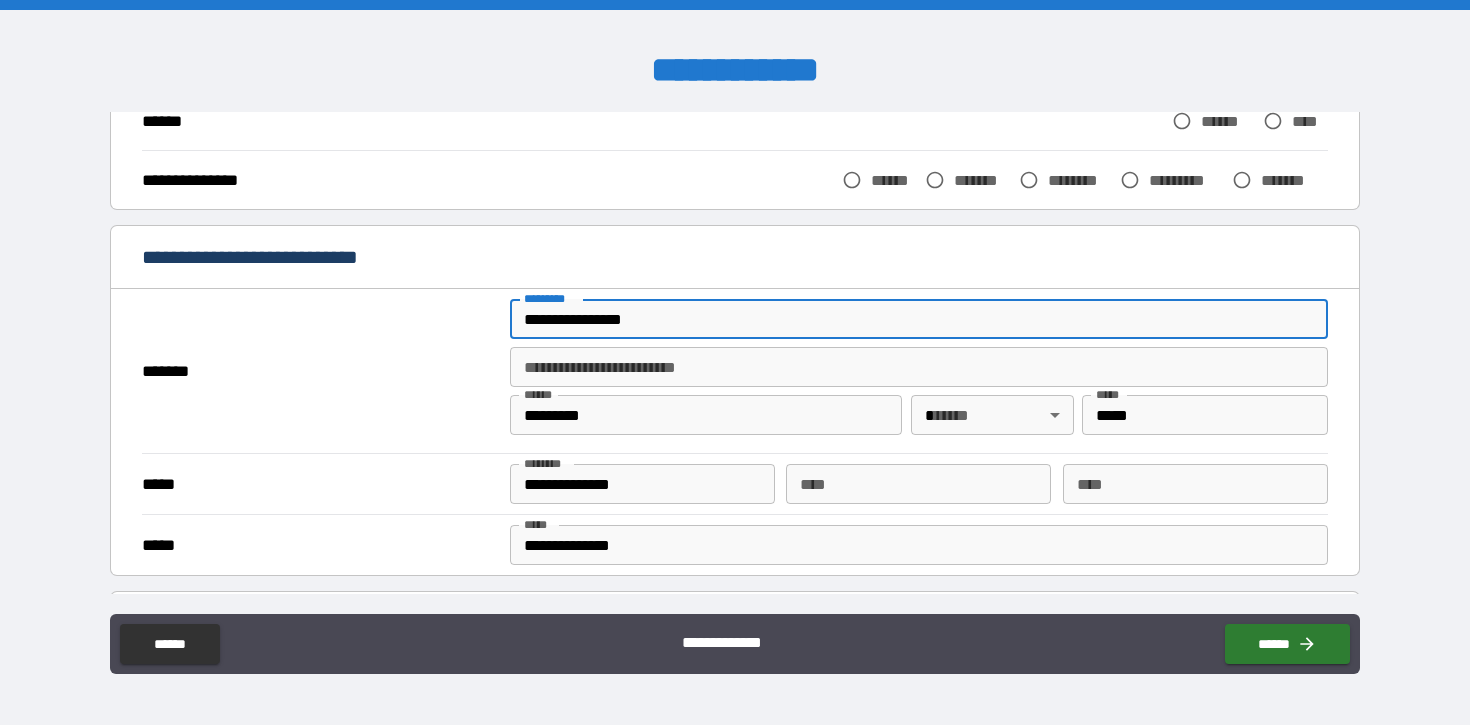 drag, startPoint x: 554, startPoint y: 318, endPoint x: 536, endPoint y: 318, distance: 18 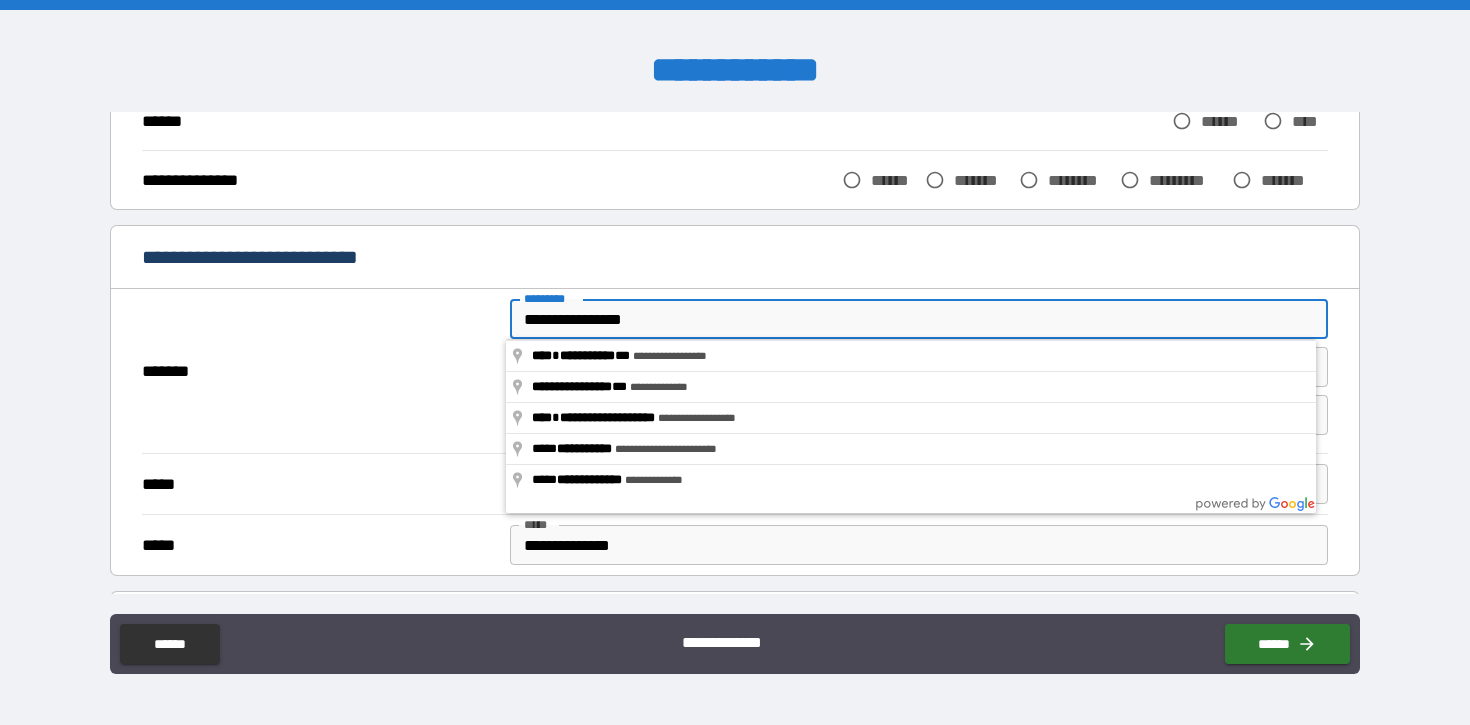 type on "**********" 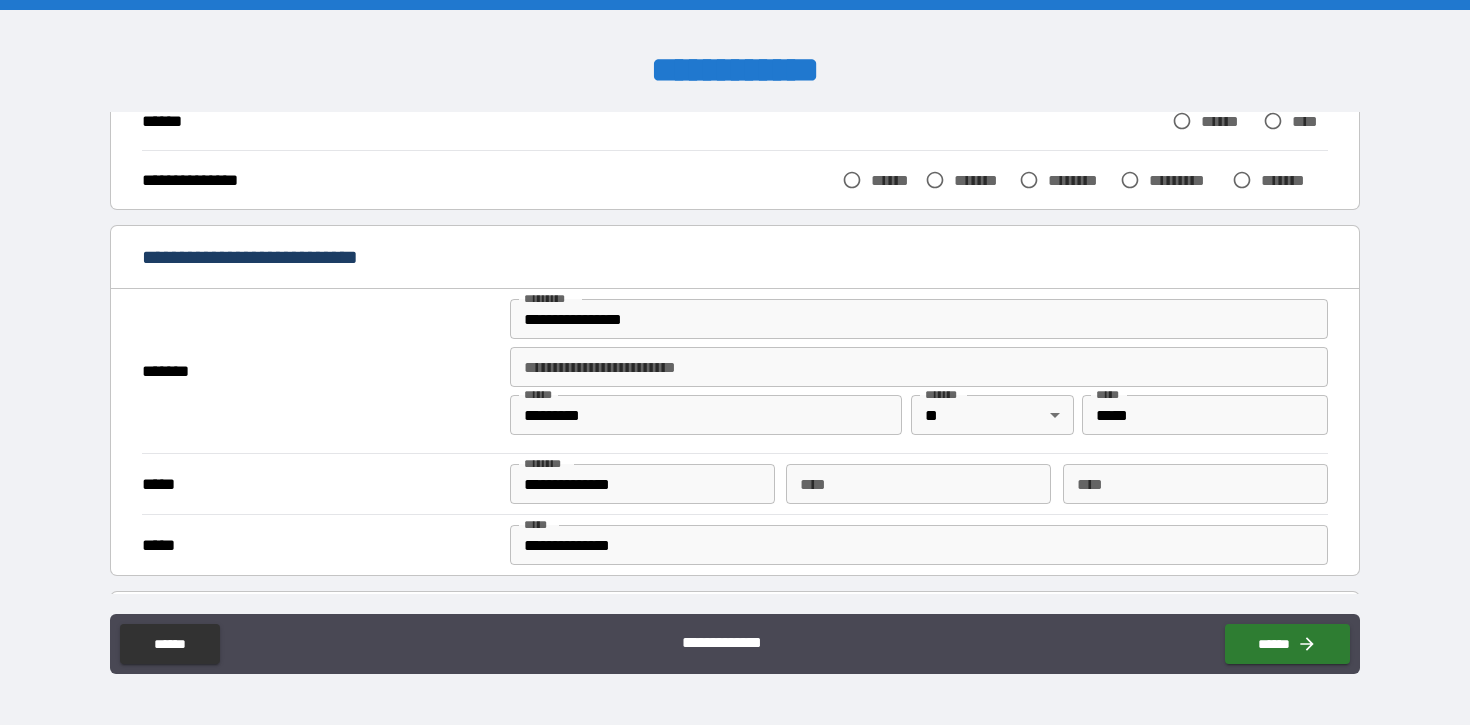 click on "*******" at bounding box center (320, 371) 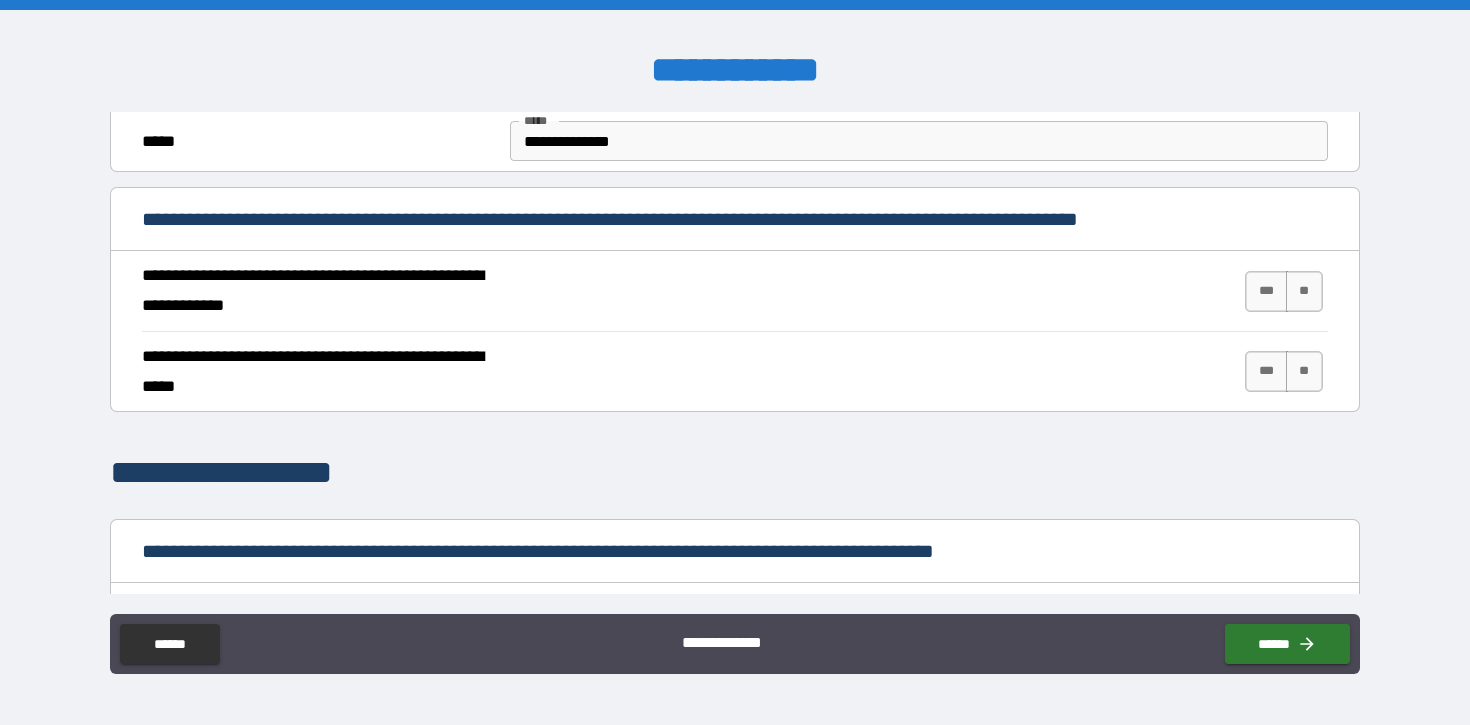 scroll, scrollTop: 696, scrollLeft: 0, axis: vertical 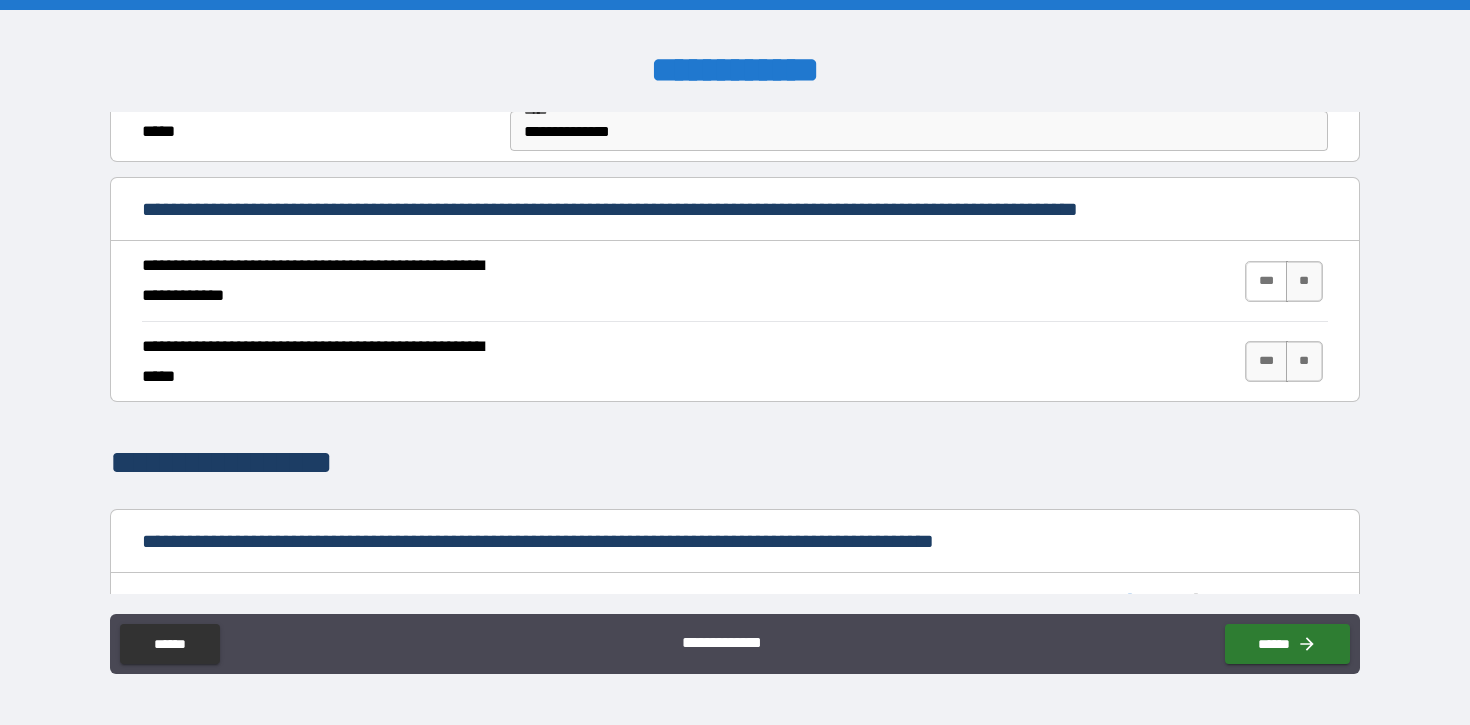 click on "***" at bounding box center (1266, 281) 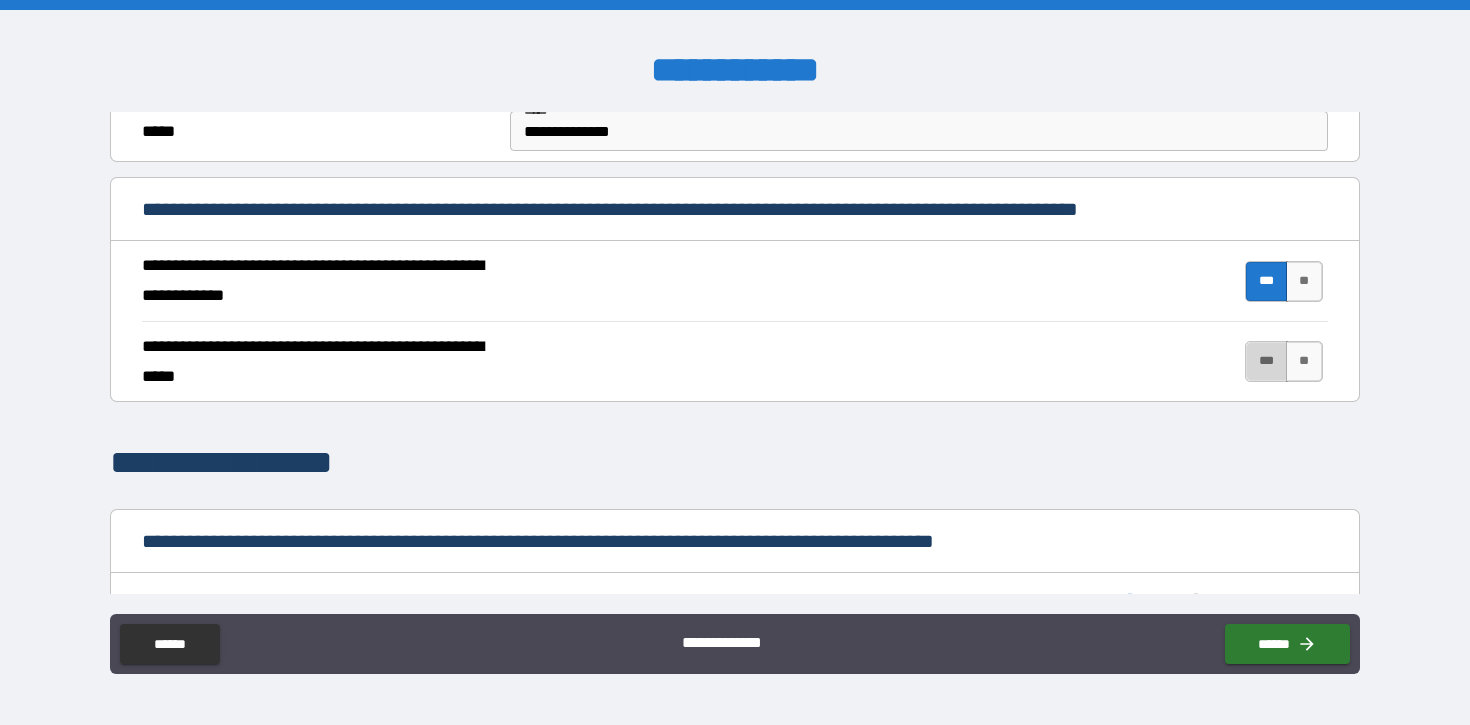 click on "***" at bounding box center (1266, 361) 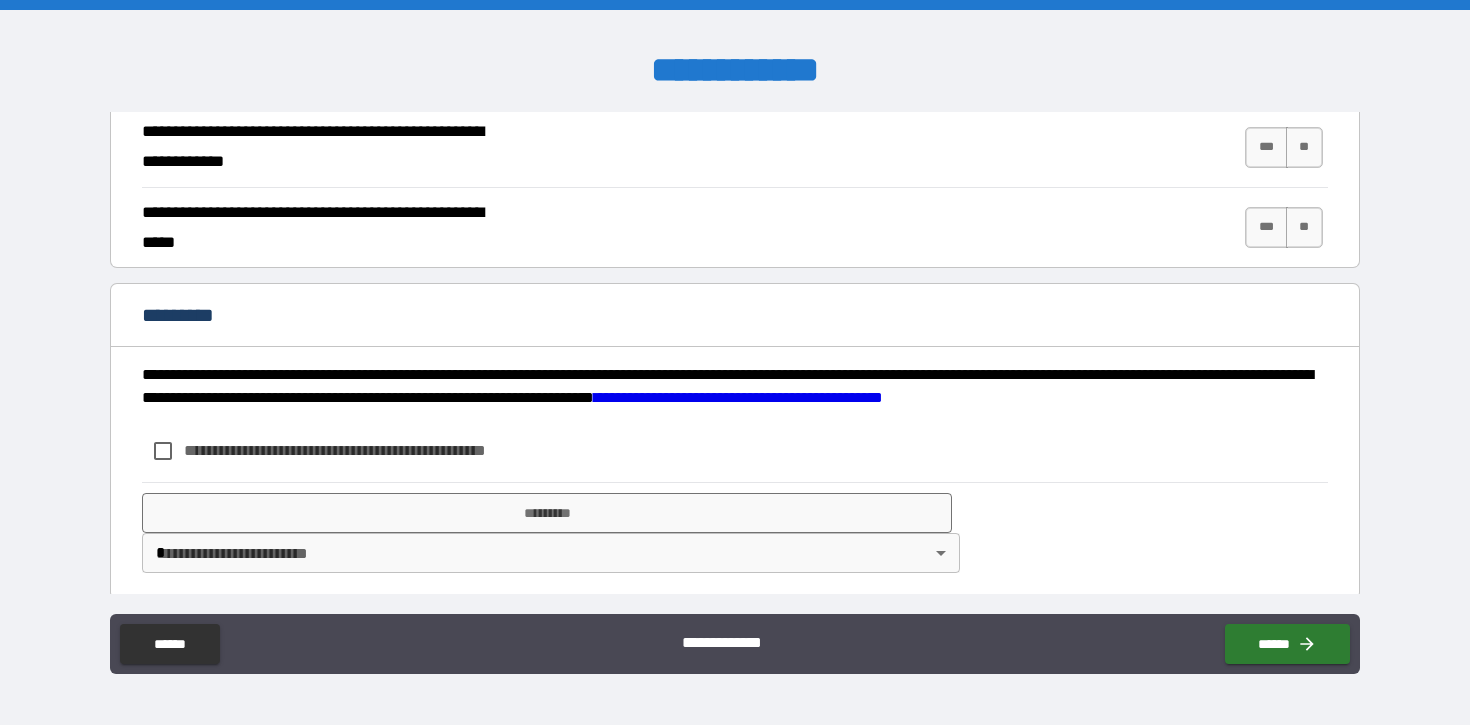 scroll, scrollTop: 1877, scrollLeft: 0, axis: vertical 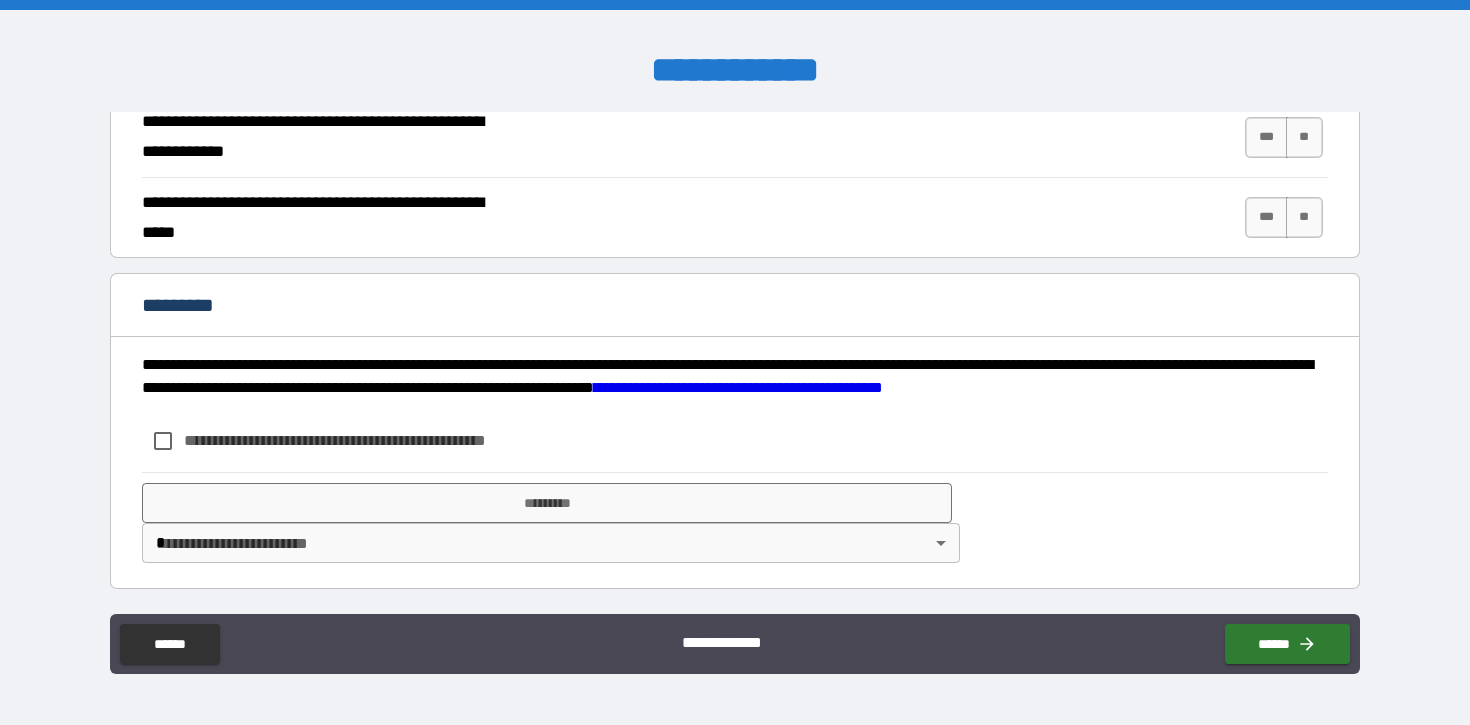 click on "**********" at bounding box center (368, 440) 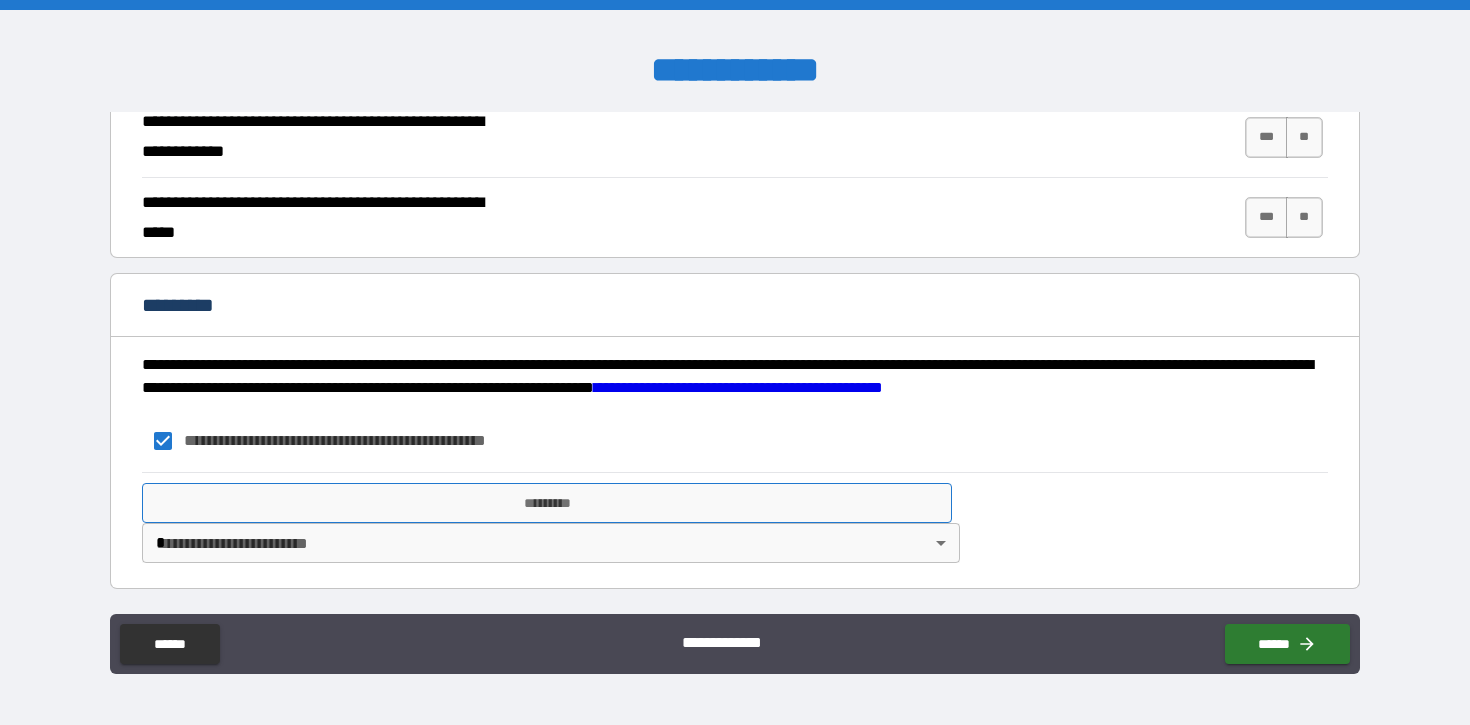 click on "*********" at bounding box center (547, 503) 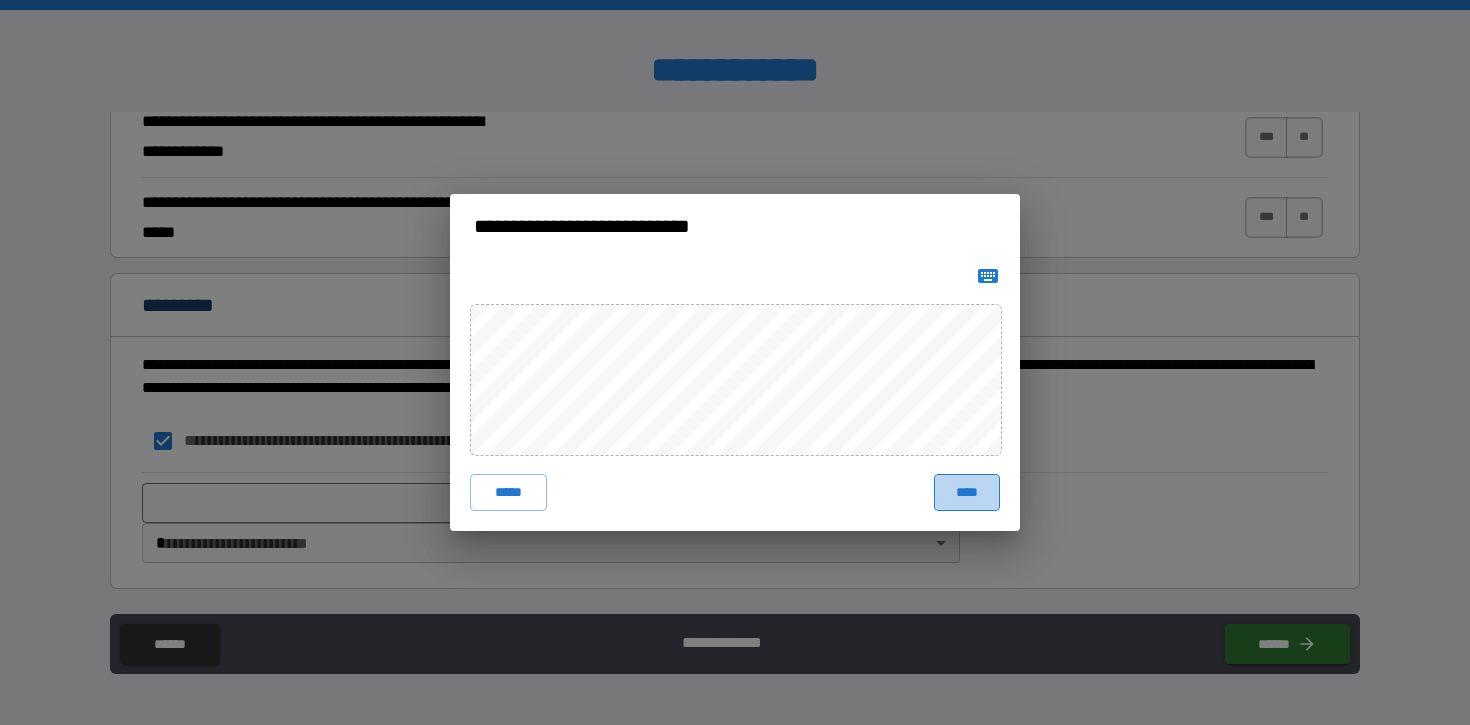click on "****" at bounding box center (967, 492) 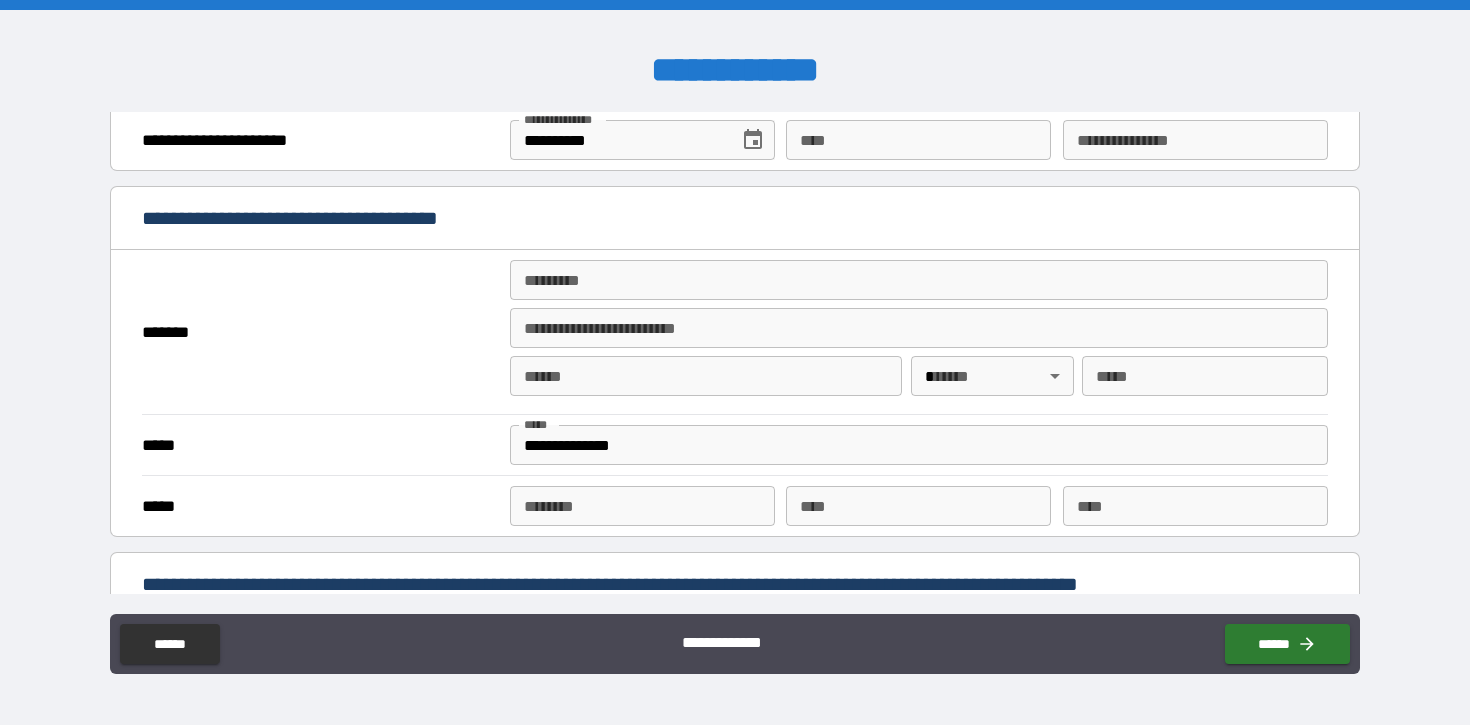 scroll, scrollTop: 1353, scrollLeft: 0, axis: vertical 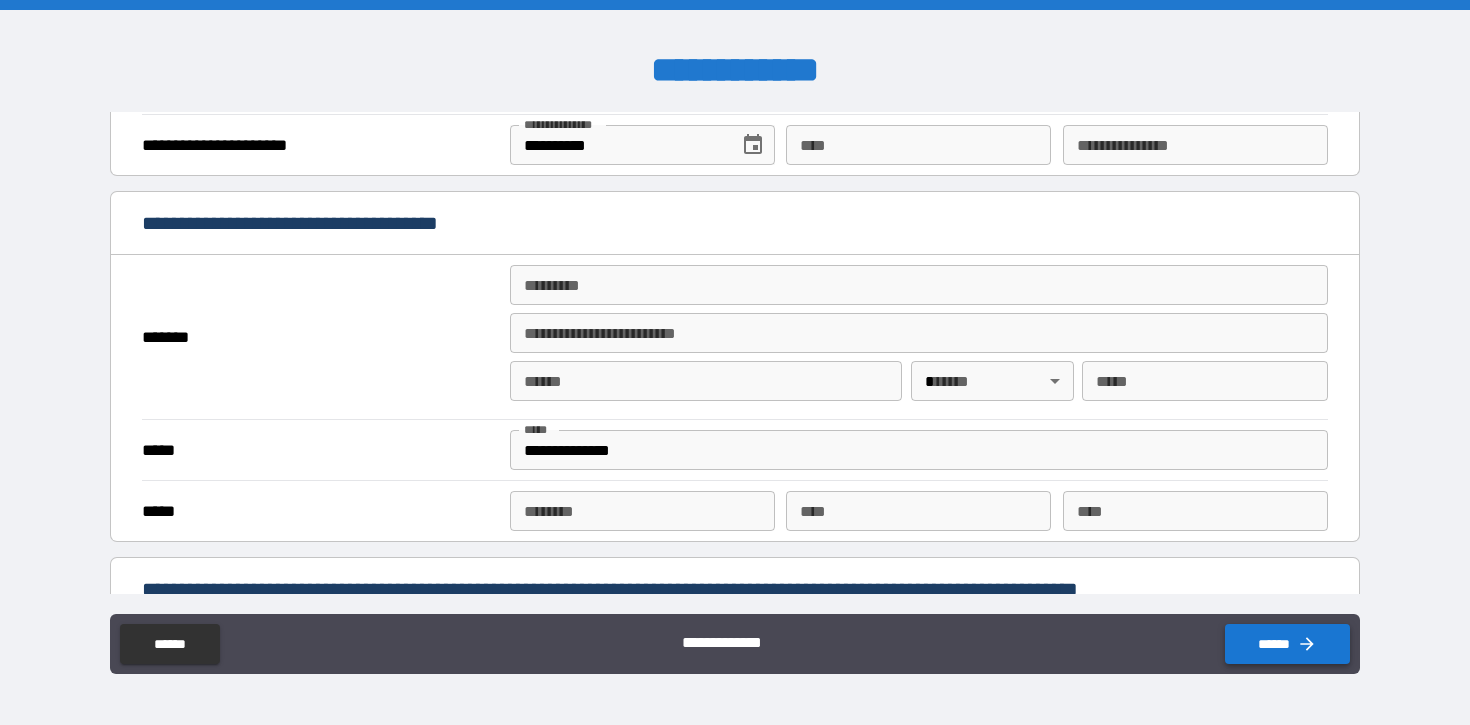 click 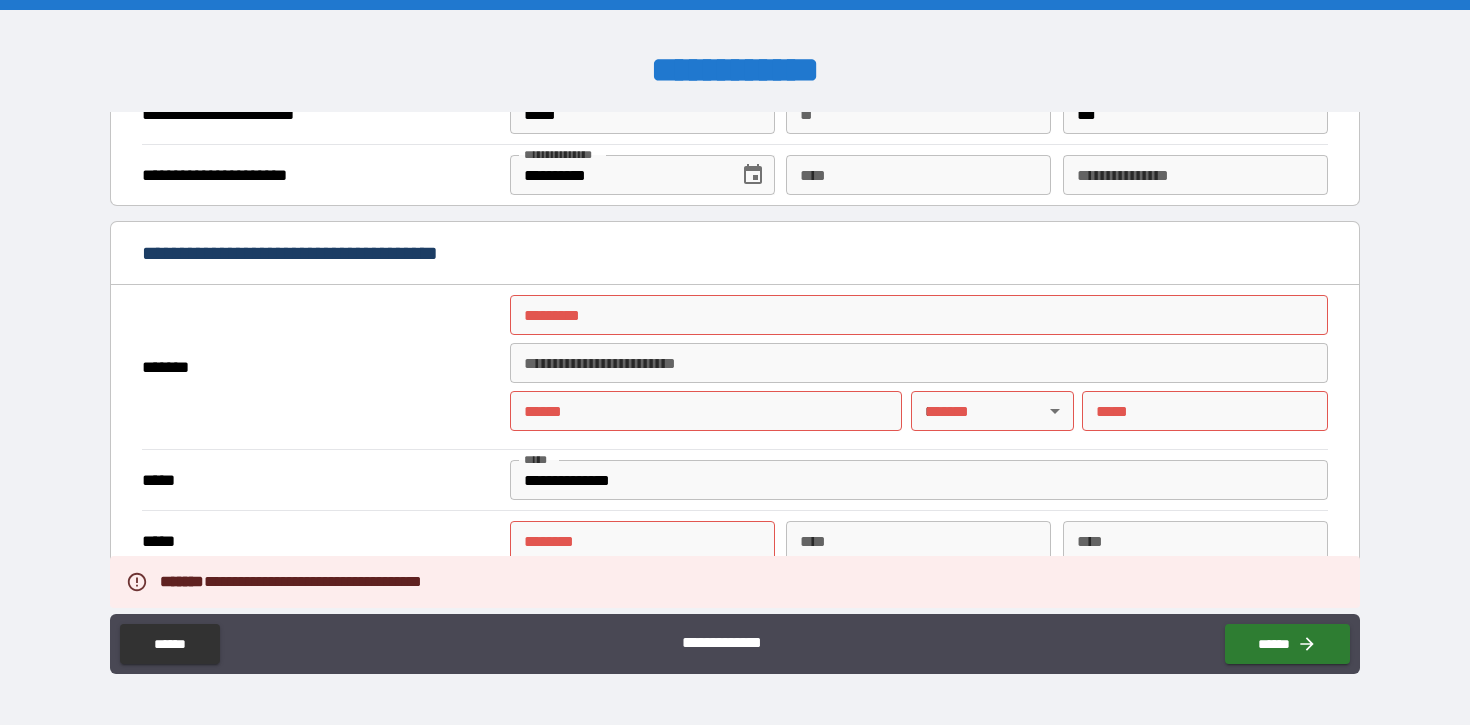 scroll, scrollTop: 1319, scrollLeft: 0, axis: vertical 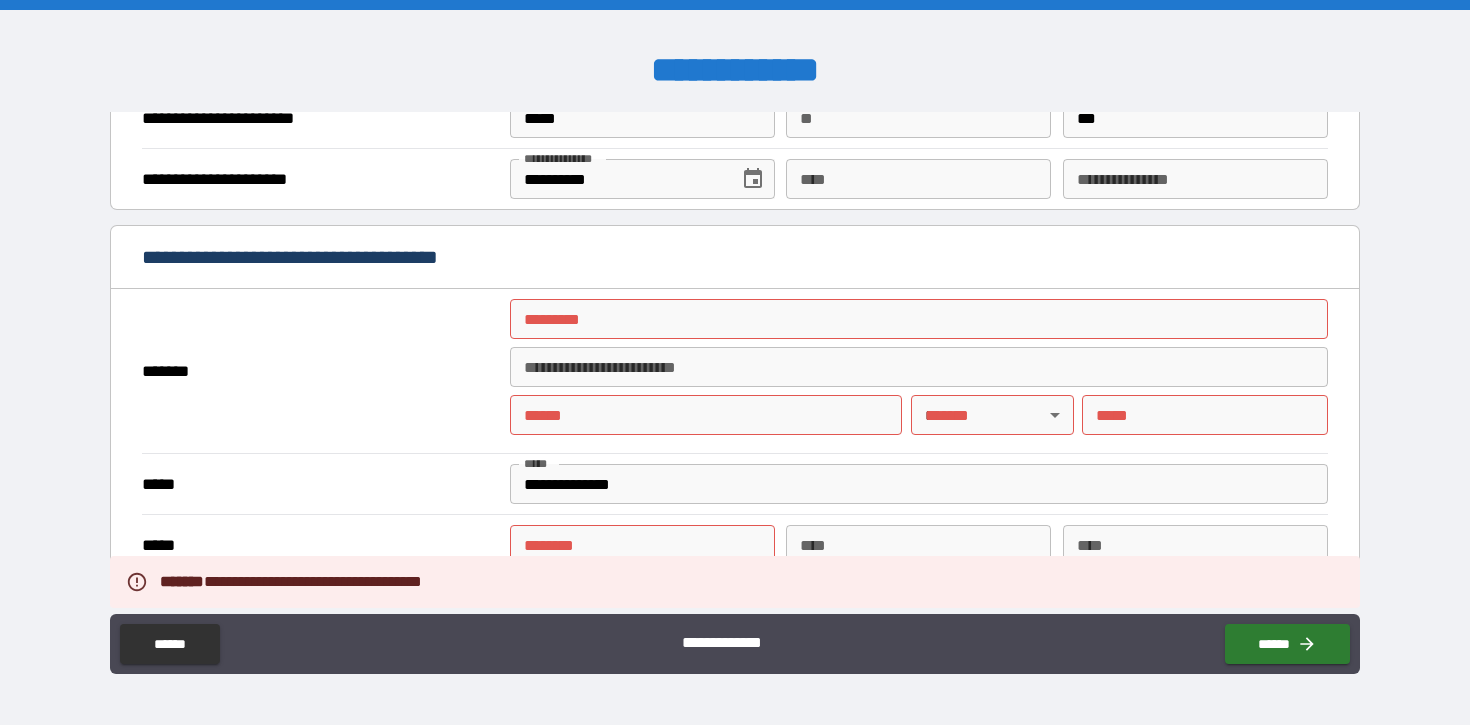 click on "*******   *" at bounding box center (919, 319) 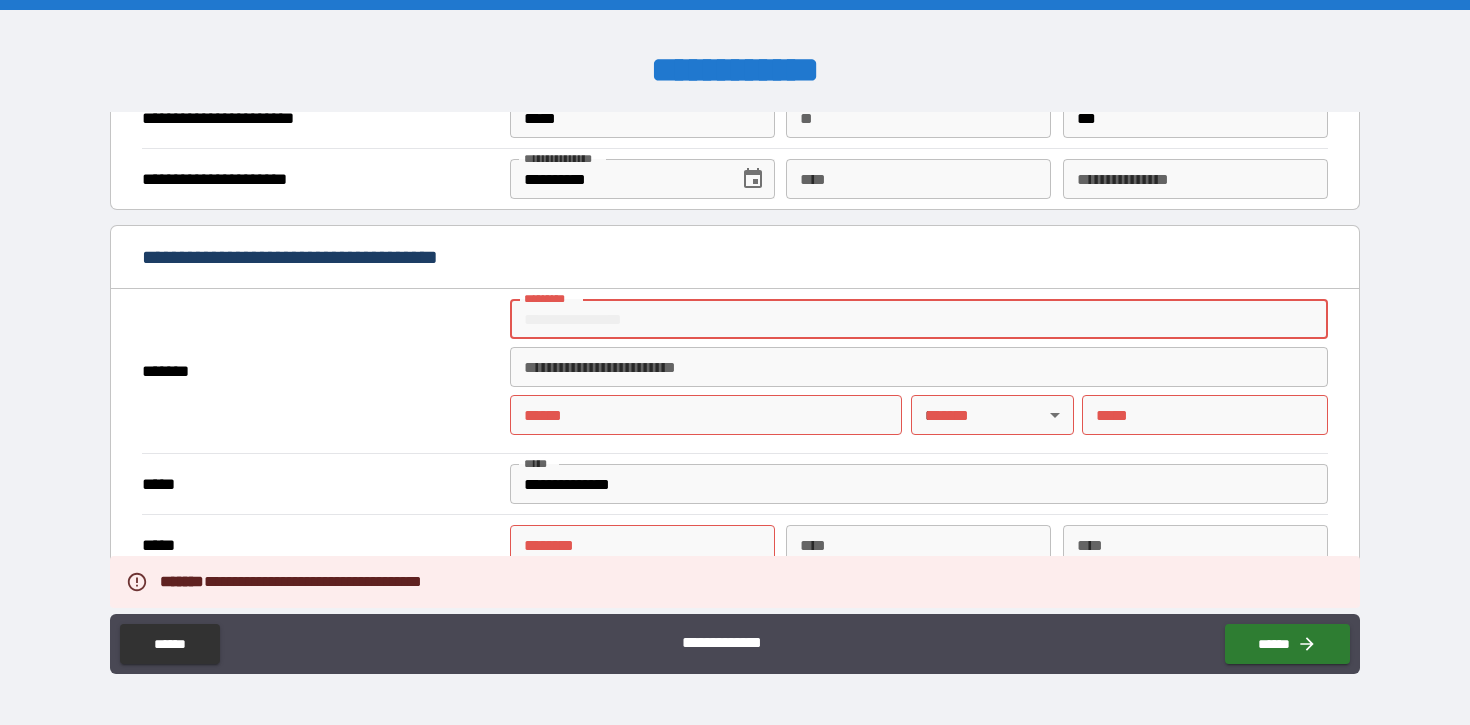 type on "**********" 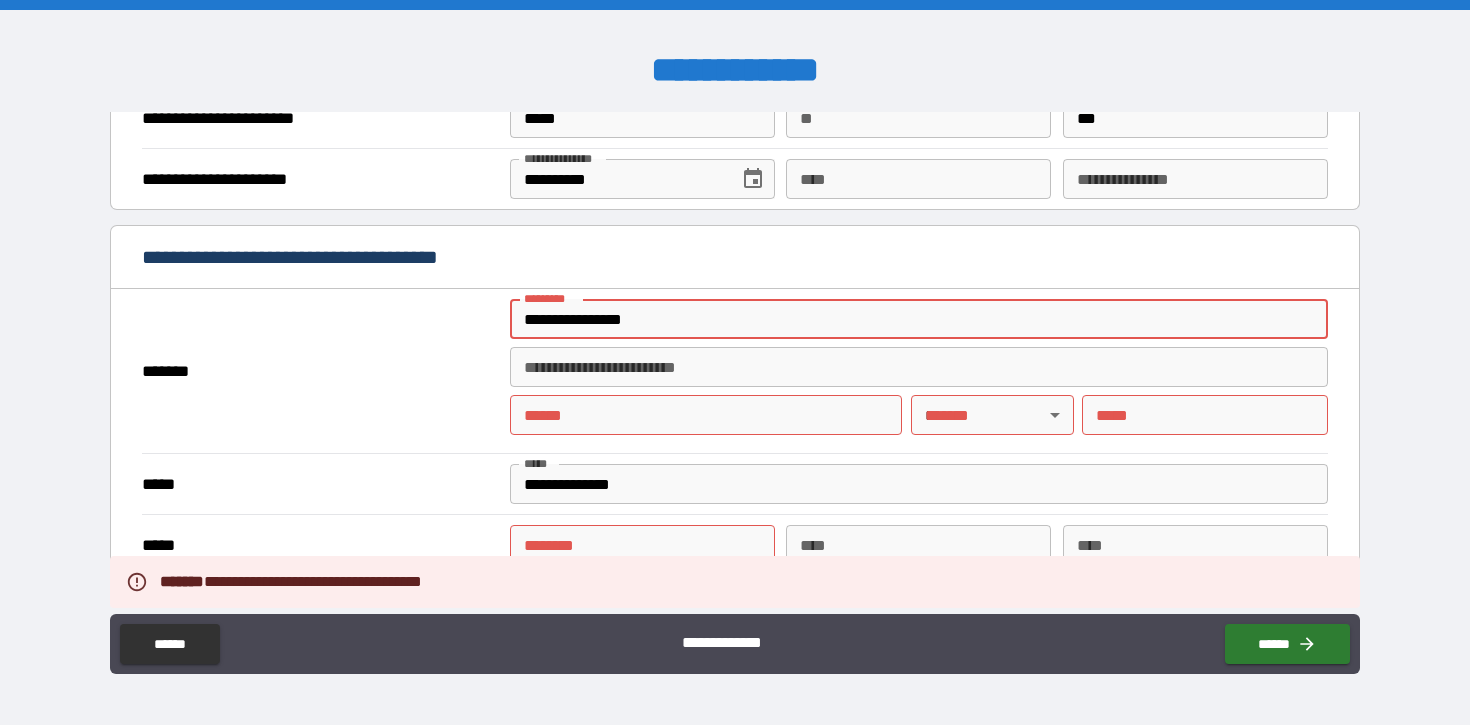type on "*********" 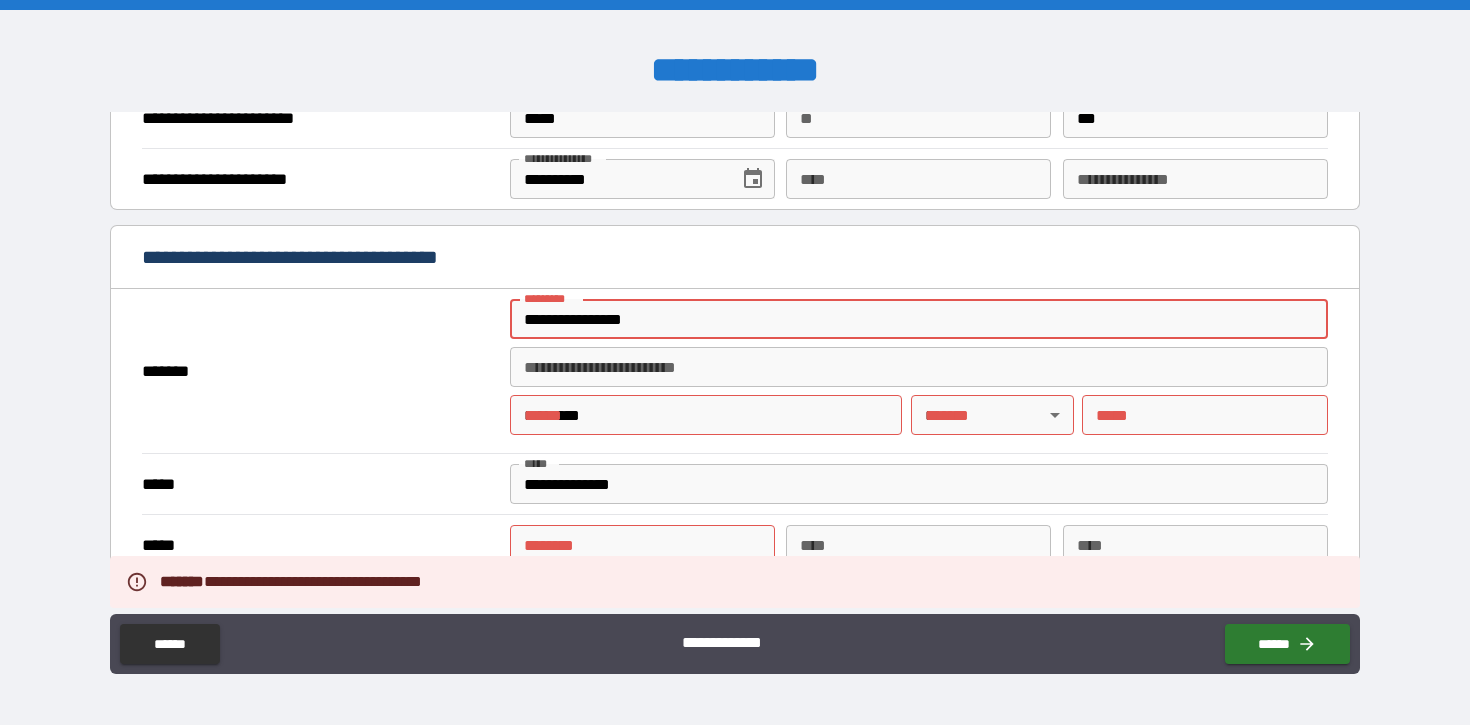 type 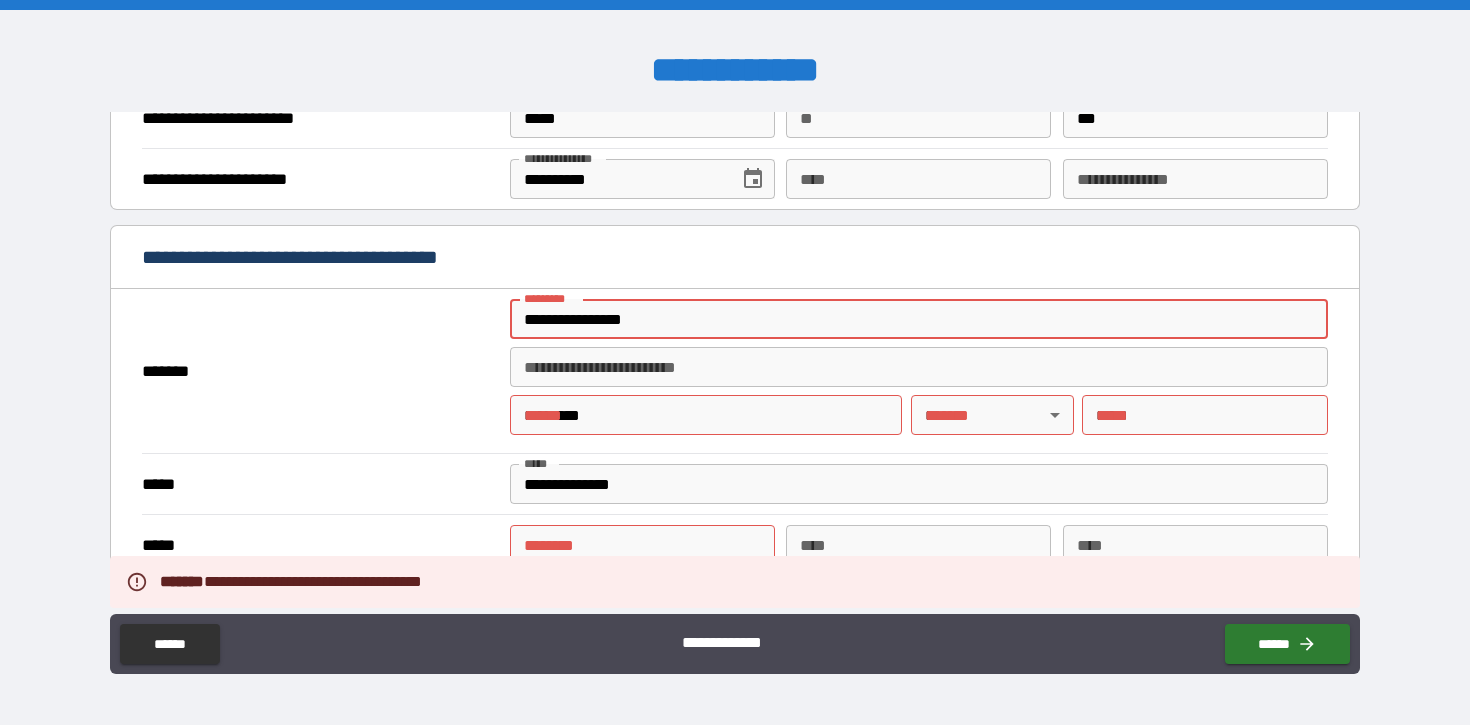 type on "**********" 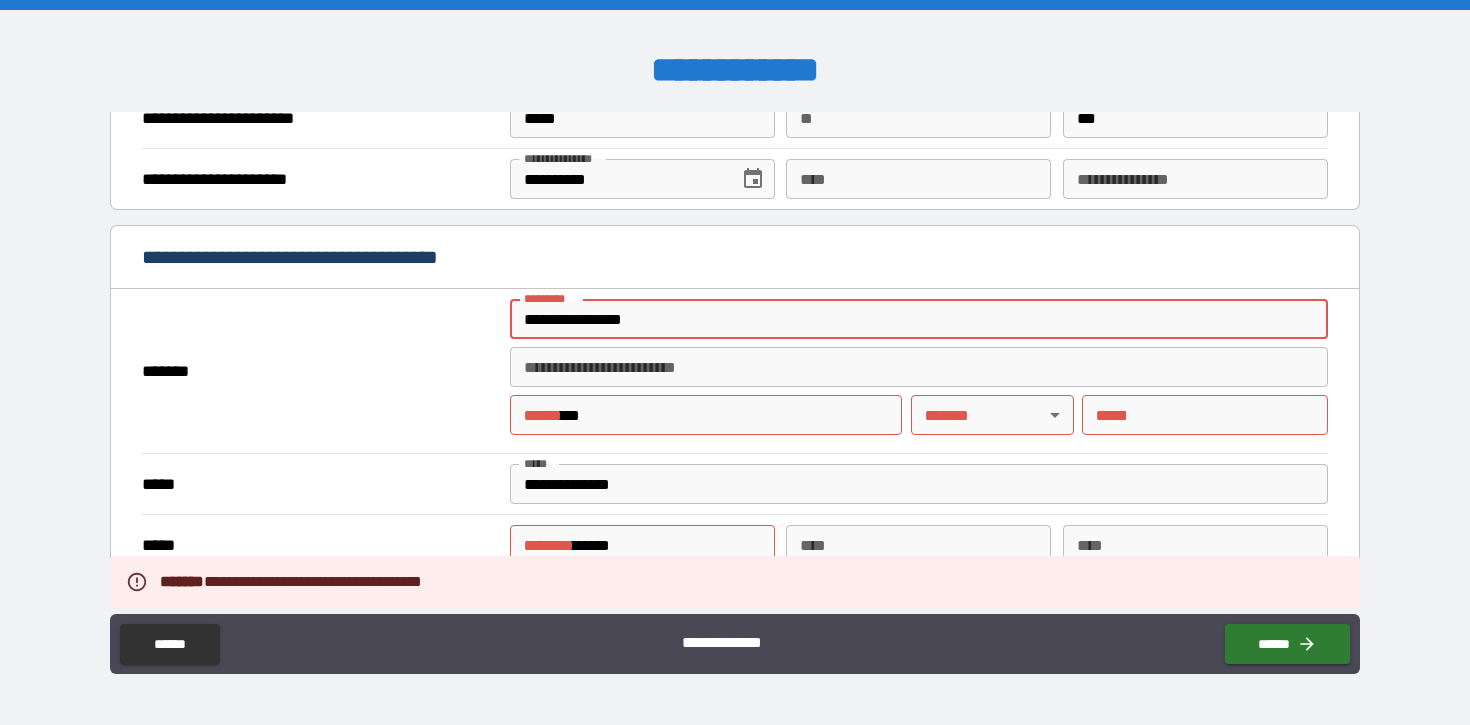 type 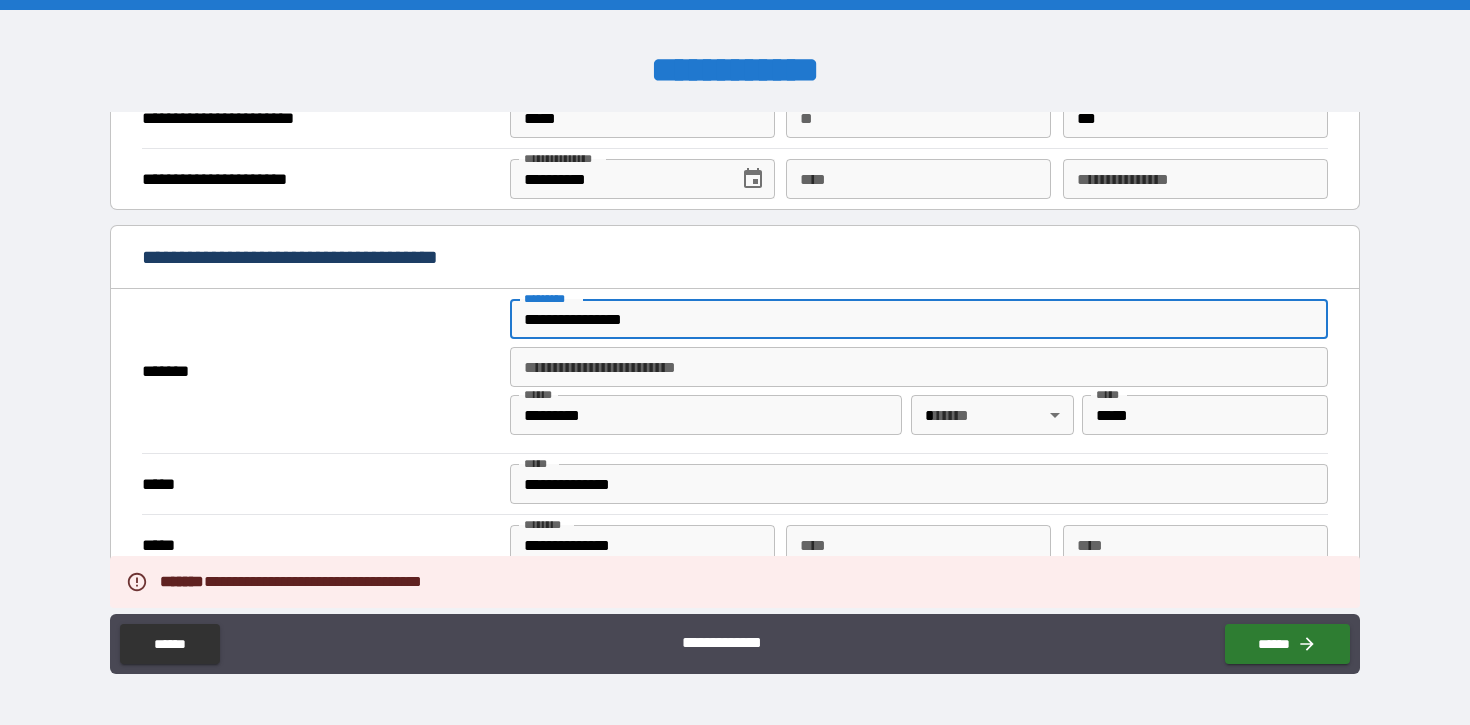 click on "**********" at bounding box center [919, 319] 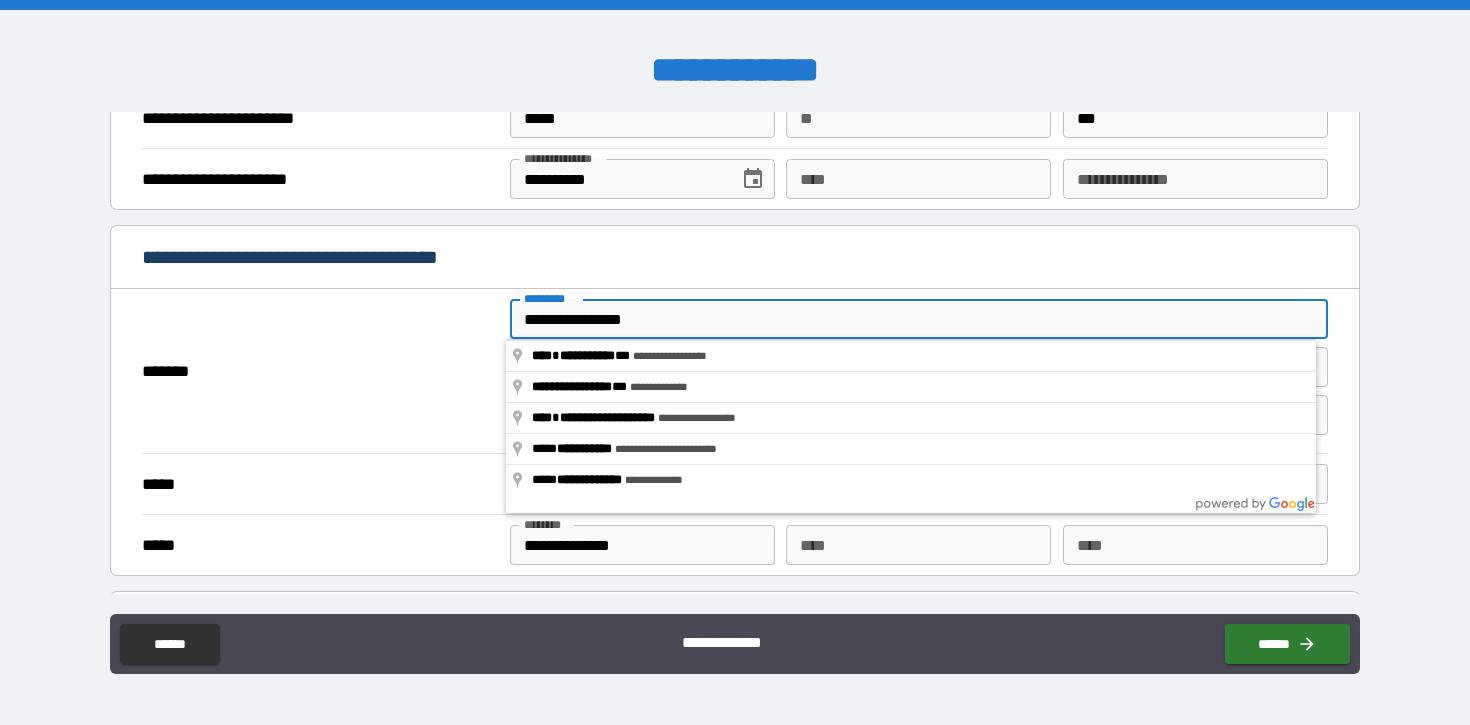 type on "**********" 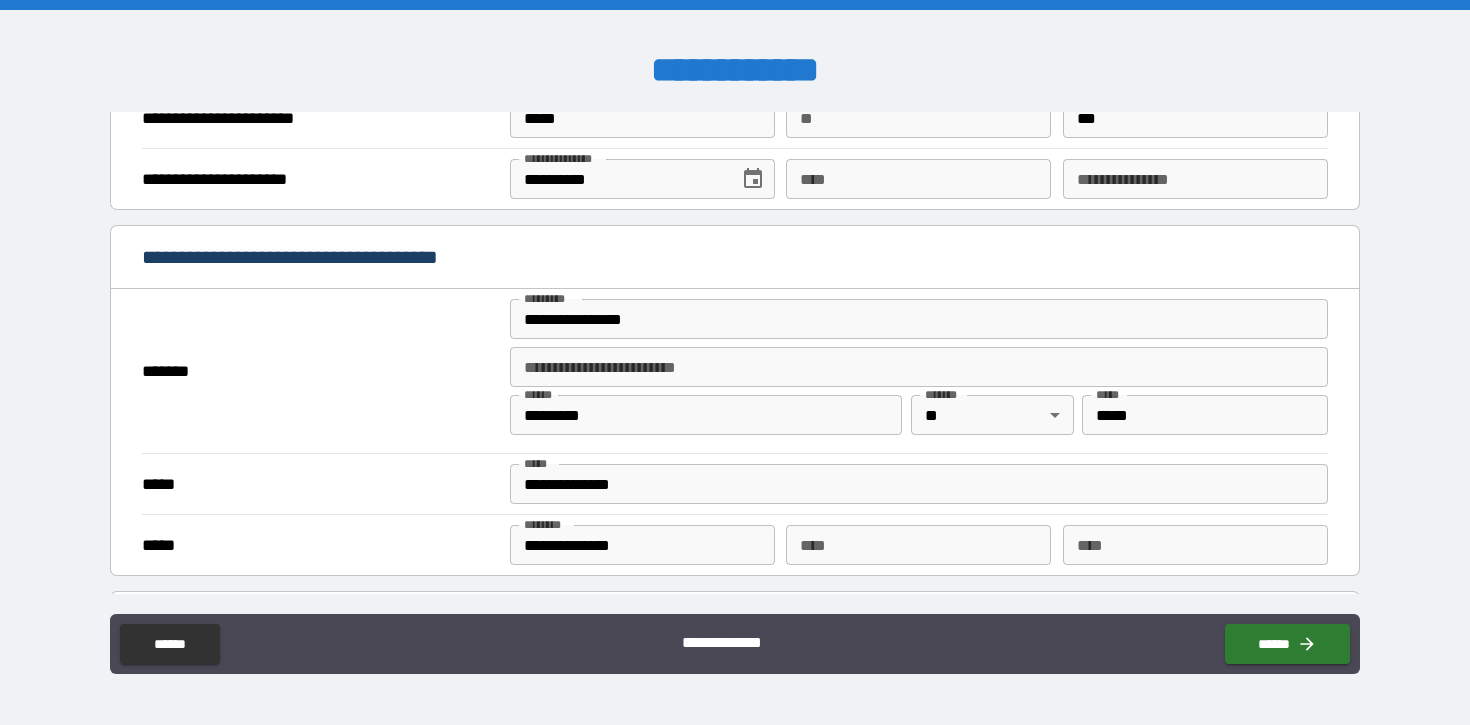click on "*******" at bounding box center [320, 371] 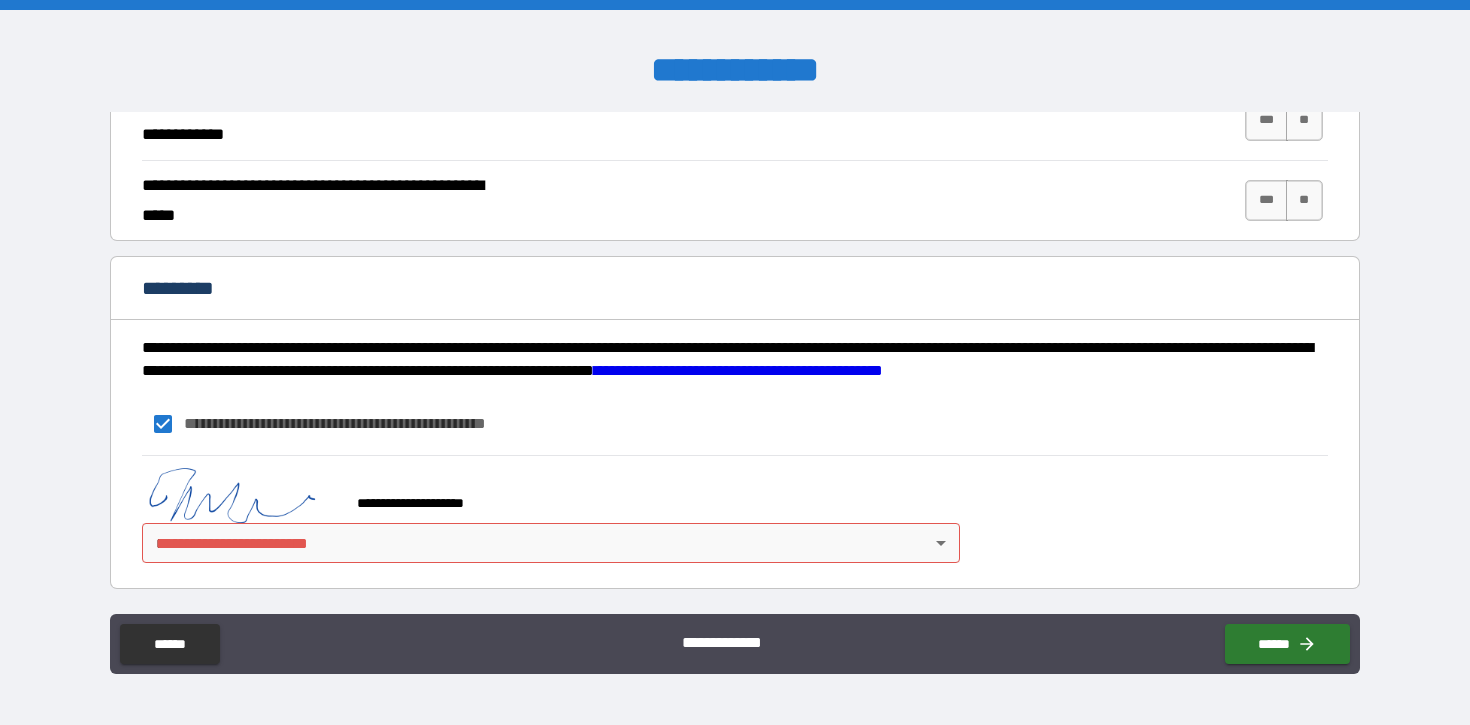 scroll, scrollTop: 1742, scrollLeft: 0, axis: vertical 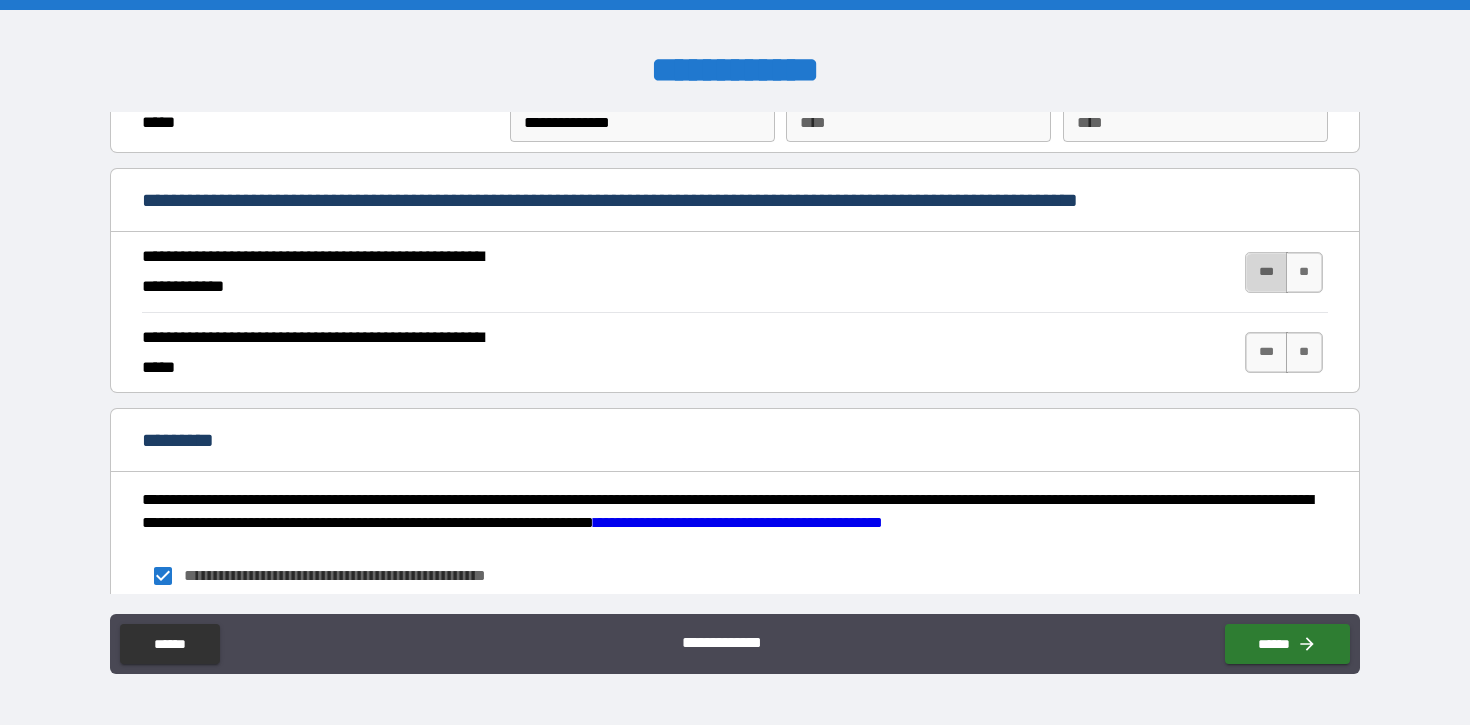 click on "***" at bounding box center (1266, 272) 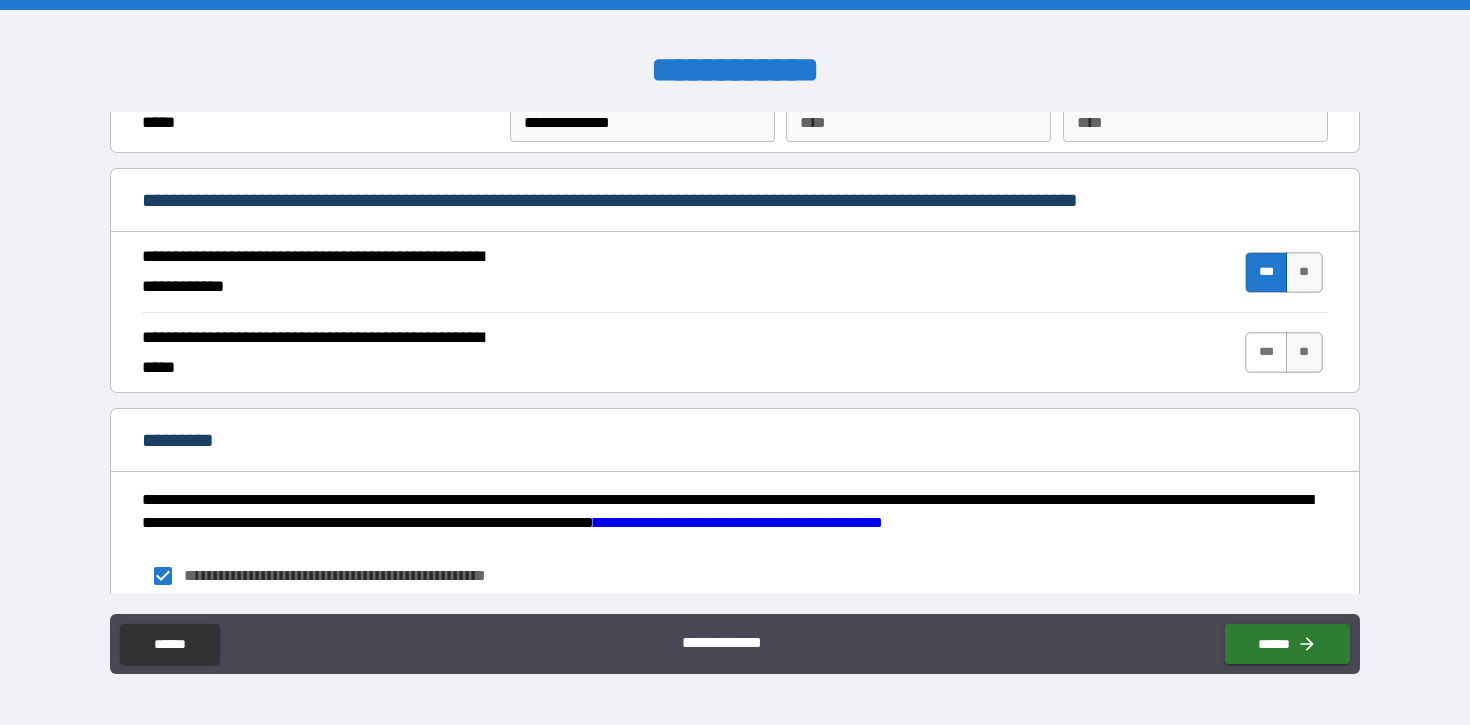click on "***" at bounding box center [1266, 352] 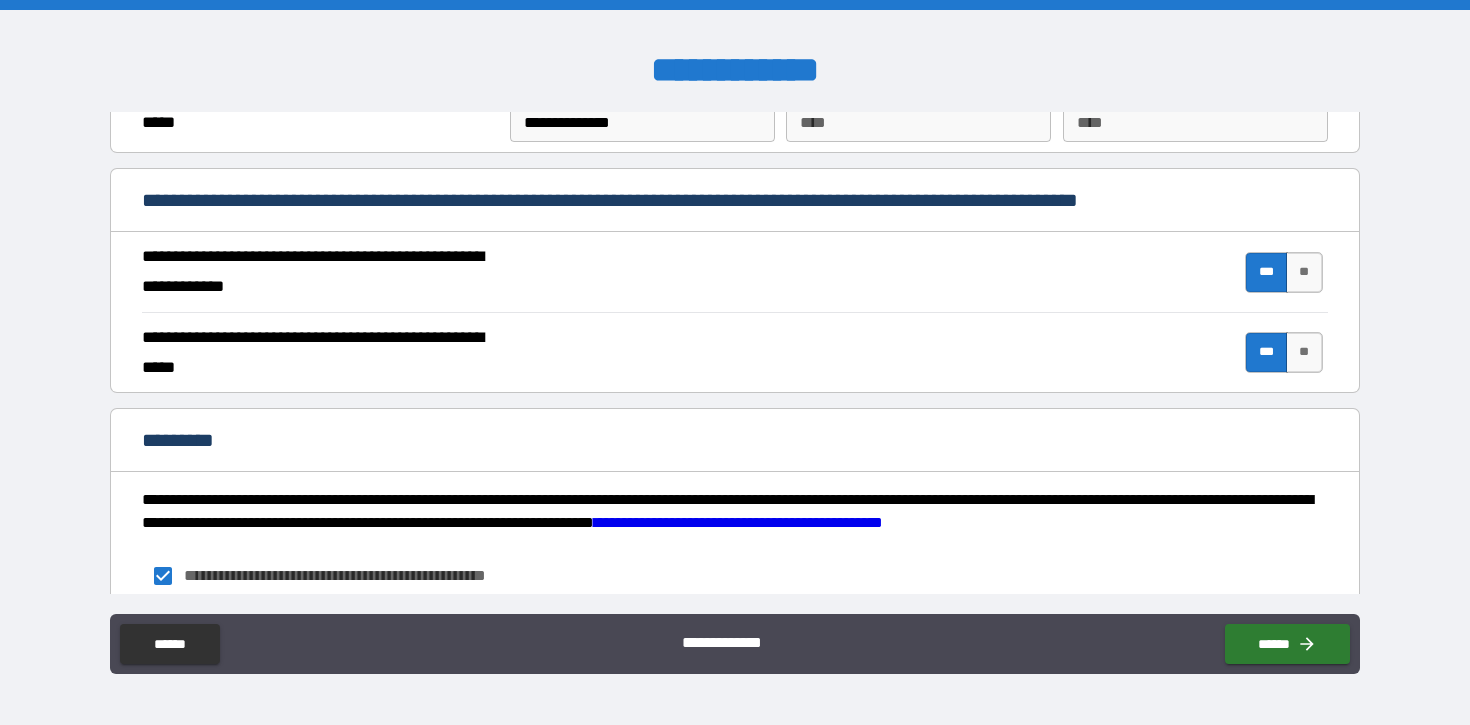 scroll, scrollTop: 1894, scrollLeft: 0, axis: vertical 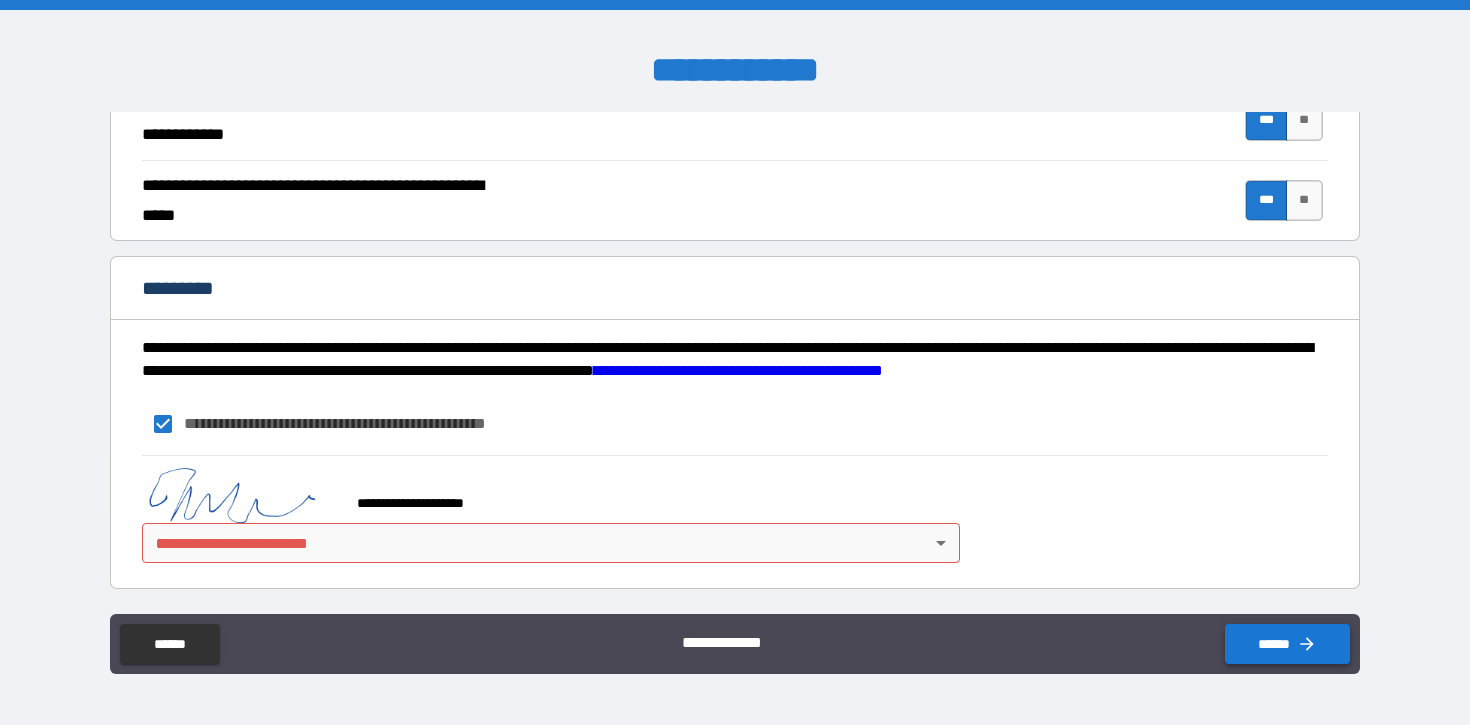 click 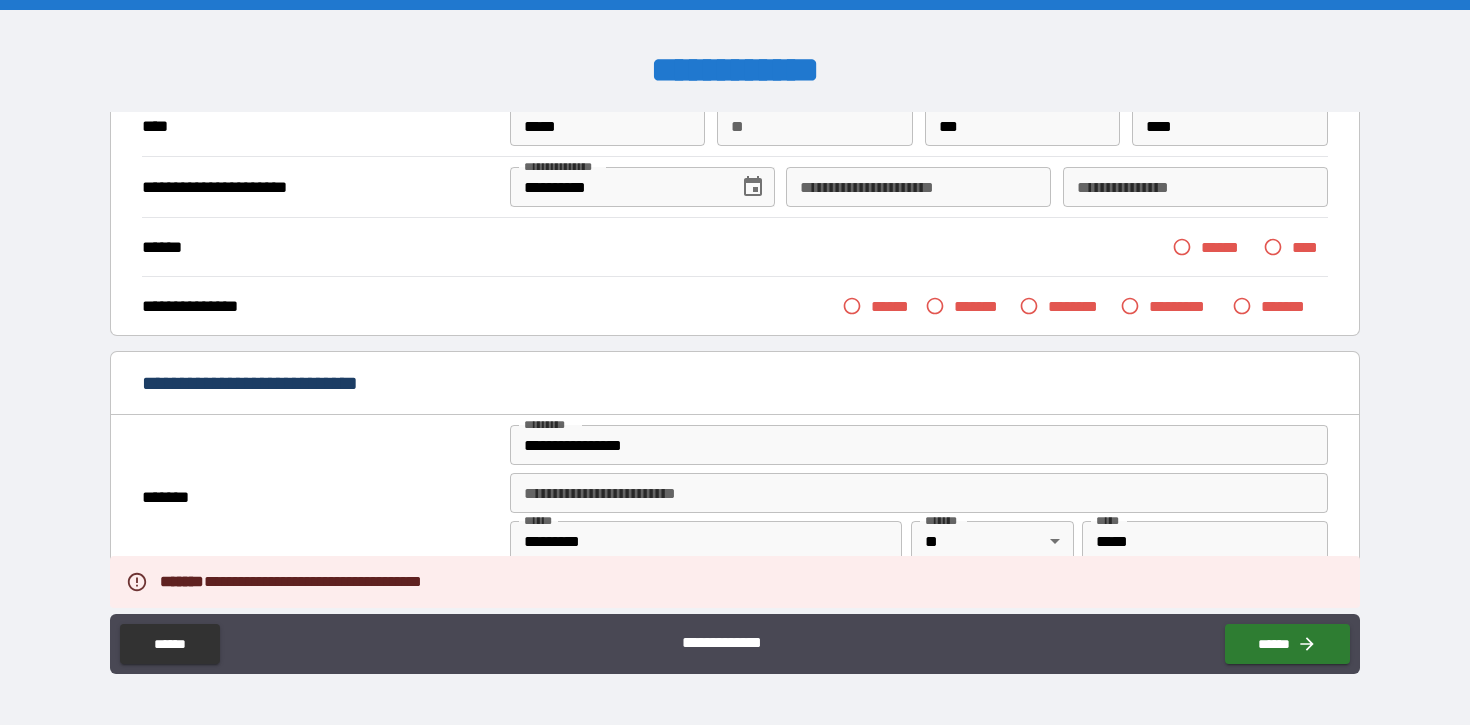 scroll, scrollTop: 0, scrollLeft: 0, axis: both 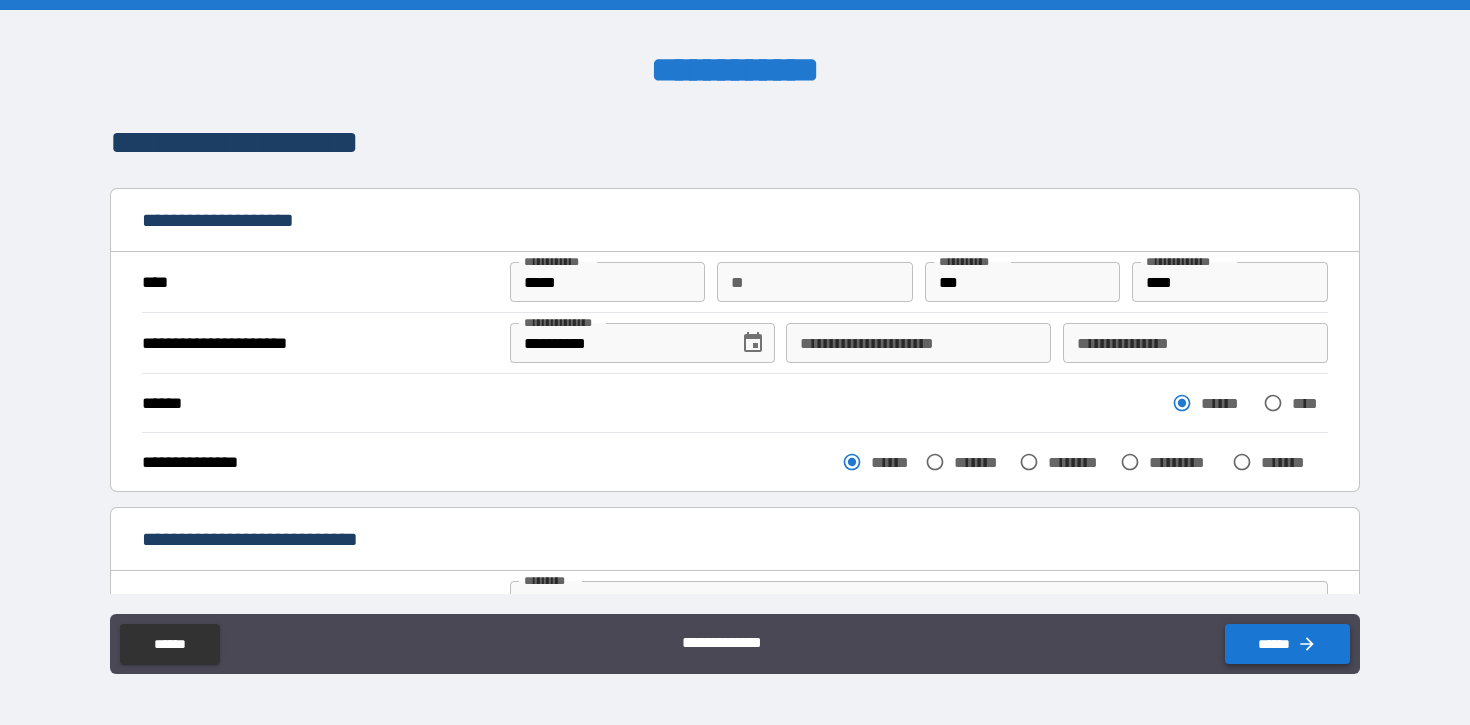 click on "******" at bounding box center [1287, 644] 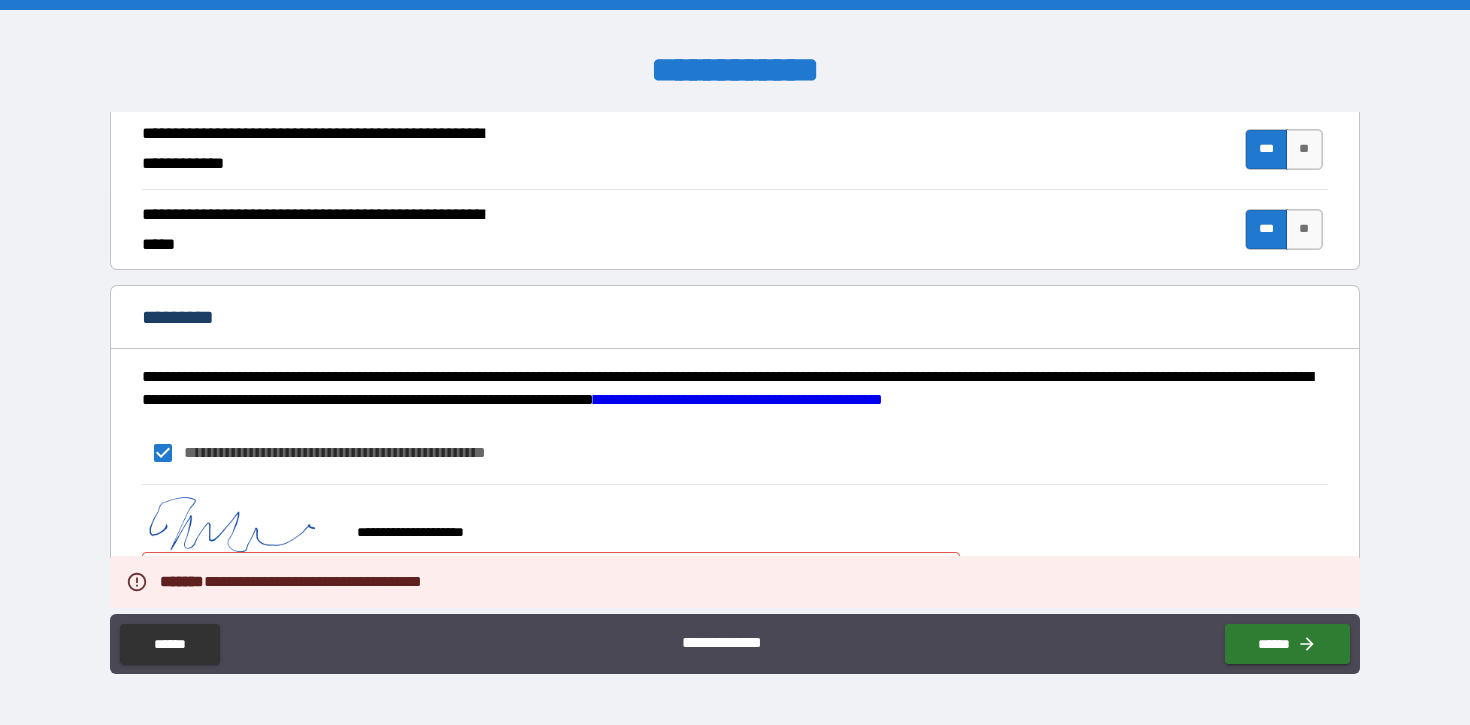 scroll, scrollTop: 1894, scrollLeft: 0, axis: vertical 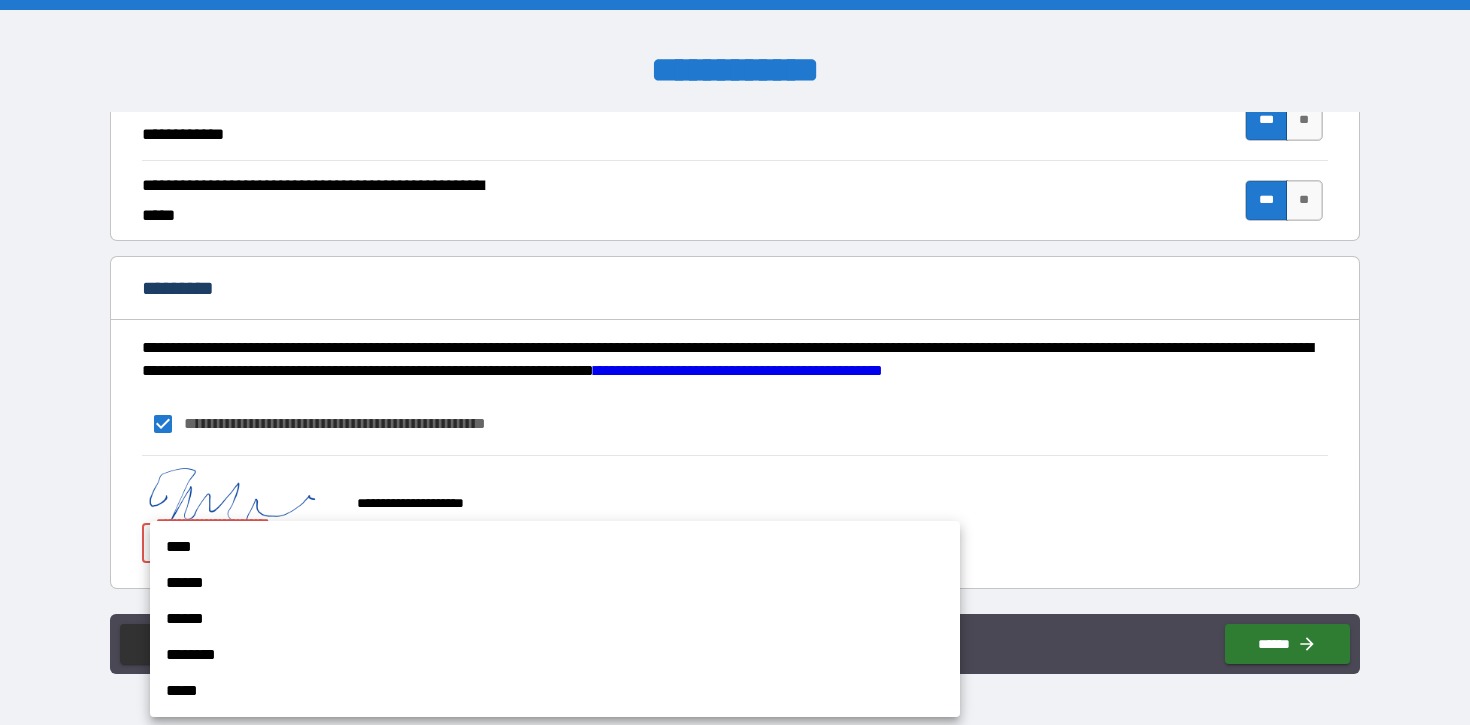 click on "[FIRST] [LAST] [ADDRESS] [CITY] [STATE] [ZIP] [COUNTRY] [PHONE] [EMAIL] [SSN] [DLN] [PASSPORT] [CC] [DOB] [AGE]" at bounding box center (735, 362) 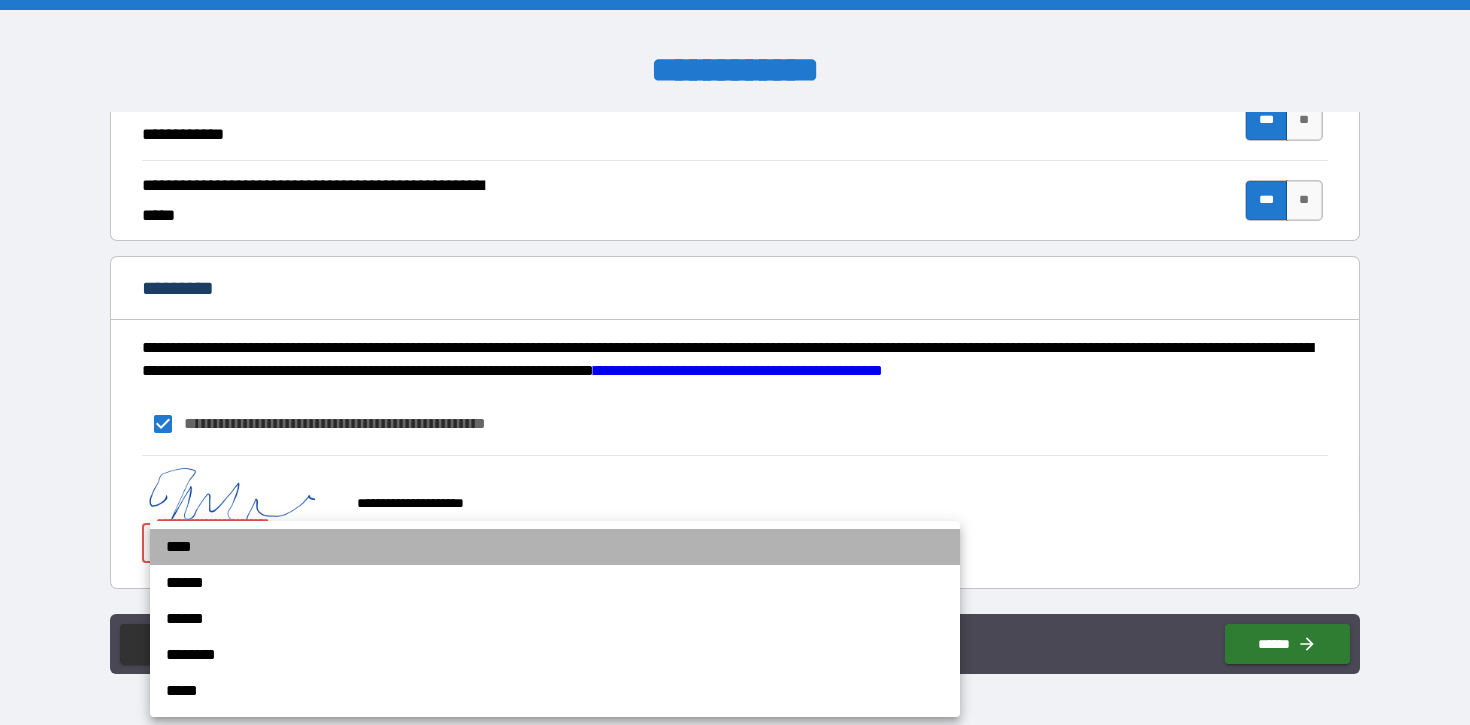 click on "****" at bounding box center (555, 547) 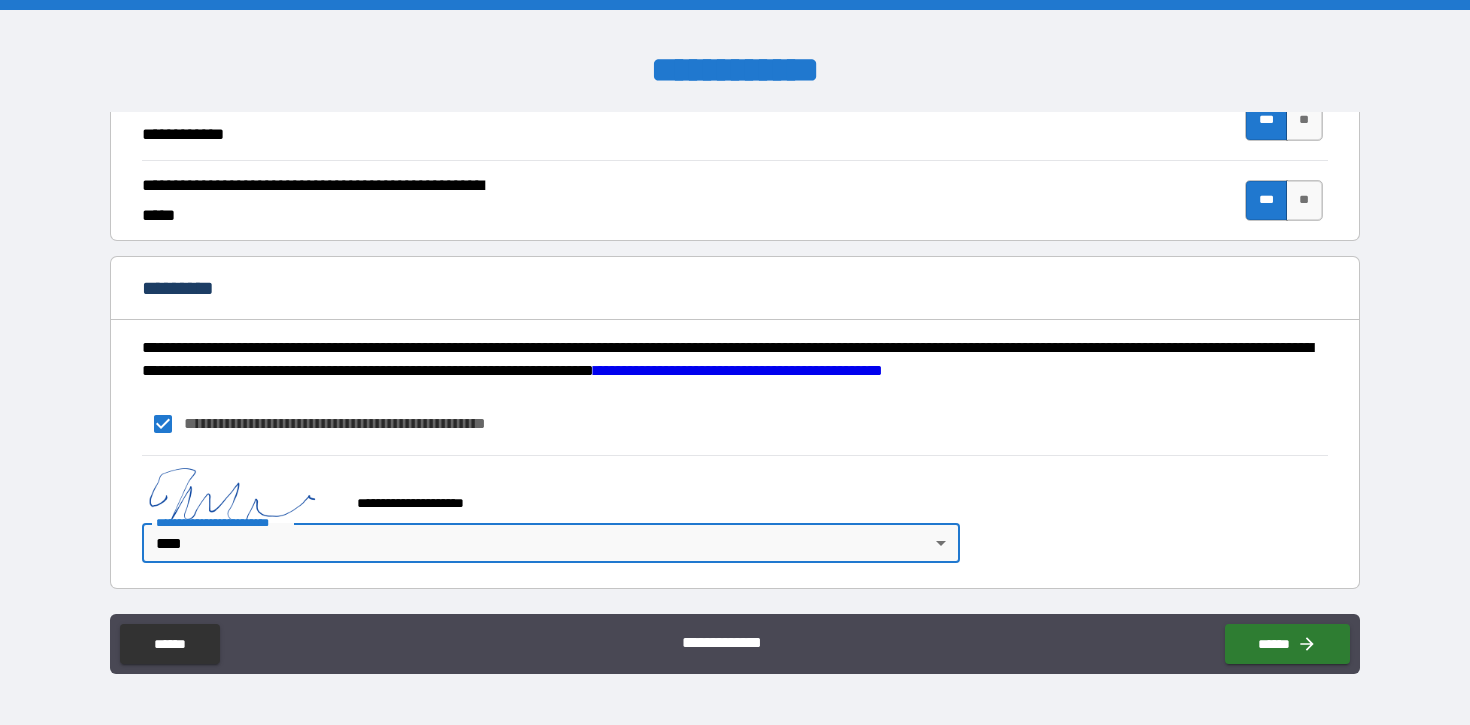click on "**********" at bounding box center [734, 514] 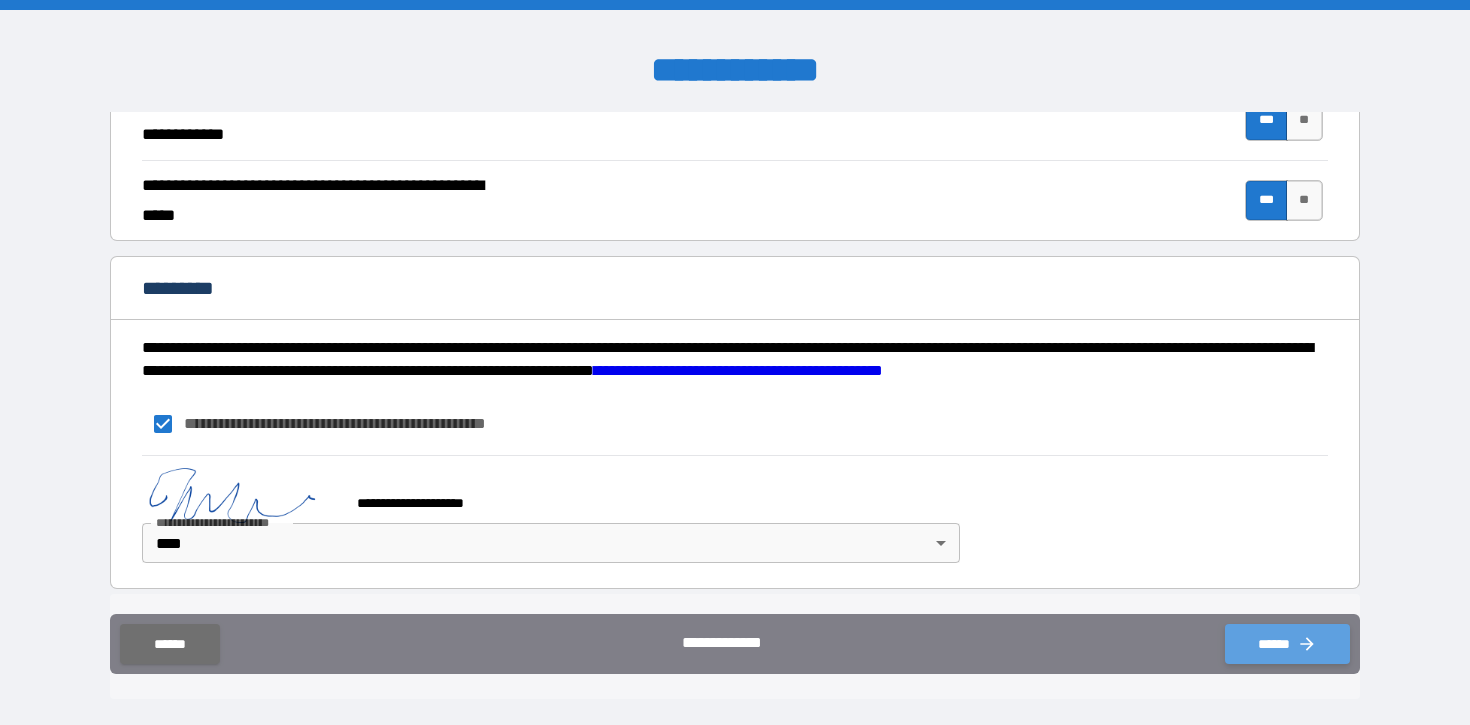 click on "******" at bounding box center (1287, 644) 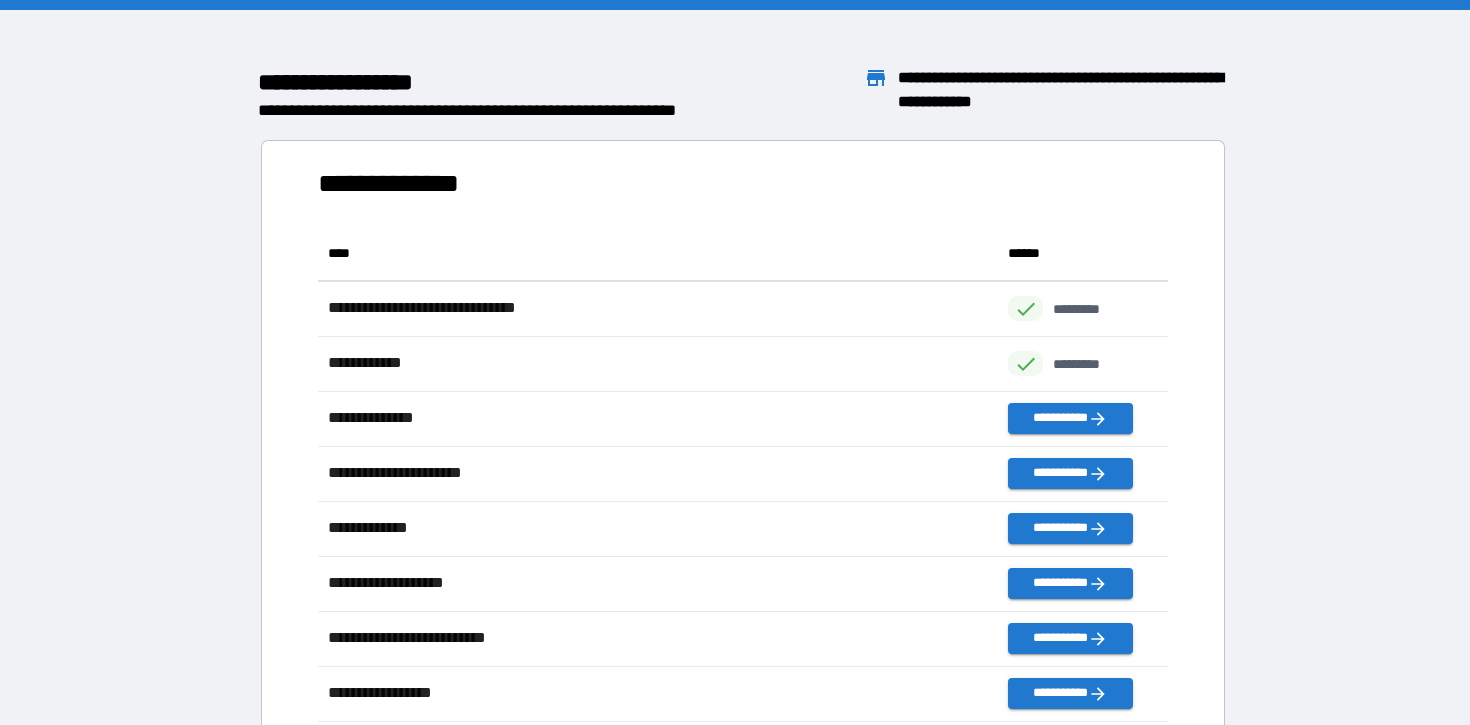 scroll, scrollTop: 1, scrollLeft: 1, axis: both 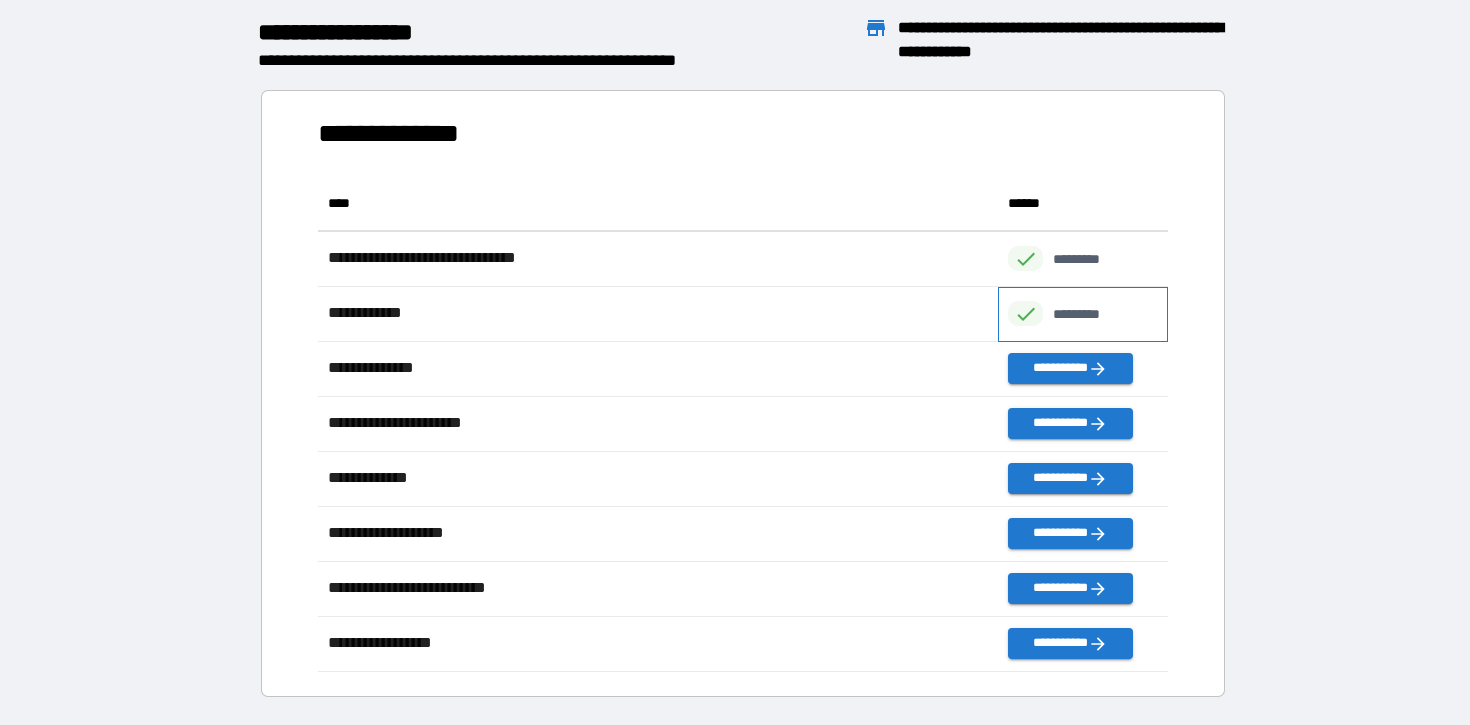 click on "*********" at bounding box center (1087, 314) 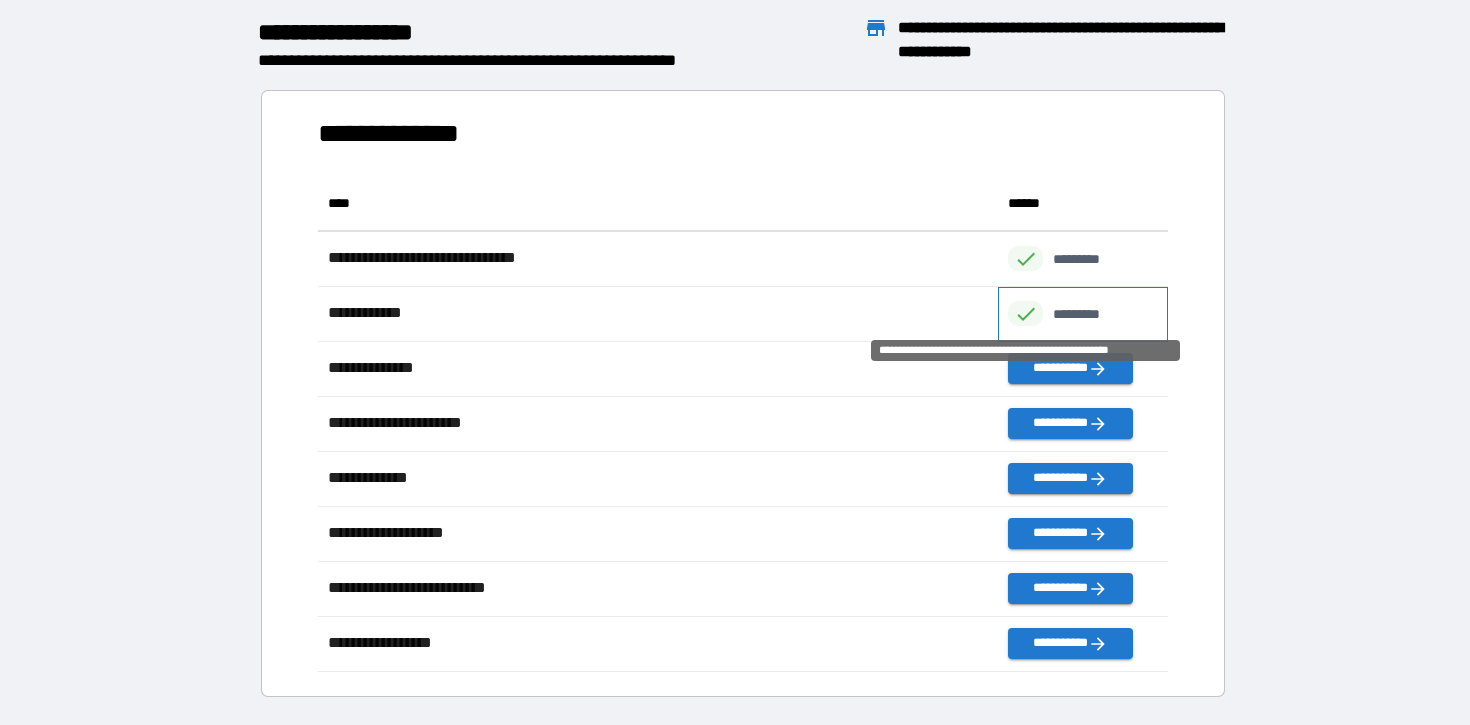 click 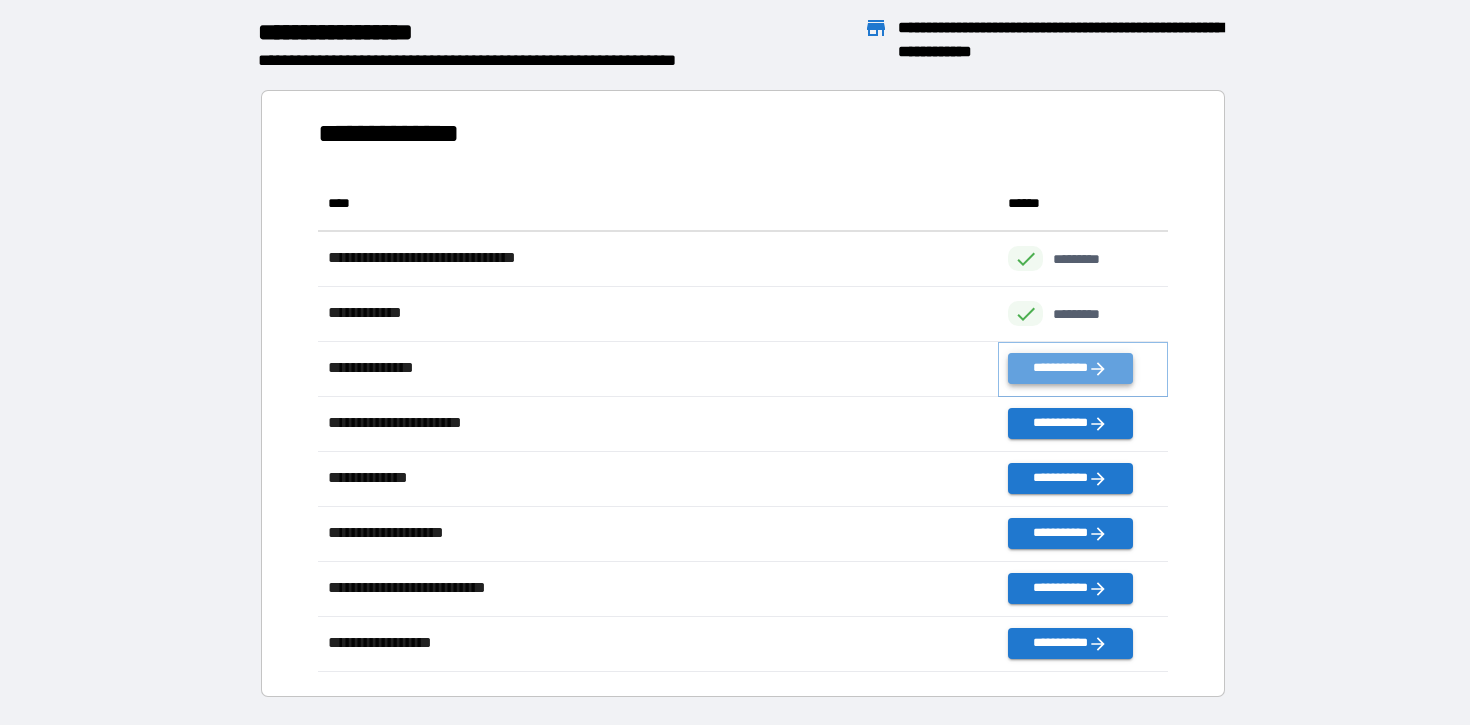 click on "**********" at bounding box center (1070, 368) 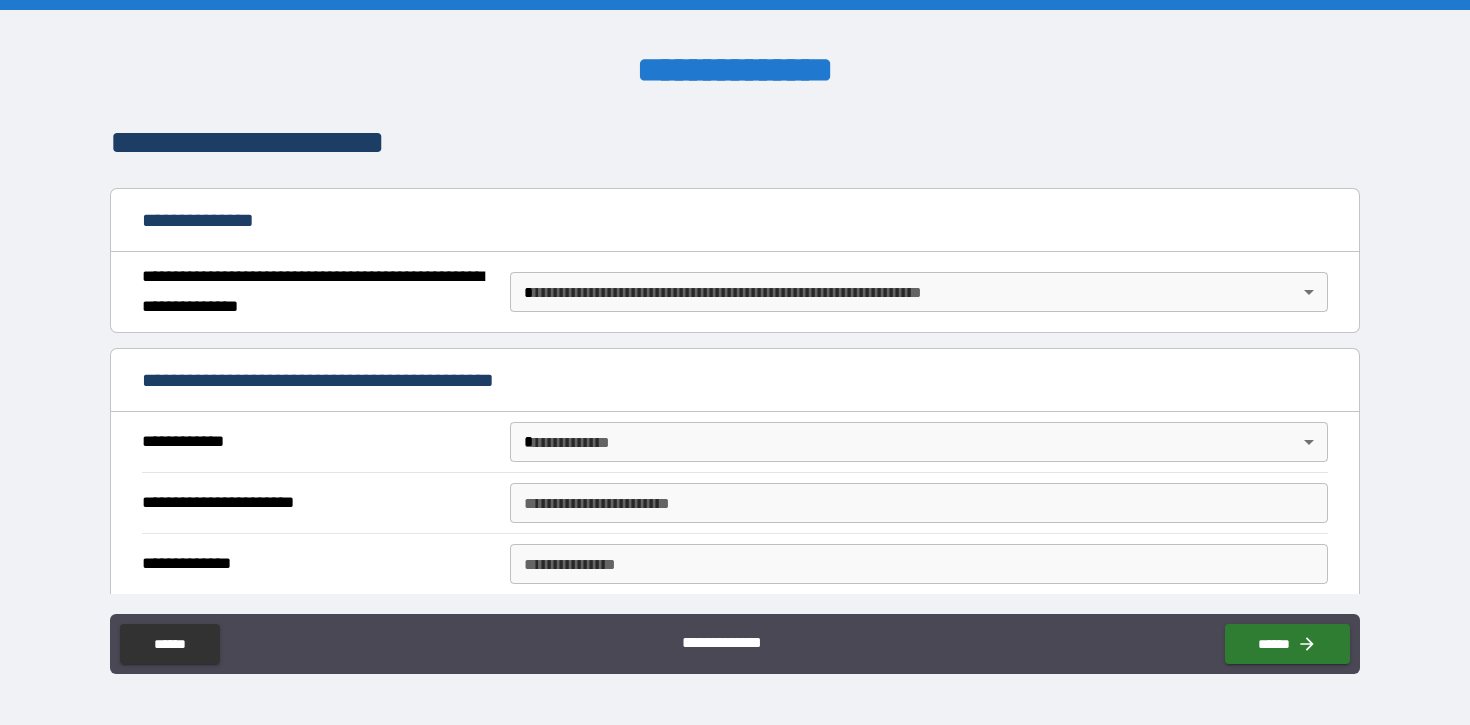 scroll, scrollTop: 158, scrollLeft: 0, axis: vertical 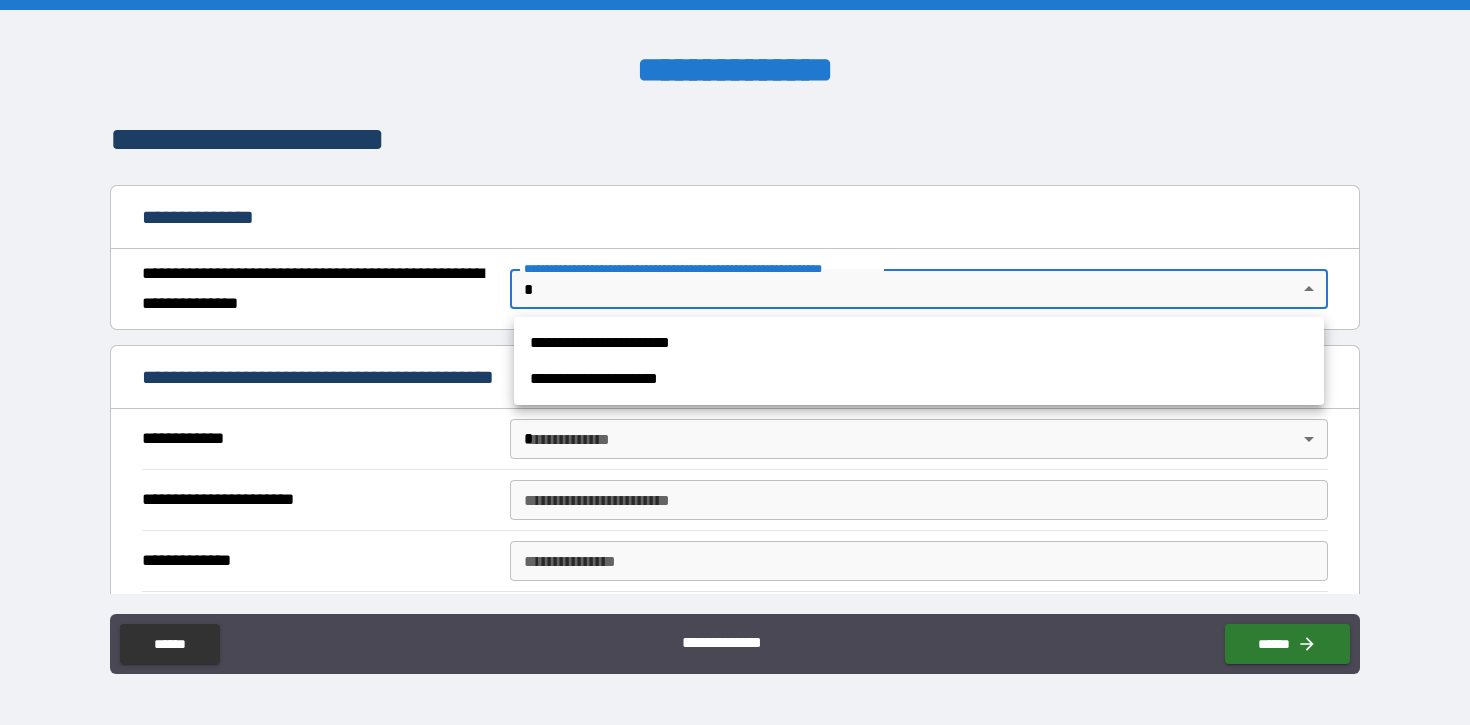 click on "**********" at bounding box center [735, 362] 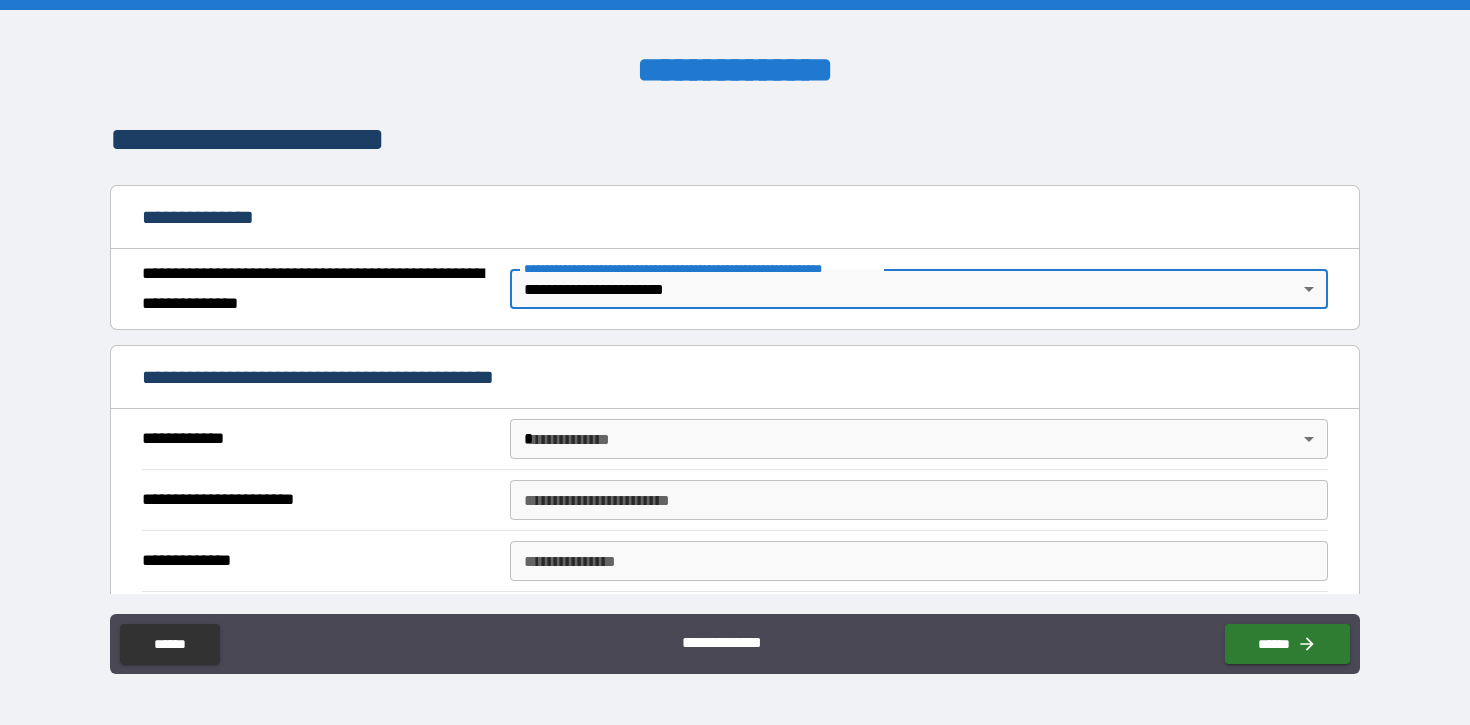 click on "**********" at bounding box center (734, 379) 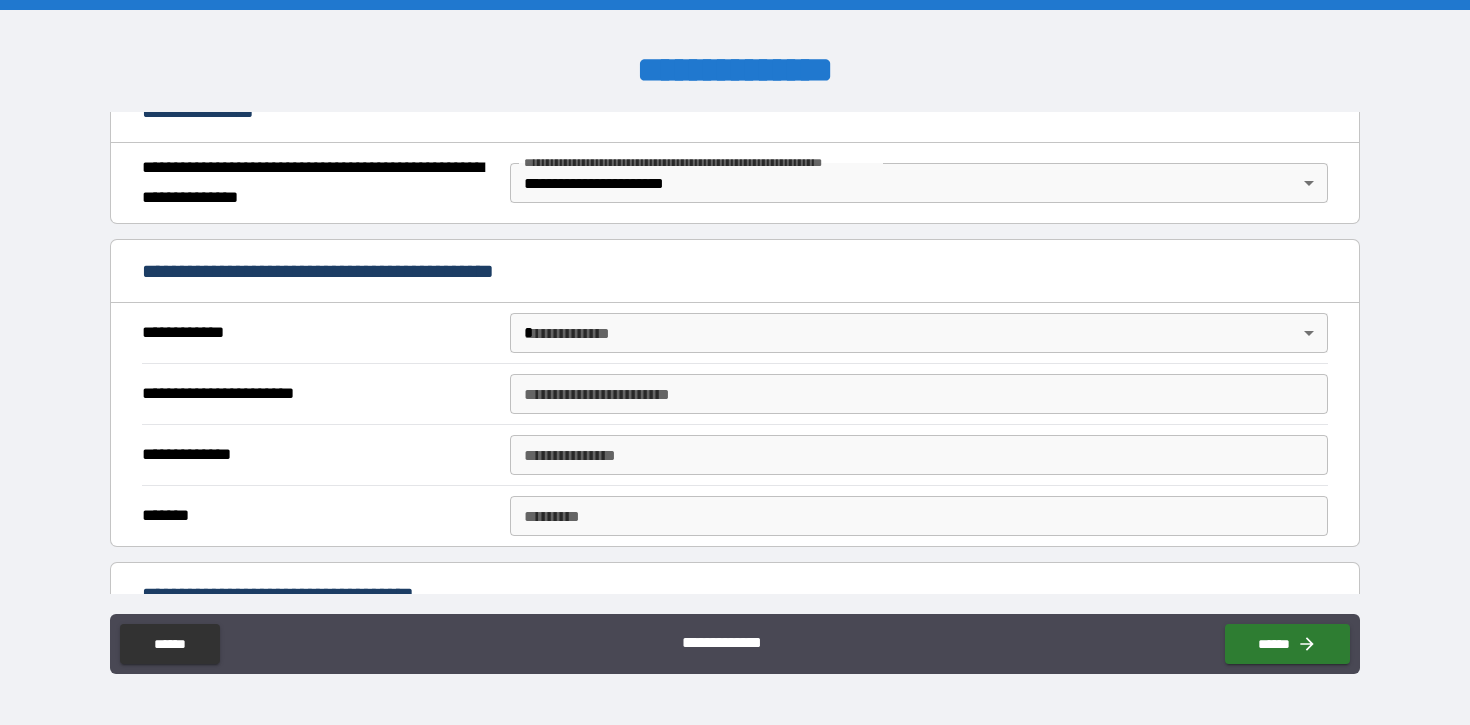 scroll, scrollTop: 269, scrollLeft: 0, axis: vertical 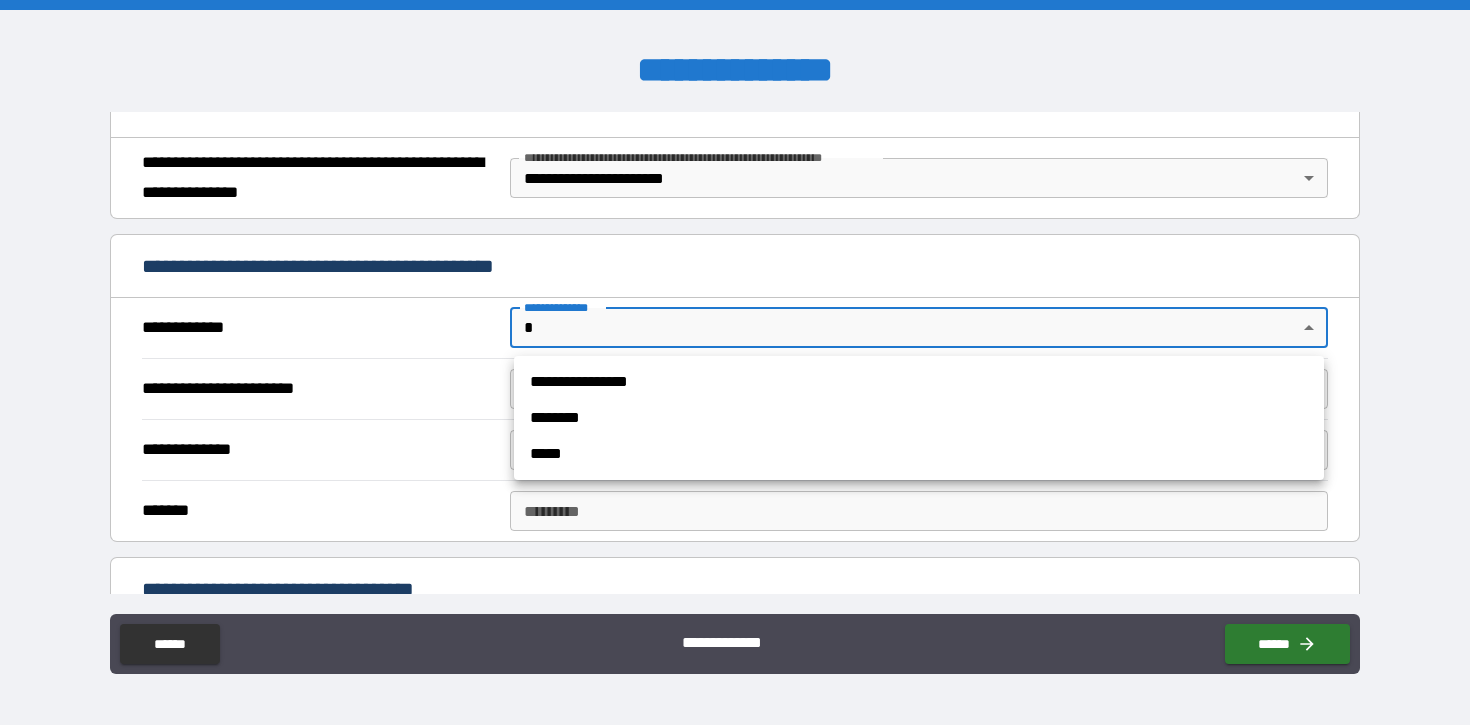 click on "**********" at bounding box center [735, 362] 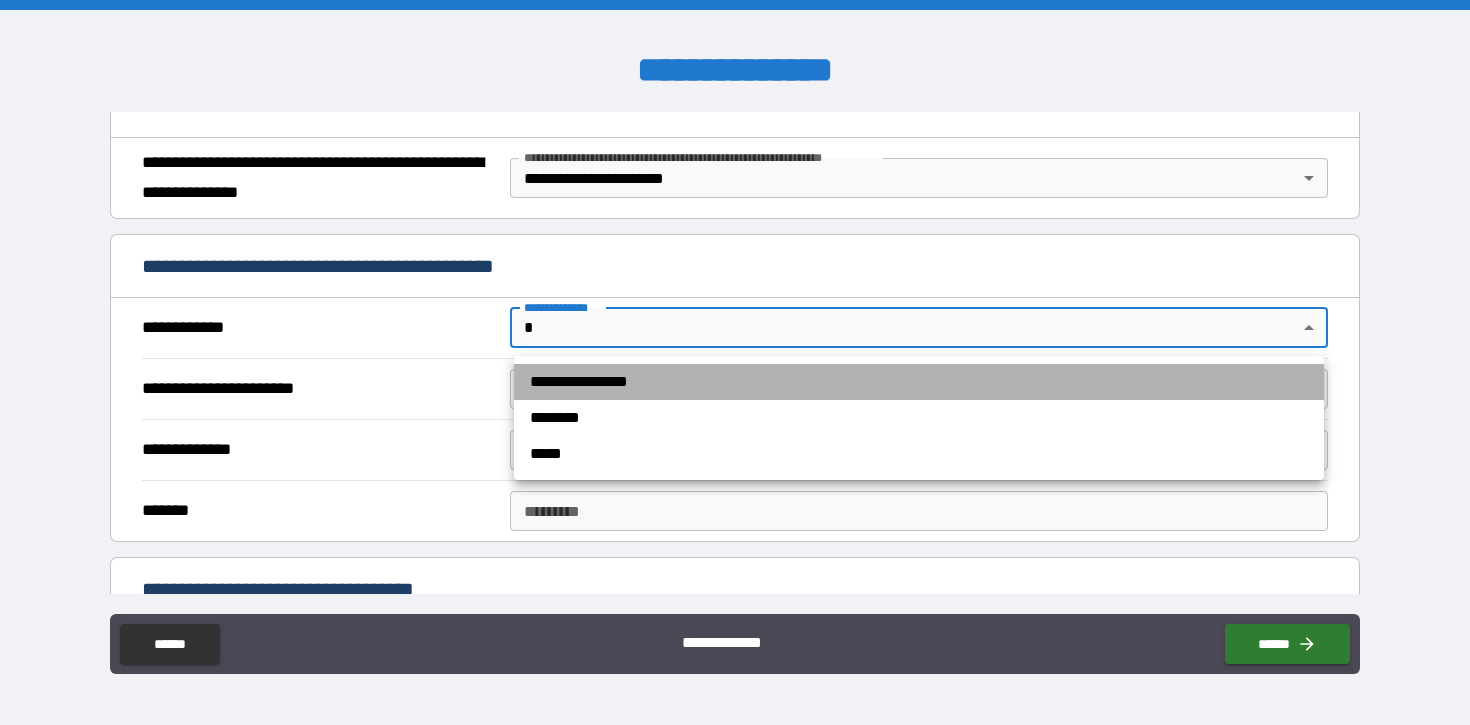 click on "**********" at bounding box center (919, 382) 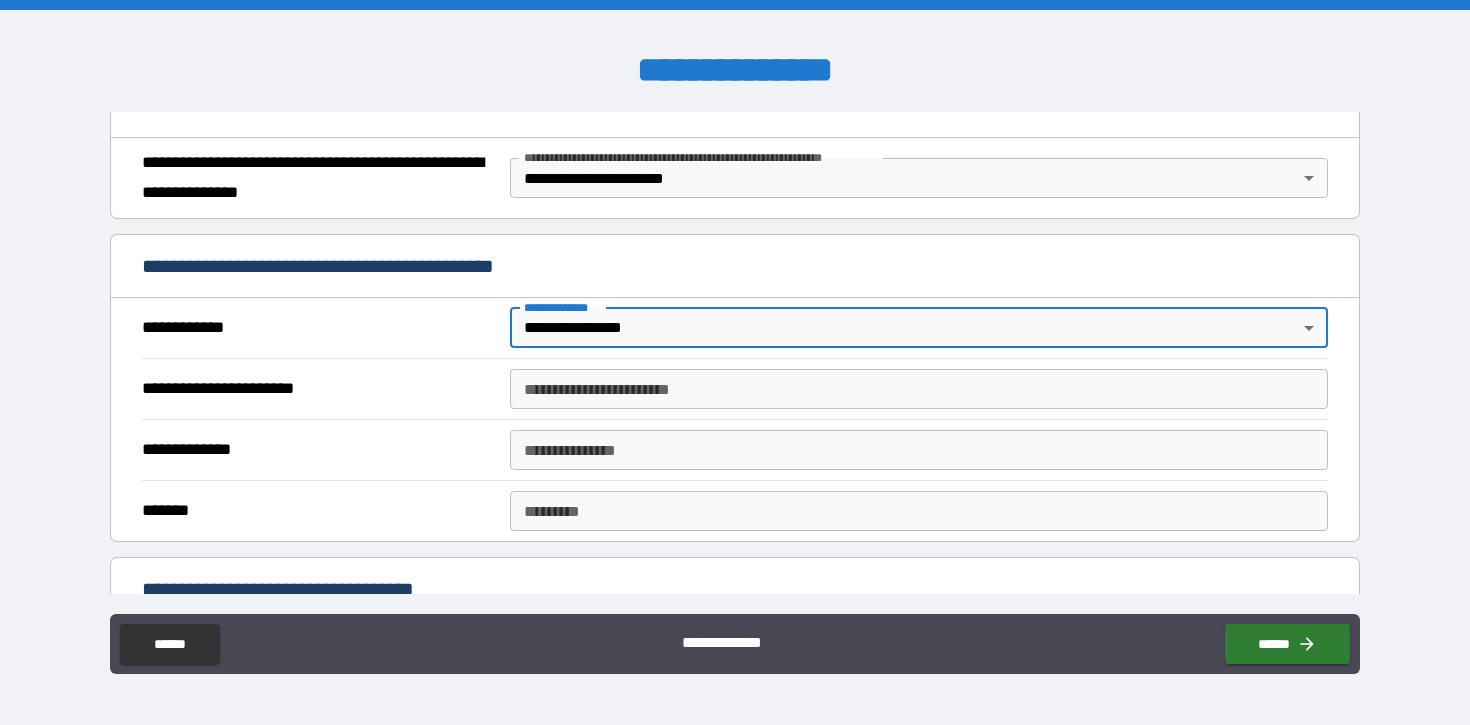 click on "**********" at bounding box center (919, 389) 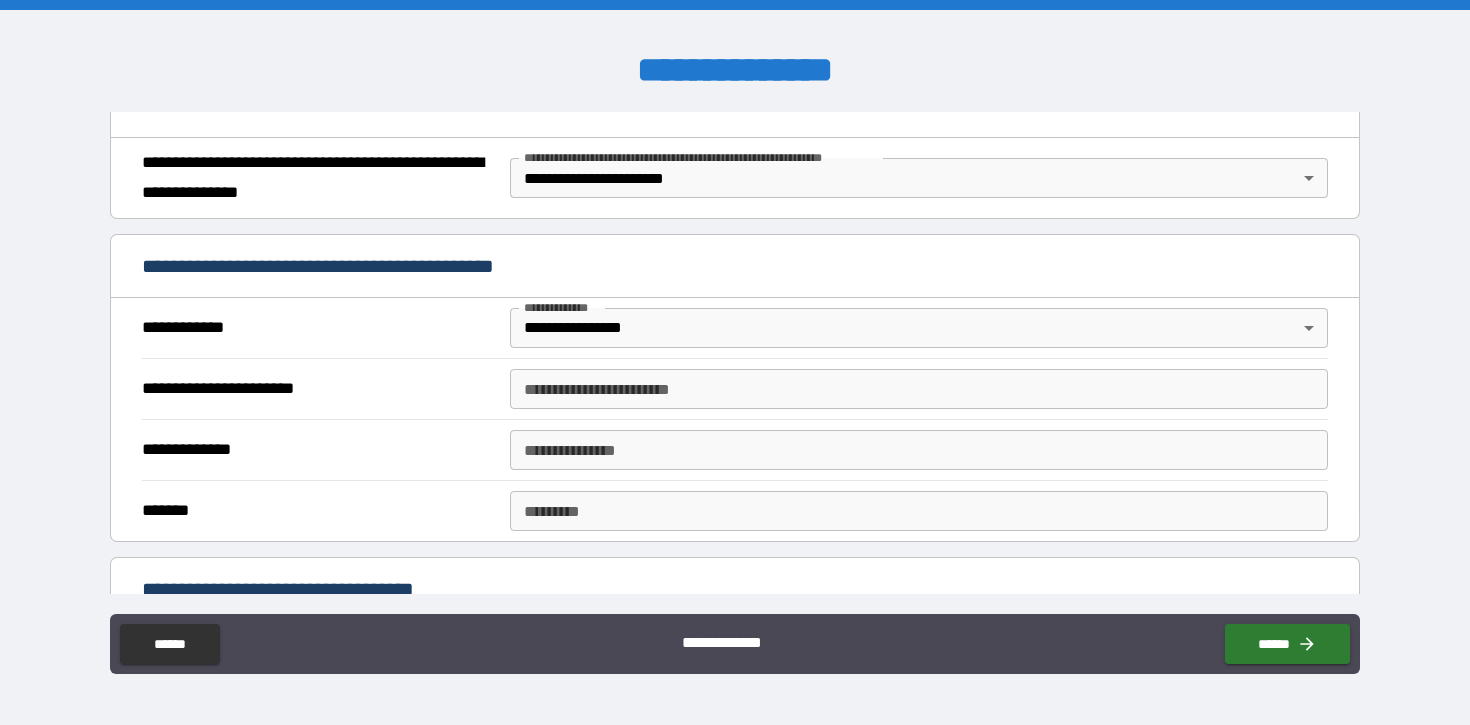click on "**********" at bounding box center (318, 450) 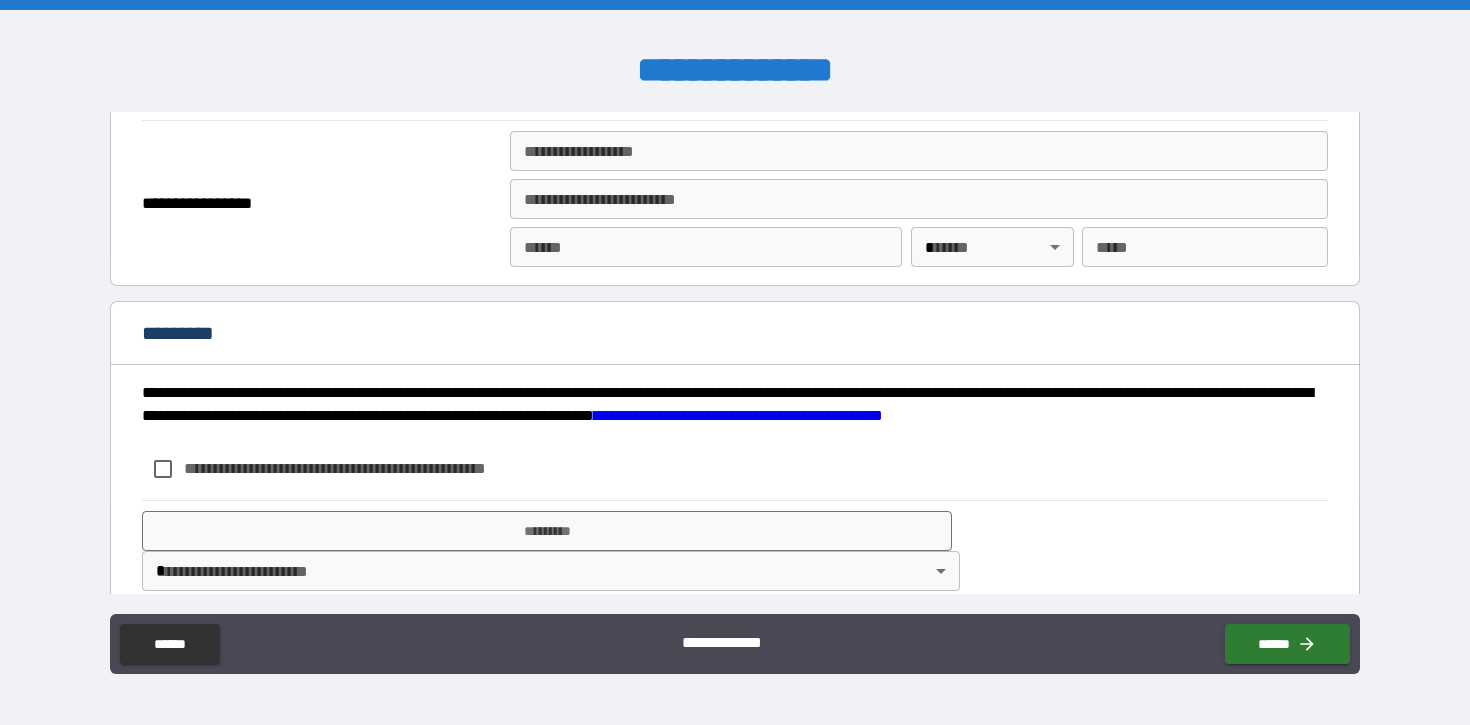 scroll, scrollTop: 2542, scrollLeft: 0, axis: vertical 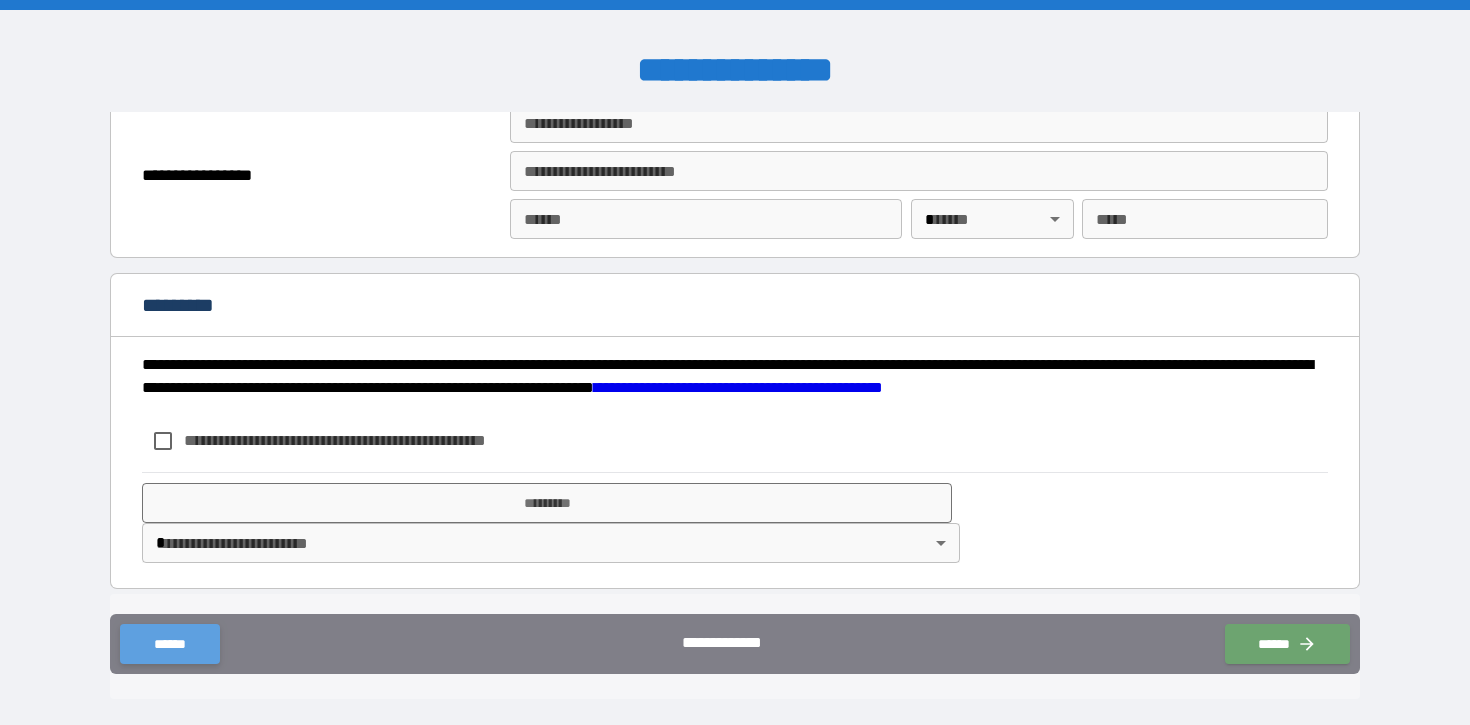click on "******" at bounding box center [169, 644] 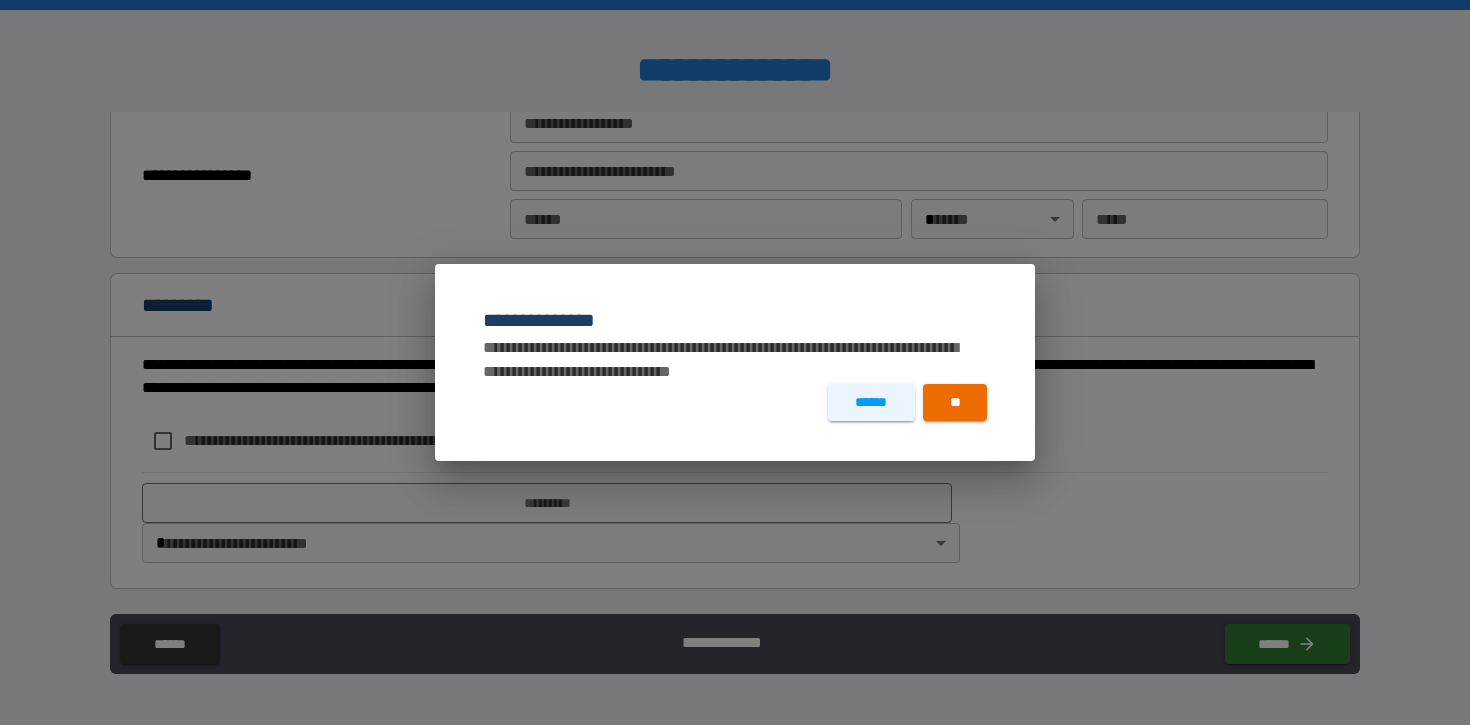 click on "****** **" at bounding box center (735, 422) 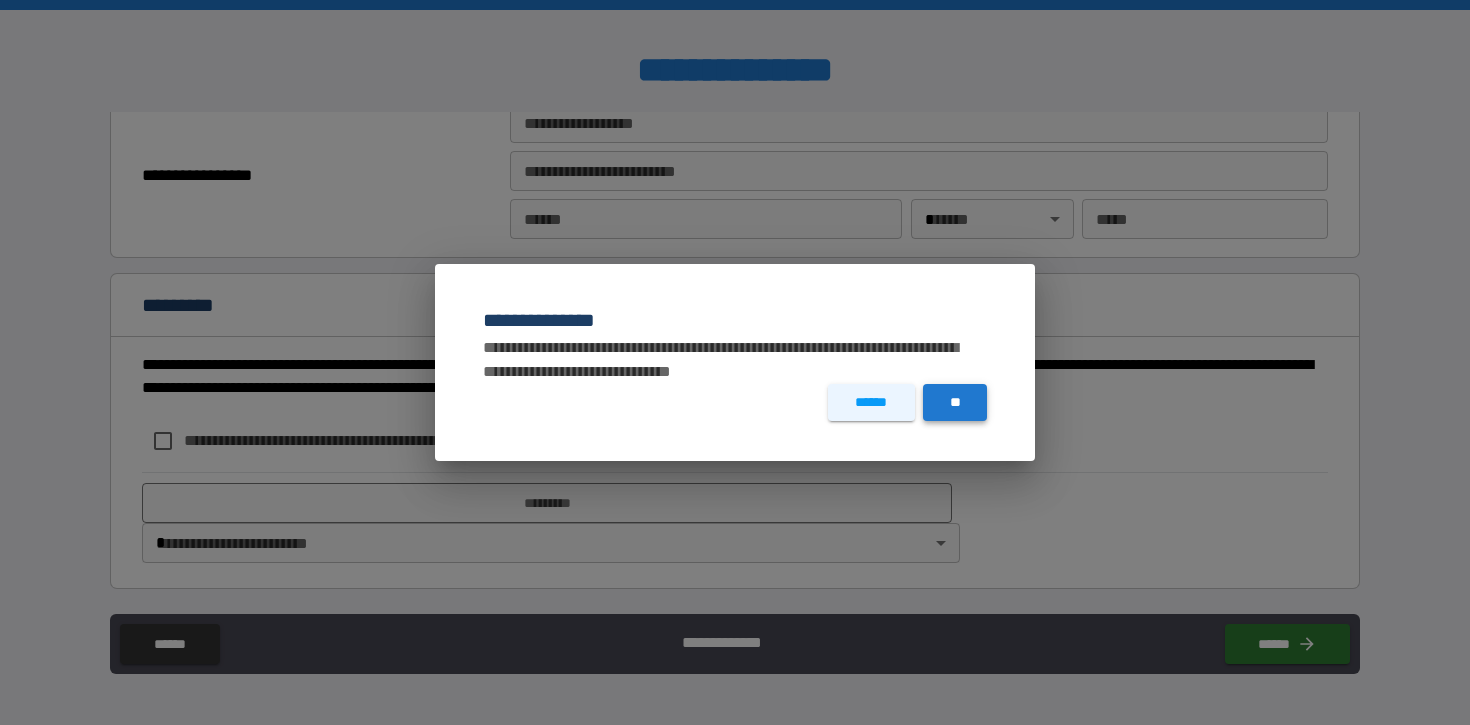 click on "**" at bounding box center (955, 402) 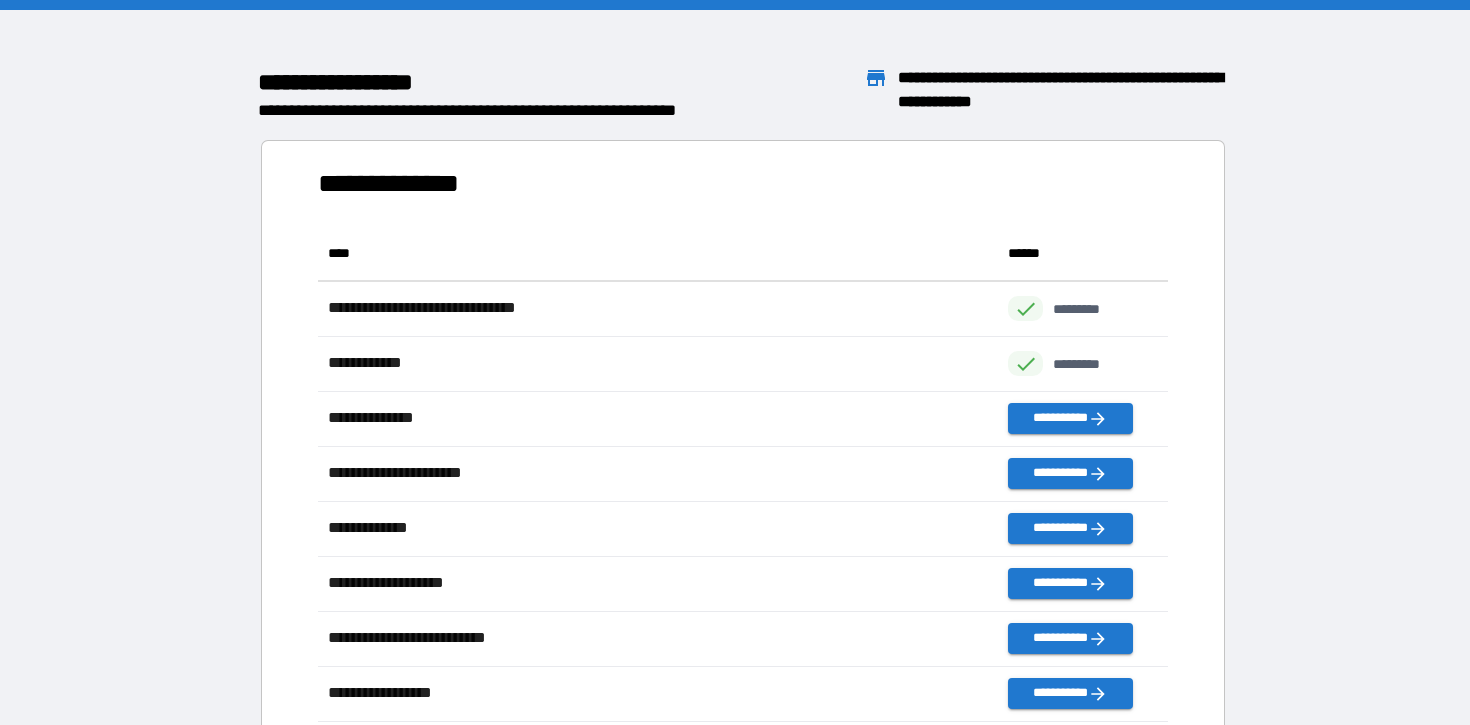 scroll, scrollTop: 1, scrollLeft: 1, axis: both 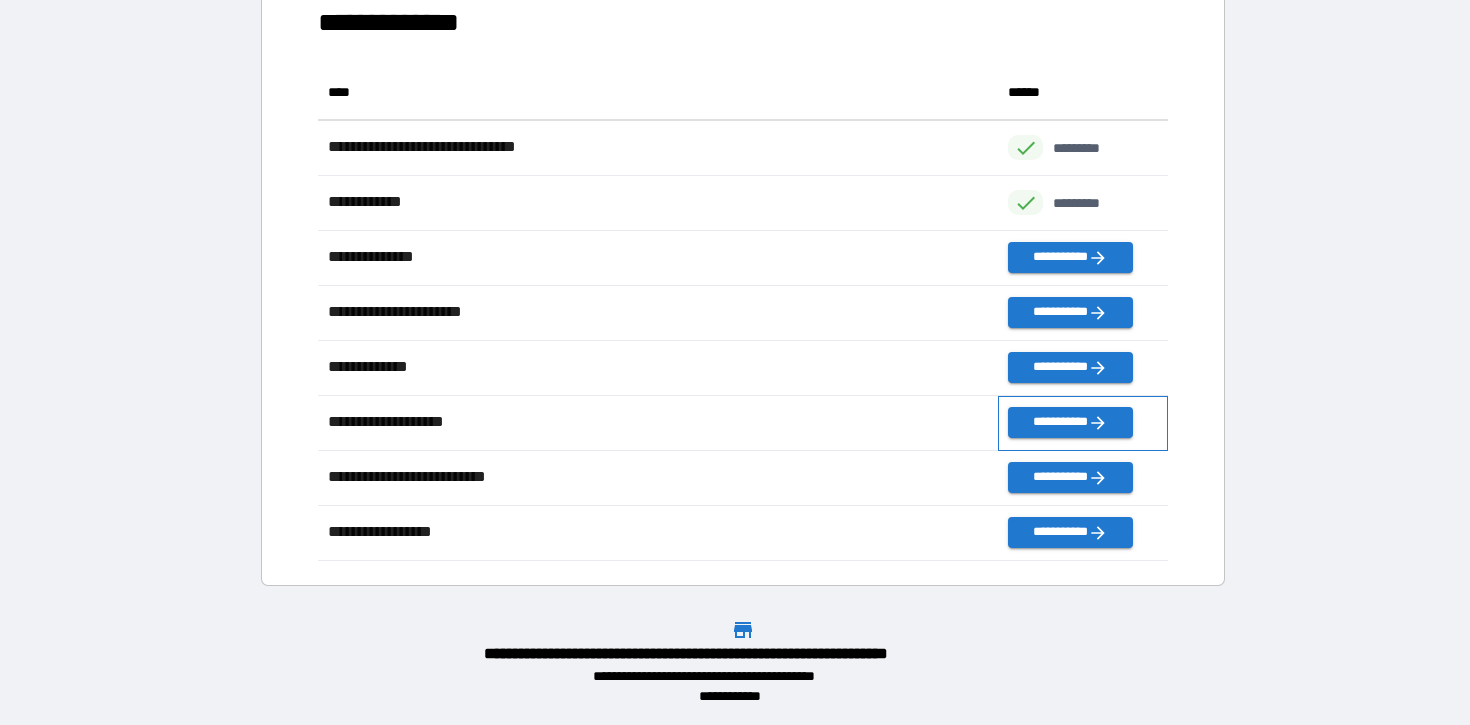 click on "**********" at bounding box center (1083, 423) 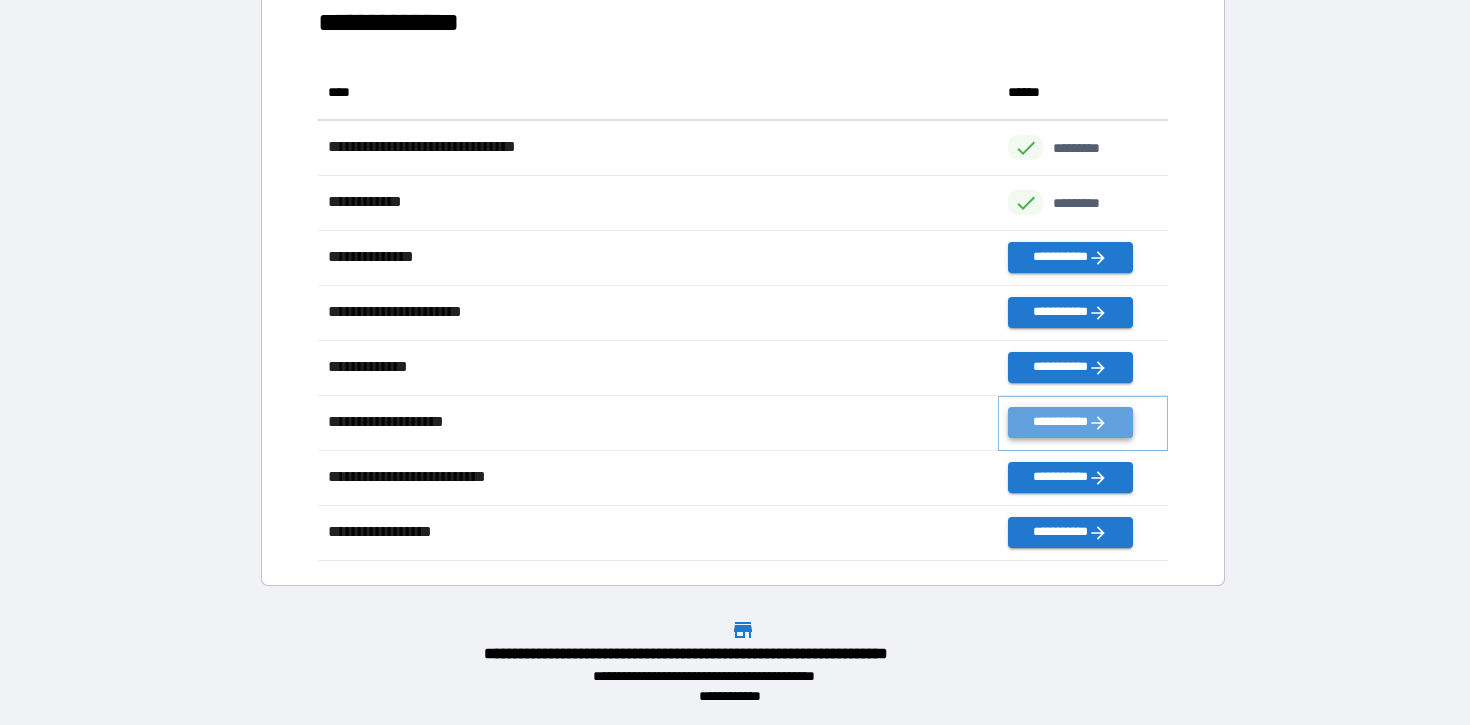 click on "**********" at bounding box center [1070, 422] 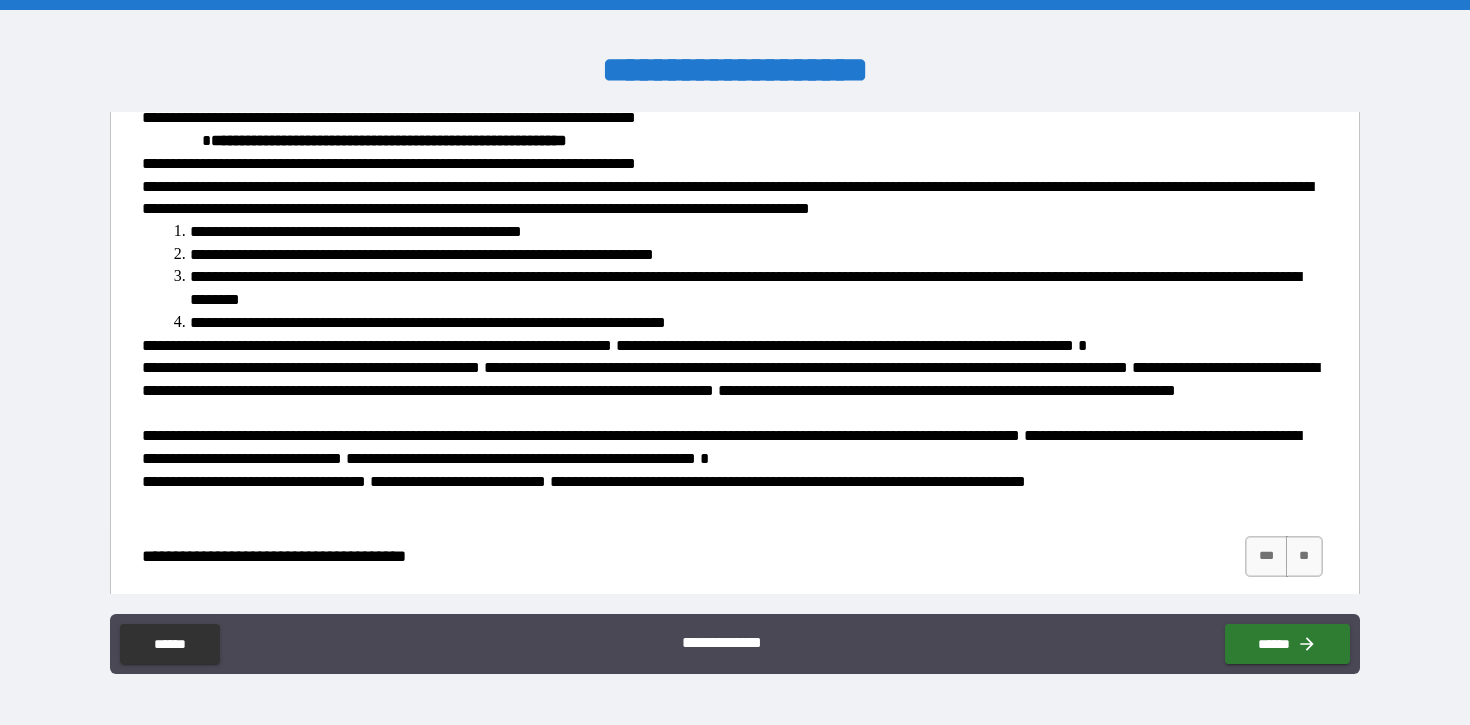 scroll, scrollTop: 261, scrollLeft: 0, axis: vertical 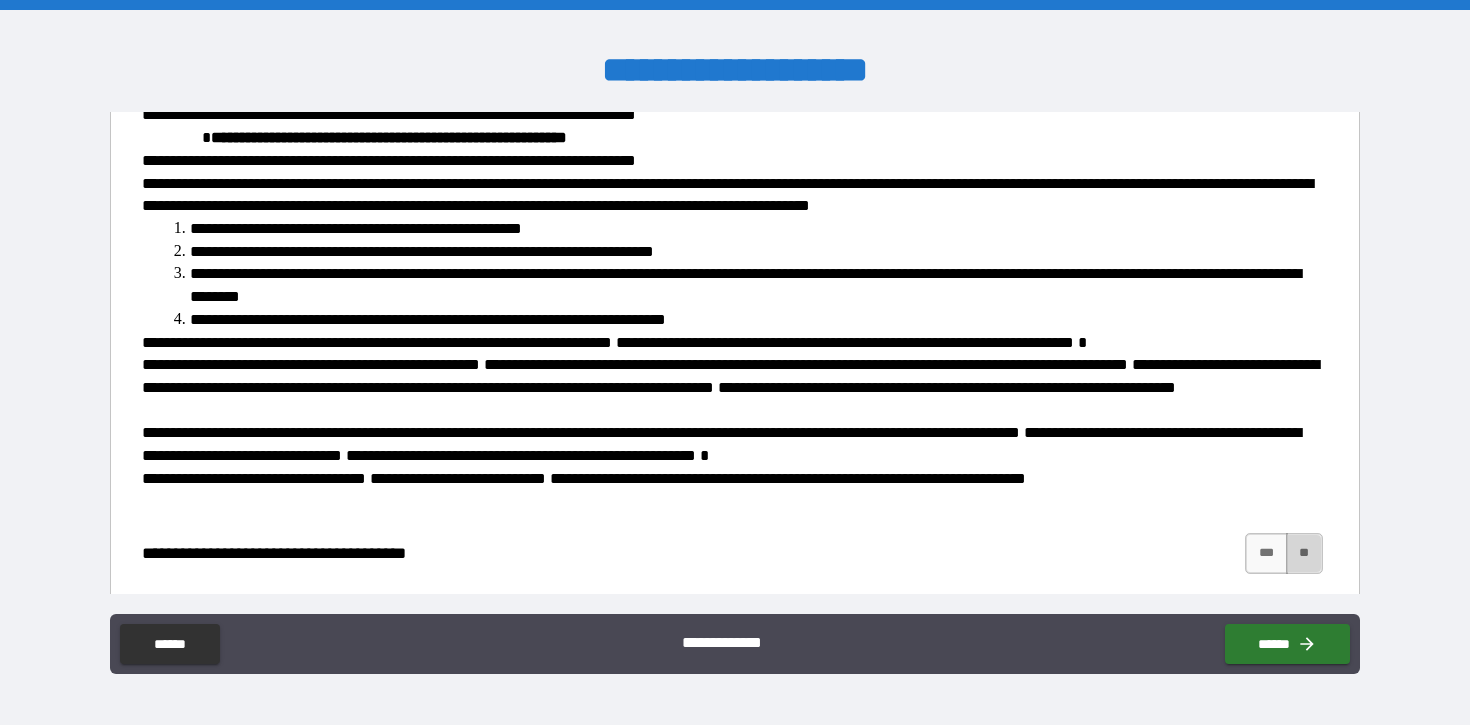 click on "**" at bounding box center [1304, 553] 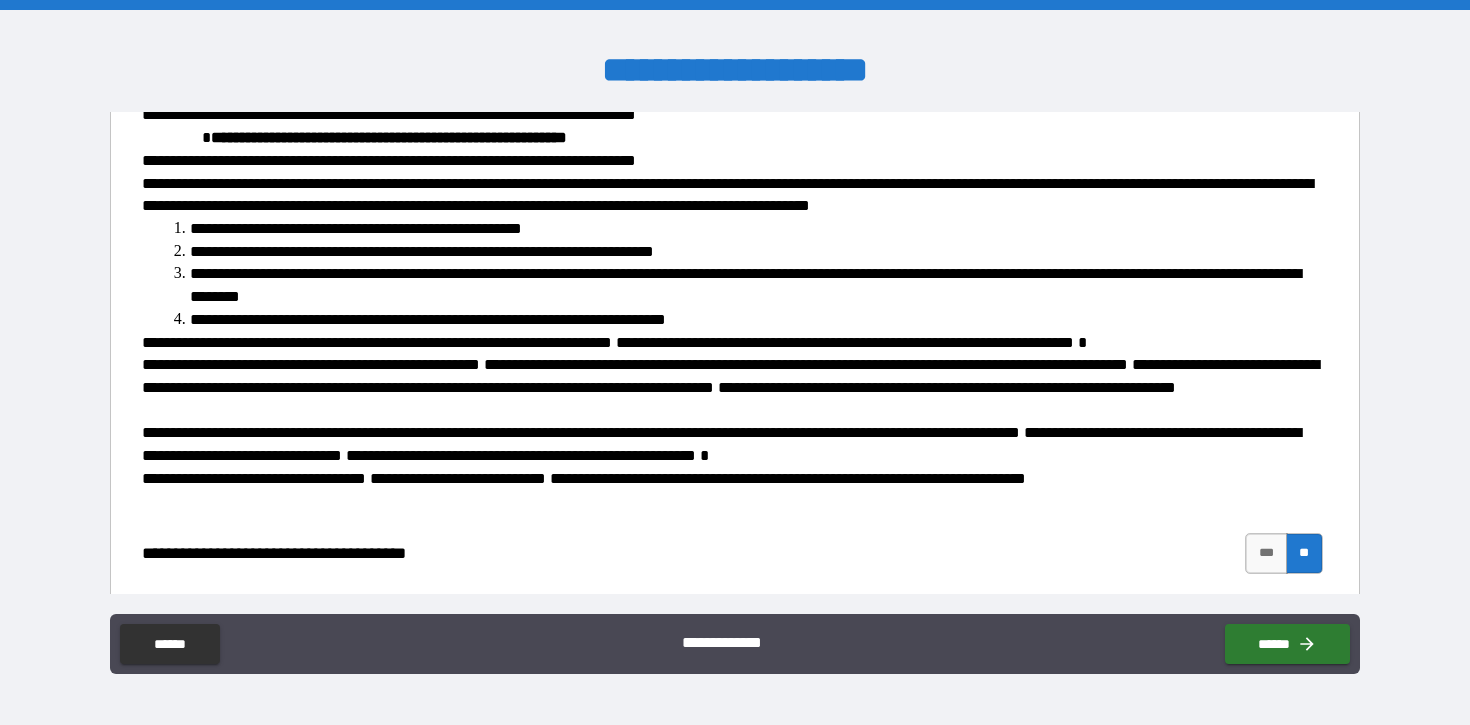 click on "[ADDRESS]  [CITY]  [STATE]" at bounding box center [728, 388] 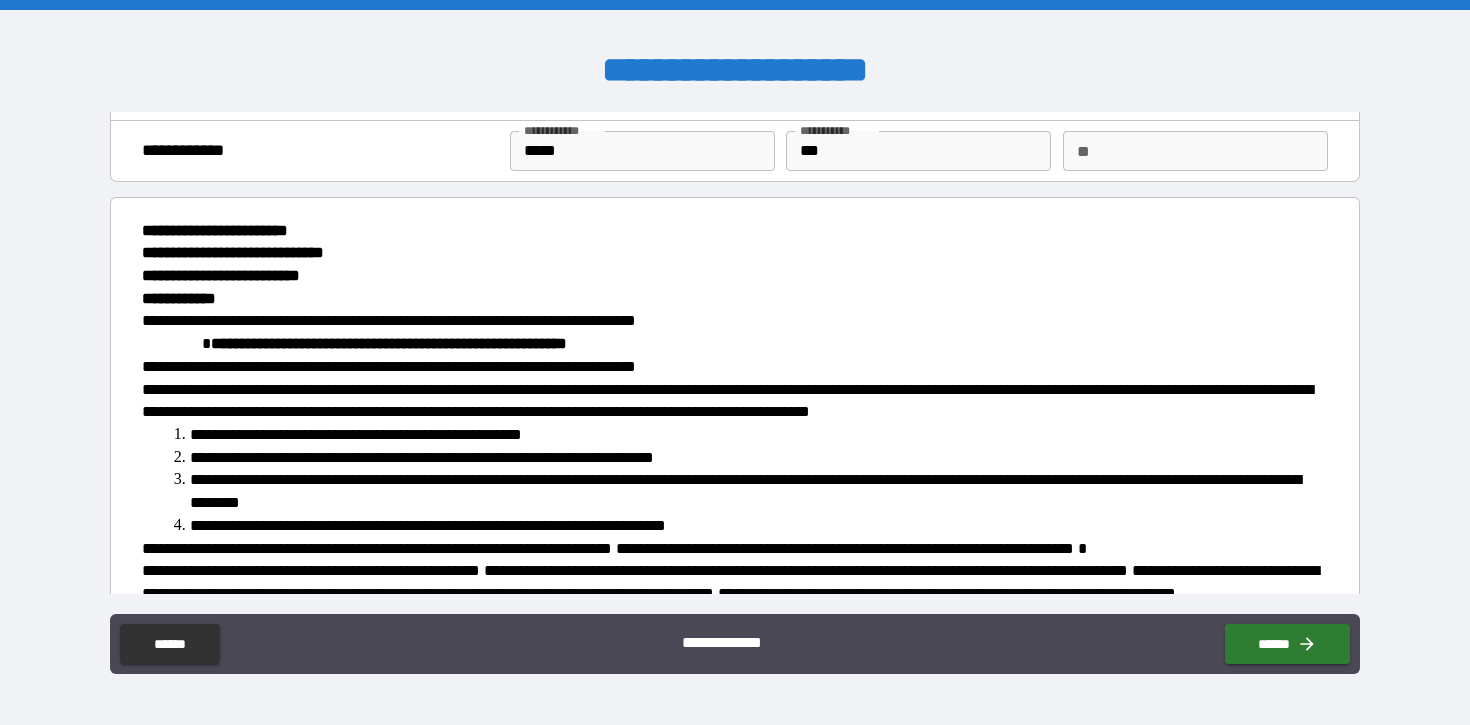 scroll, scrollTop: 272, scrollLeft: 0, axis: vertical 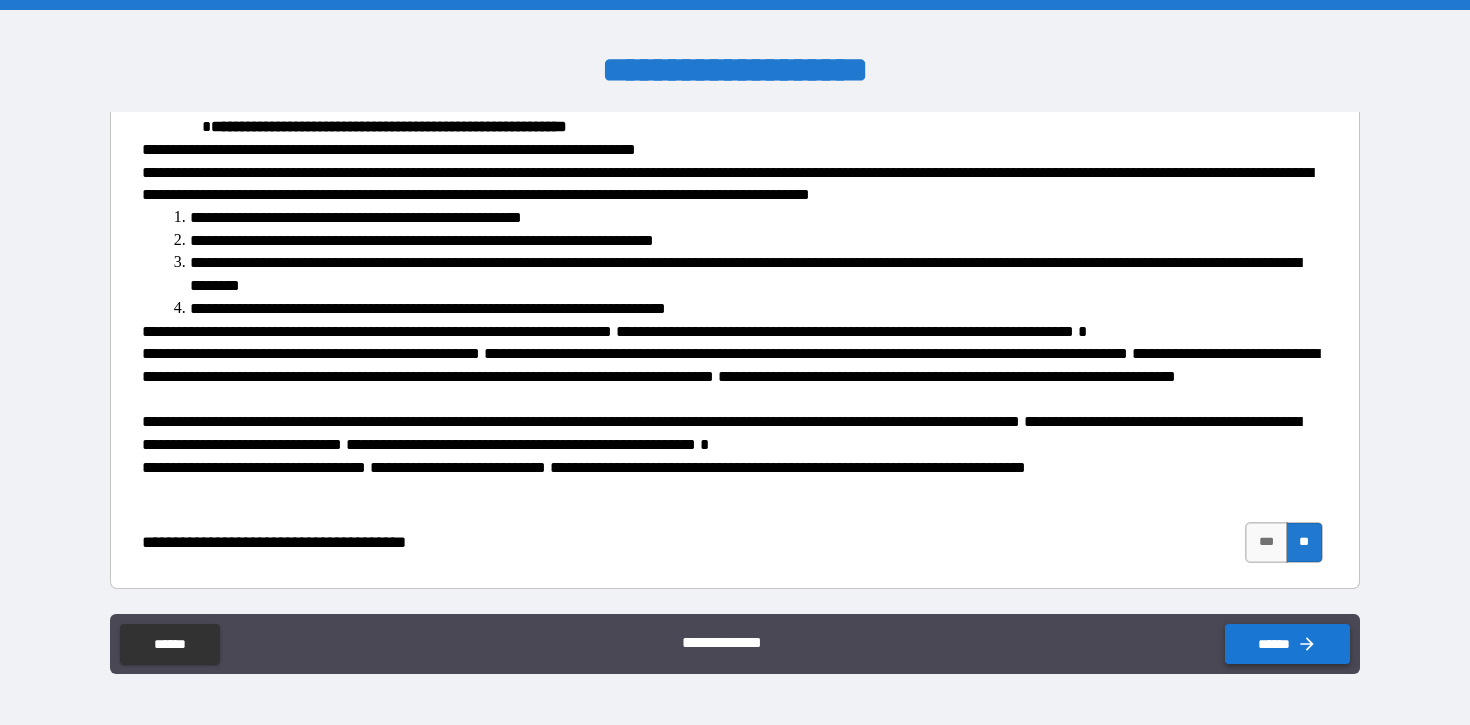 click on "******" at bounding box center [1287, 644] 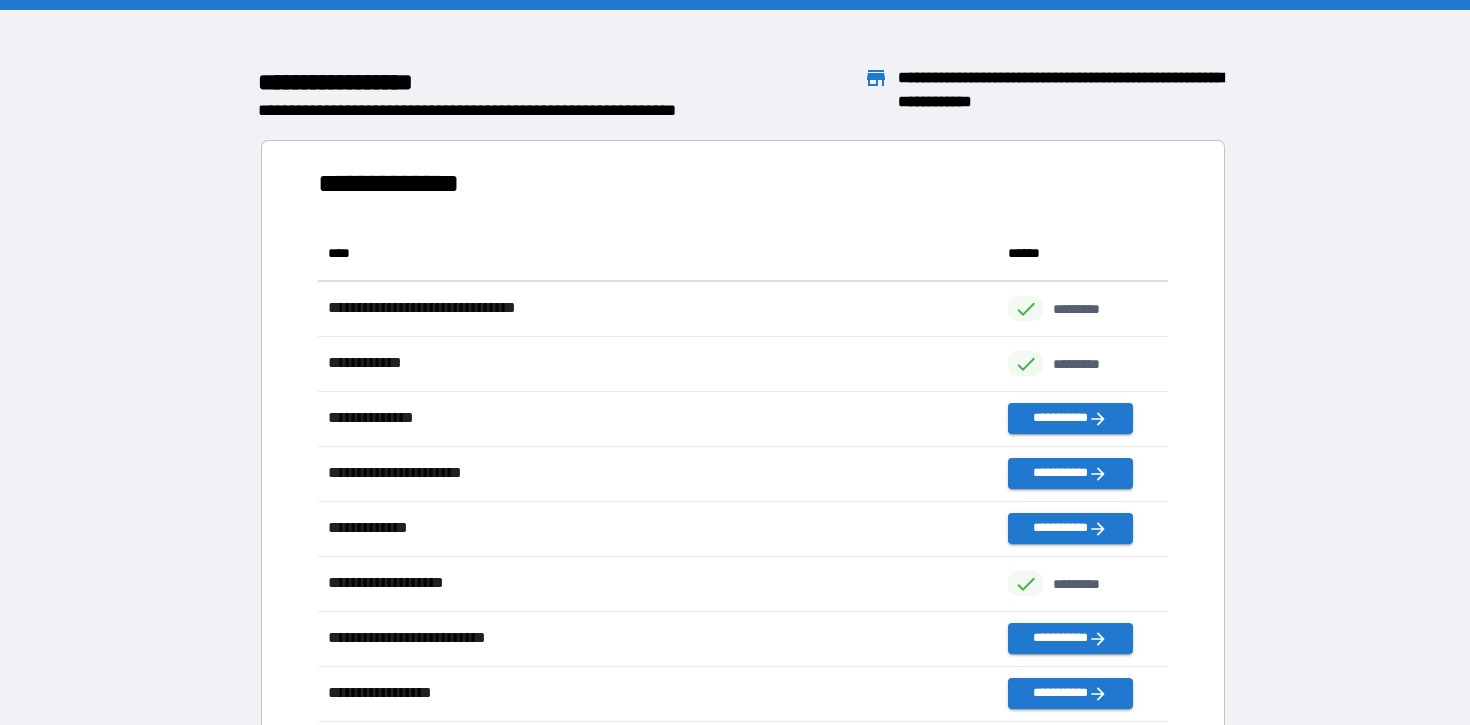 scroll, scrollTop: 1, scrollLeft: 1, axis: both 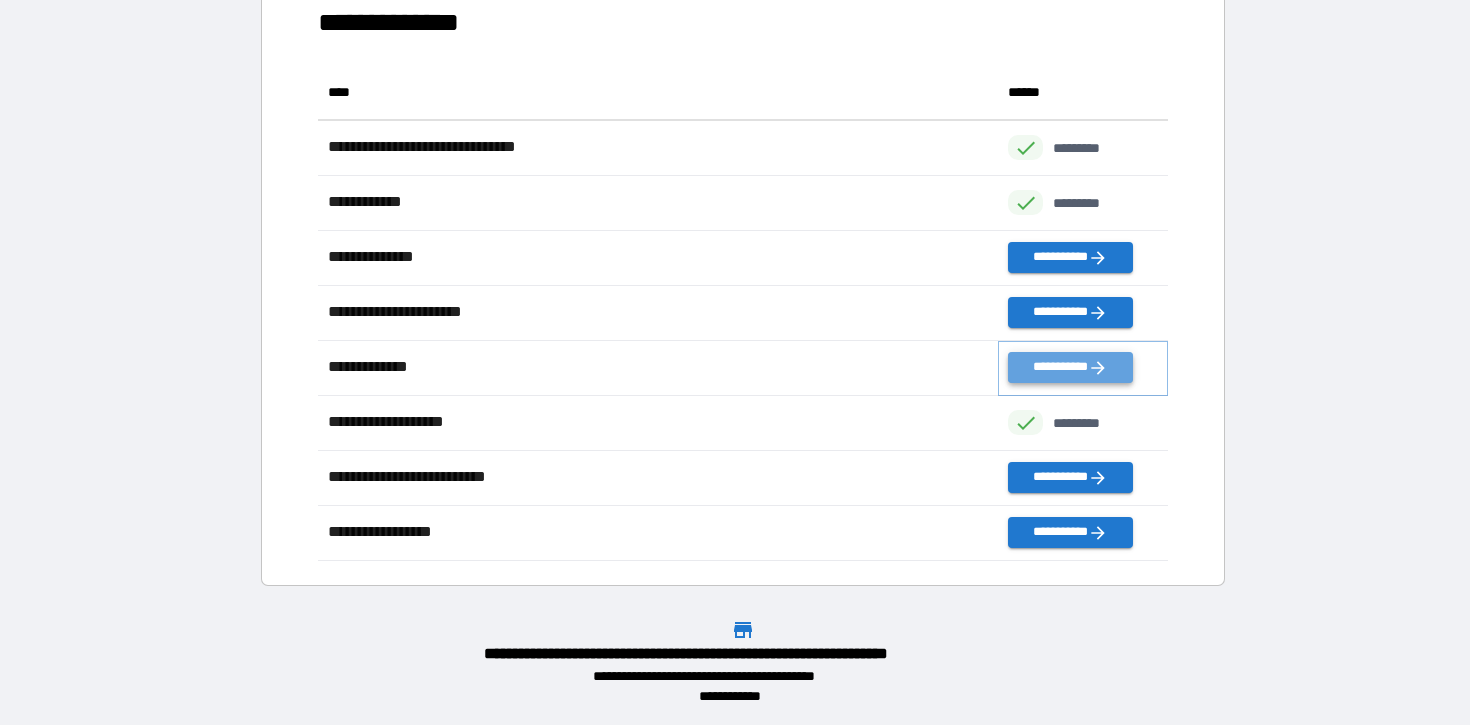 click on "**********" at bounding box center (1070, 367) 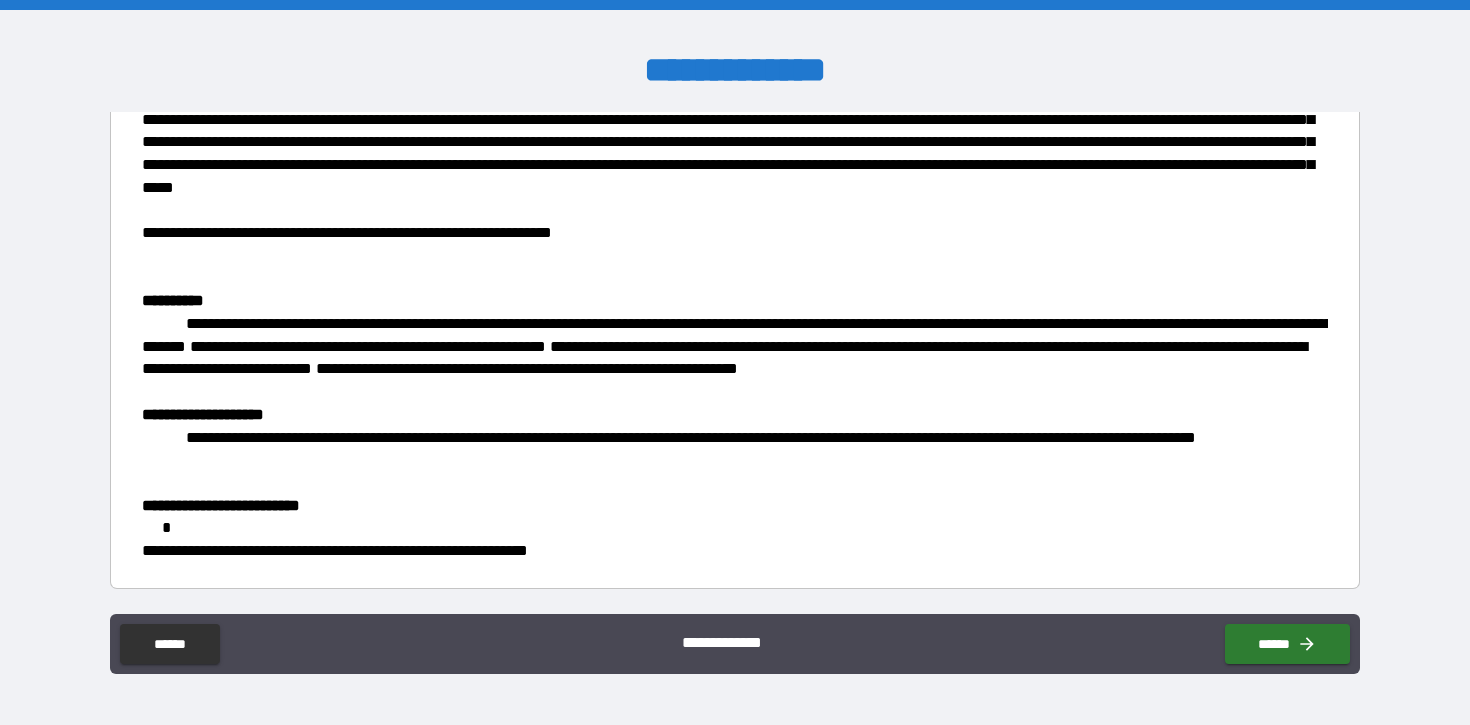 scroll, scrollTop: 371, scrollLeft: 0, axis: vertical 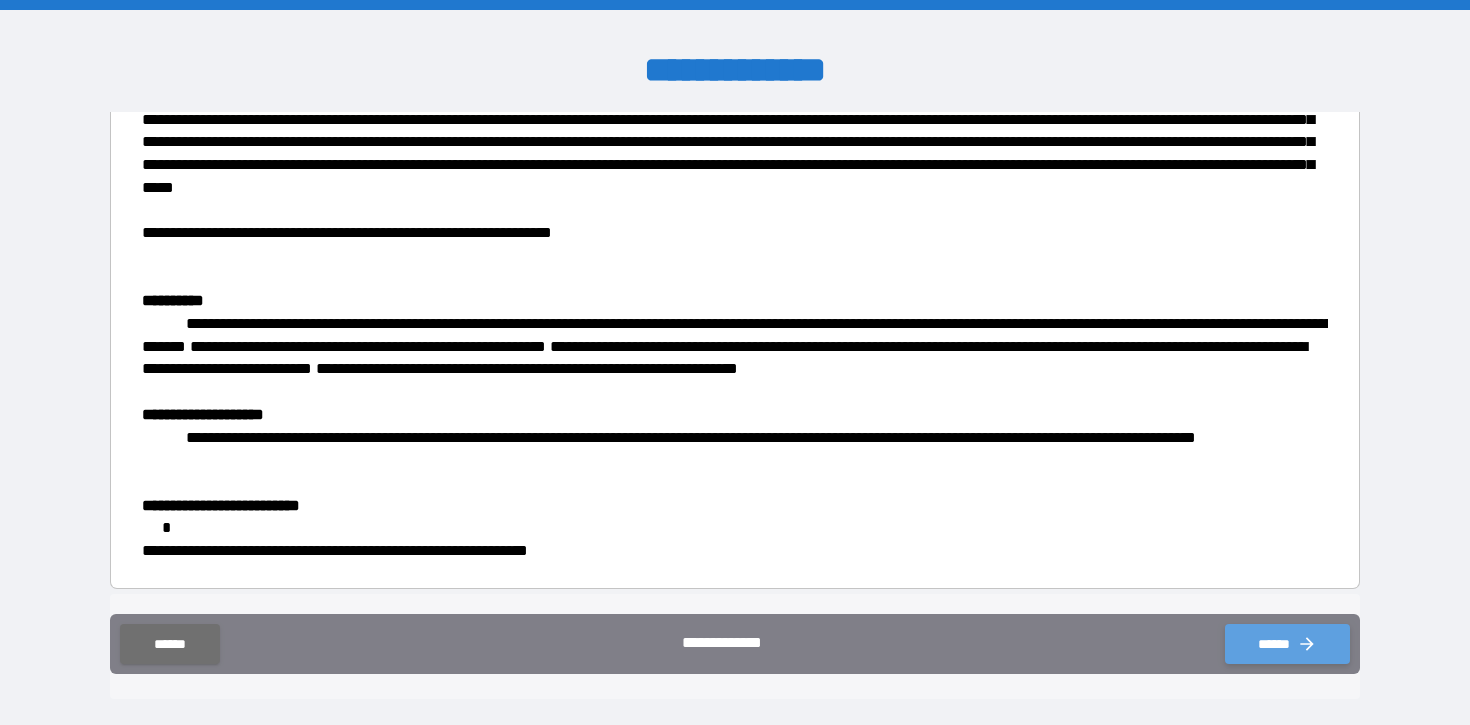 click on "******" at bounding box center [1287, 644] 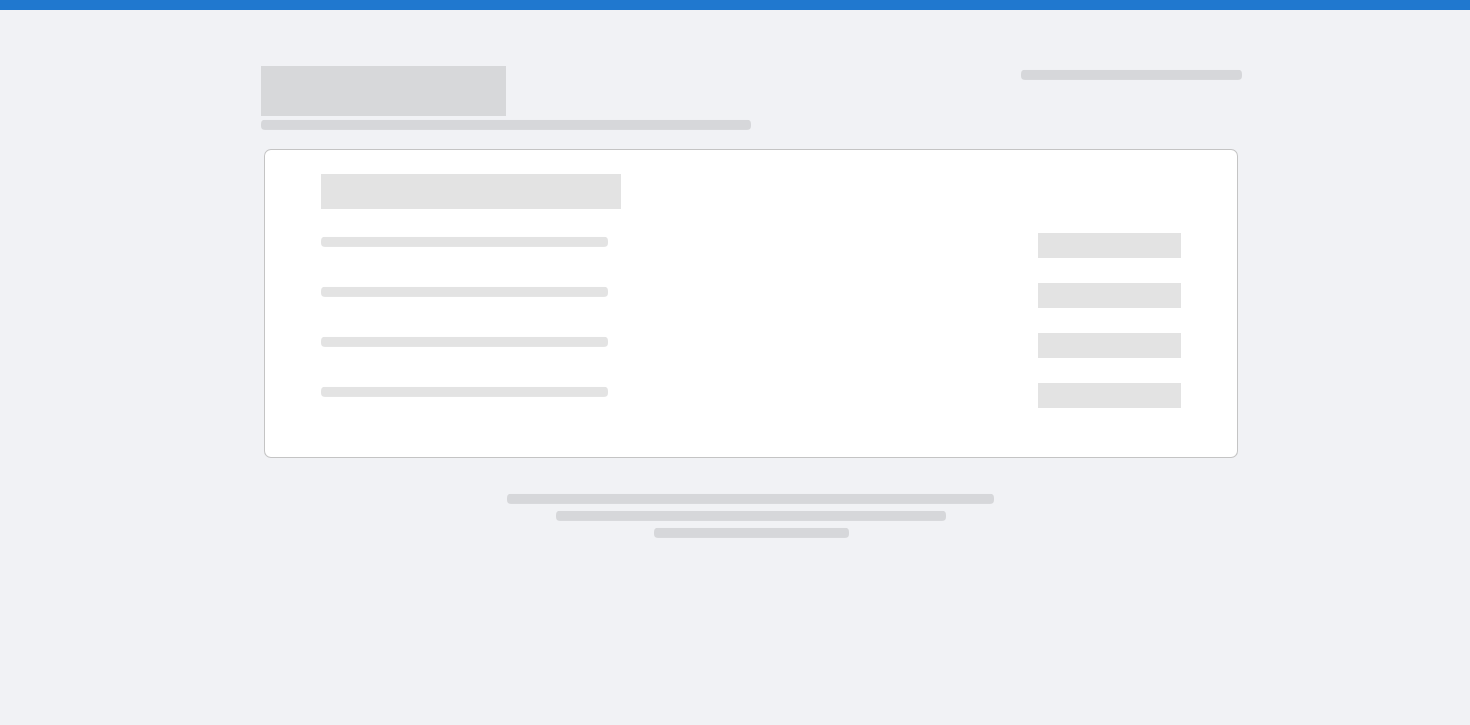 scroll, scrollTop: 0, scrollLeft: 0, axis: both 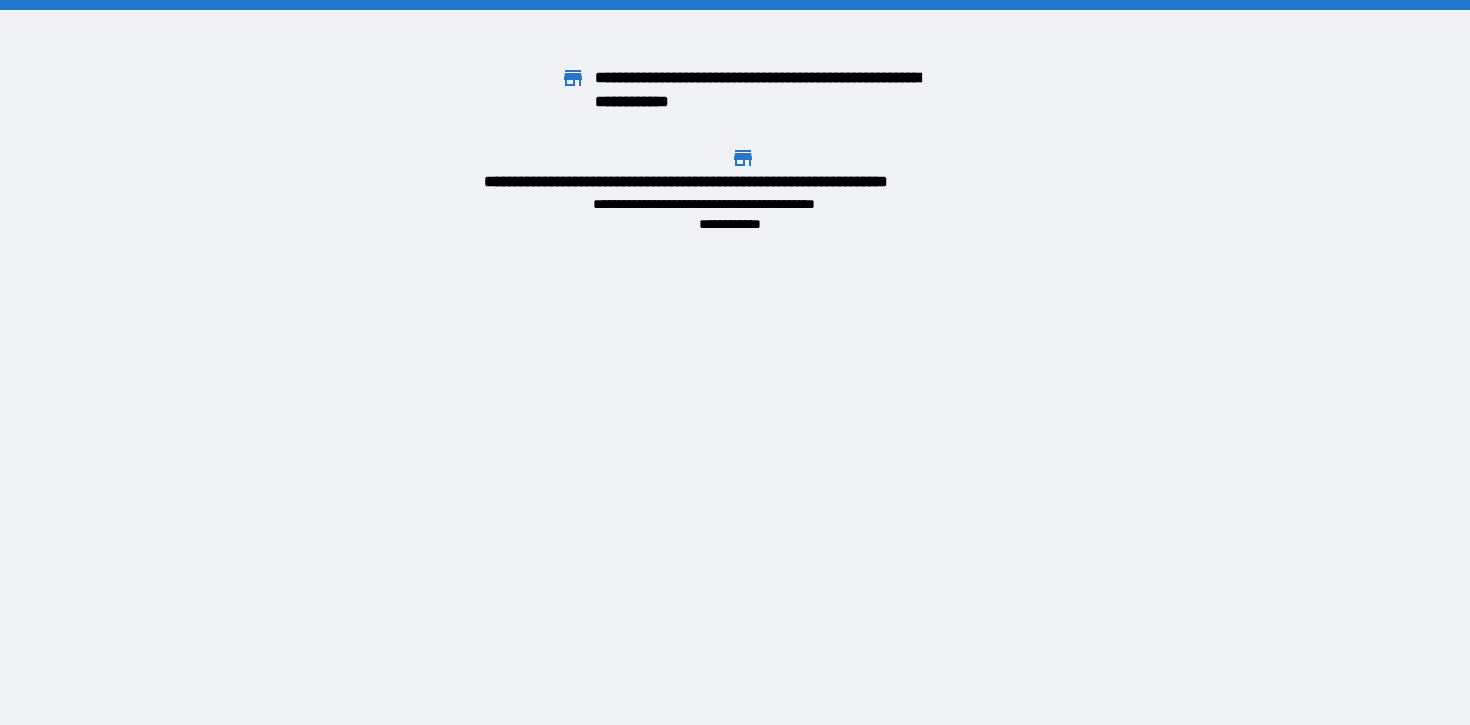 click 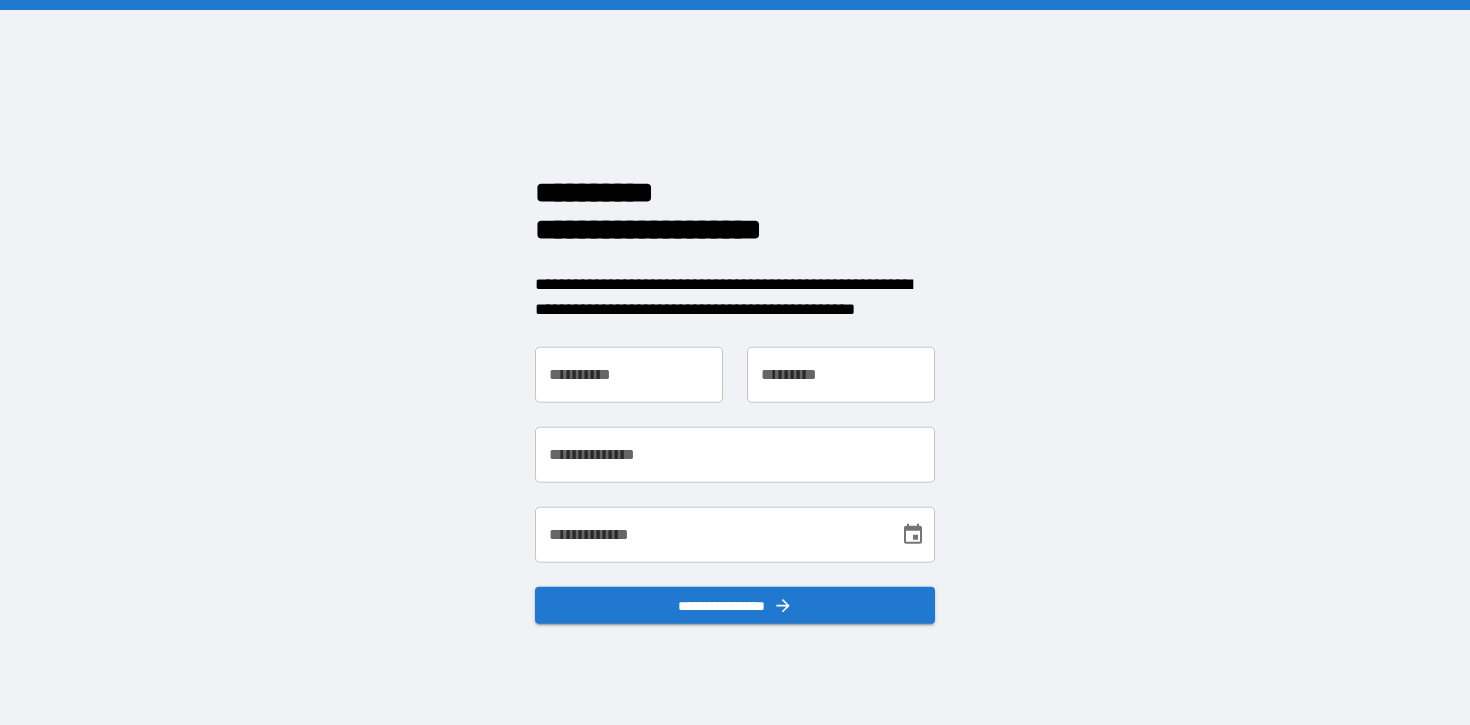 scroll, scrollTop: 0, scrollLeft: 0, axis: both 